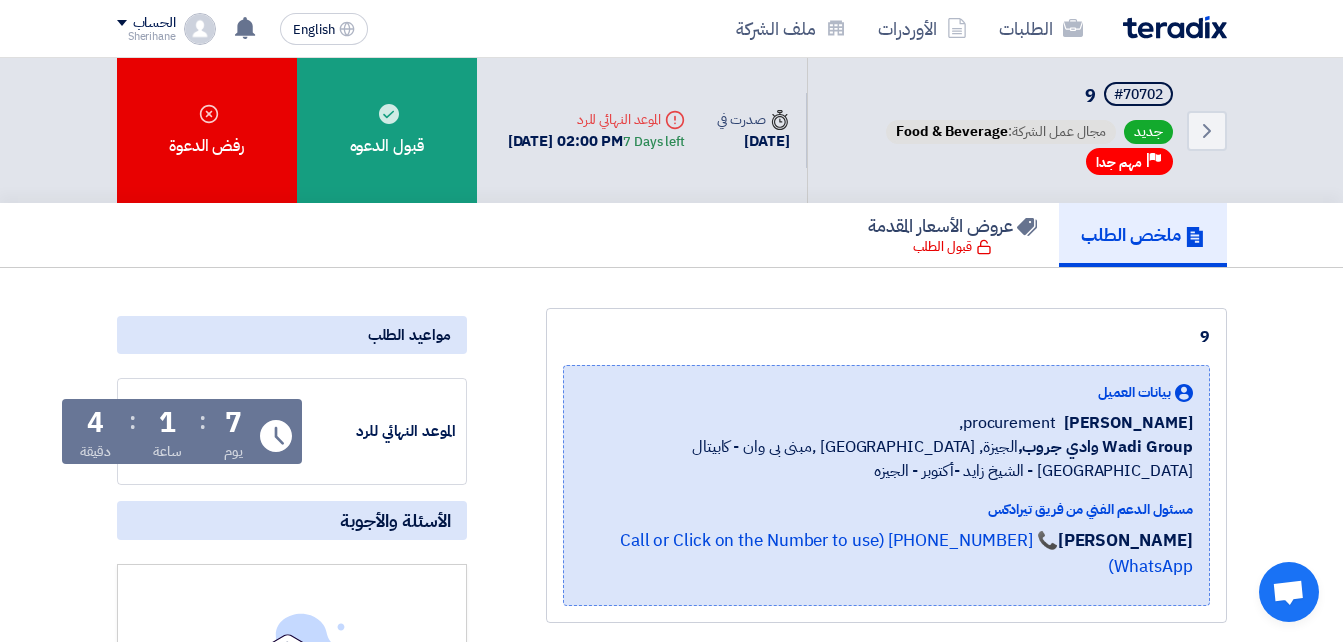 scroll, scrollTop: 0, scrollLeft: 0, axis: both 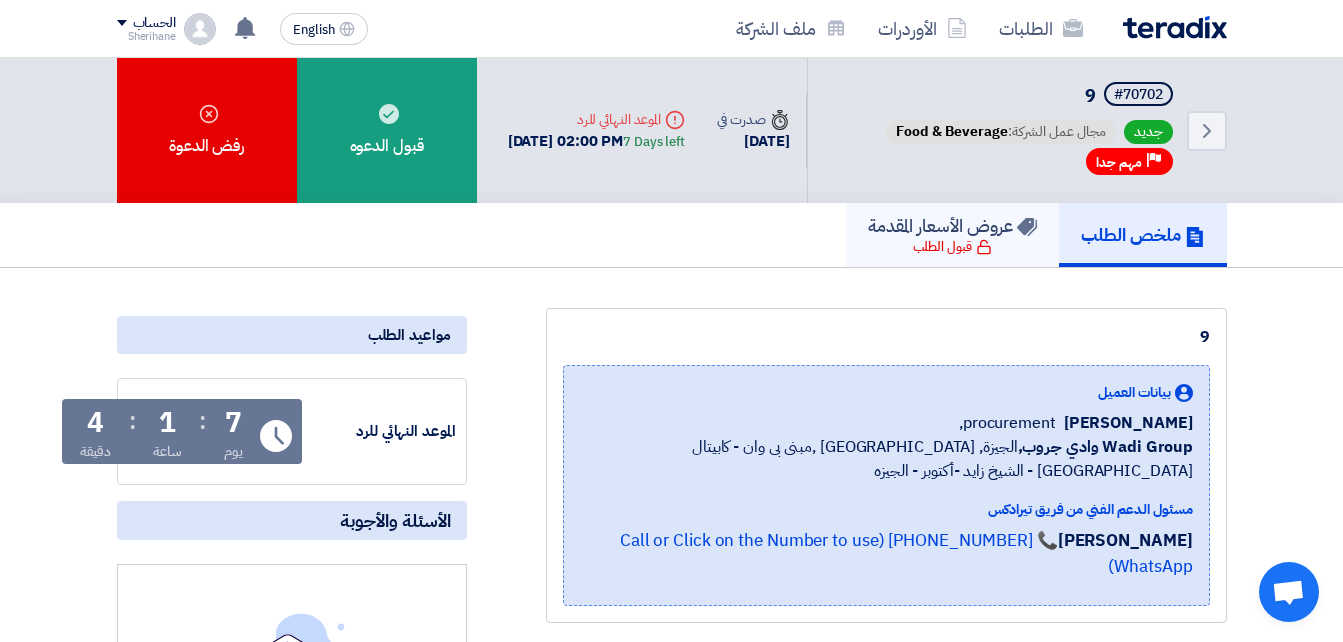 click on "قبول الطلب" 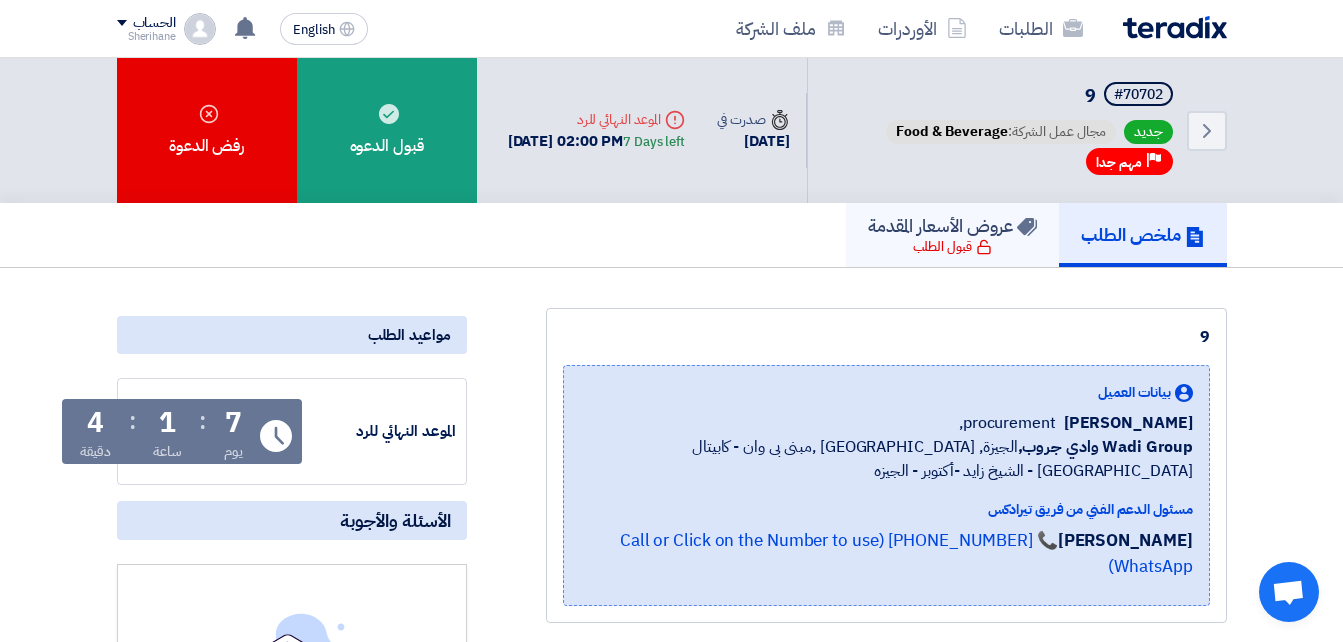 click 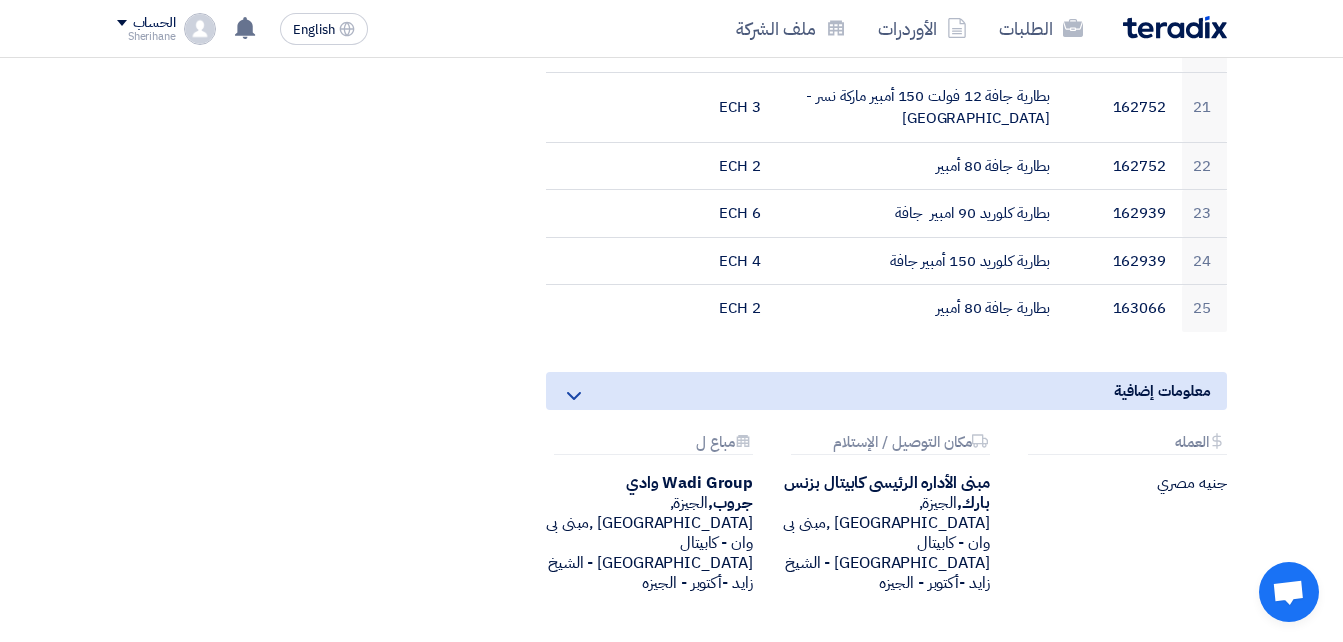scroll, scrollTop: 1800, scrollLeft: 0, axis: vertical 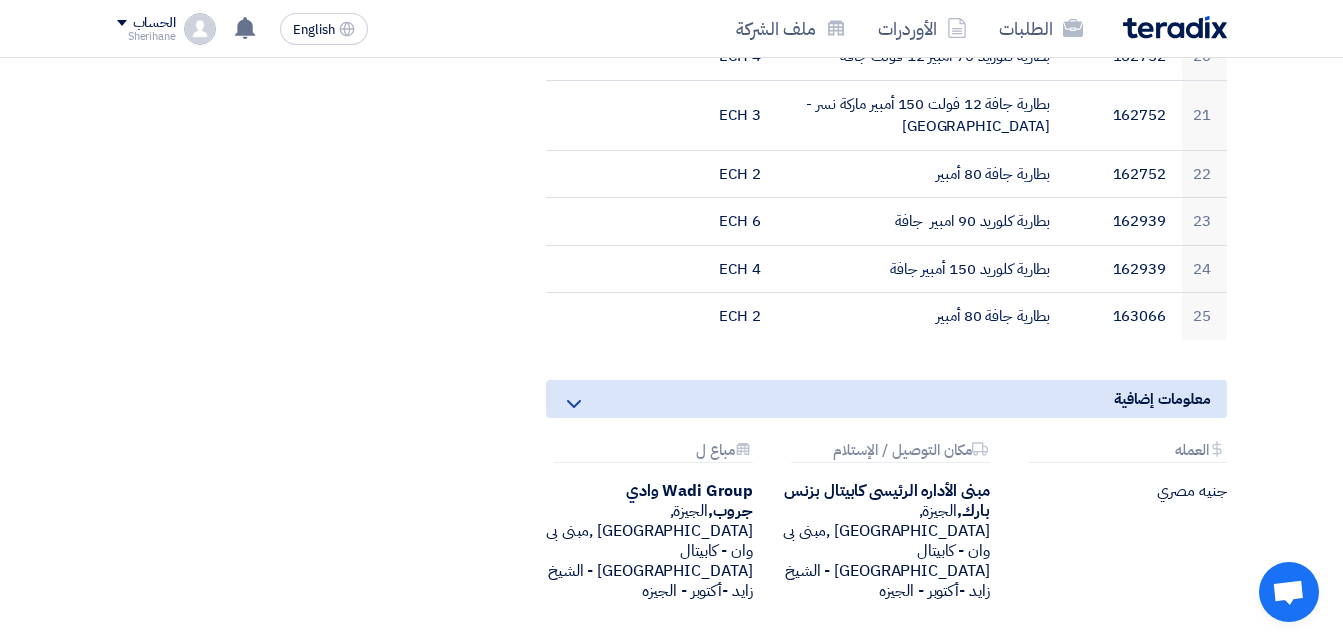 click 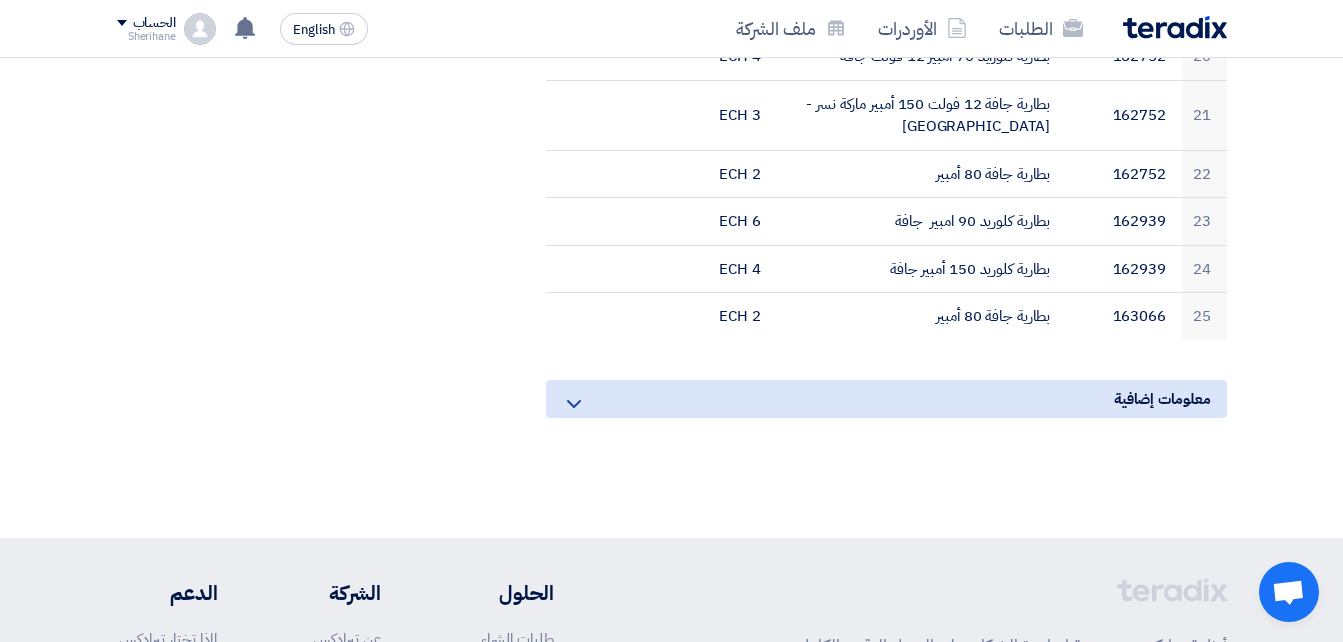 click 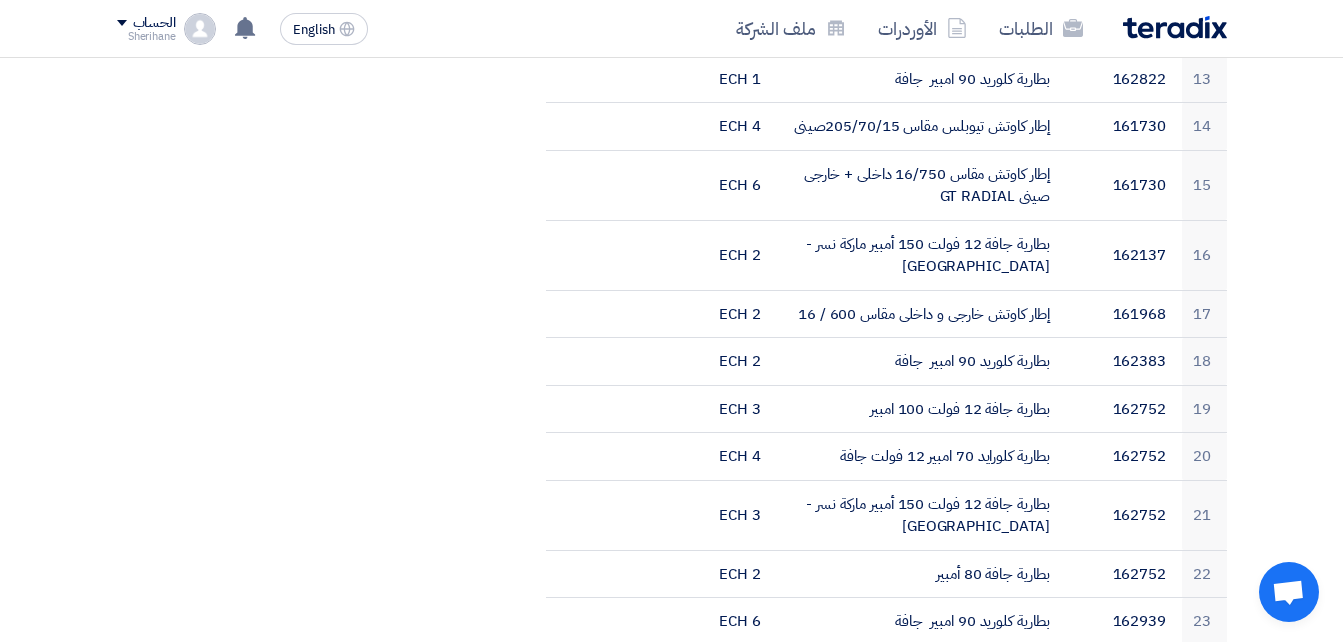 scroll, scrollTop: 1900, scrollLeft: 0, axis: vertical 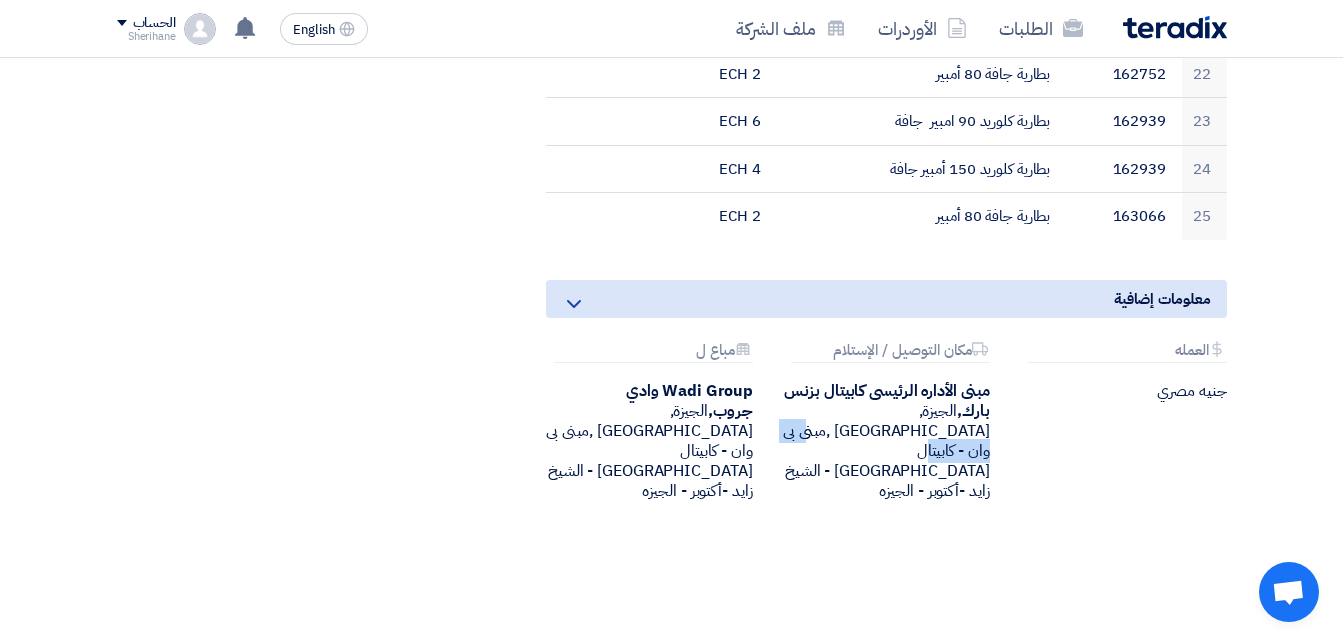 drag, startPoint x: 891, startPoint y: 450, endPoint x: 989, endPoint y: 449, distance: 98.005104 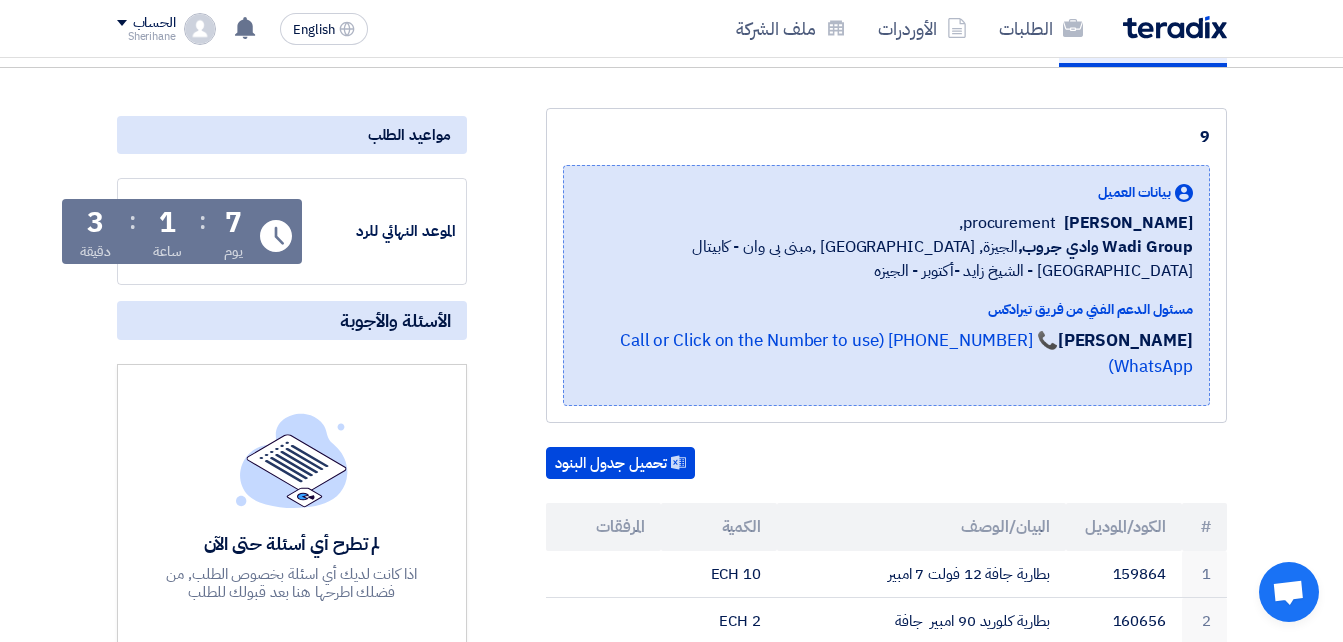 scroll, scrollTop: 0, scrollLeft: 0, axis: both 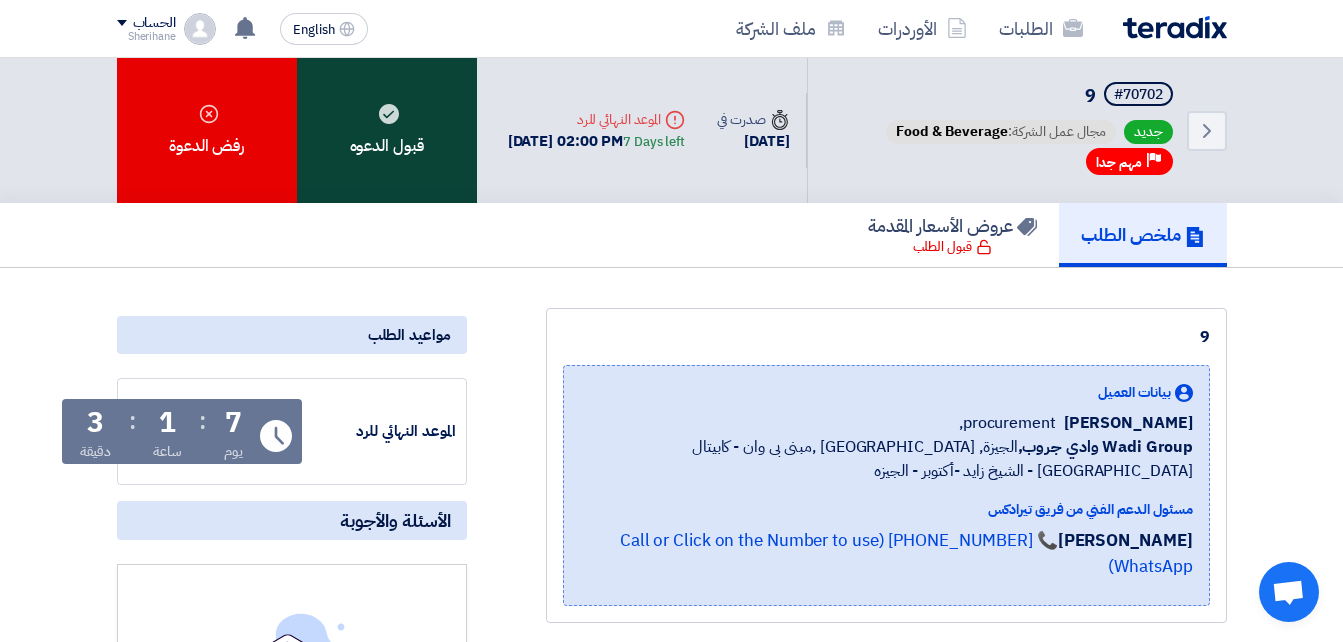 click on "قبول الدعوه" 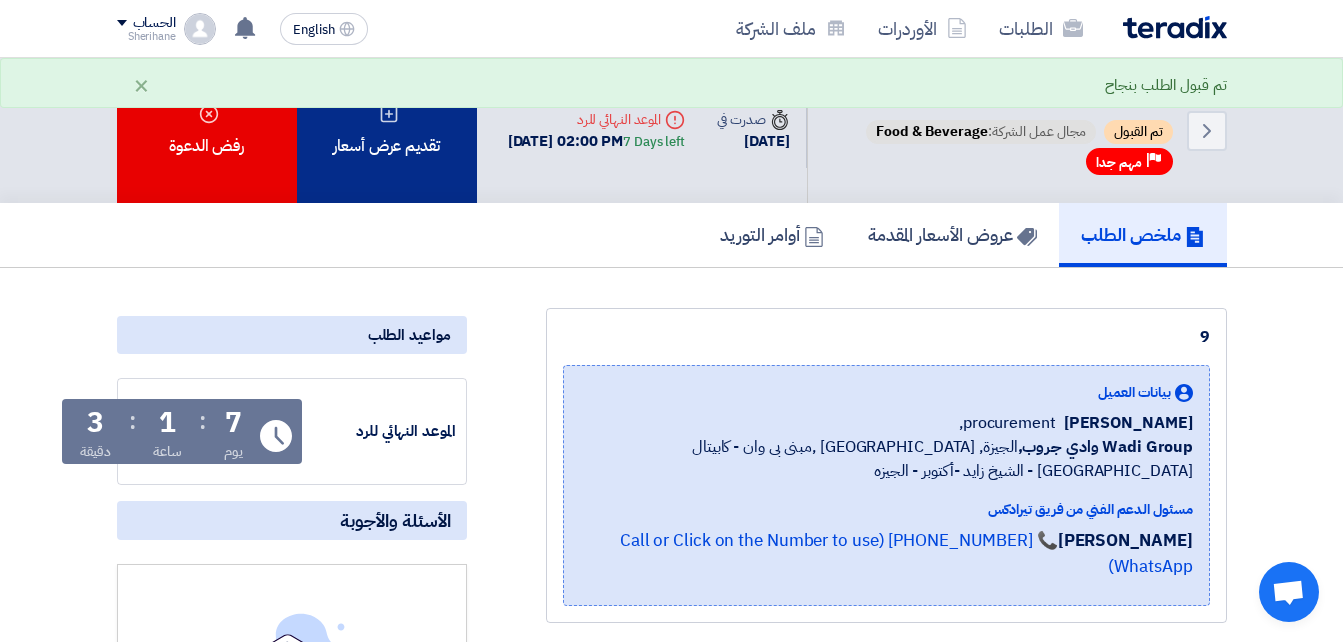 click on "تقديم عرض أسعار" 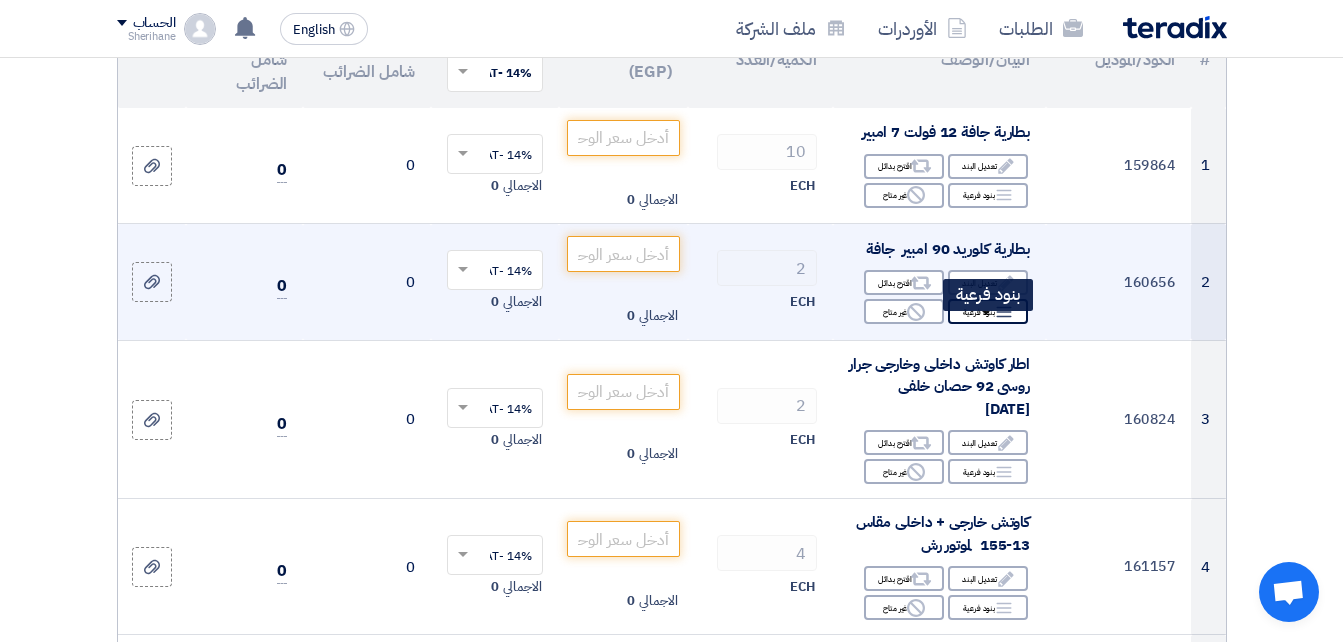 scroll, scrollTop: 300, scrollLeft: 0, axis: vertical 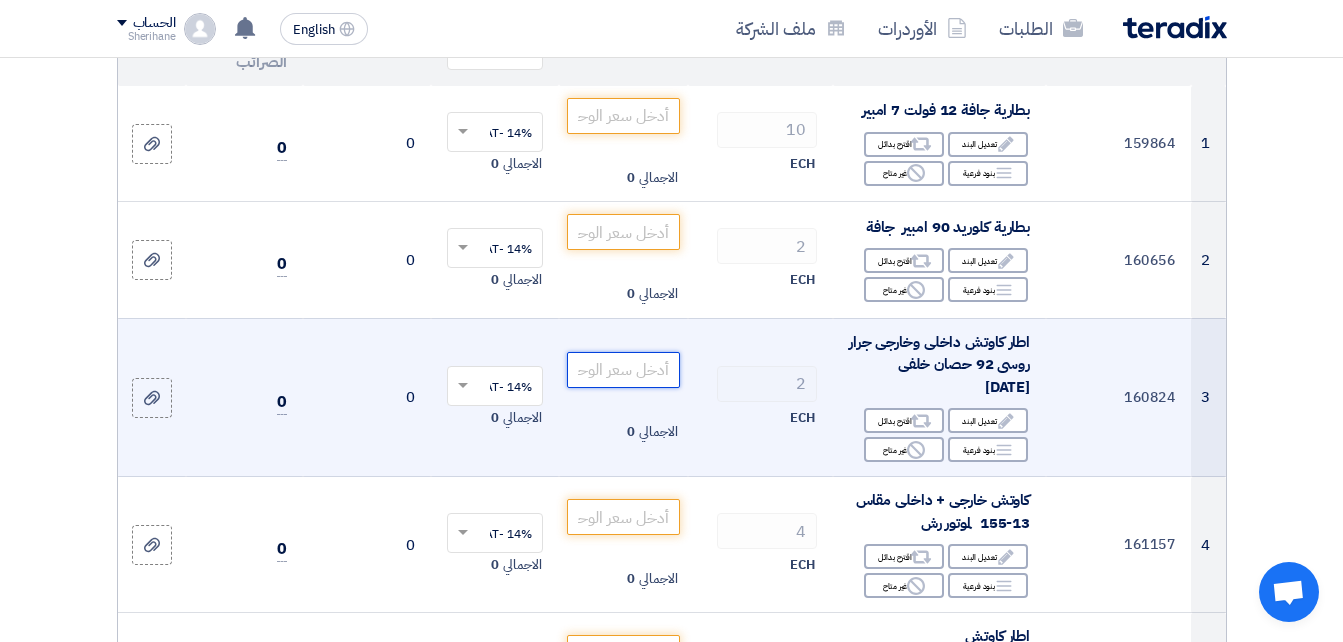 click 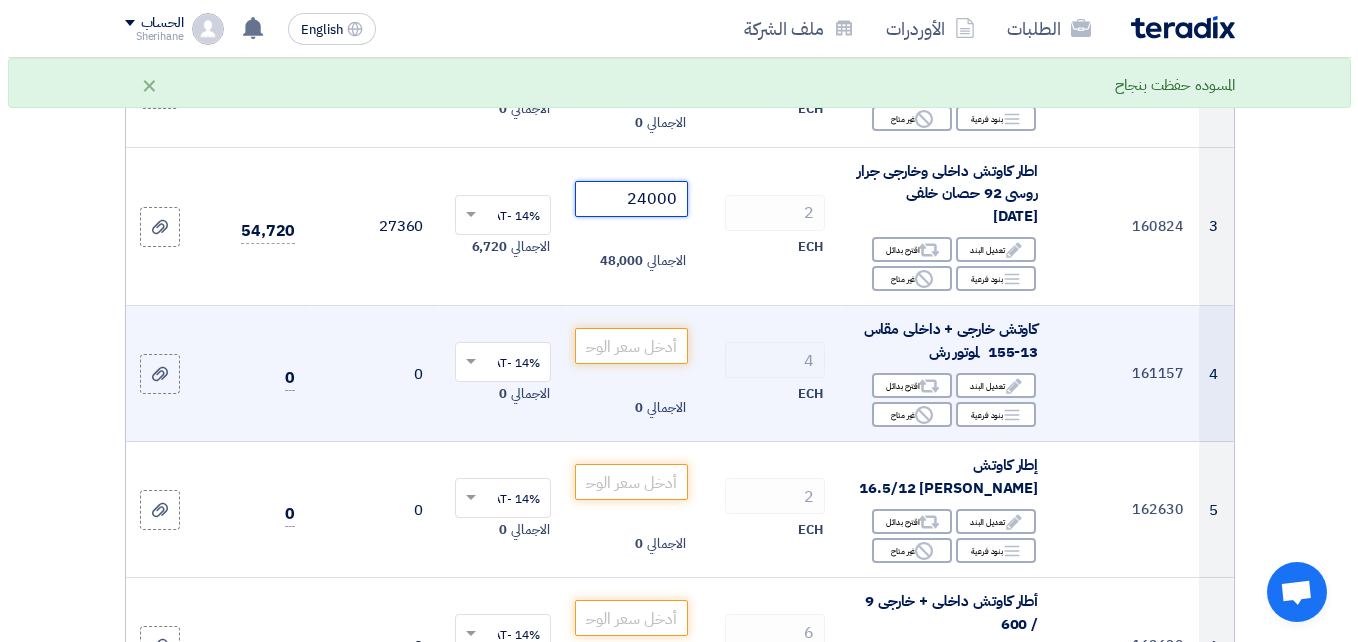 scroll, scrollTop: 500, scrollLeft: 0, axis: vertical 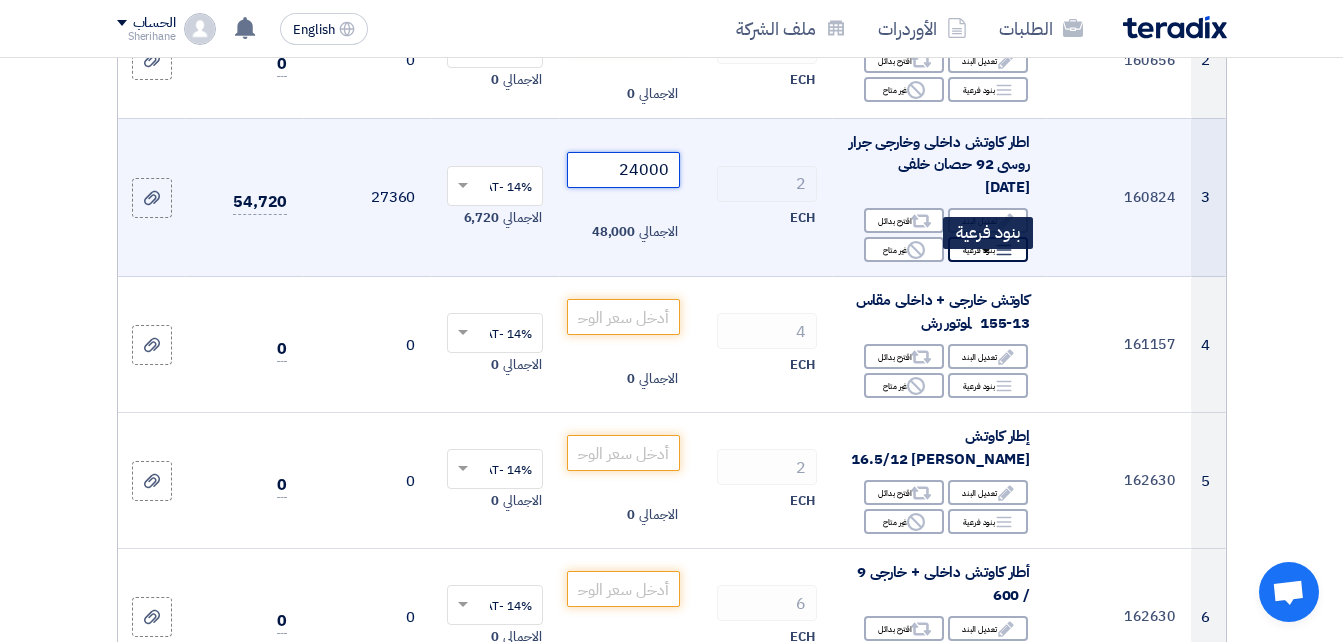 type on "24000" 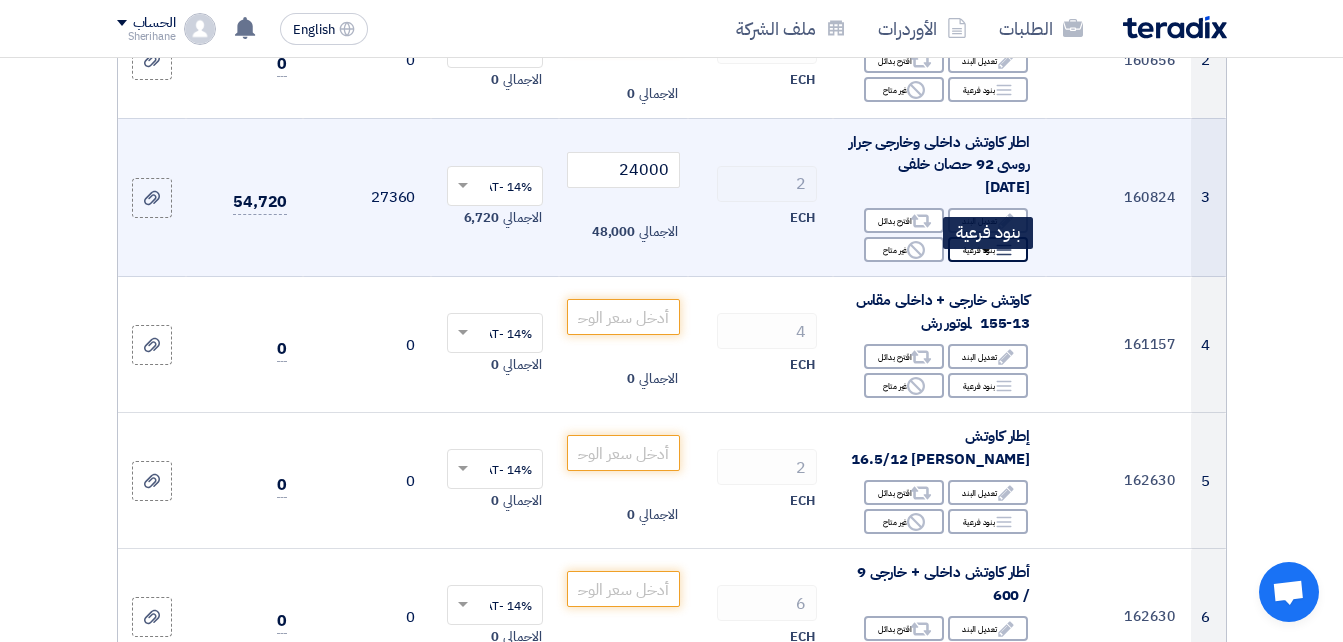 click on "Breakdown" 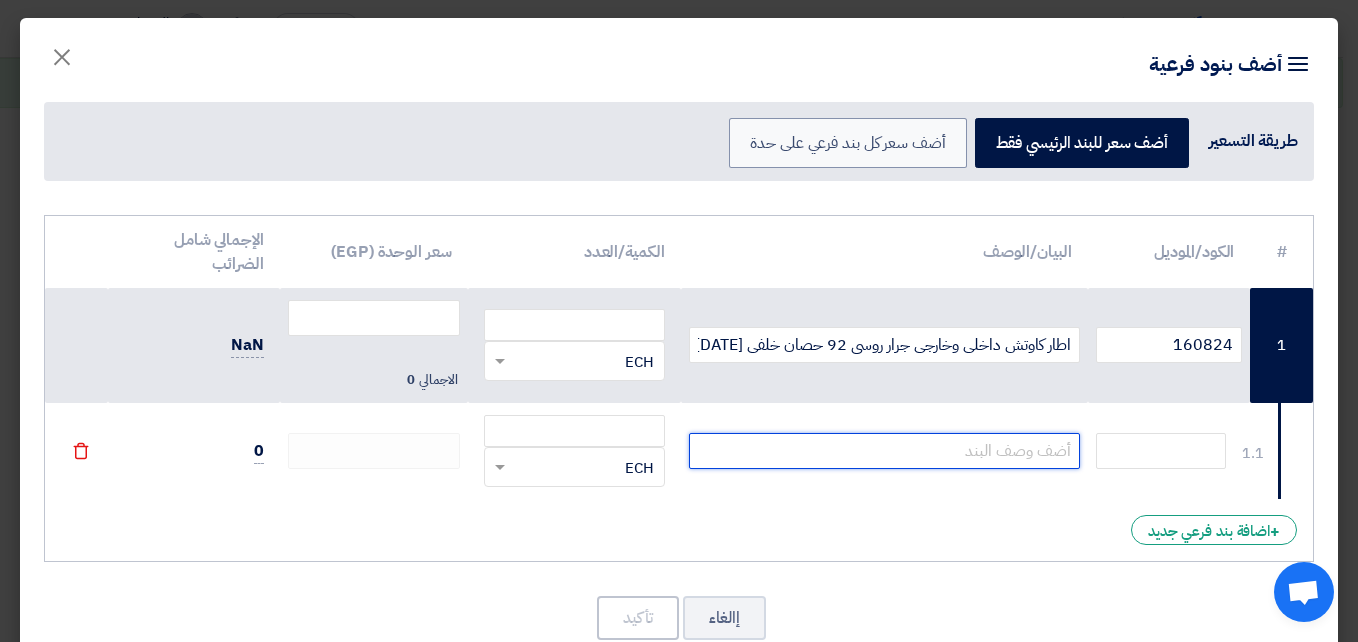click 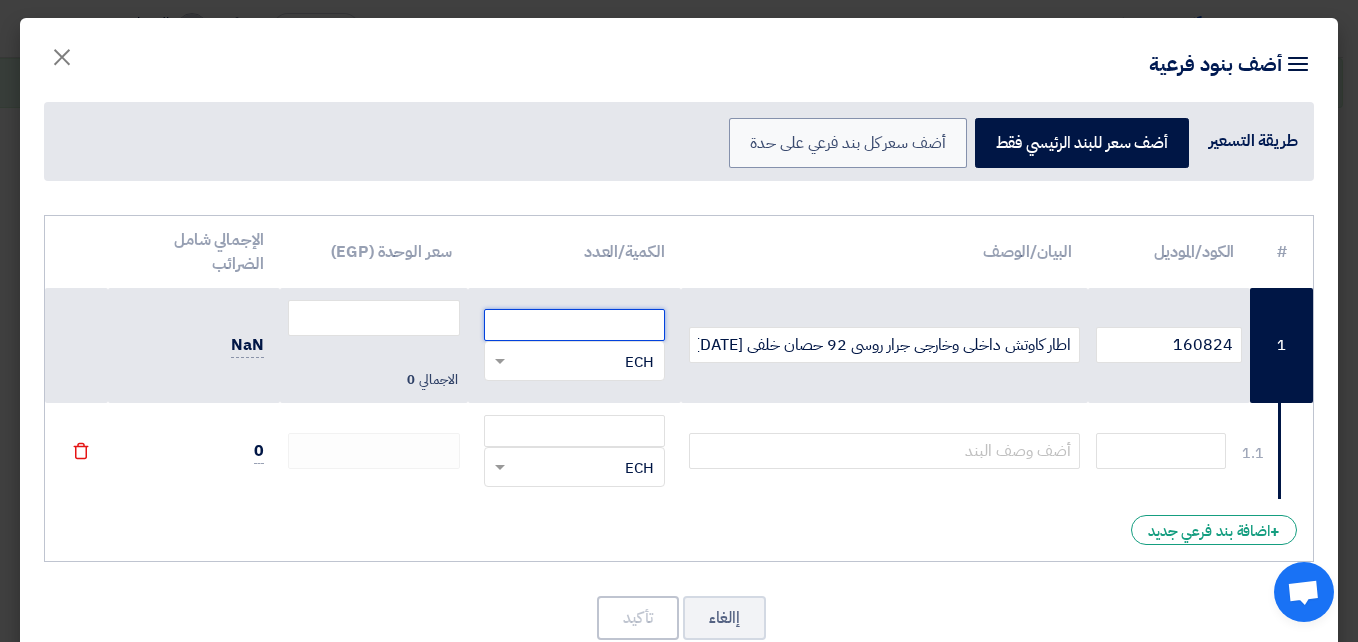 click 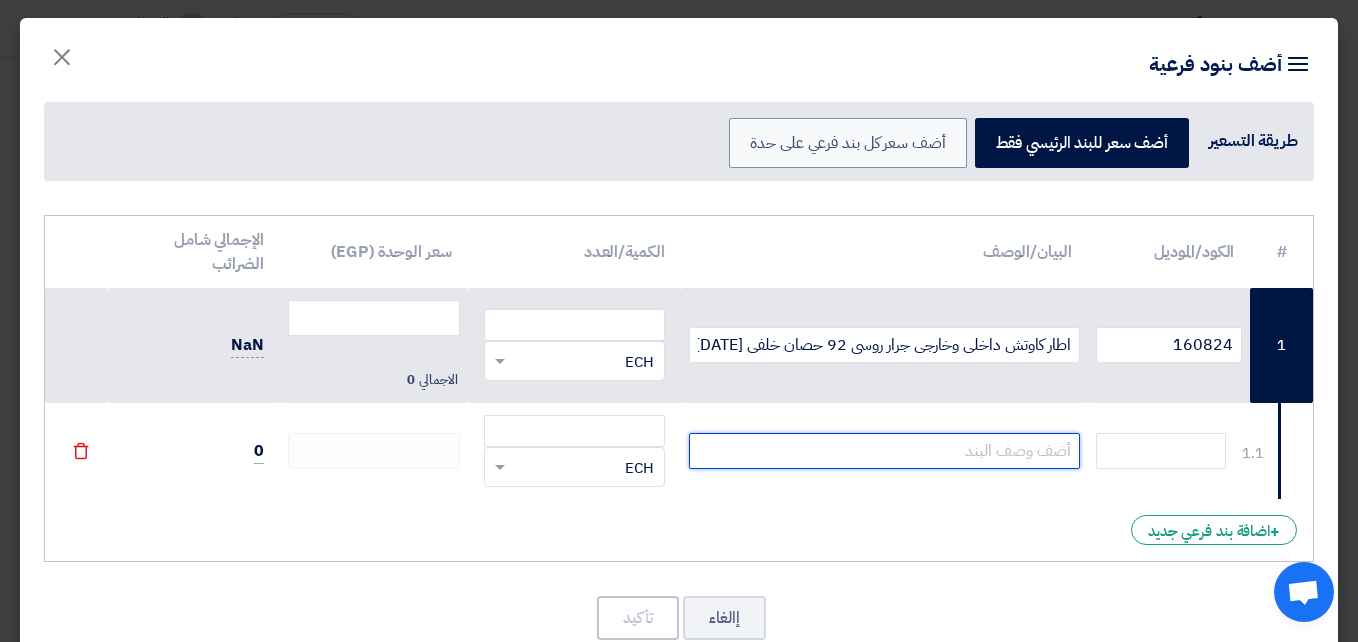 click 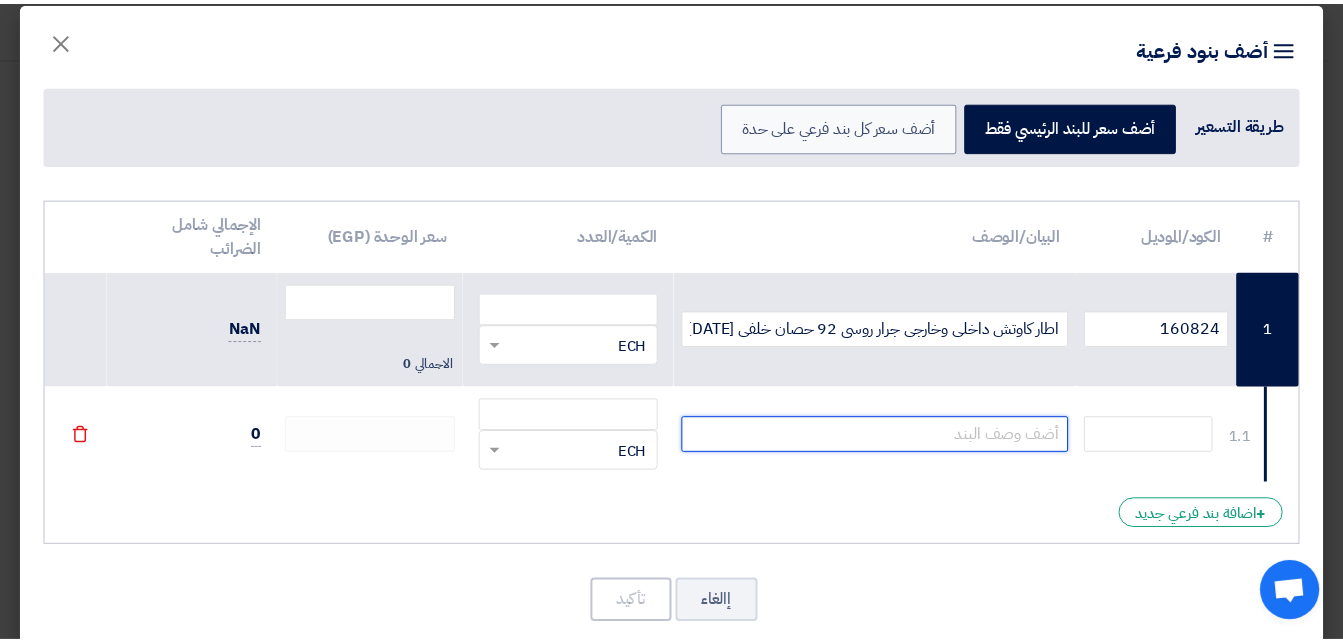 scroll, scrollTop: 0, scrollLeft: 0, axis: both 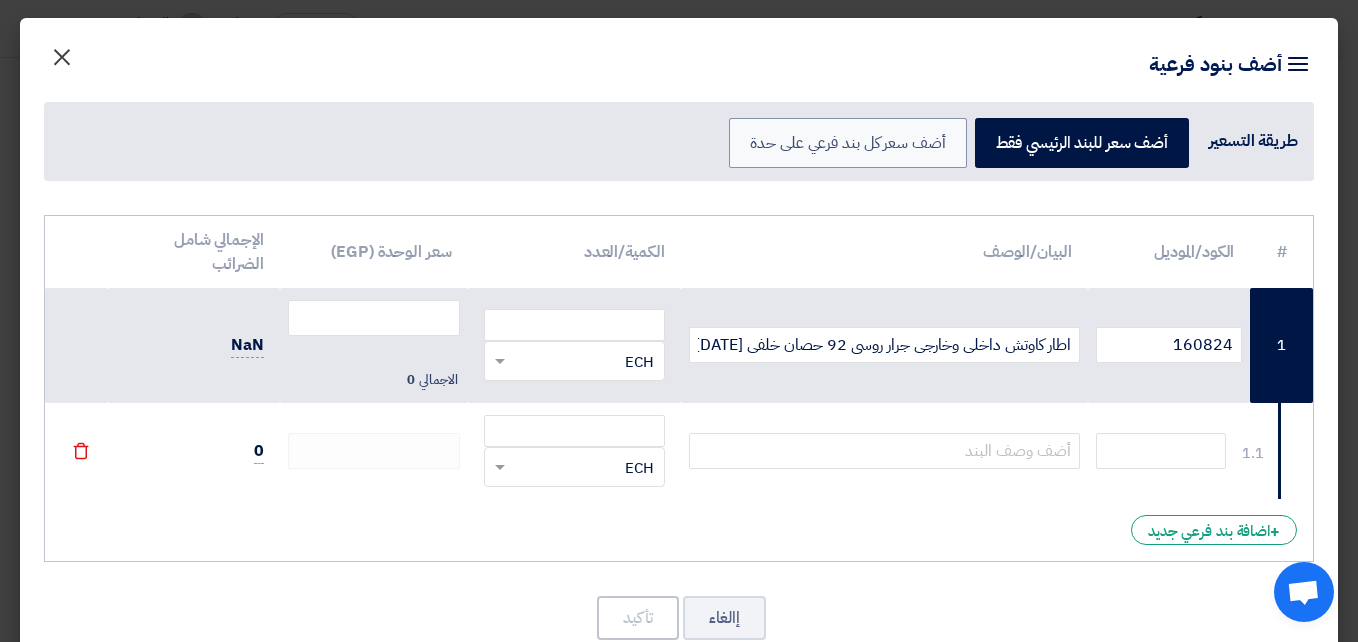 click on "×" 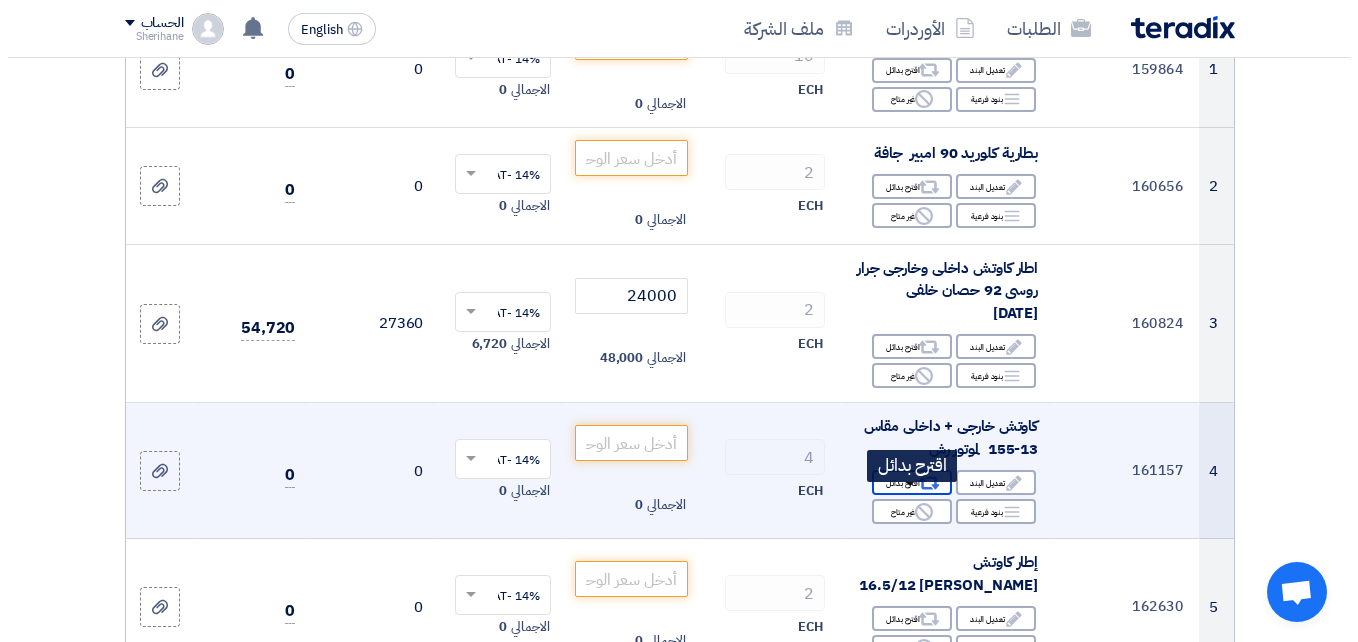 scroll, scrollTop: 400, scrollLeft: 0, axis: vertical 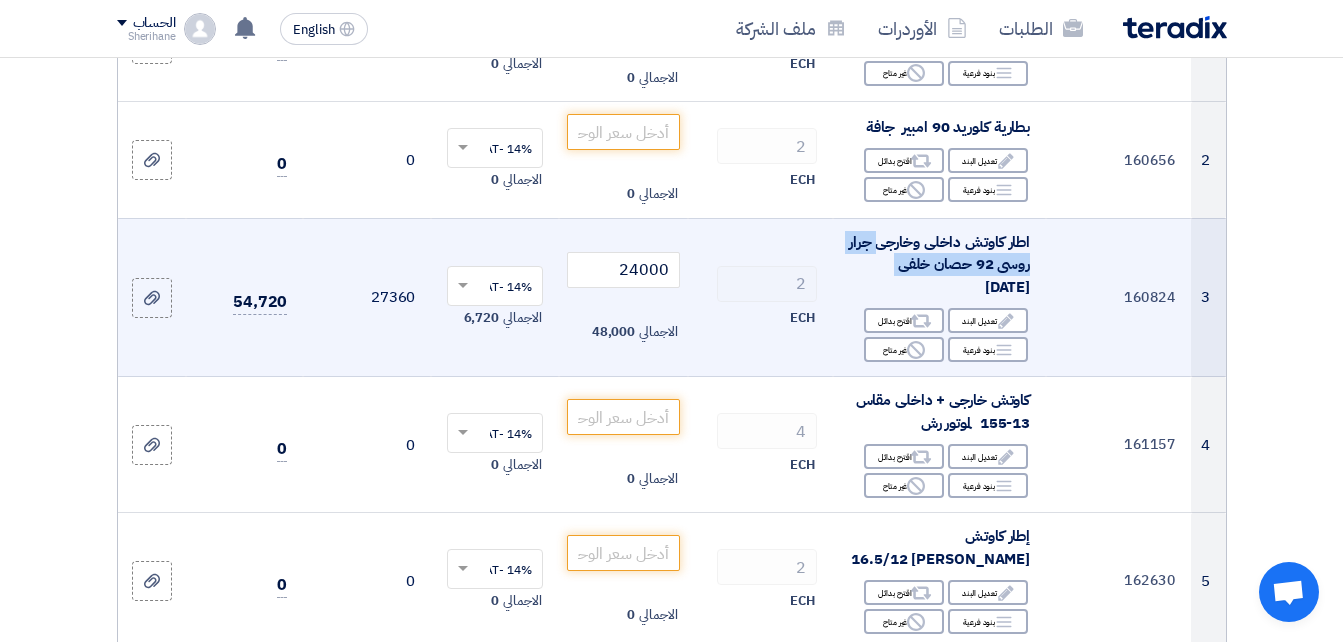 drag, startPoint x: 872, startPoint y: 261, endPoint x: 1040, endPoint y: 300, distance: 172.46739 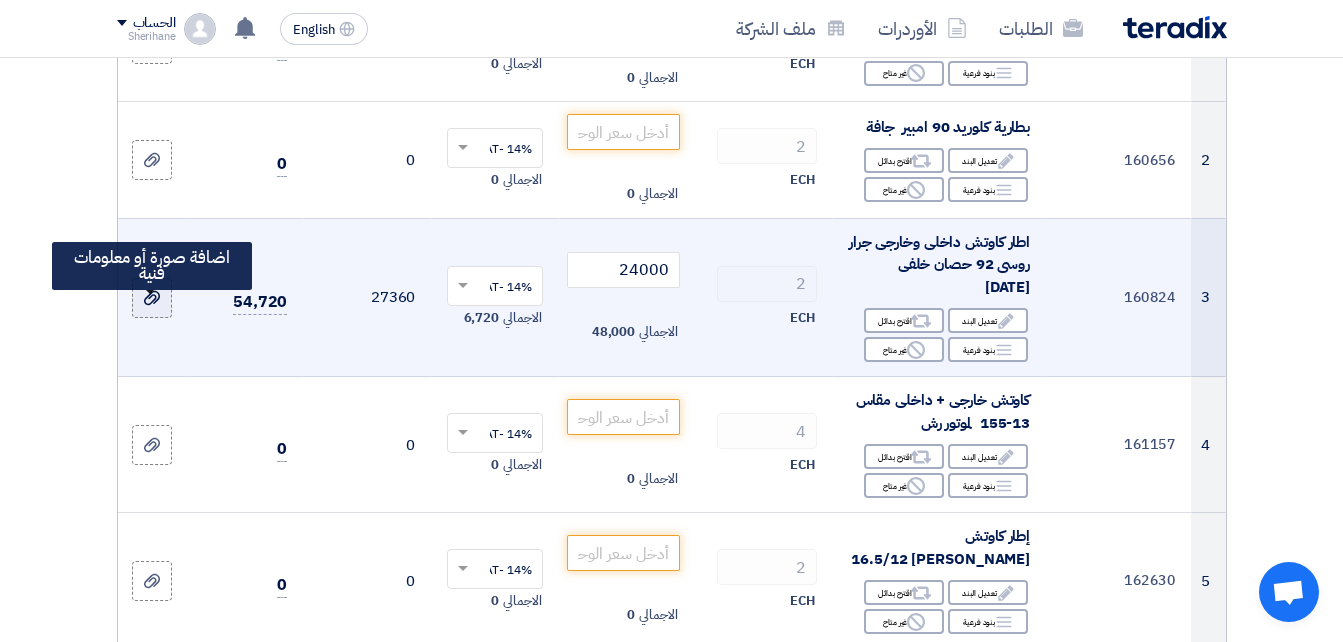 click 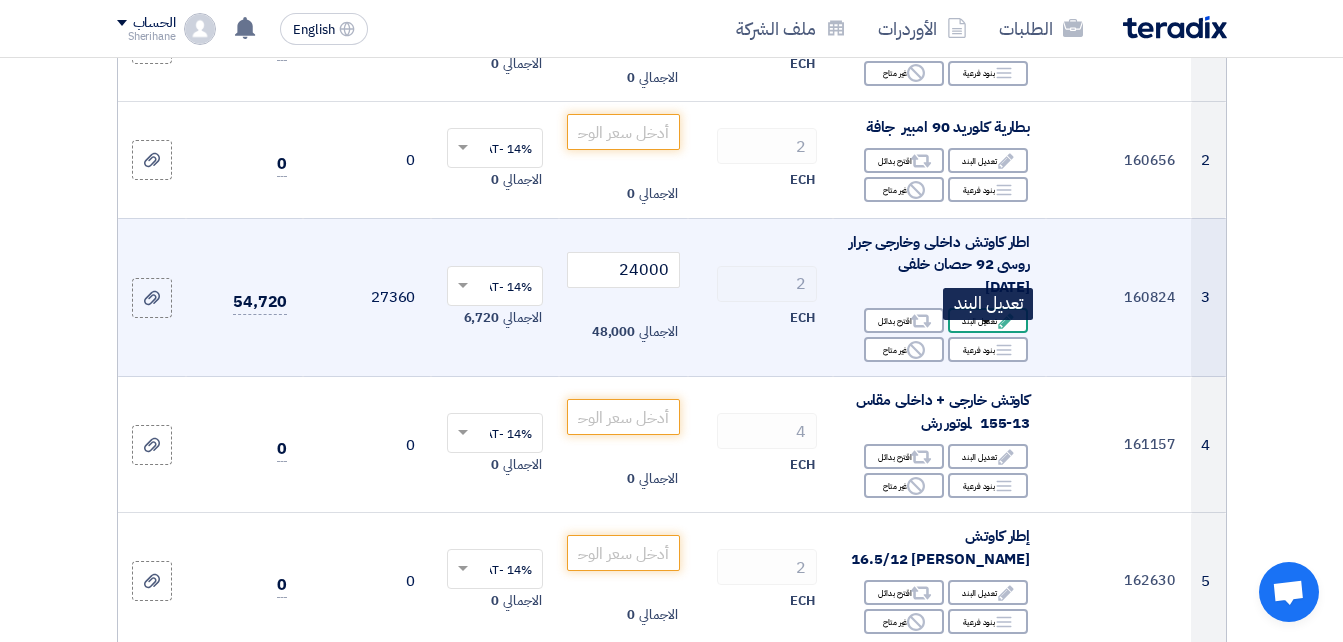 click on "Edit
تعديل البند" 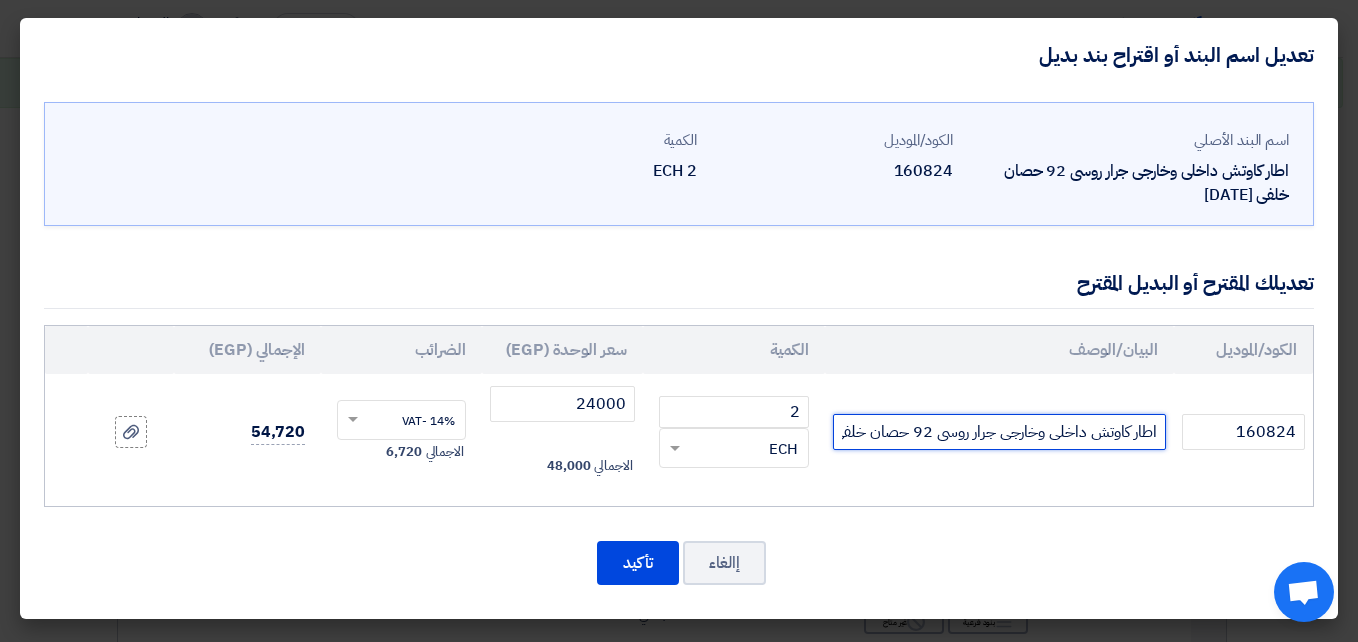 click on "اطار كاوتش داخلى وخارجى جرار روسى 92 حصان خلفى [DATE]" 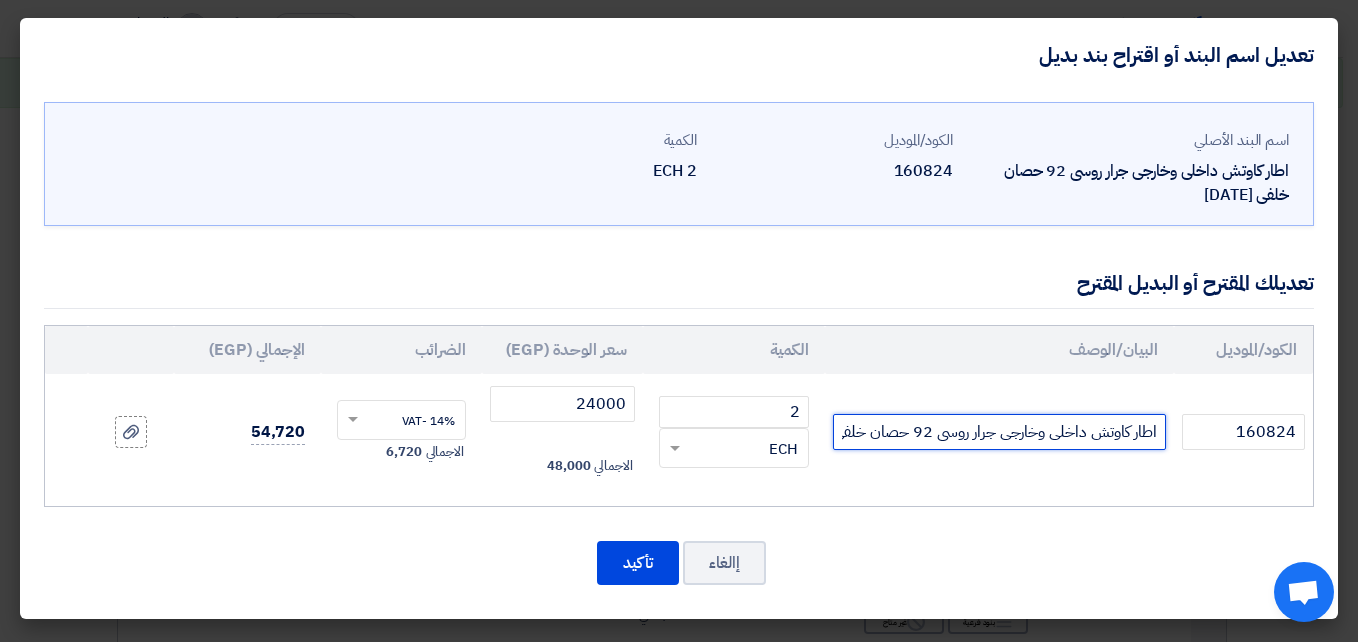 click on "اطار كاوتش داخلى وخارجى جرار روسى 92 حصان خلفى [DATE]" 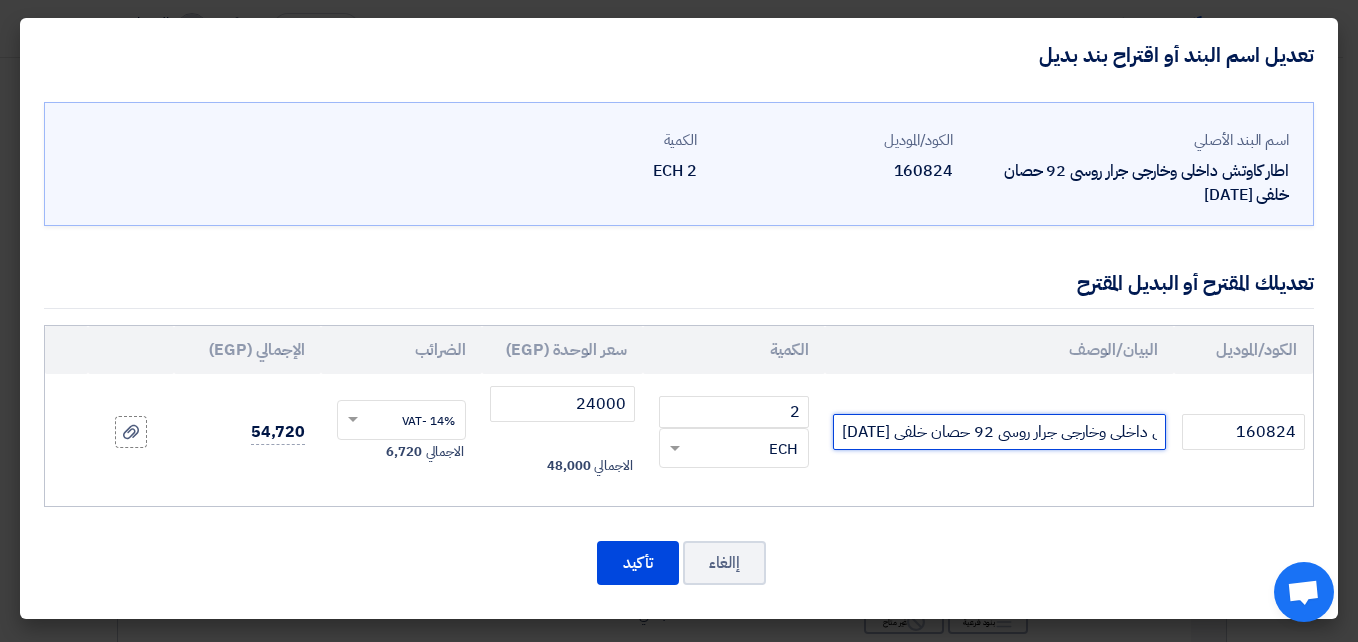 scroll, scrollTop: 0, scrollLeft: -77, axis: horizontal 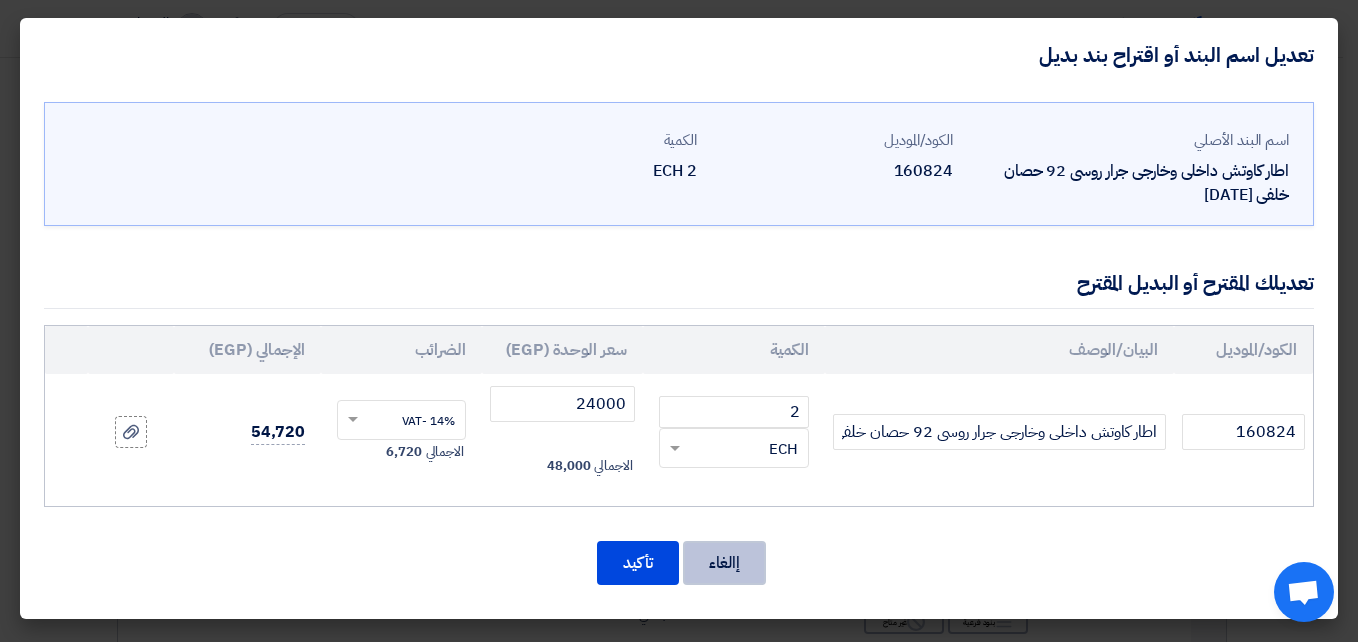 click on "إالغاء" 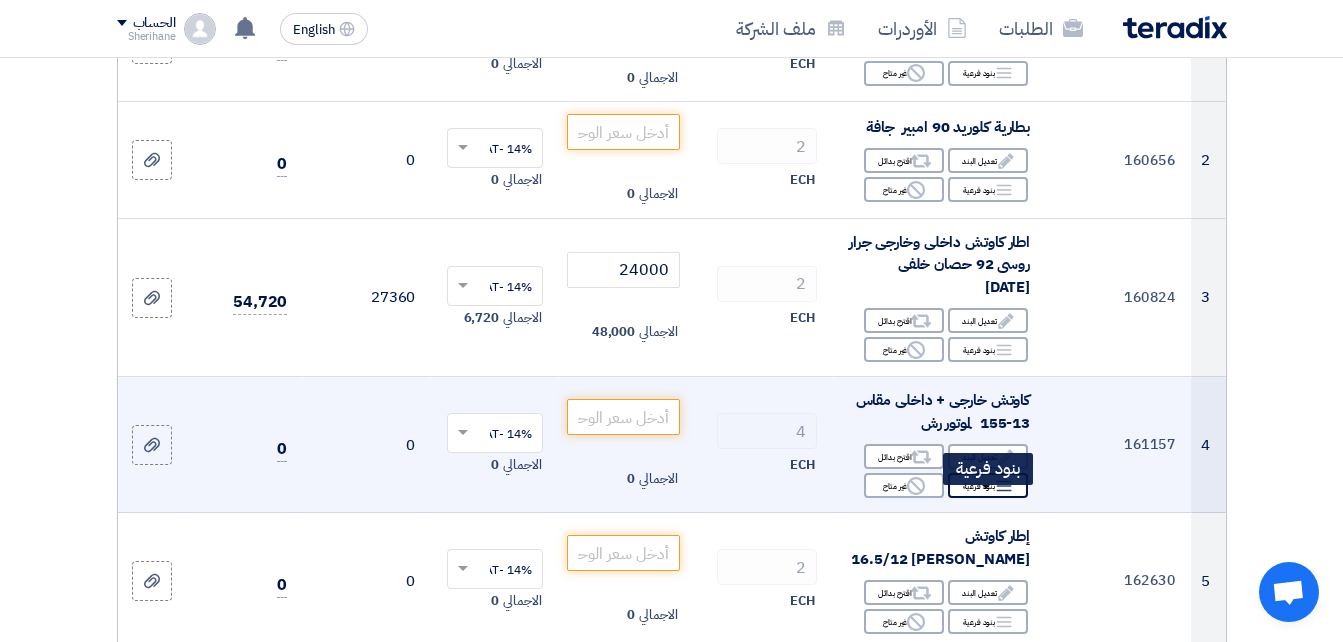 click on "Breakdown
بنود فرعية" 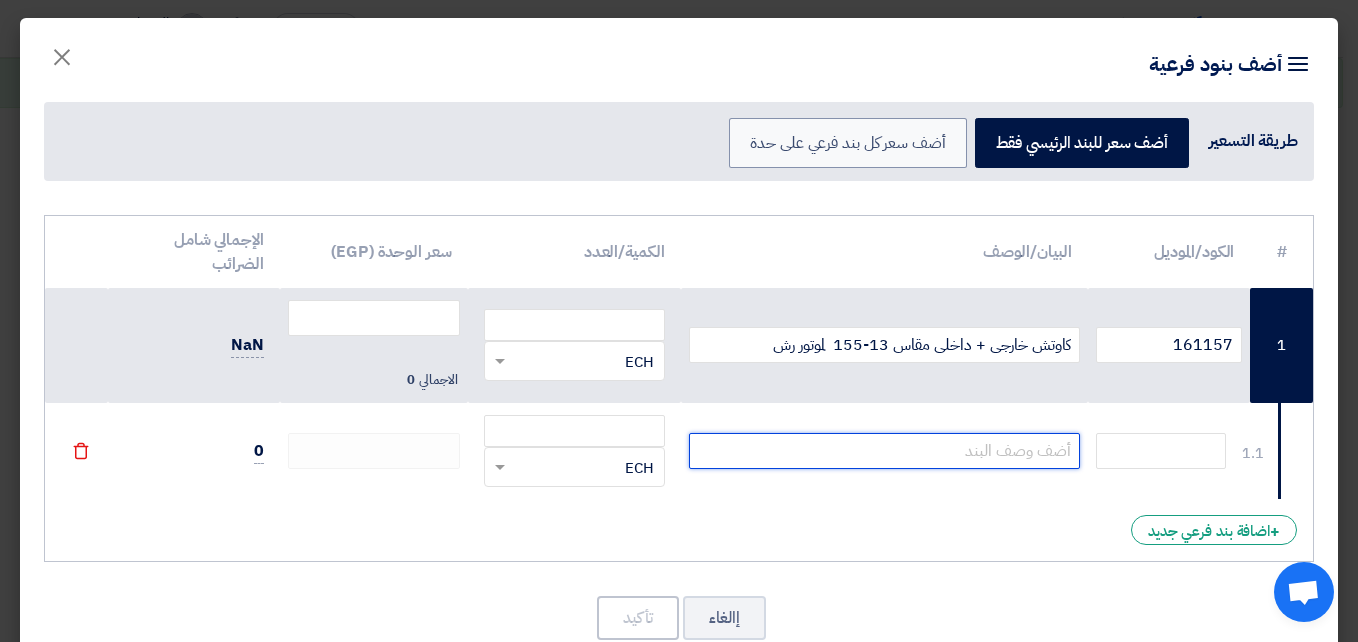 click 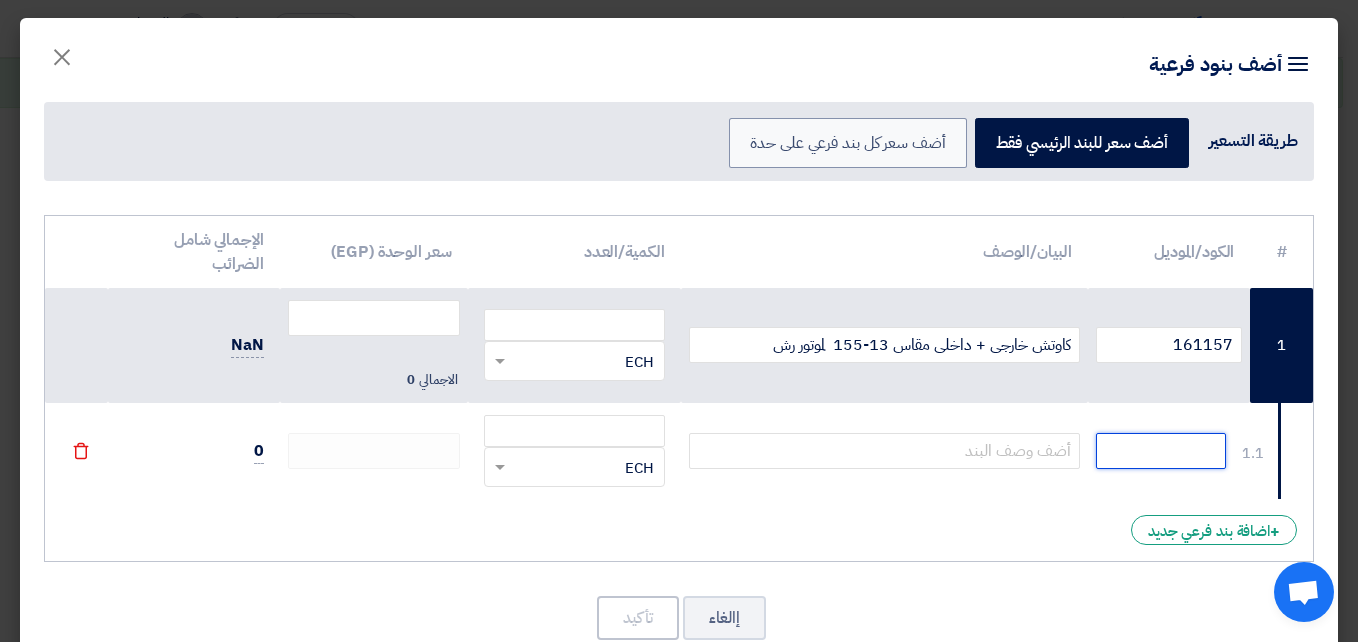click 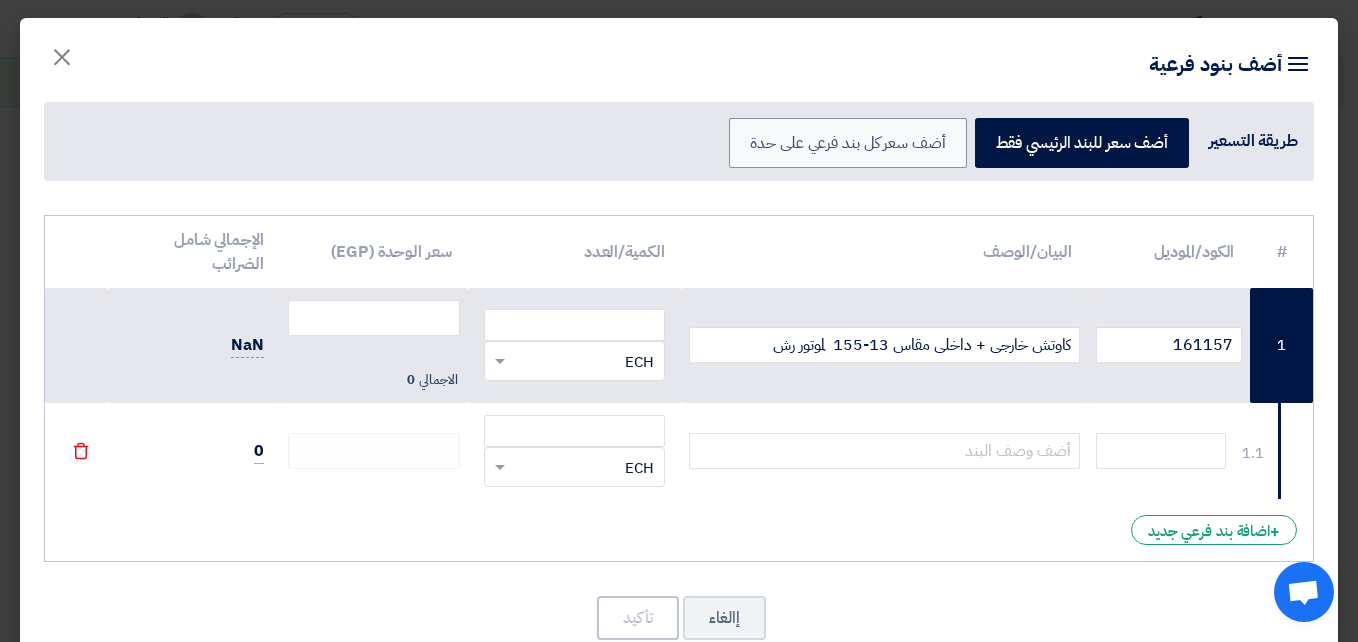 click 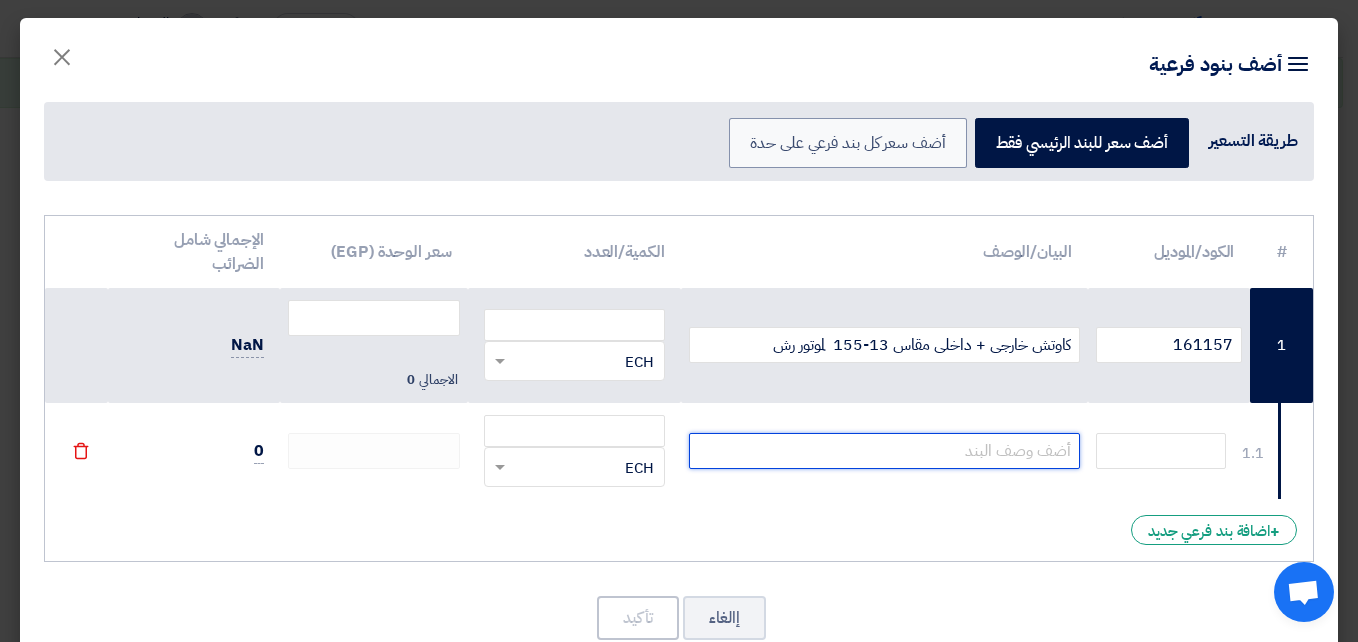 click 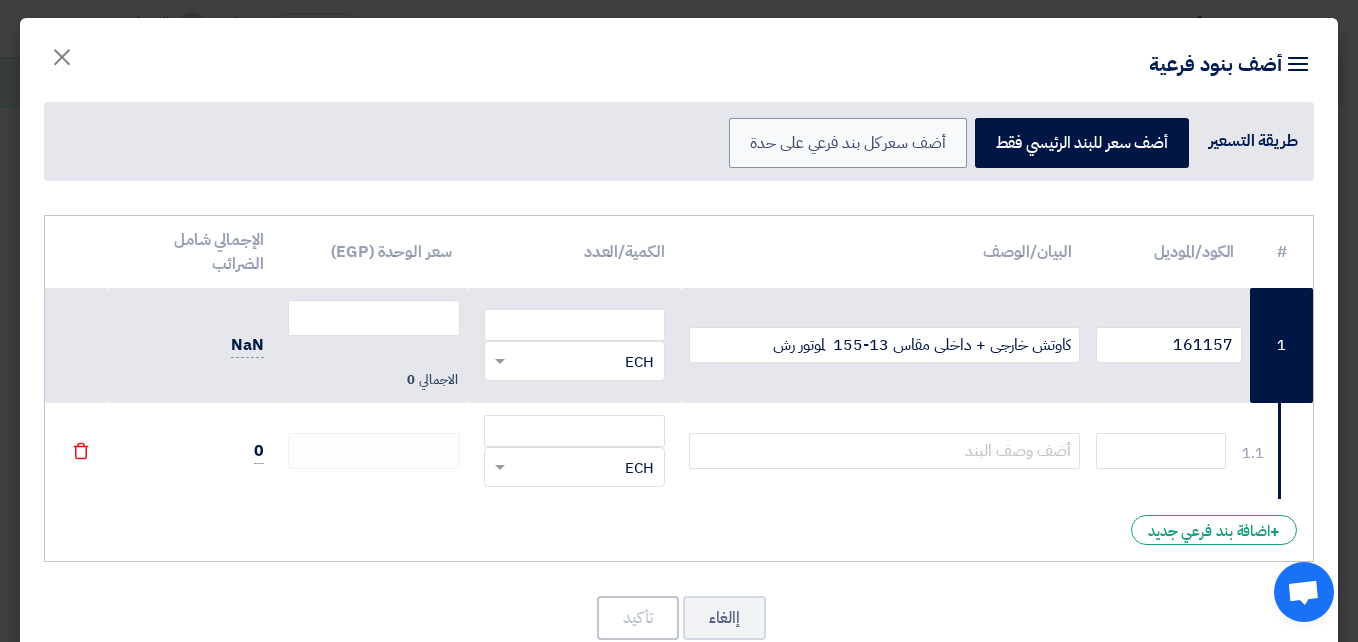 click on "RFQ_STEP1.ITEMS.2.TYPE_PLACEHOLDER
×
ECH" 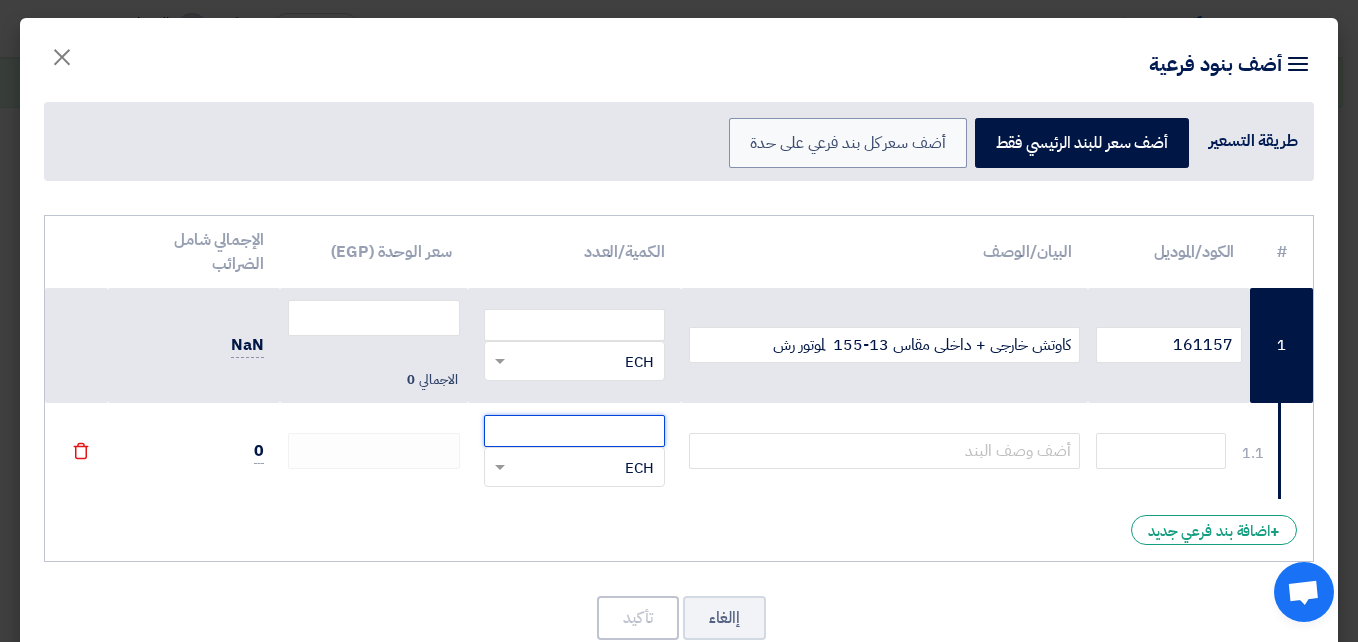click 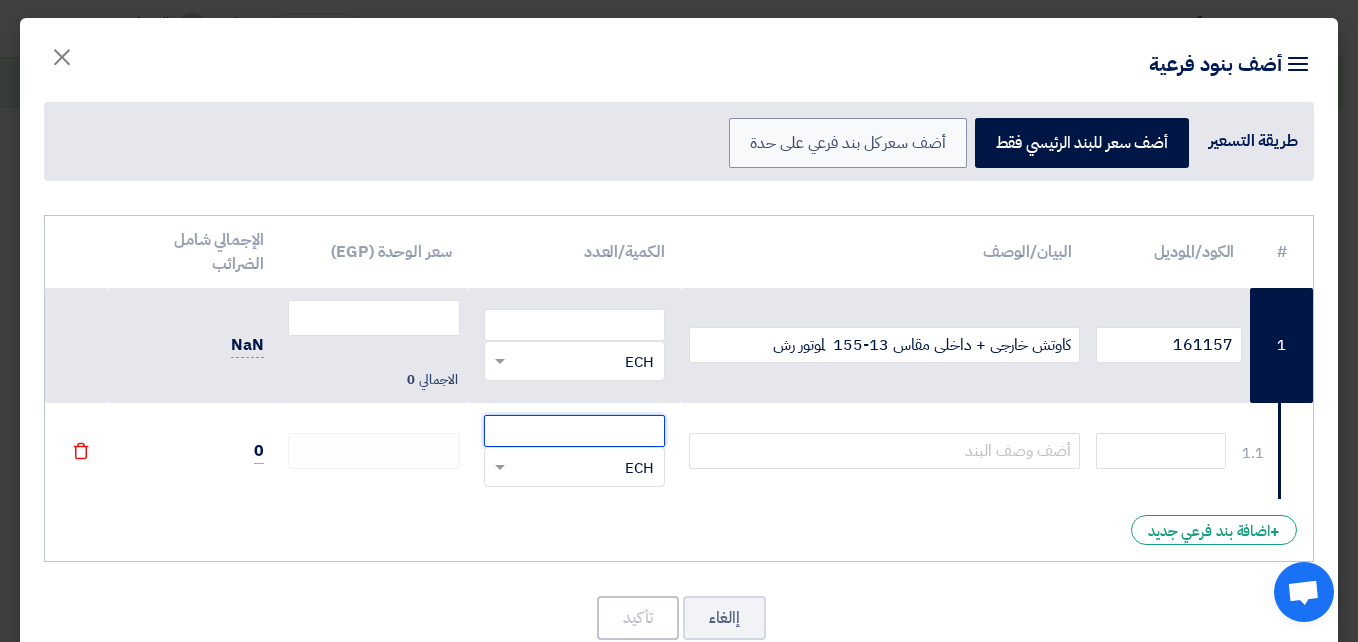 click 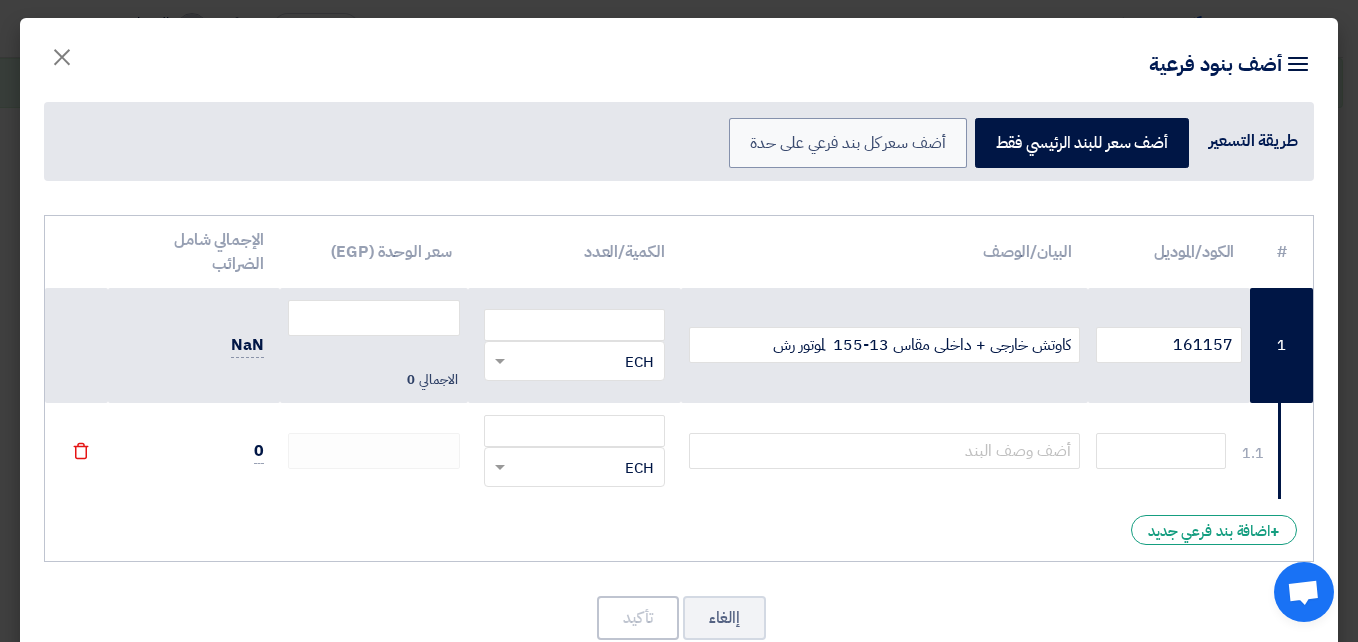 click 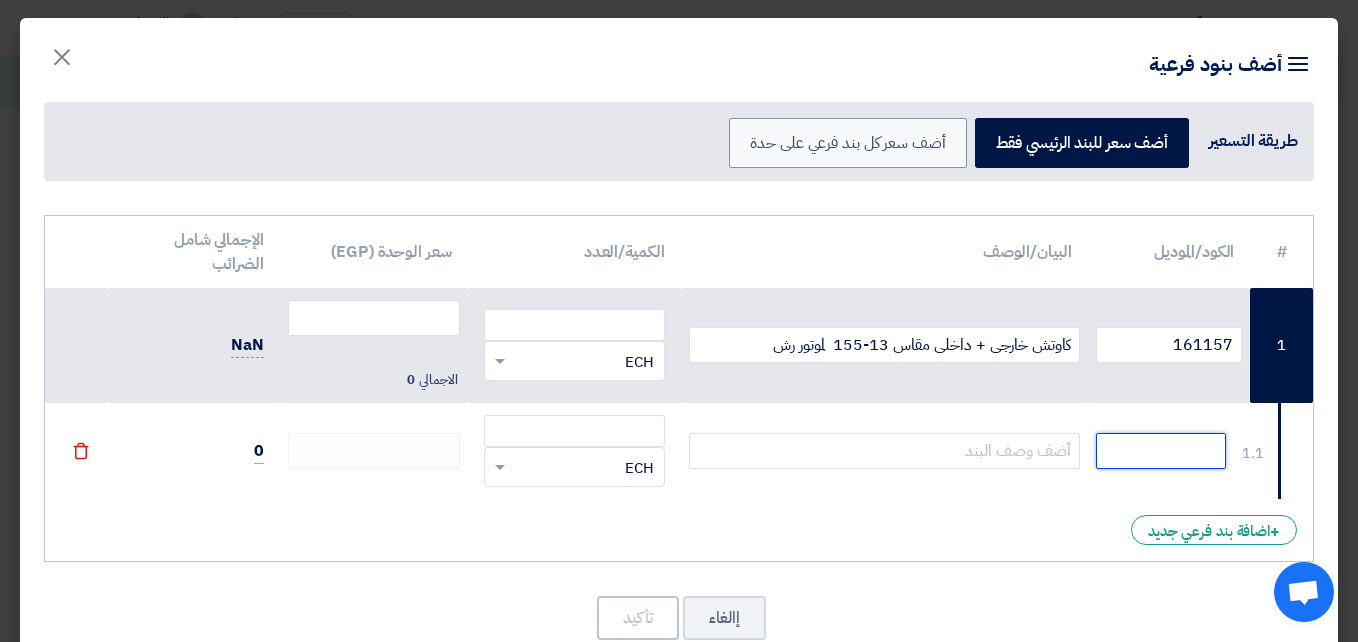click 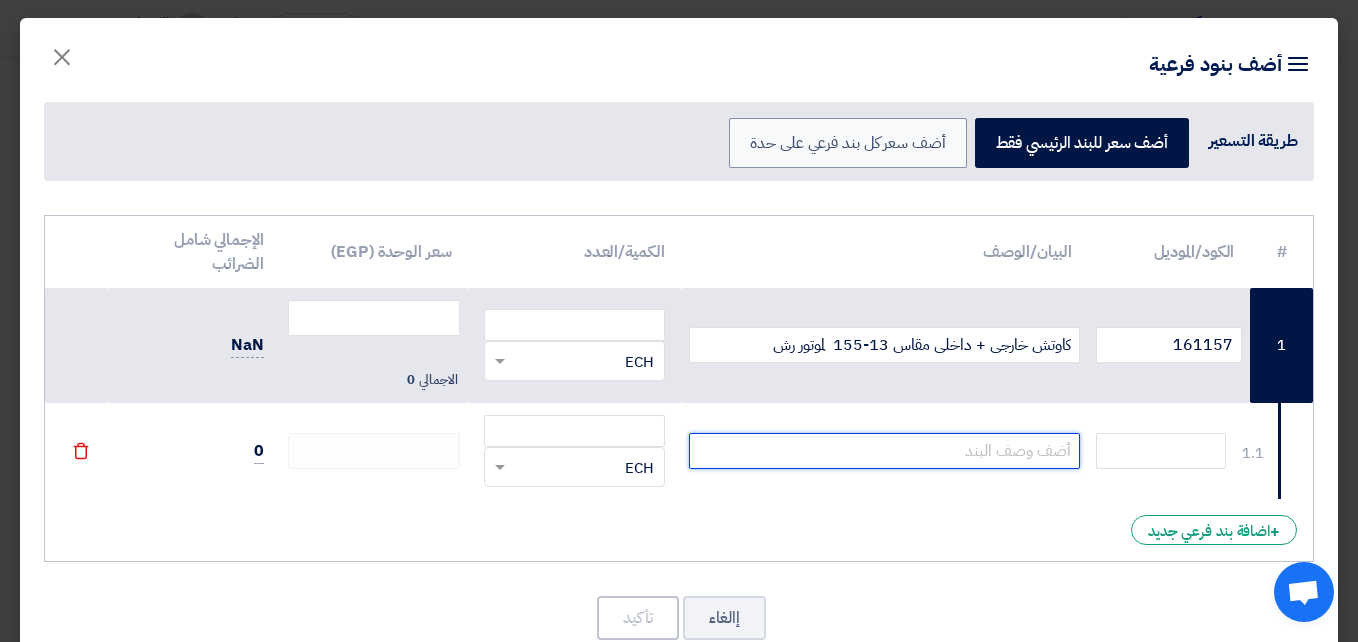 click 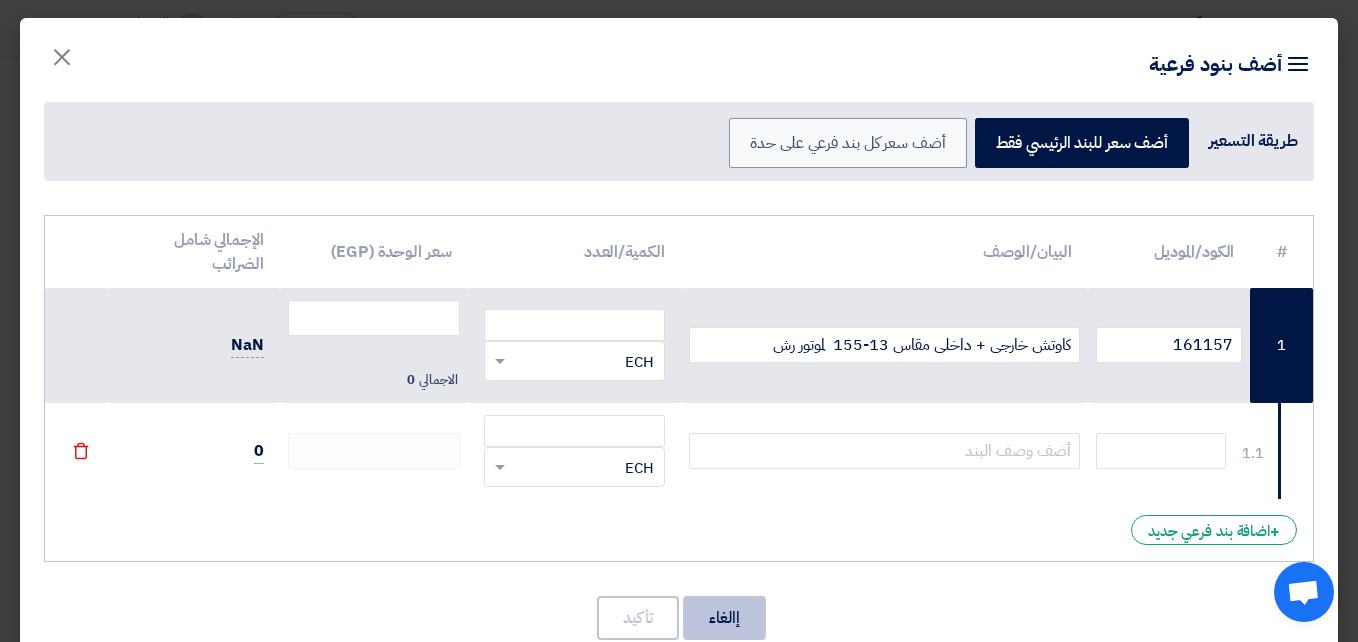 click on "إالغاء" 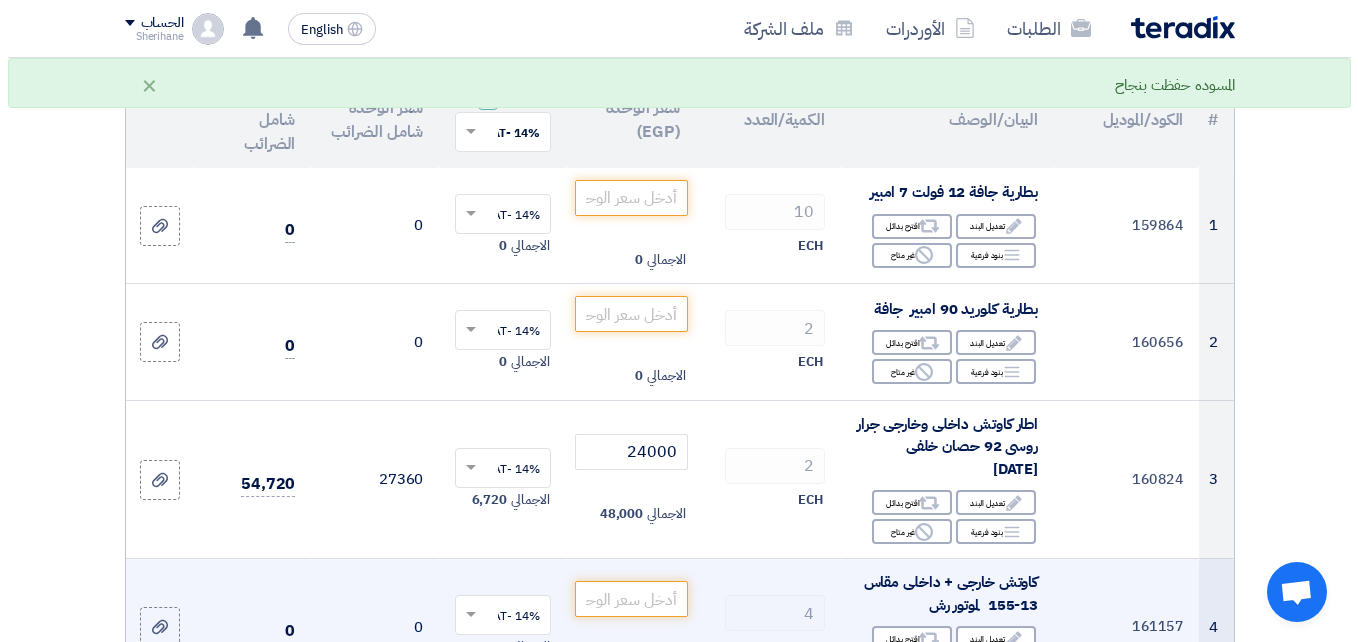 scroll, scrollTop: 200, scrollLeft: 0, axis: vertical 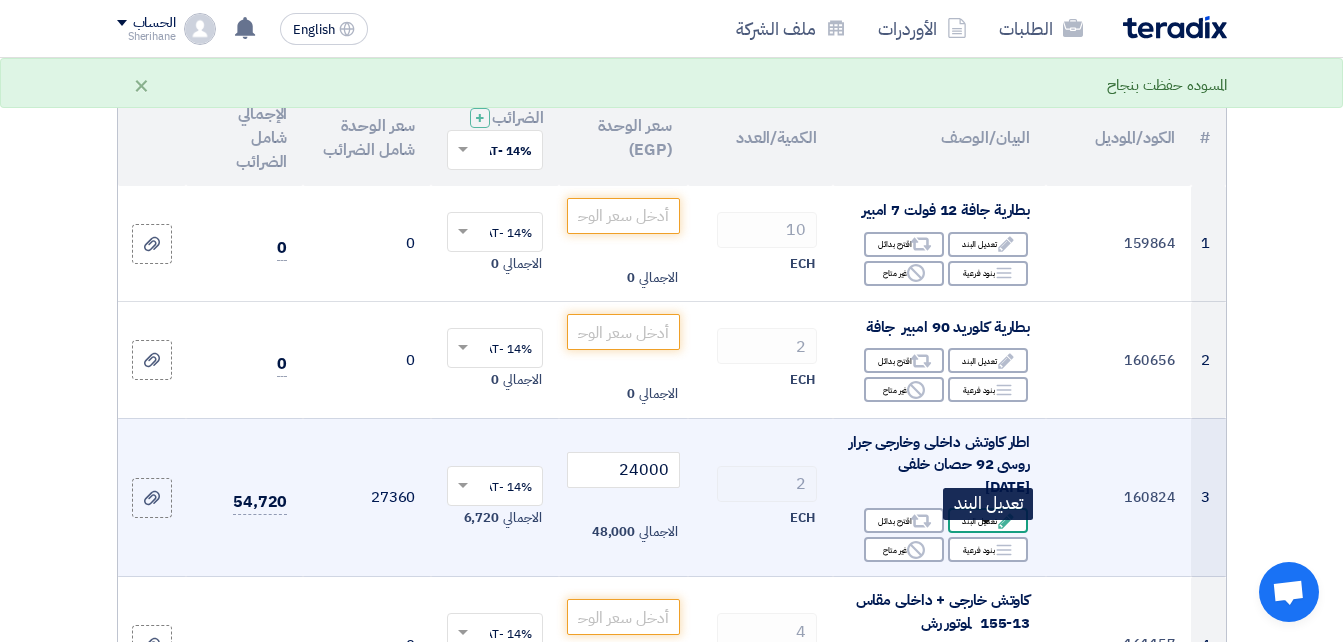 click on "Edit
تعديل البند" 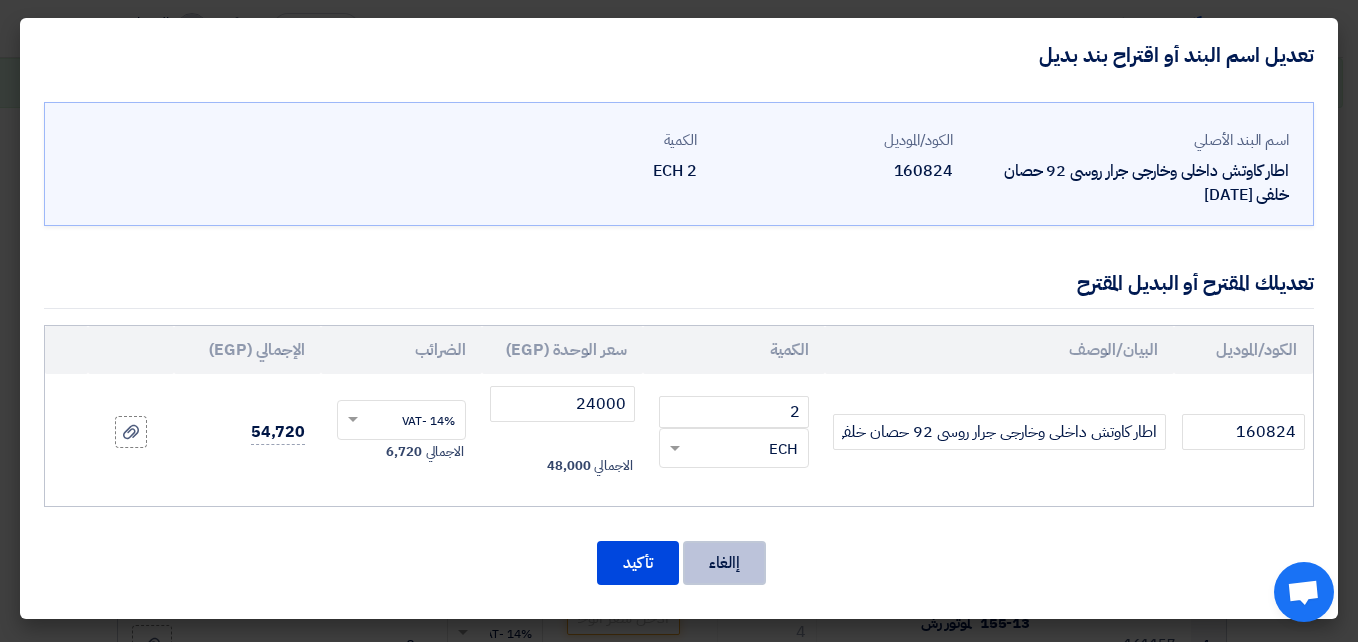 click on "إالغاء" 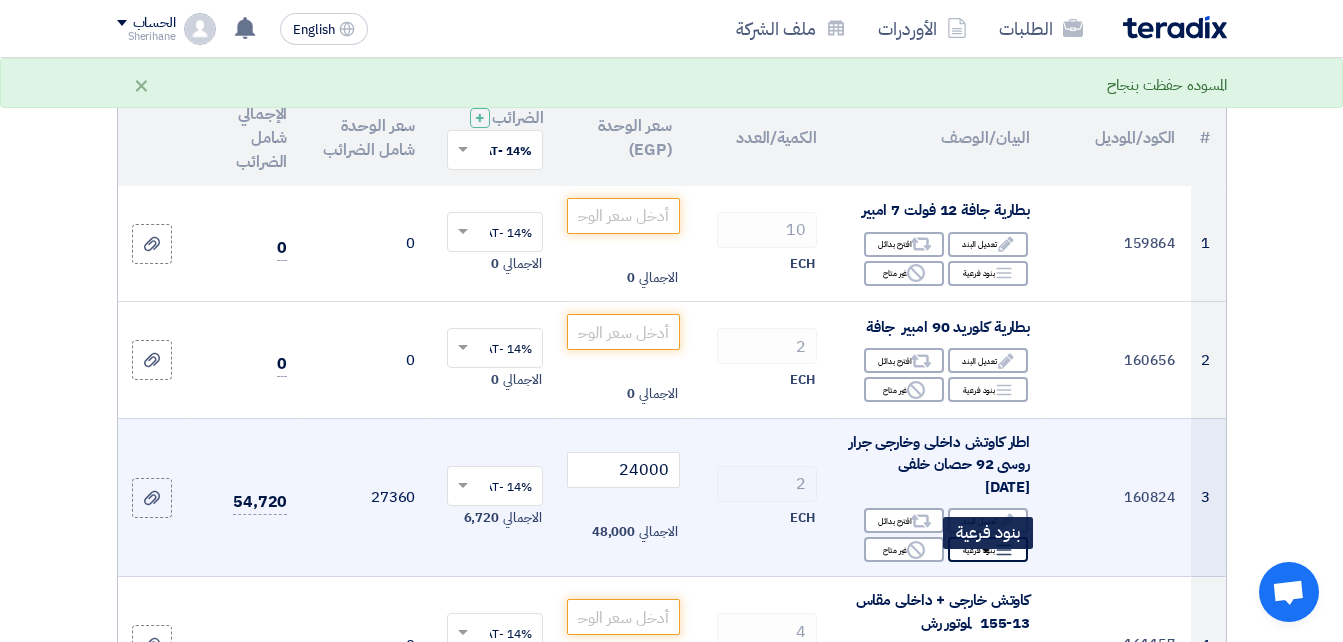 click on "Breakdown
بنود فرعية" 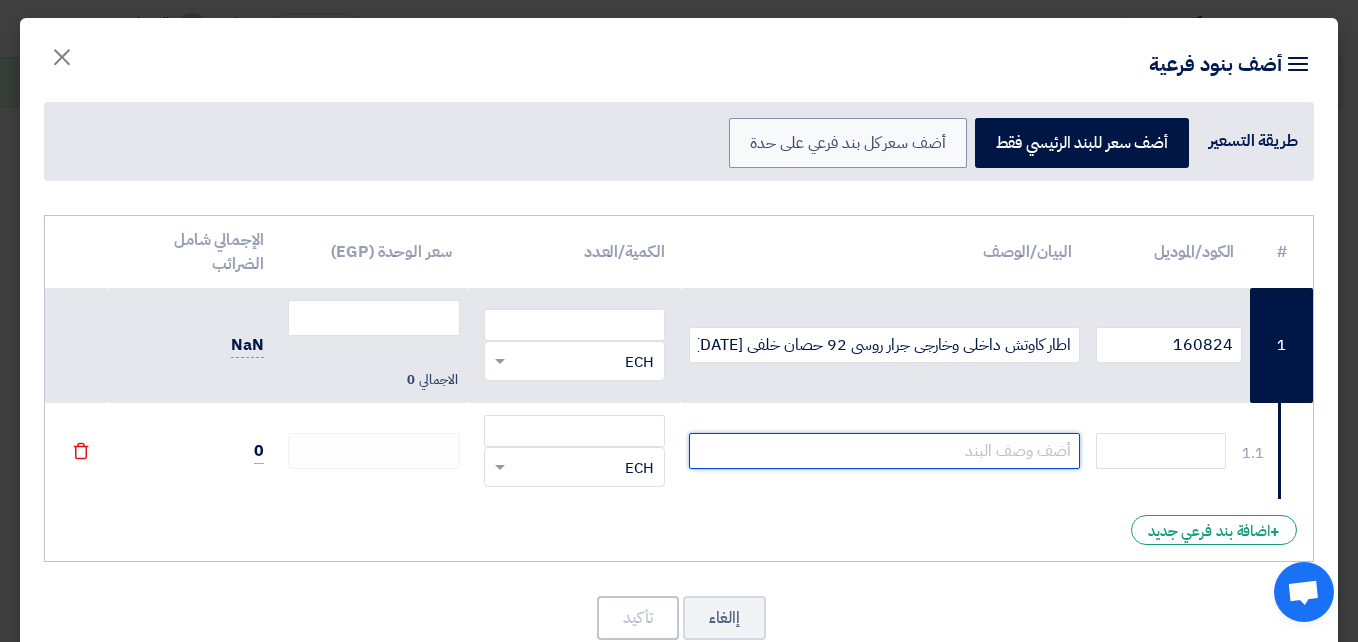 click 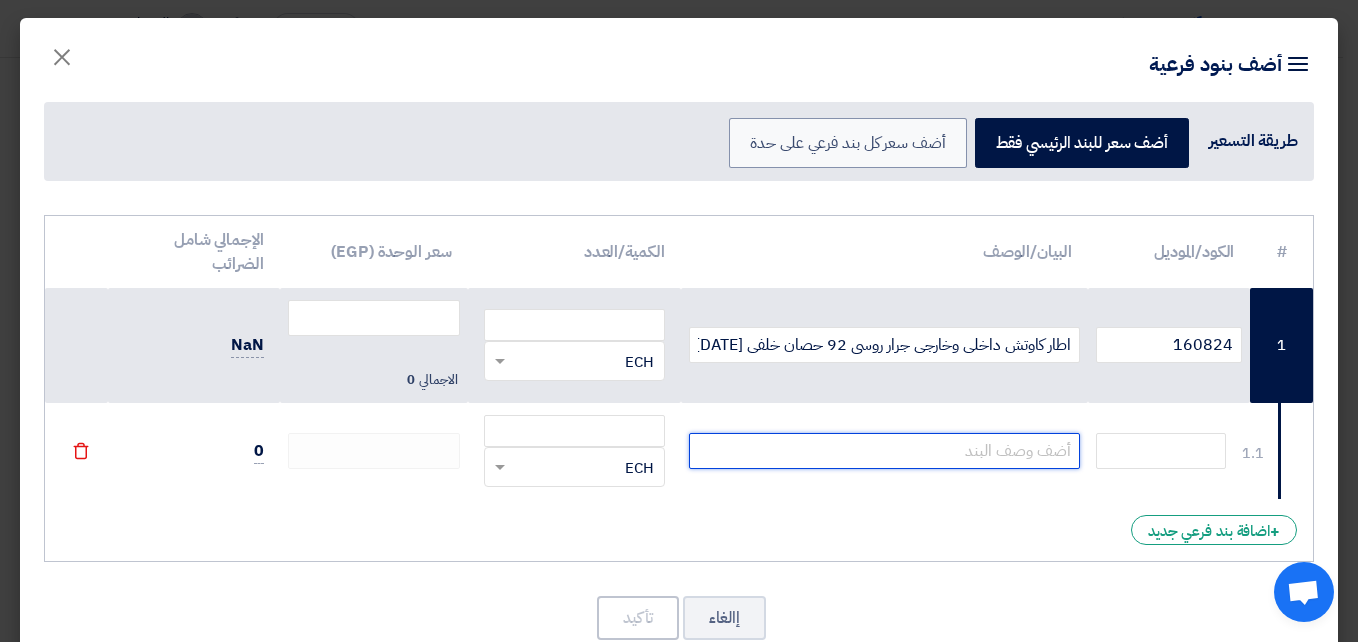 type on "ش" 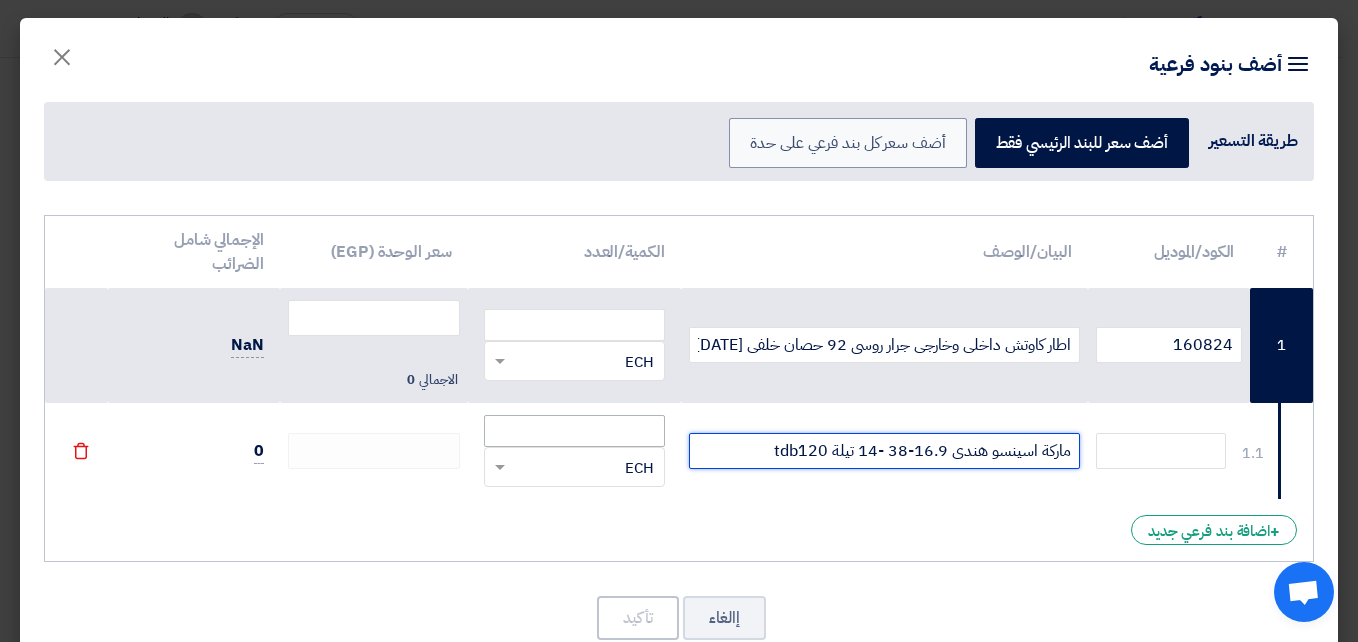 type on "ماركة اسينسو هندى 16.9-38 -14 تيلة tdb120" 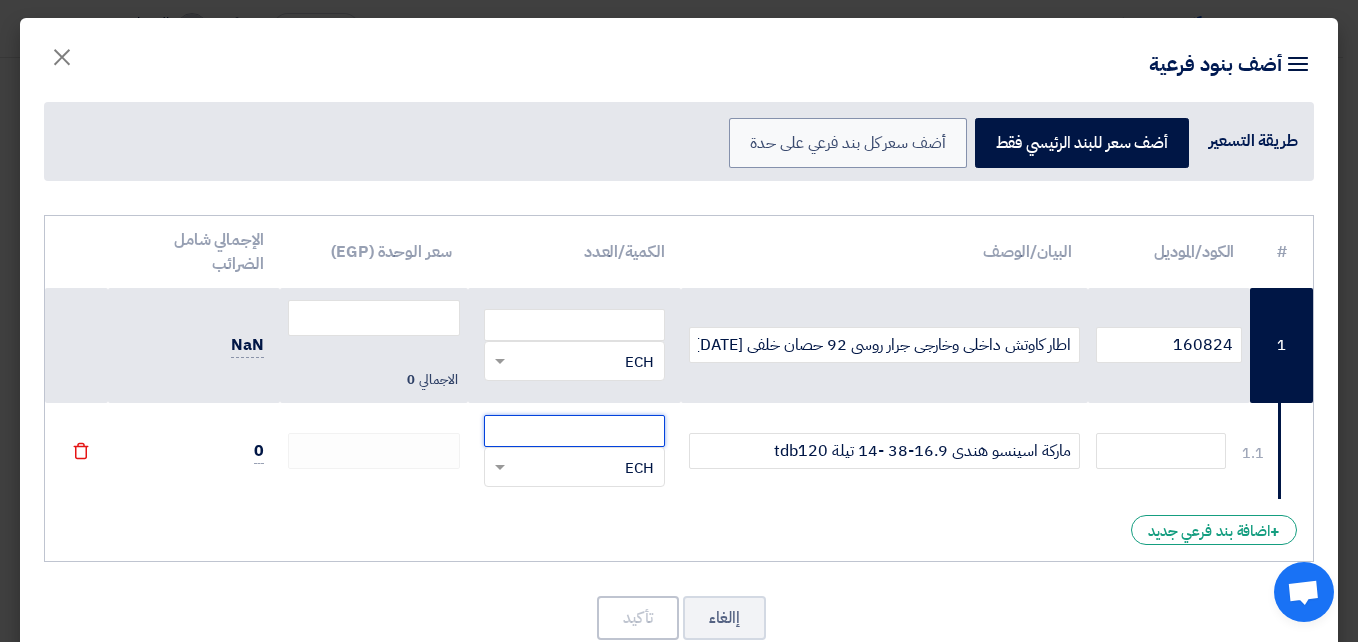 click 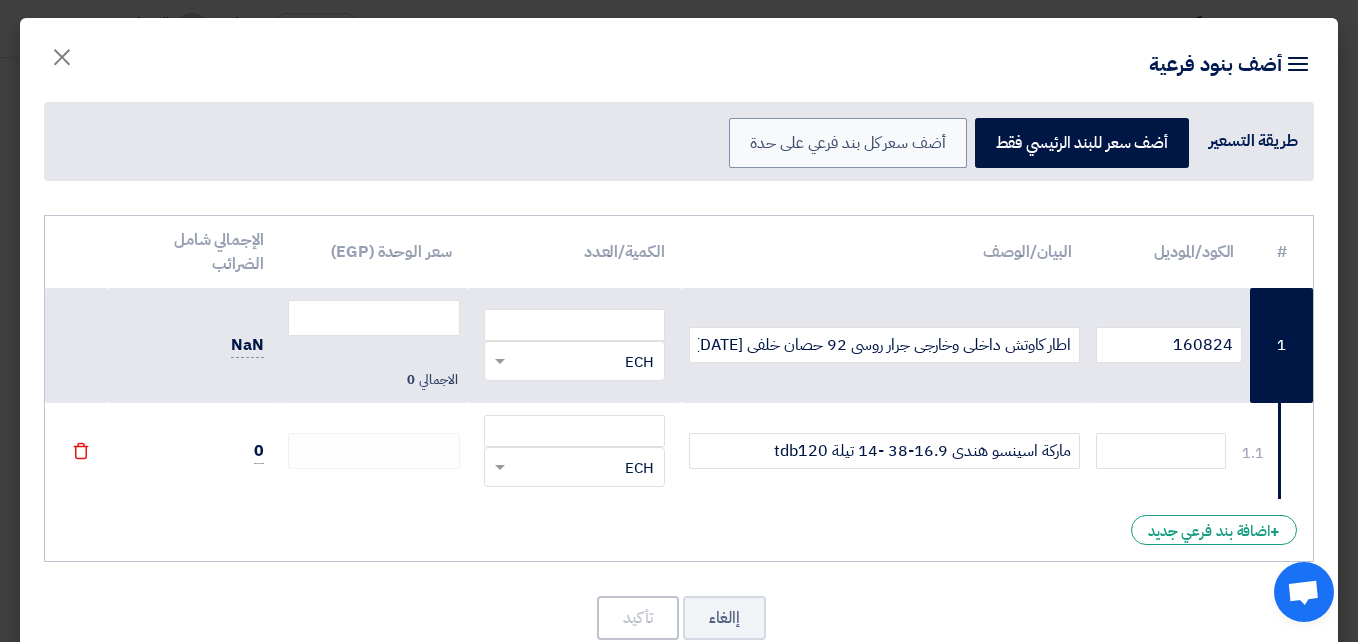 click on "RFQ_STEP1.ITEMS.2.TYPE_PLACEHOLDER
×
ECH" 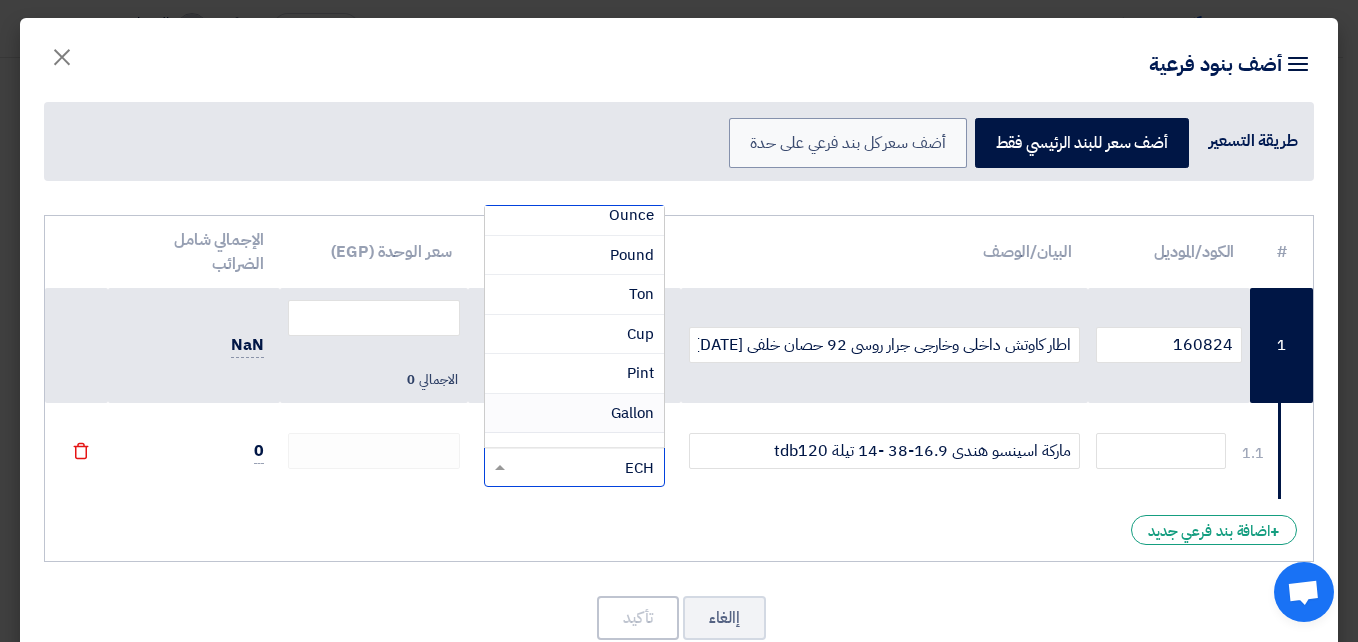 scroll, scrollTop: 1300, scrollLeft: 0, axis: vertical 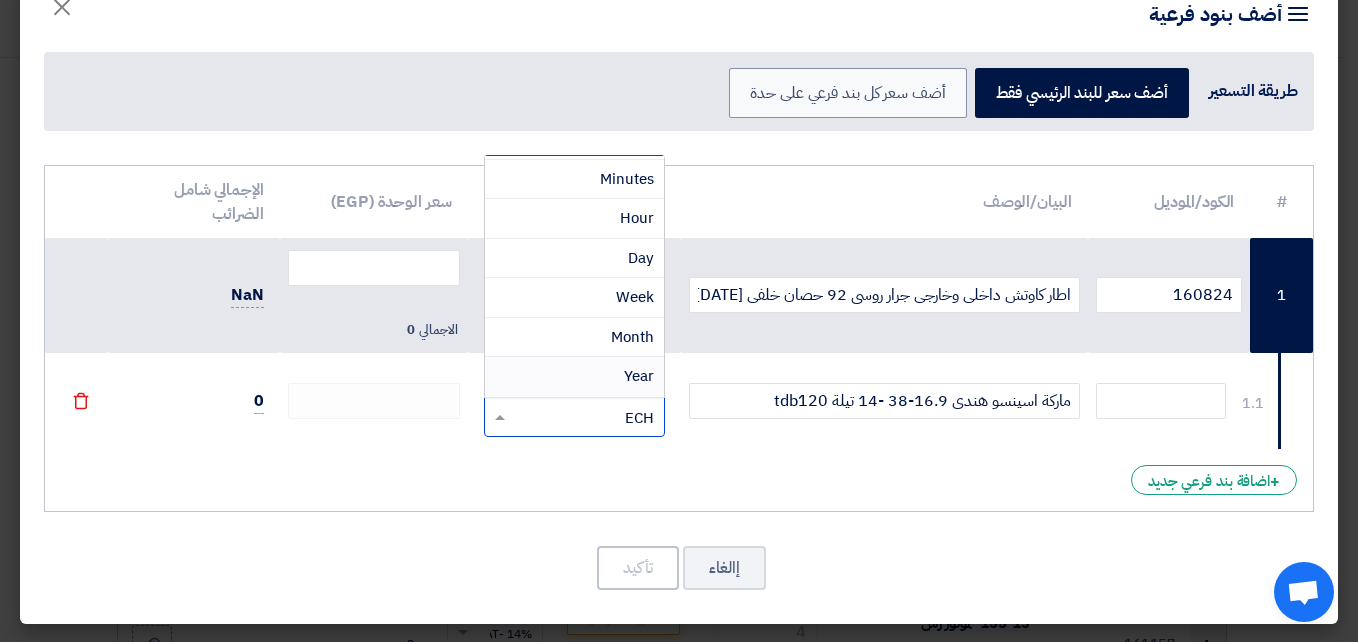 click on "#
الكود/الموديل
البيان/الوصف
الكمية/العدد
سعر الوحدة (EGP)
الإجمالي شامل الضرائب
160824
× ECH" 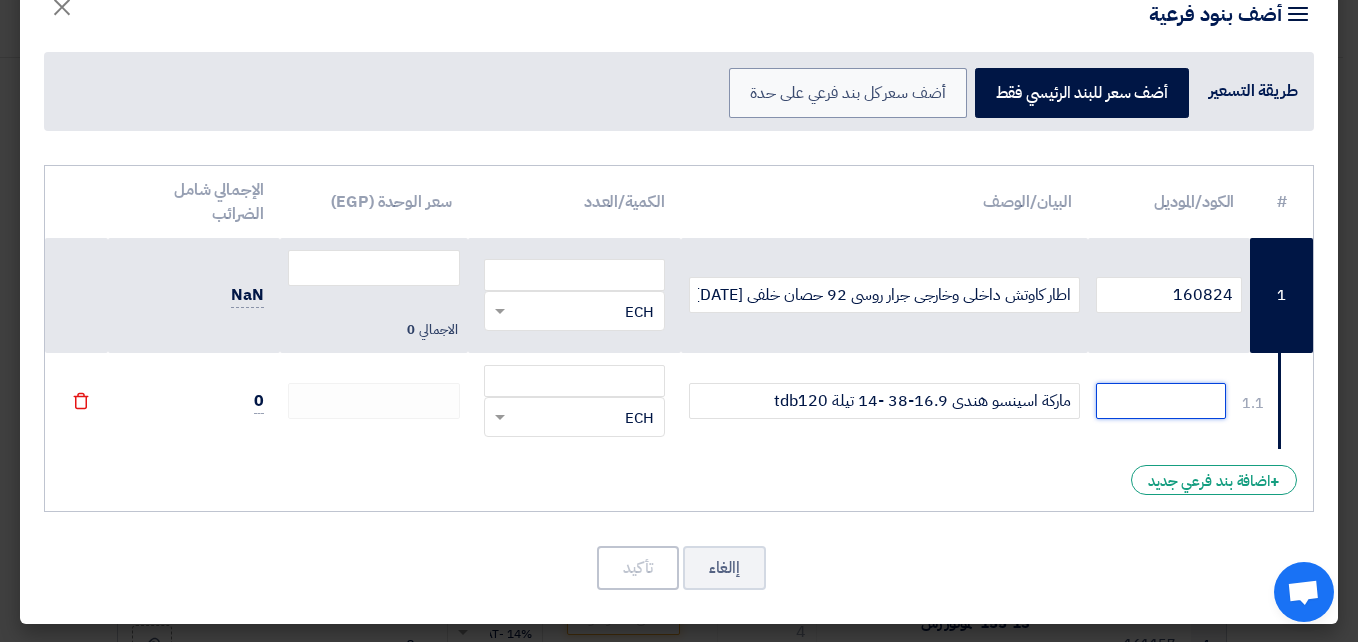click 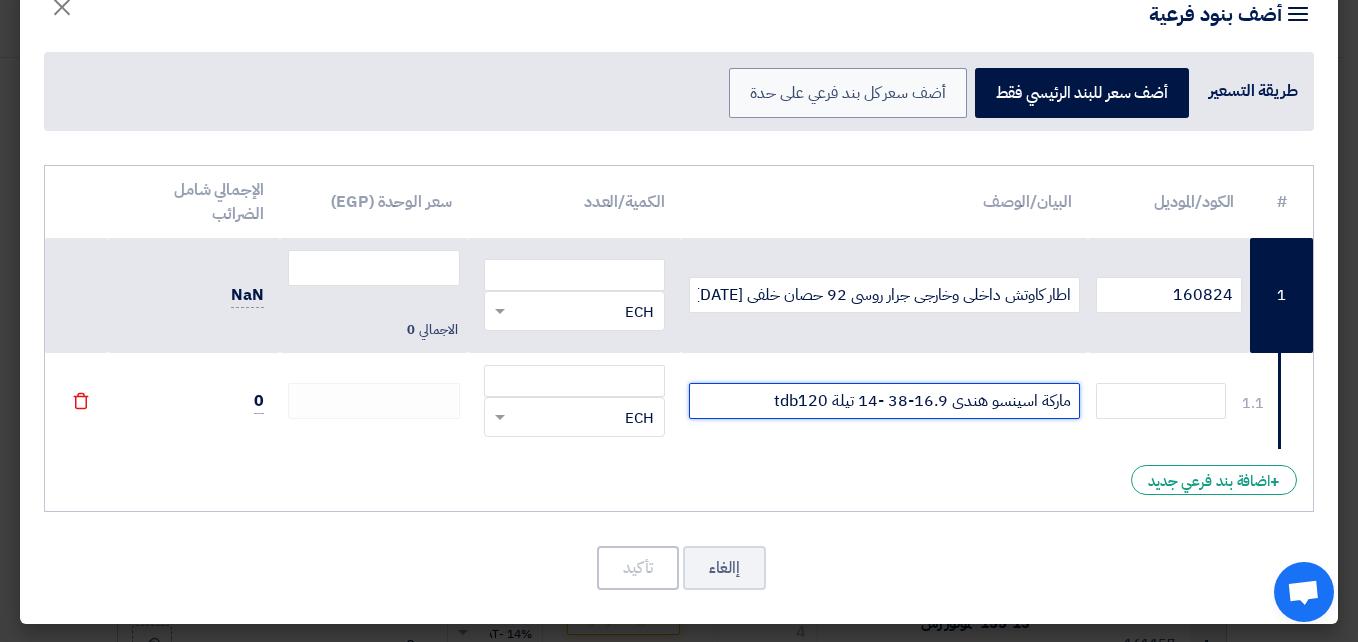drag, startPoint x: 771, startPoint y: 401, endPoint x: 1124, endPoint y: 378, distance: 353.7485 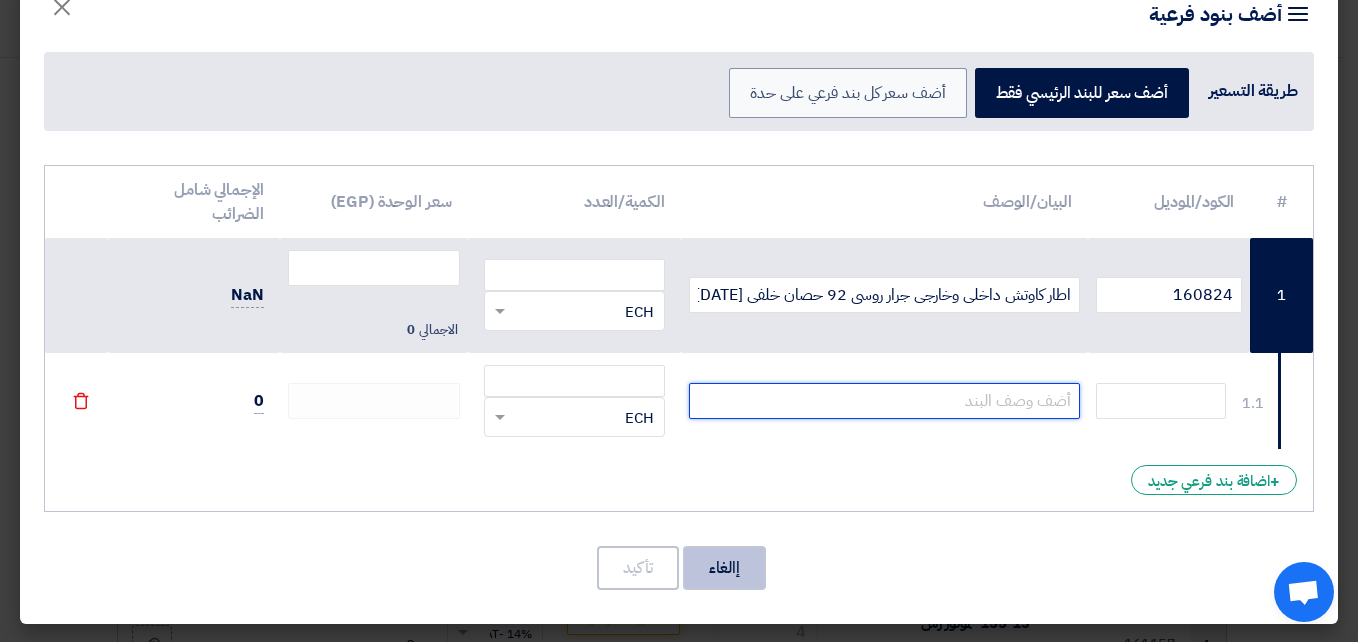 type 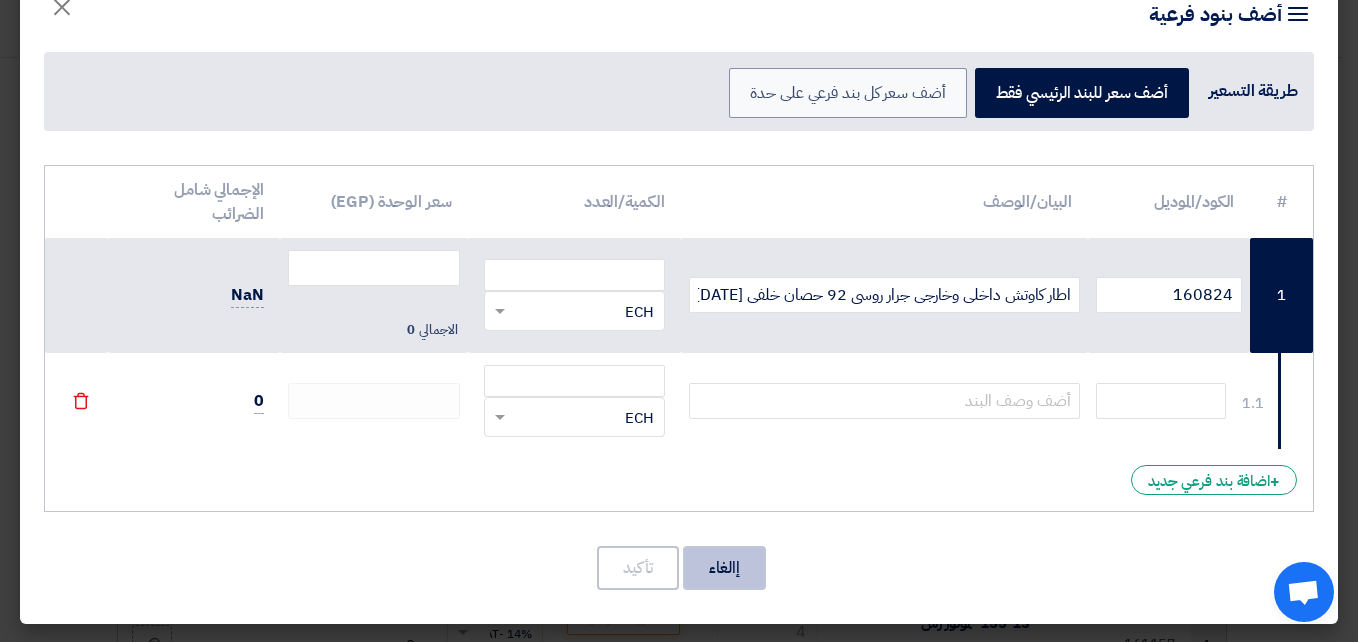 click on "إالغاء" 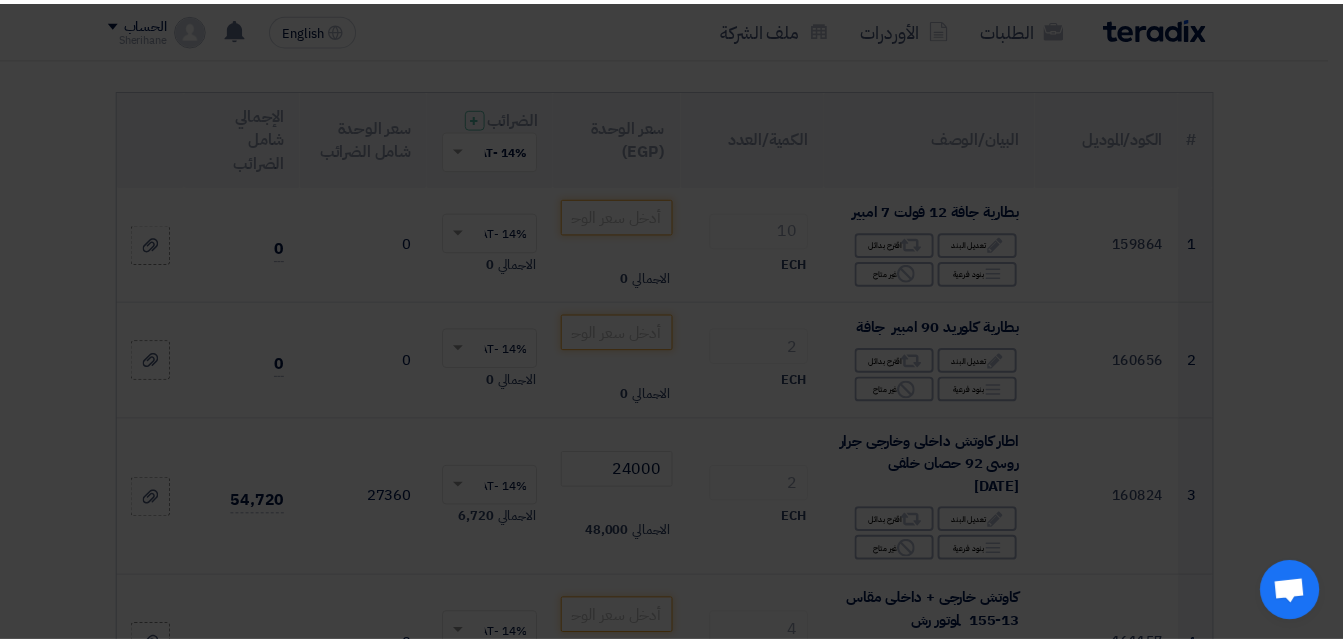 scroll, scrollTop: 0, scrollLeft: 0, axis: both 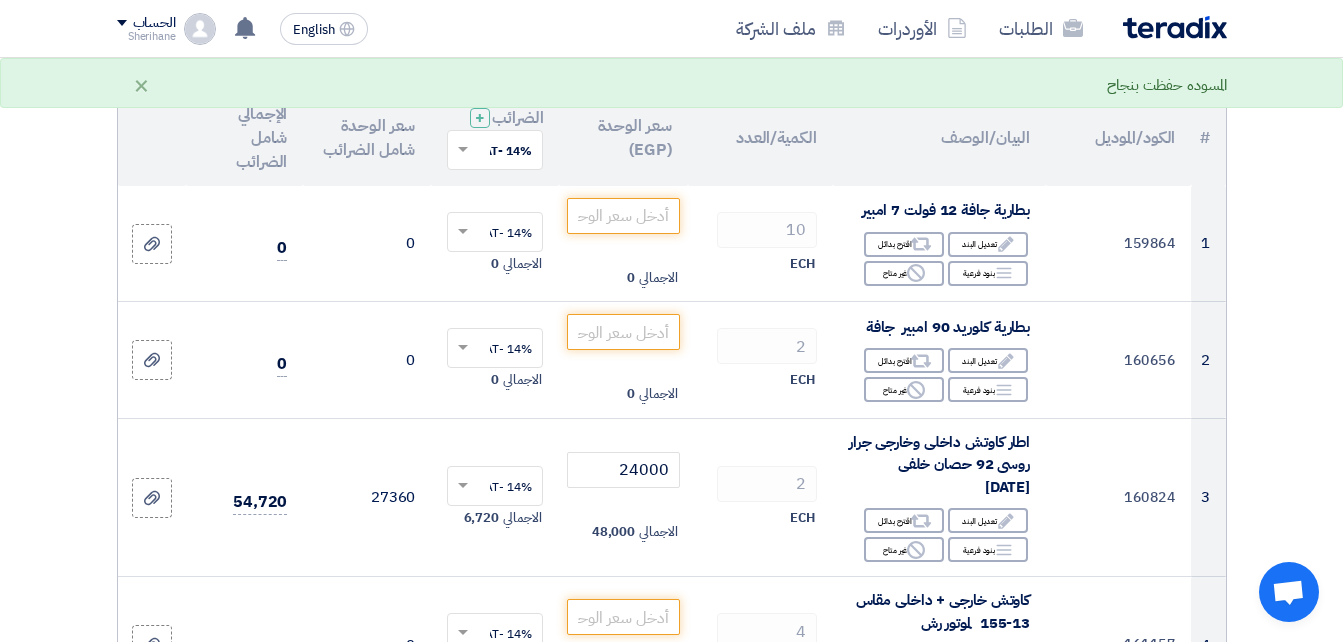 click on "المسوده حفظت بنجاح" 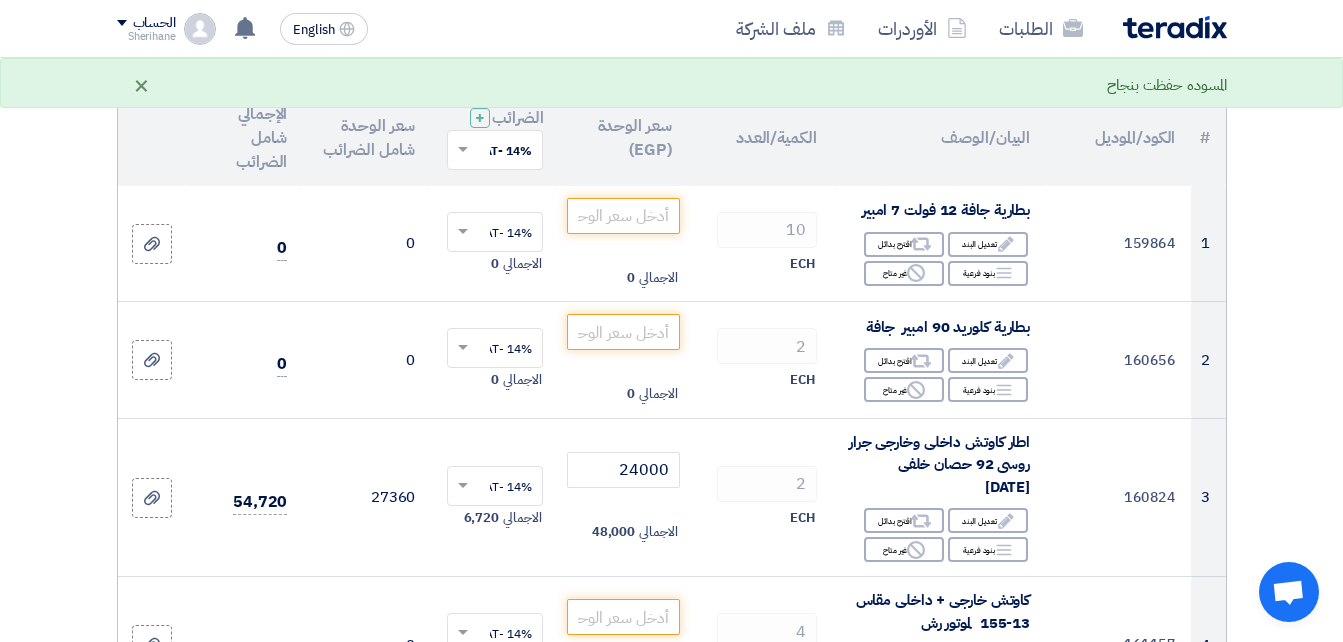 click on "×" 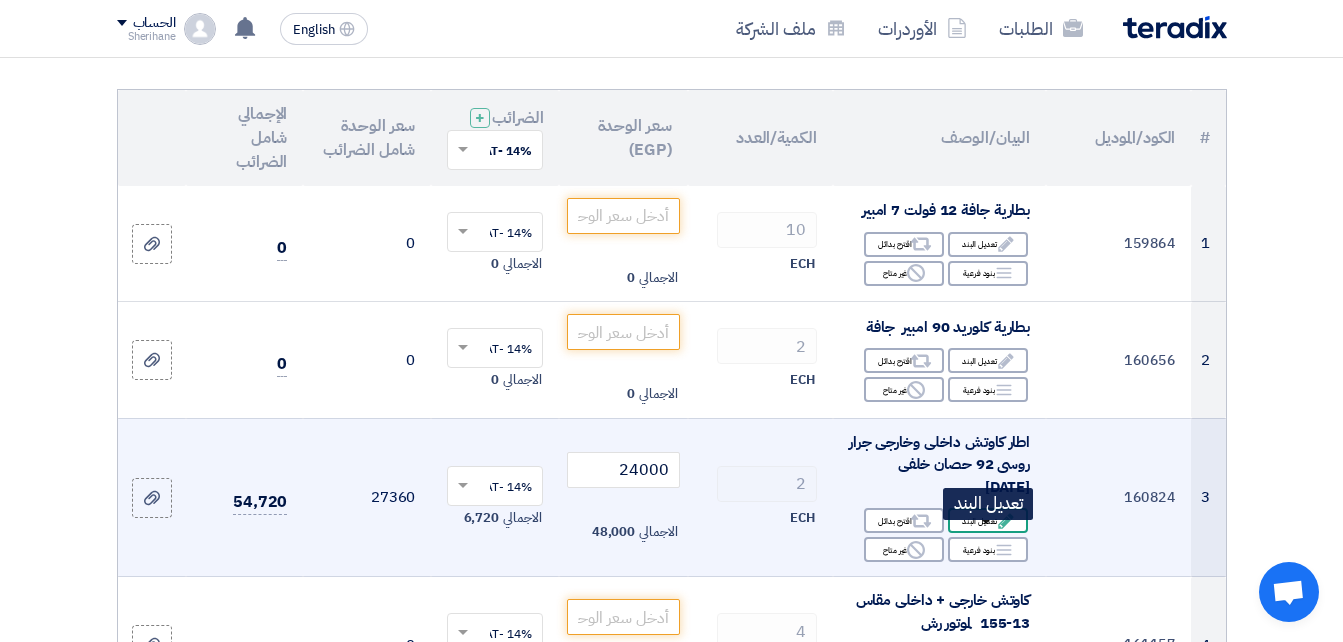 click on "Edit" 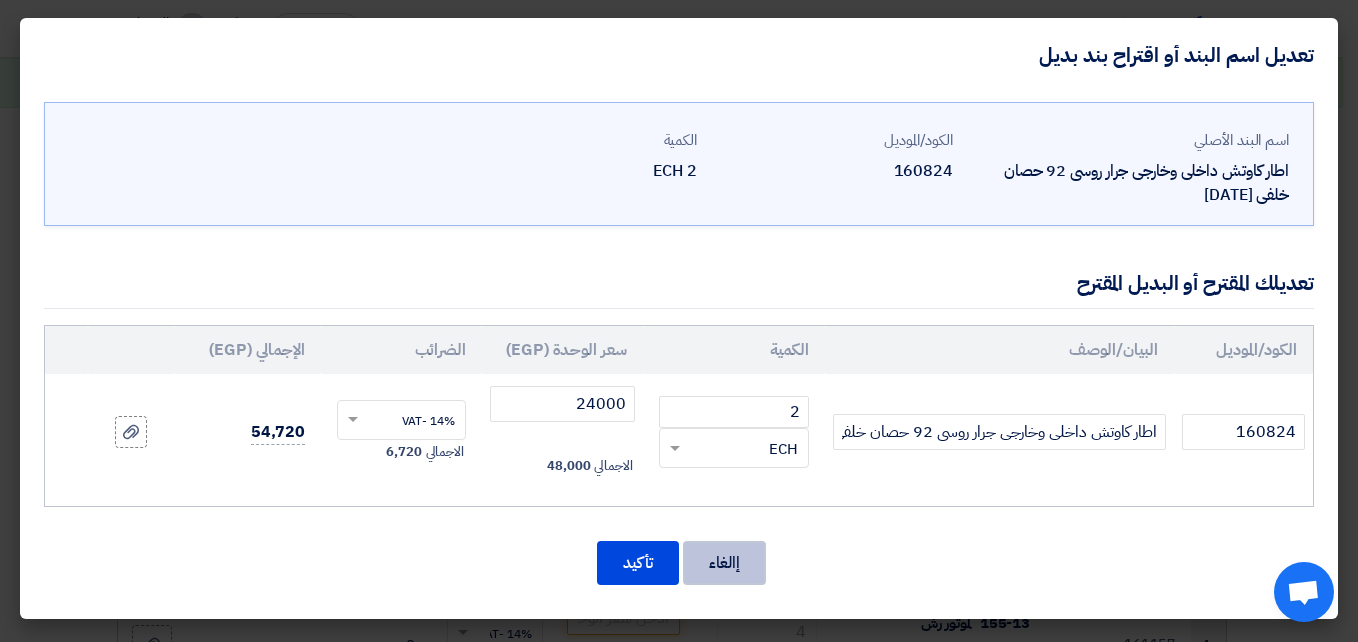click on "إالغاء" 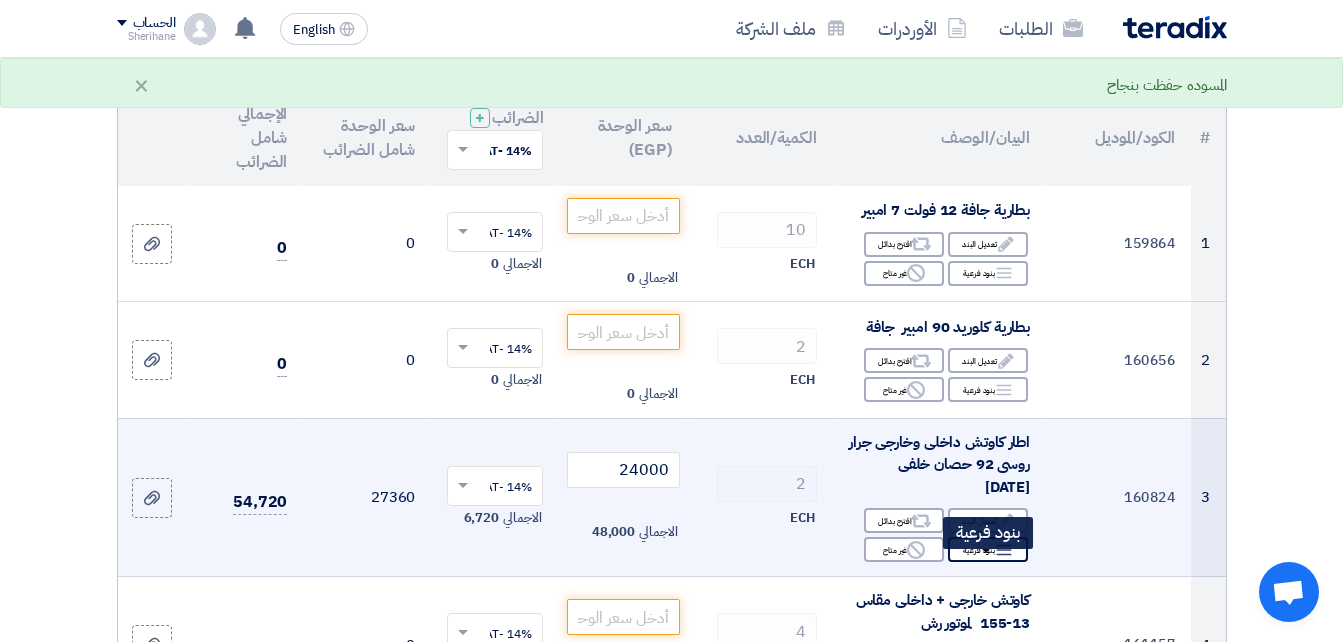 click on "Breakdown
بنود فرعية" 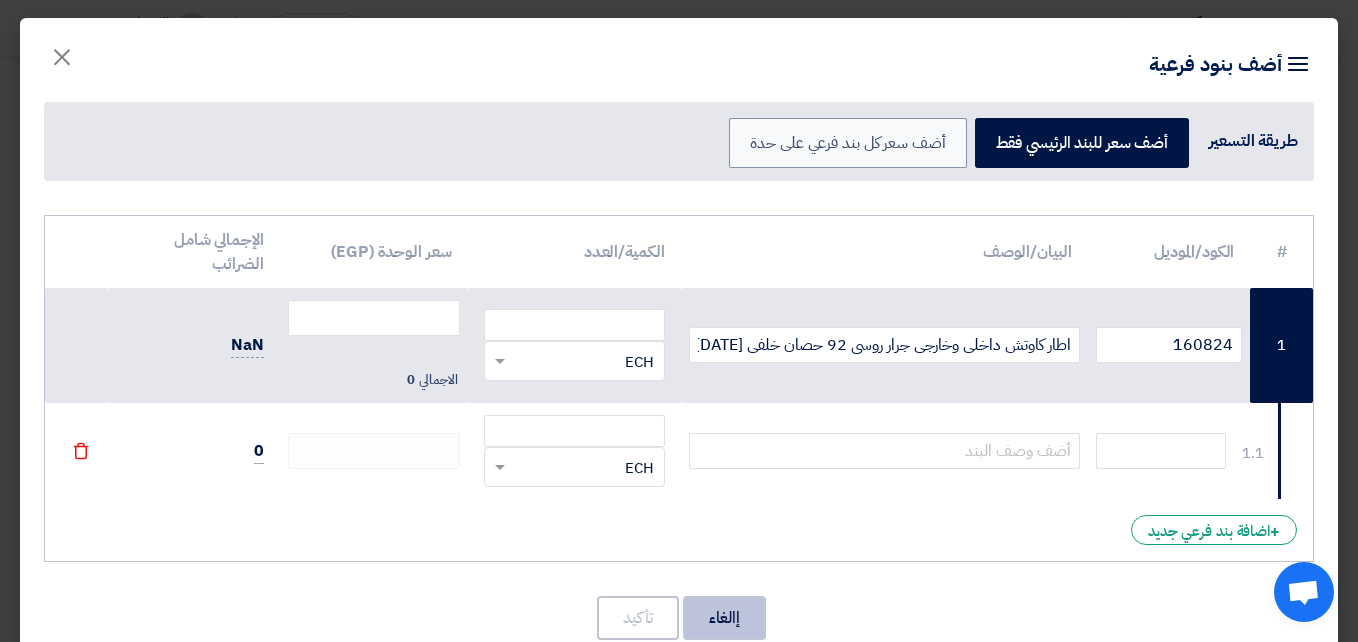 click on "إالغاء" 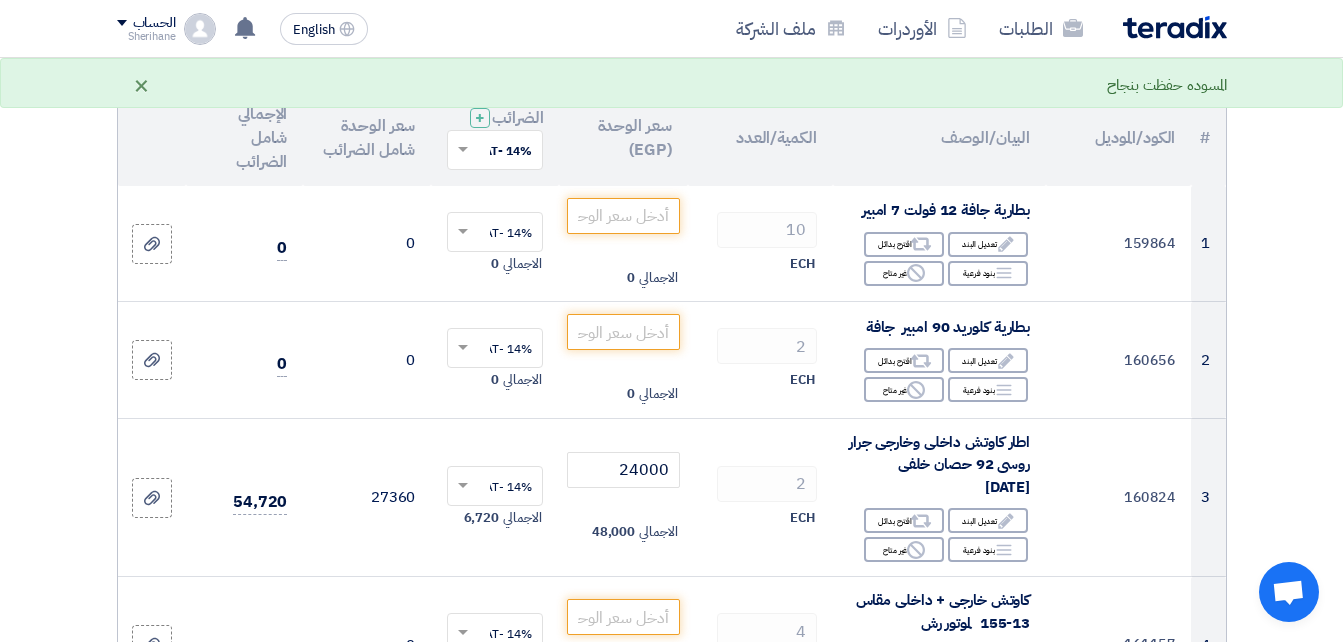 click on "×" 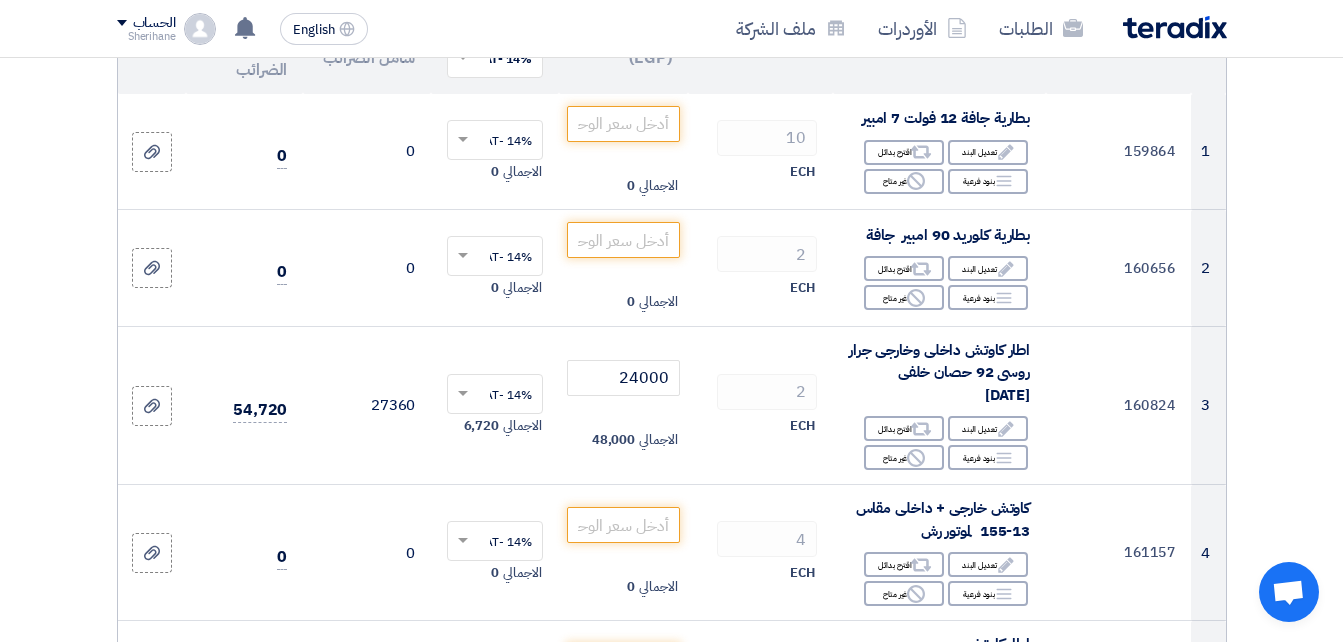 scroll, scrollTop: 300, scrollLeft: 0, axis: vertical 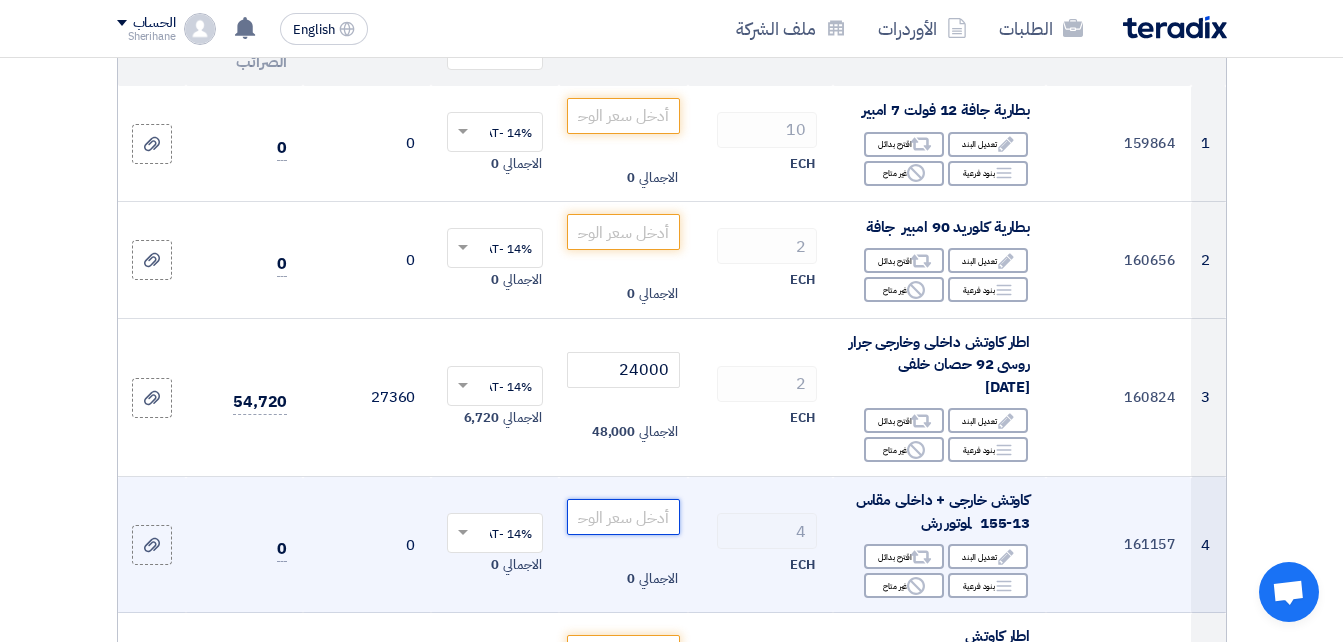 click 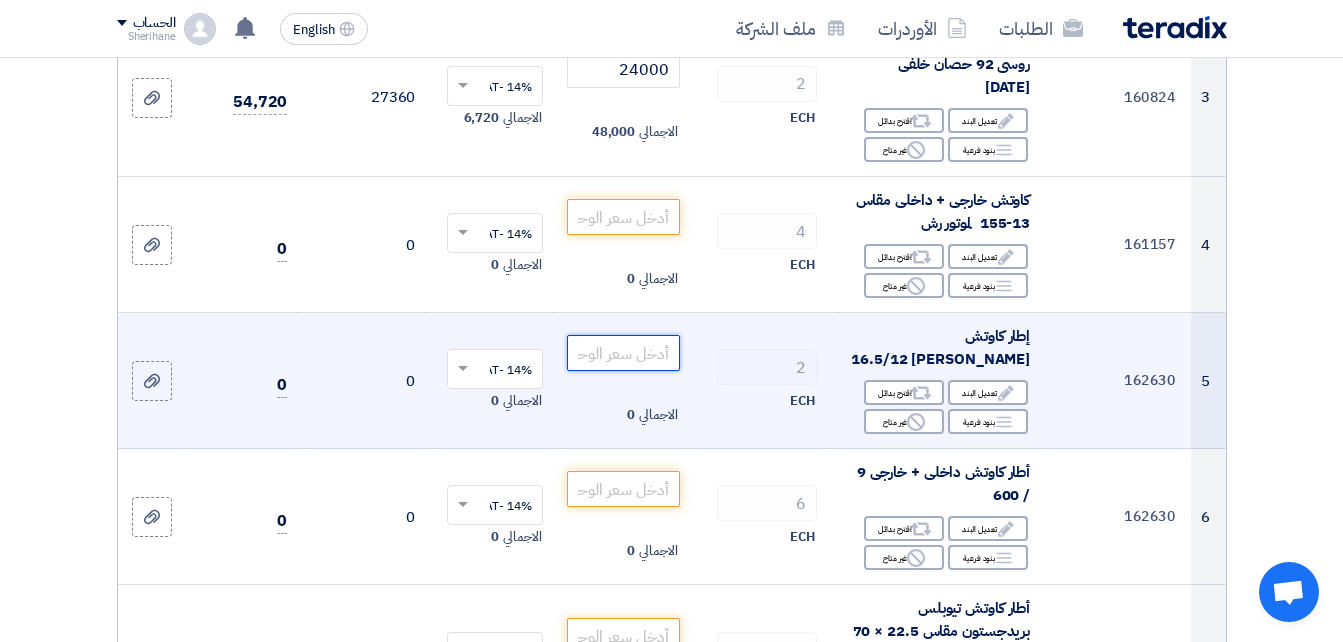 click 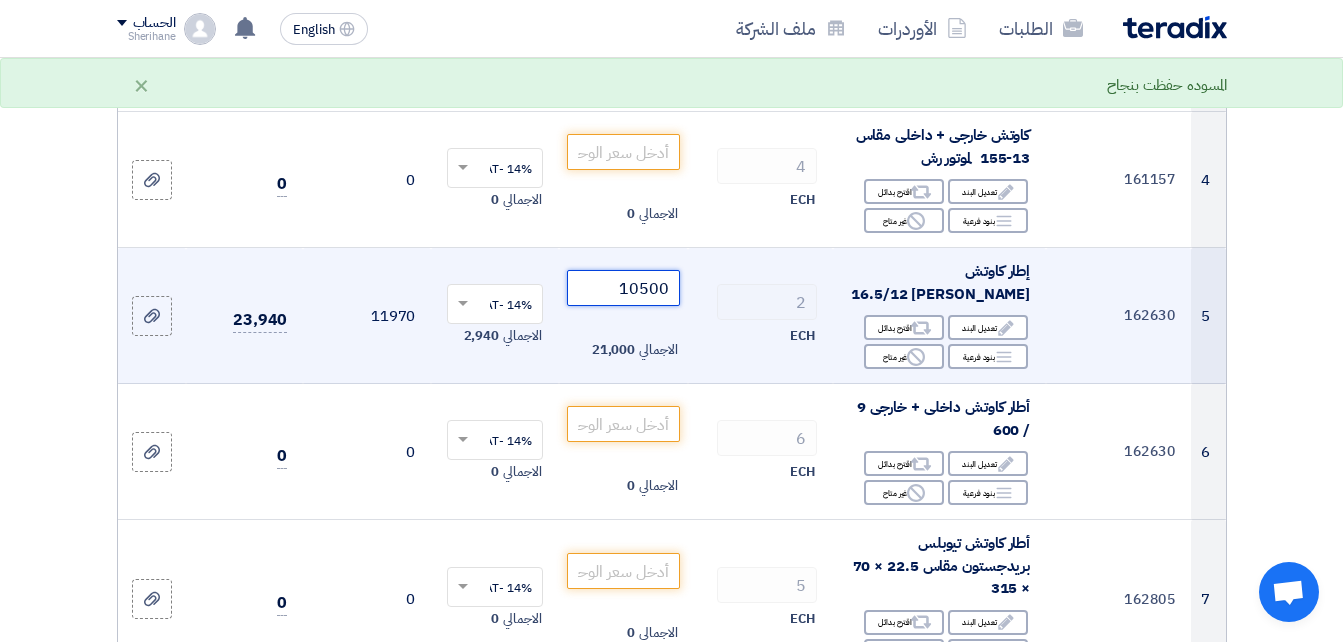 scroll, scrollTop: 700, scrollLeft: 0, axis: vertical 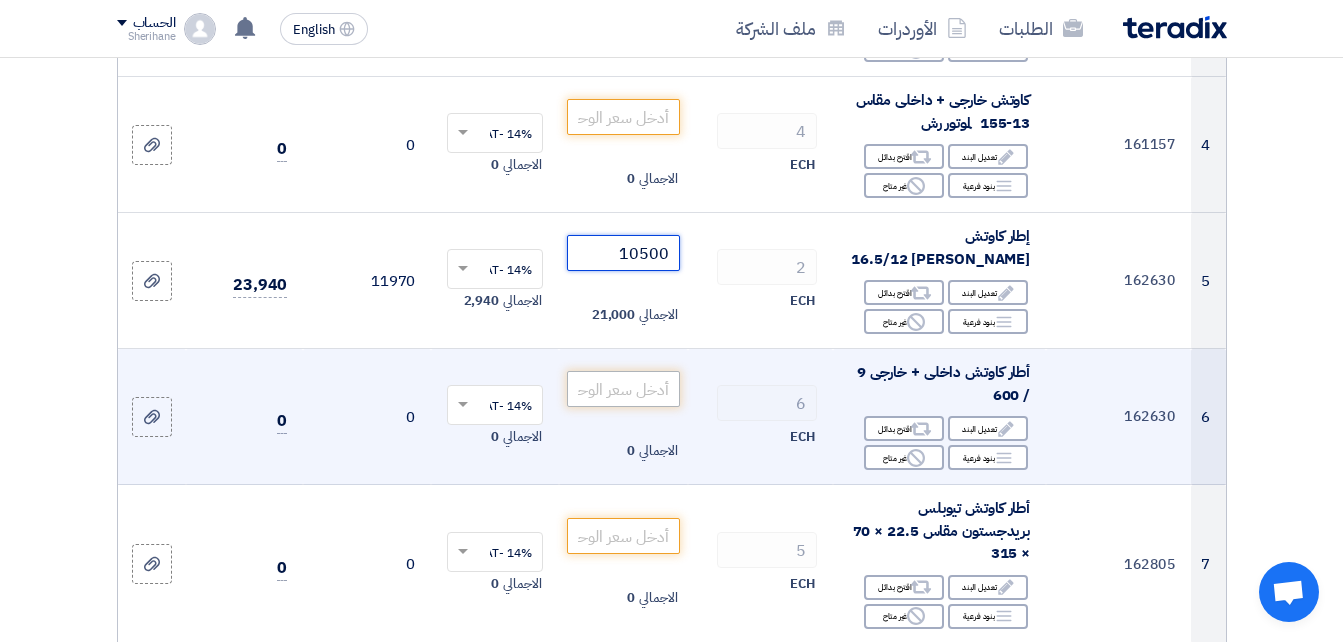 type on "10500" 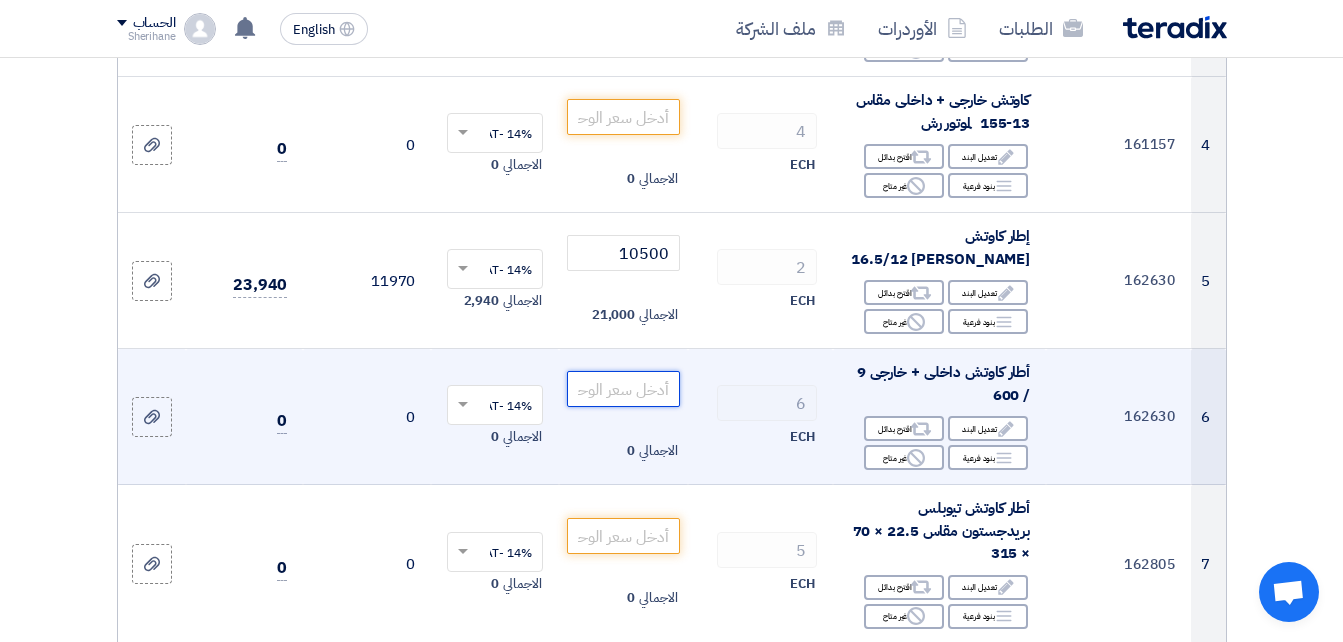 click 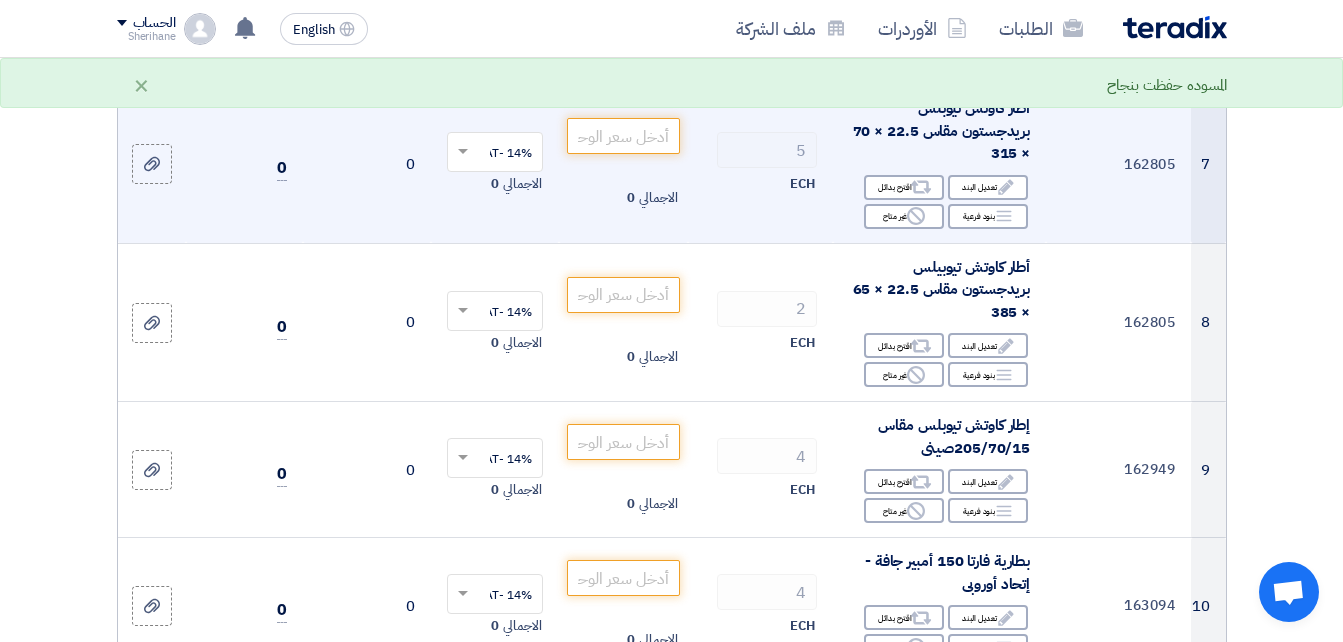 scroll, scrollTop: 1200, scrollLeft: 0, axis: vertical 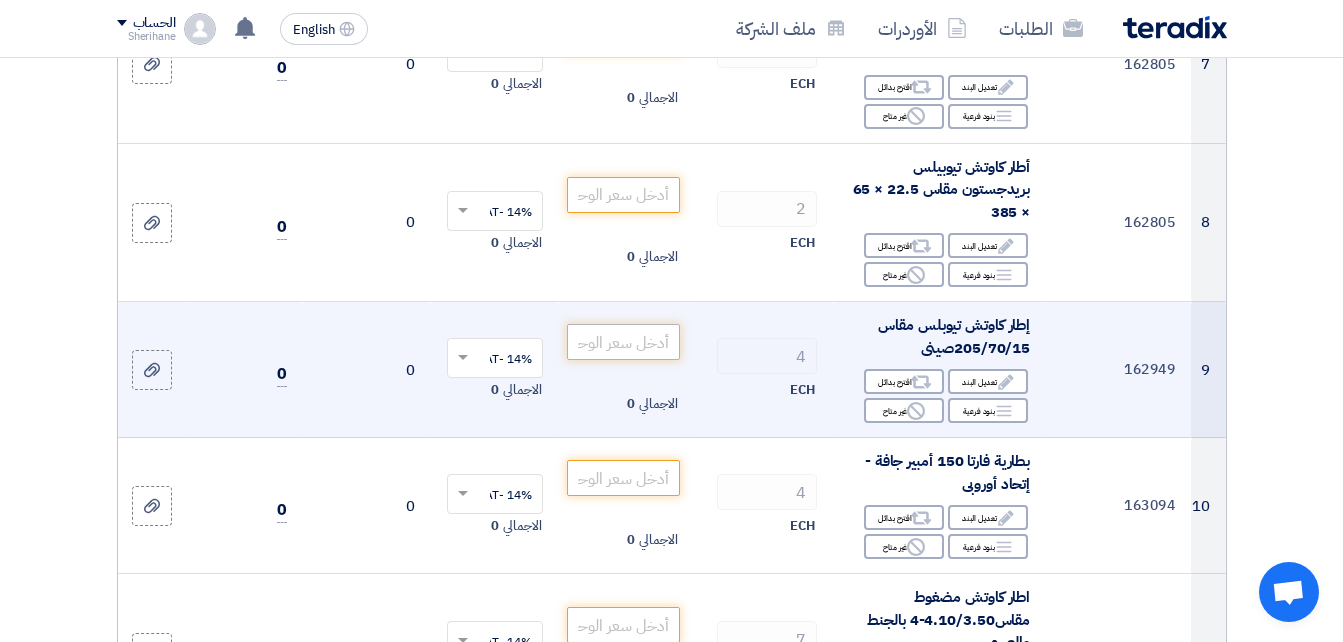 type on "3300" 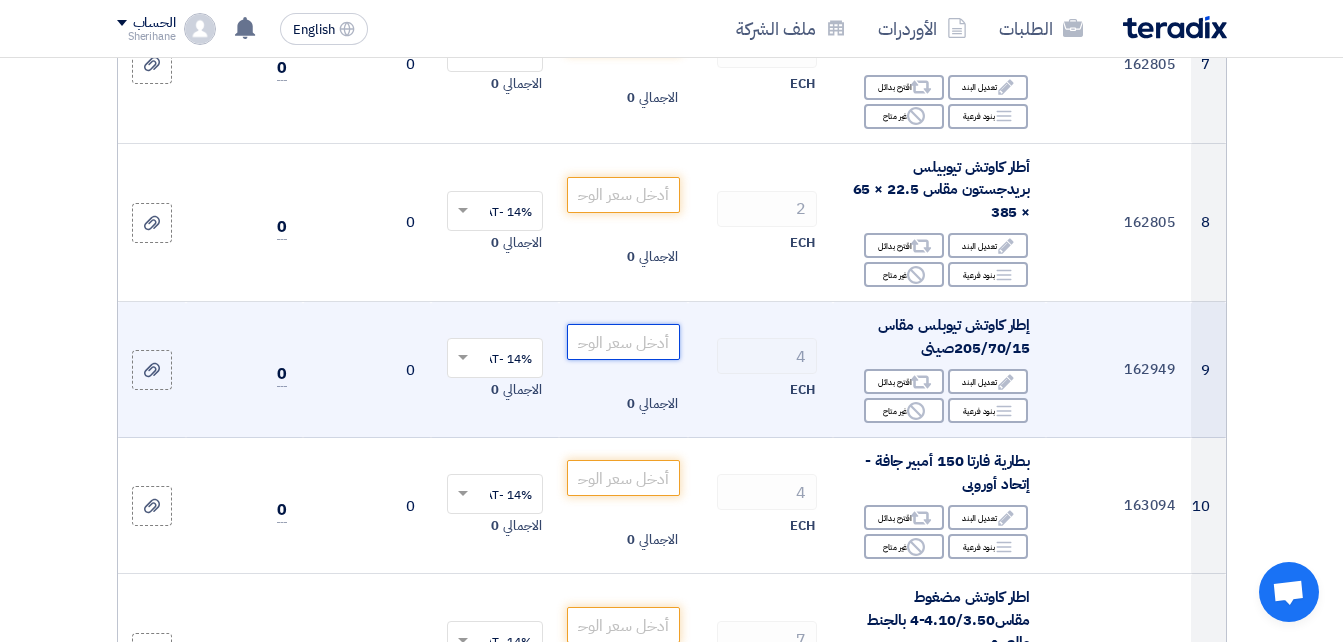 click 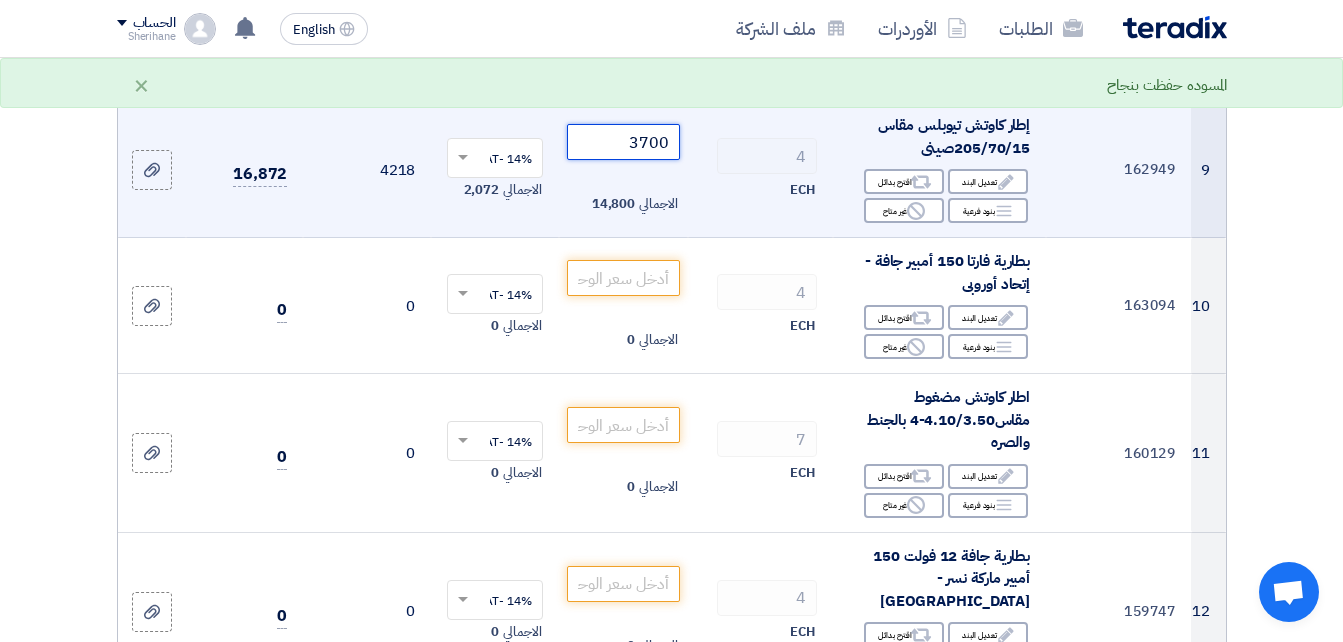 scroll, scrollTop: 1500, scrollLeft: 0, axis: vertical 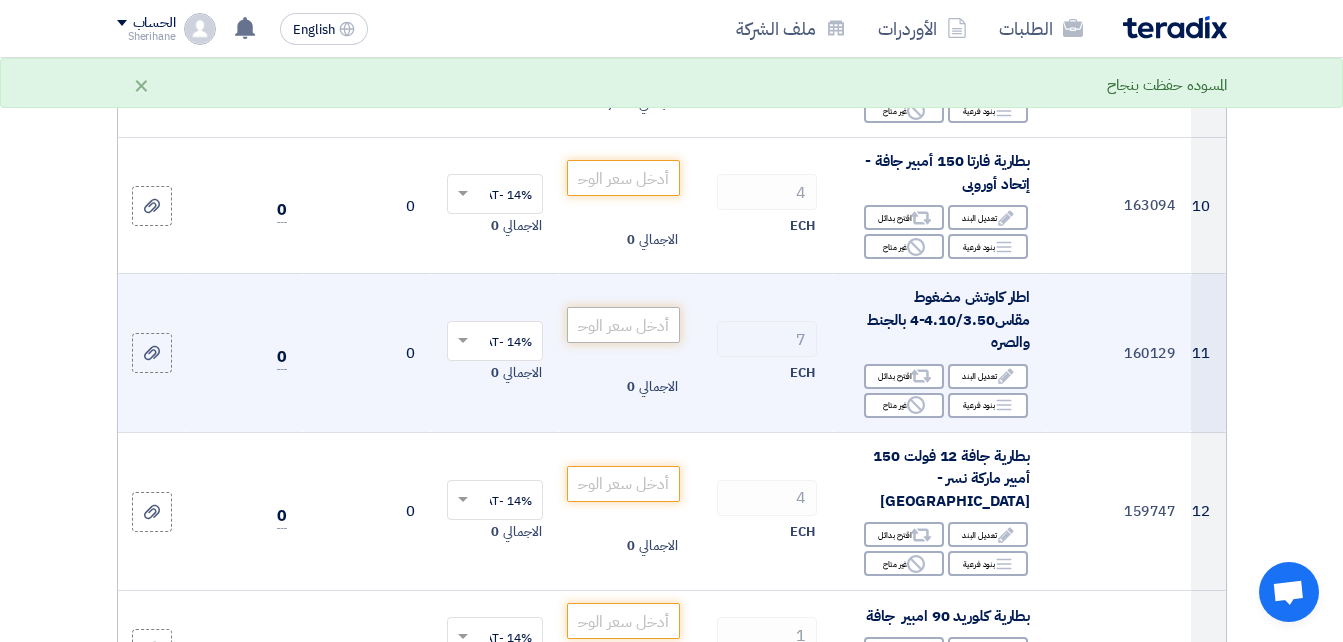 type on "3700" 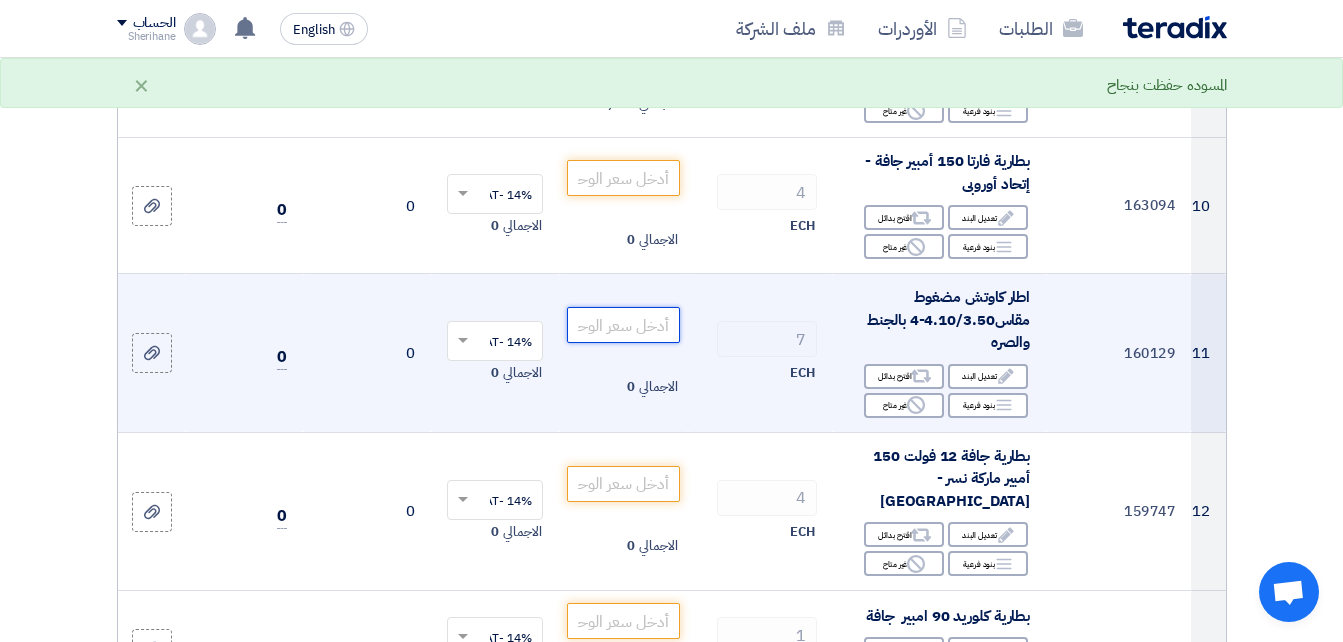 click 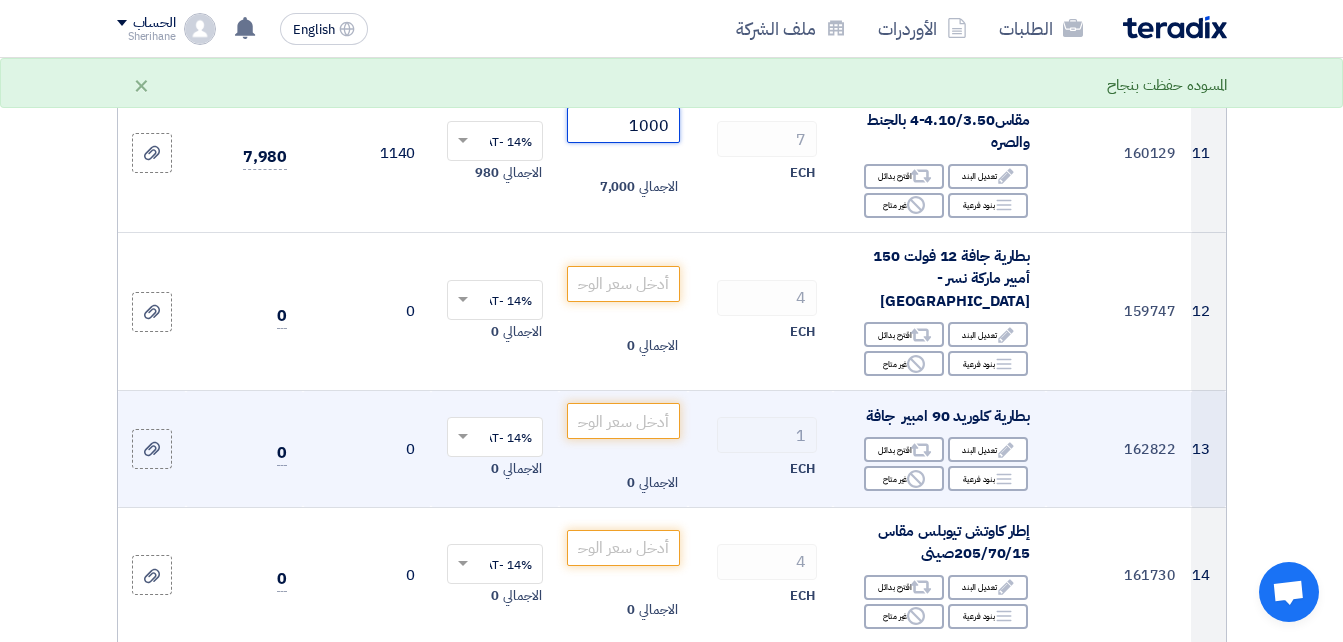 scroll, scrollTop: 1800, scrollLeft: 0, axis: vertical 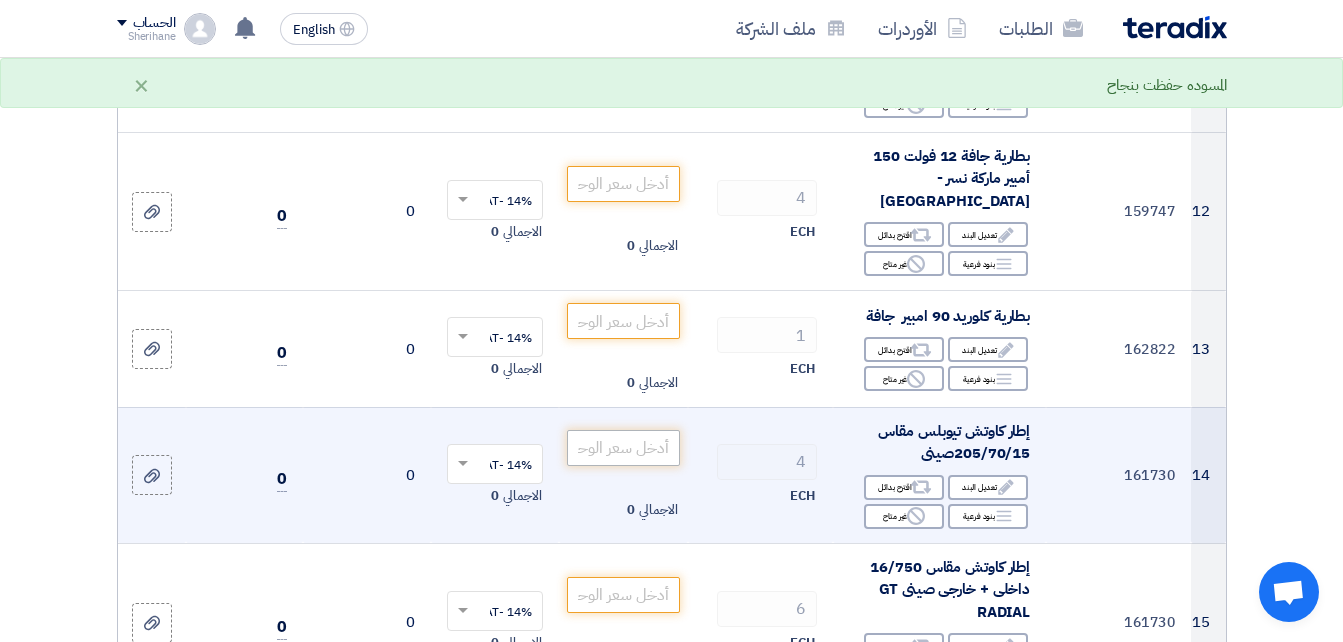 type on "1000" 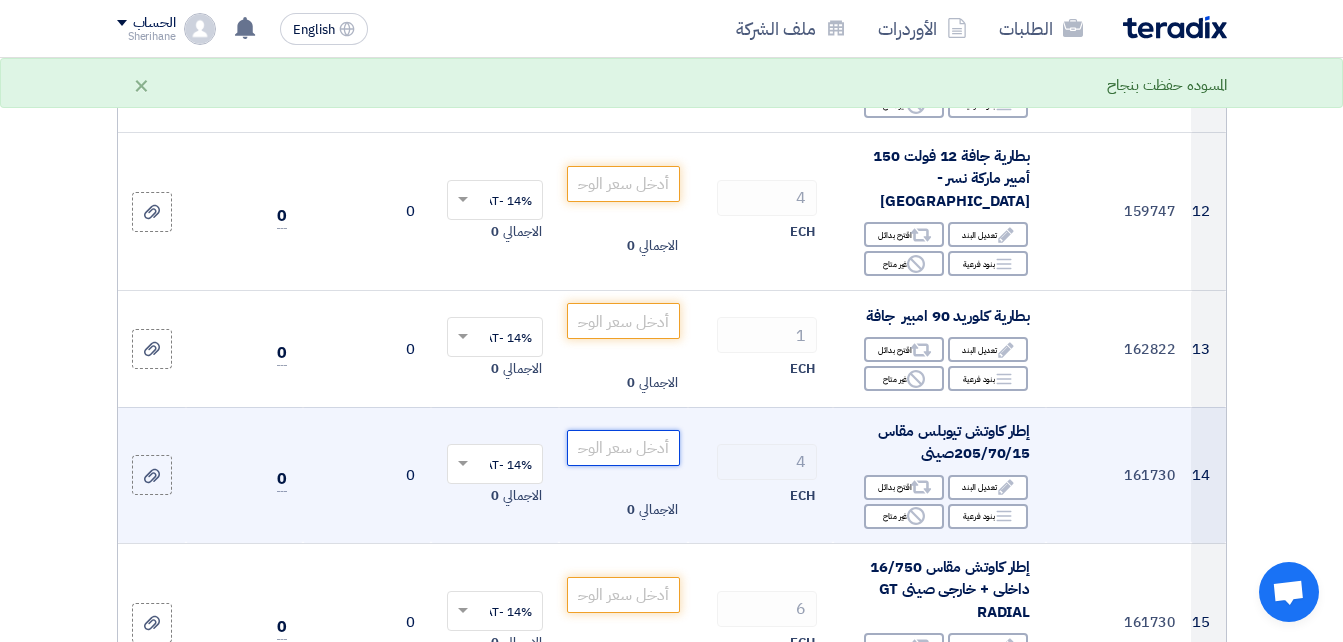 click 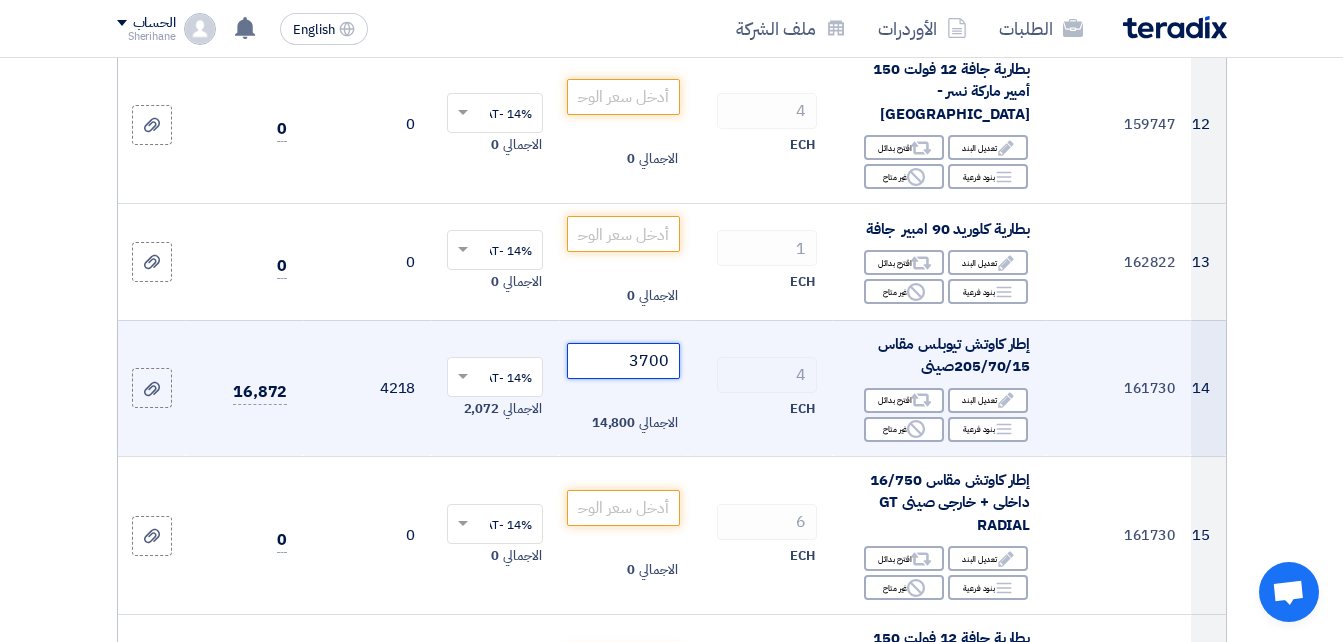 scroll, scrollTop: 2000, scrollLeft: 0, axis: vertical 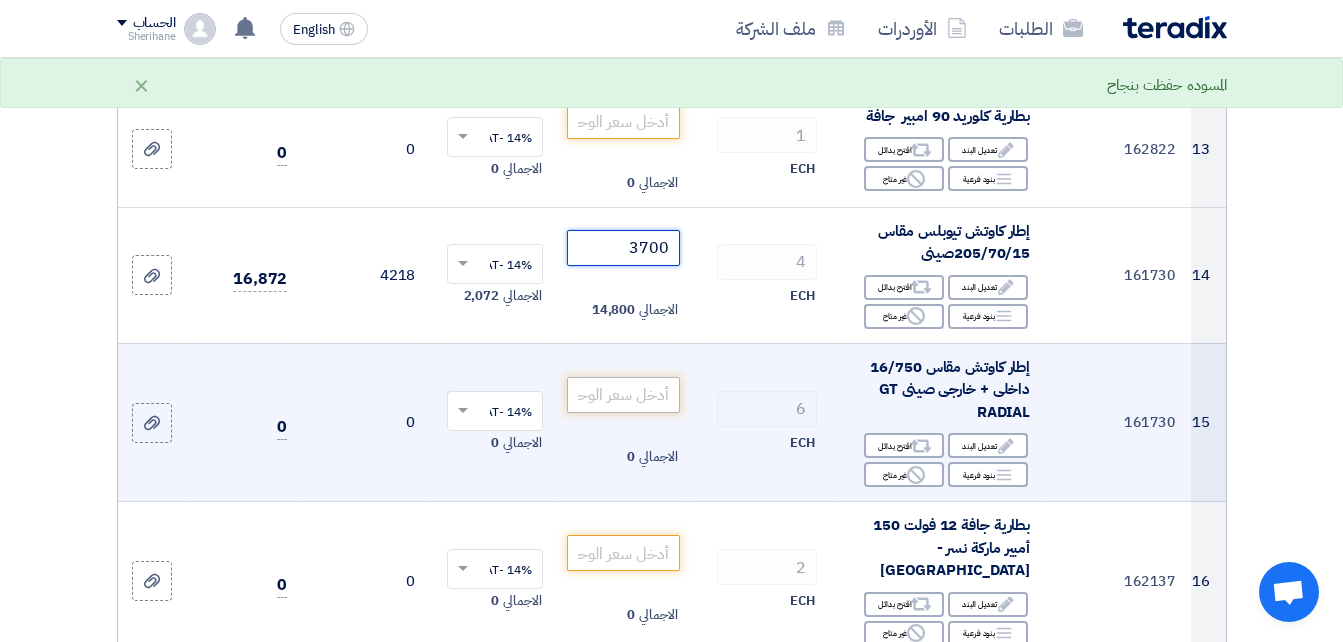 type on "3700" 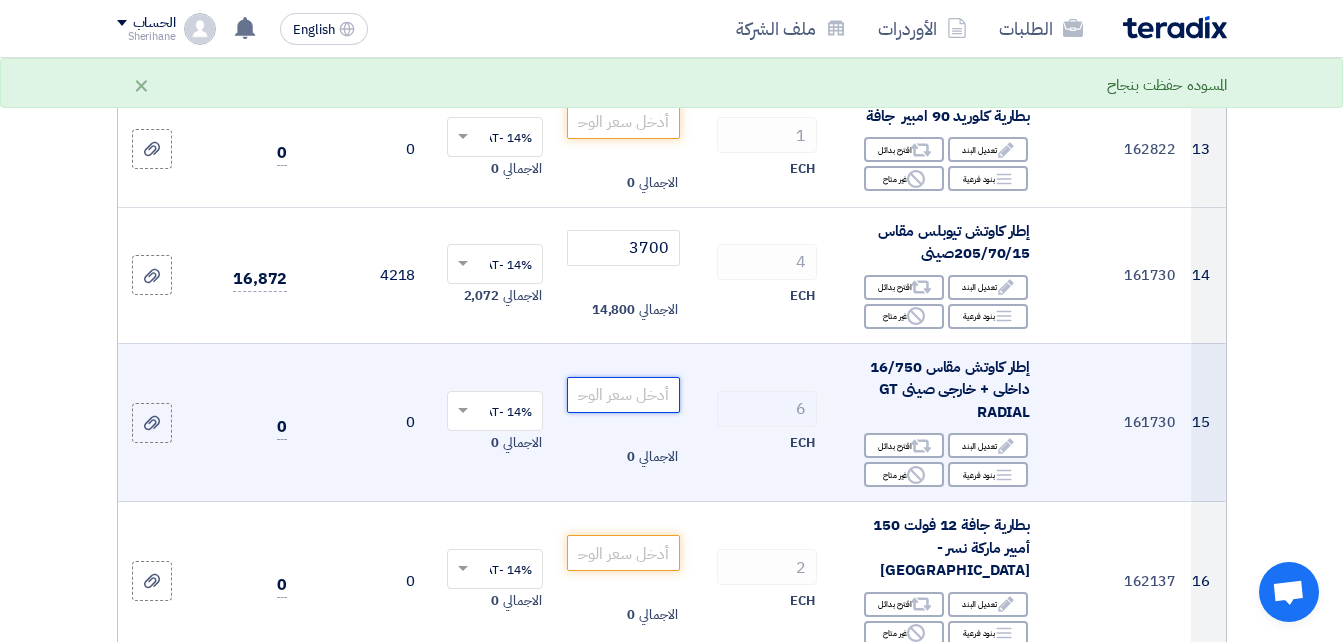 click 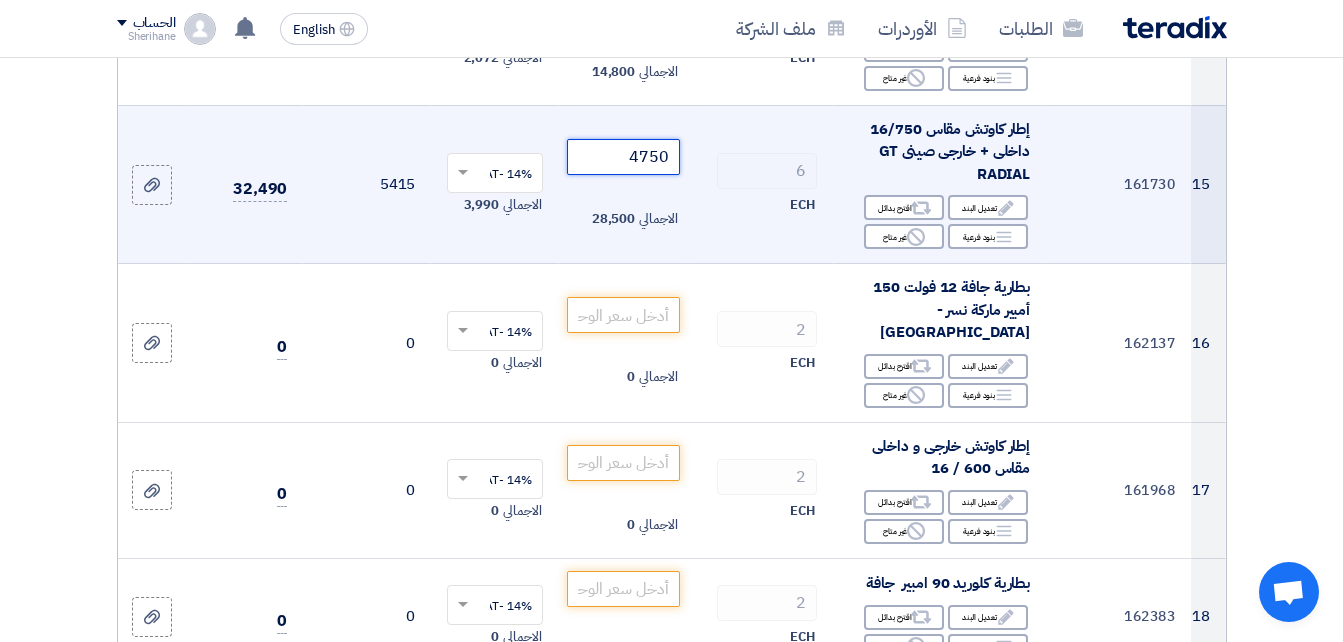 scroll, scrollTop: 2400, scrollLeft: 0, axis: vertical 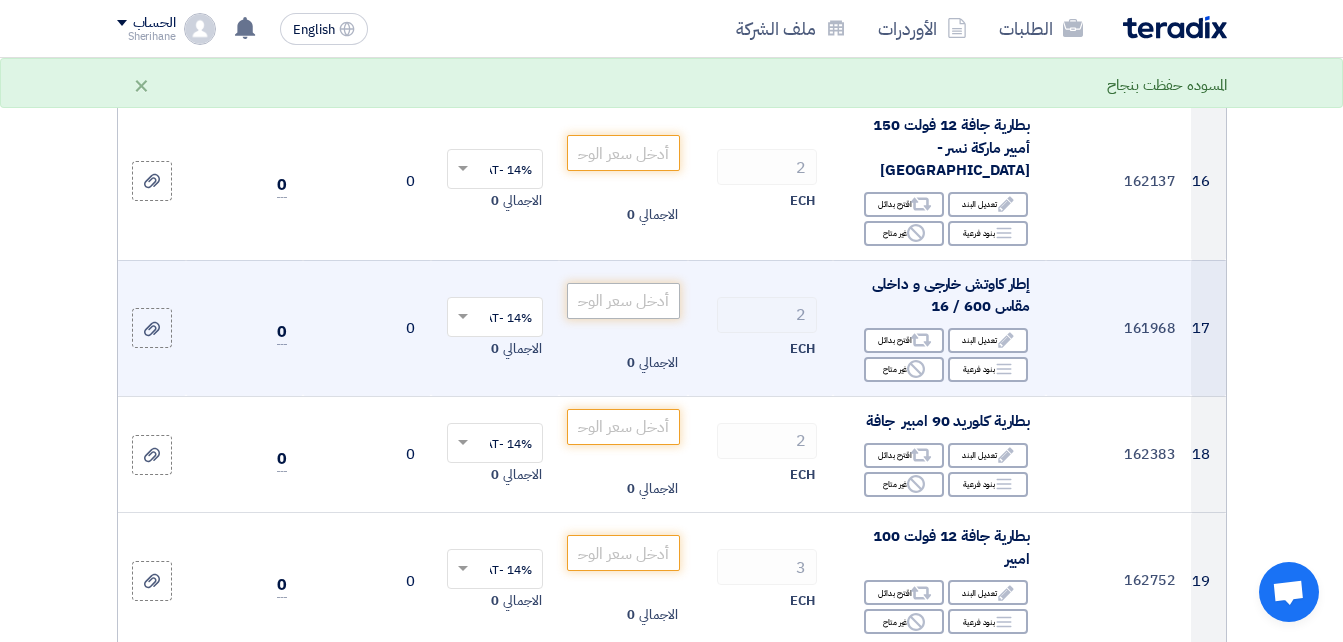 type on "4750" 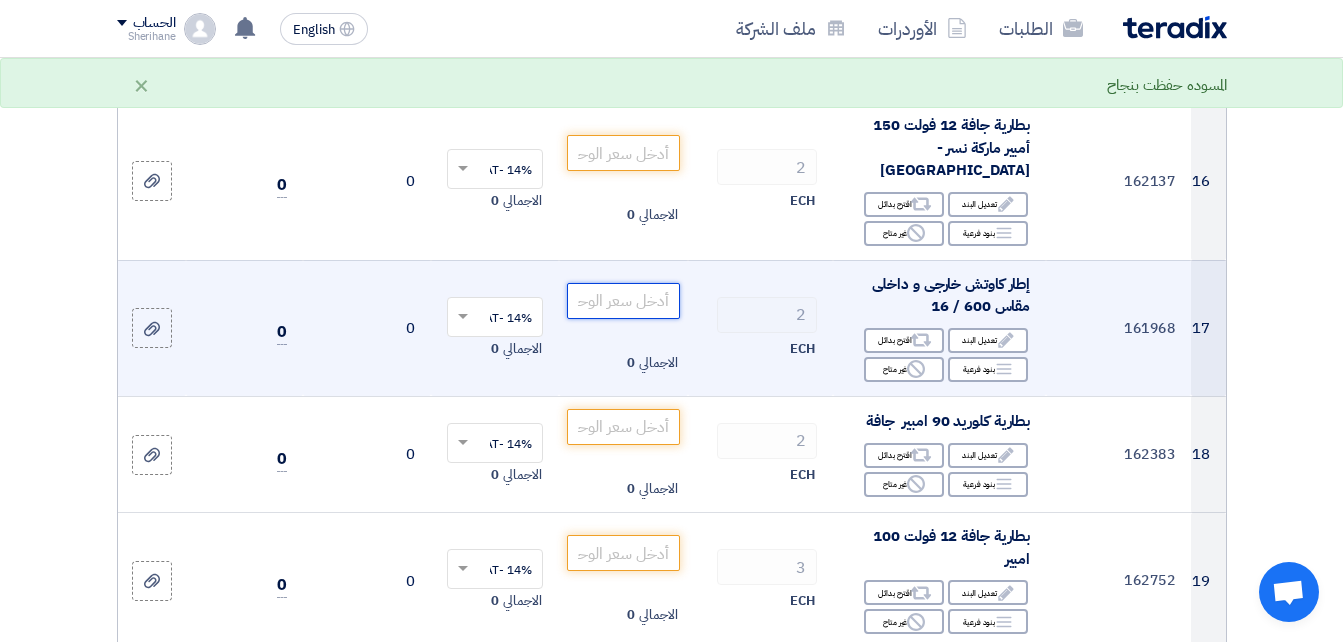click 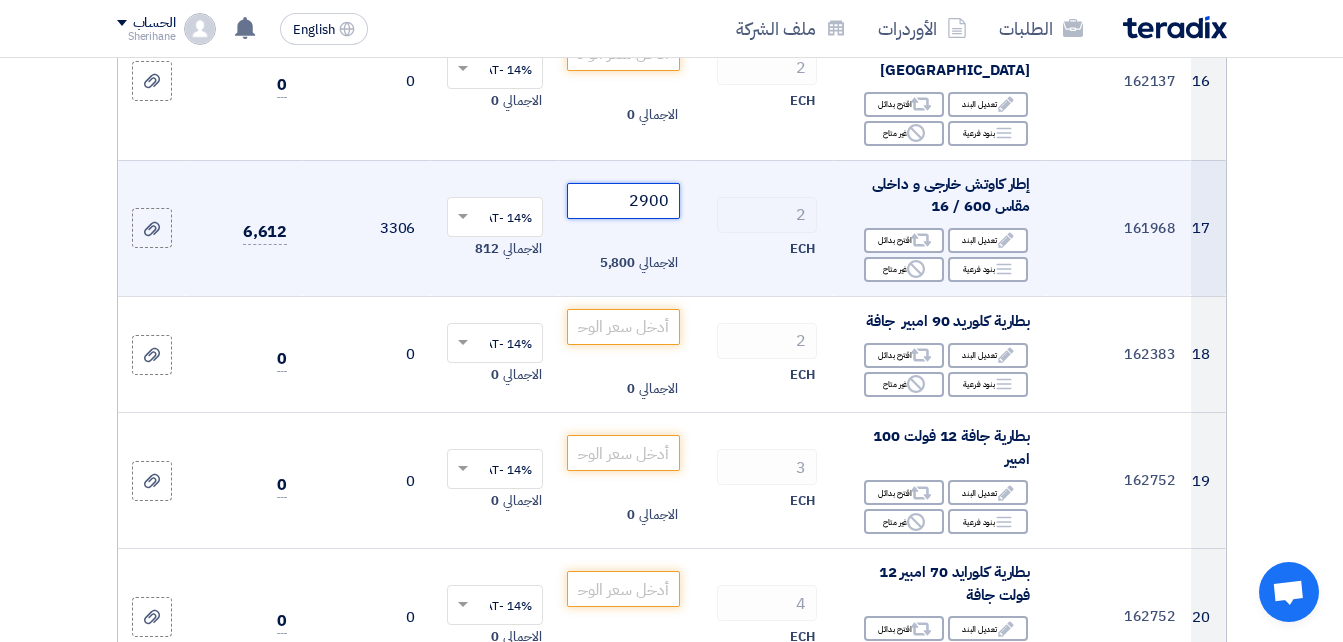 scroll, scrollTop: 2400, scrollLeft: 0, axis: vertical 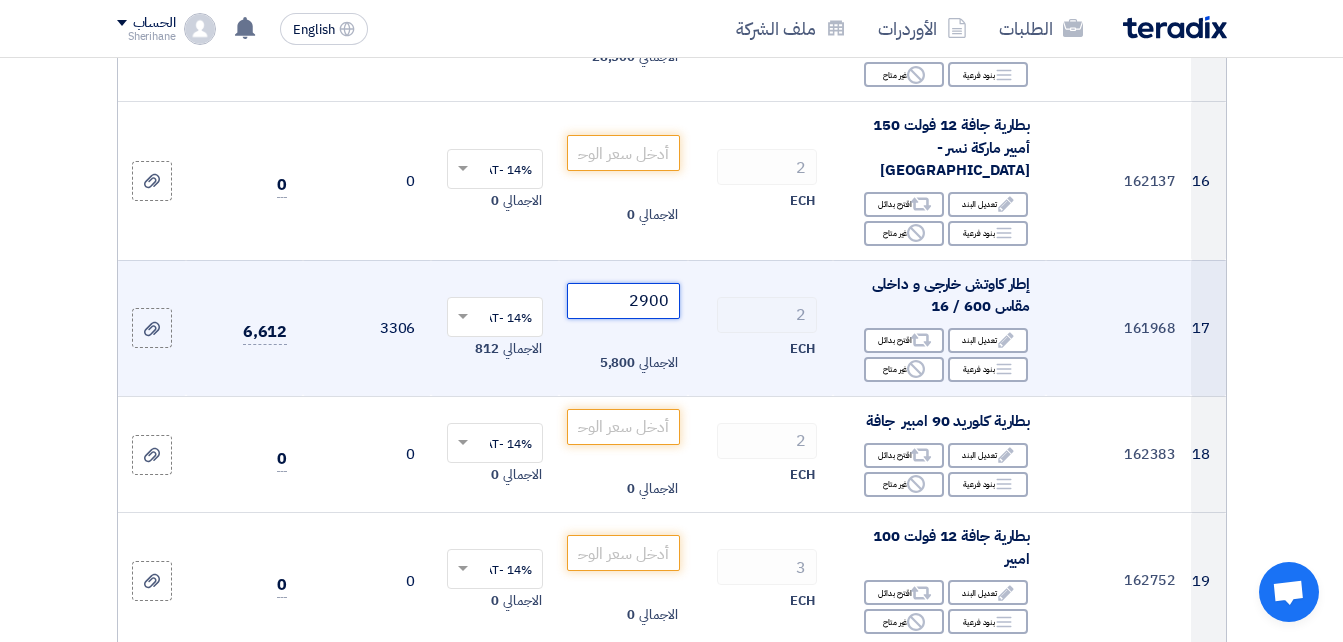 type on "2900" 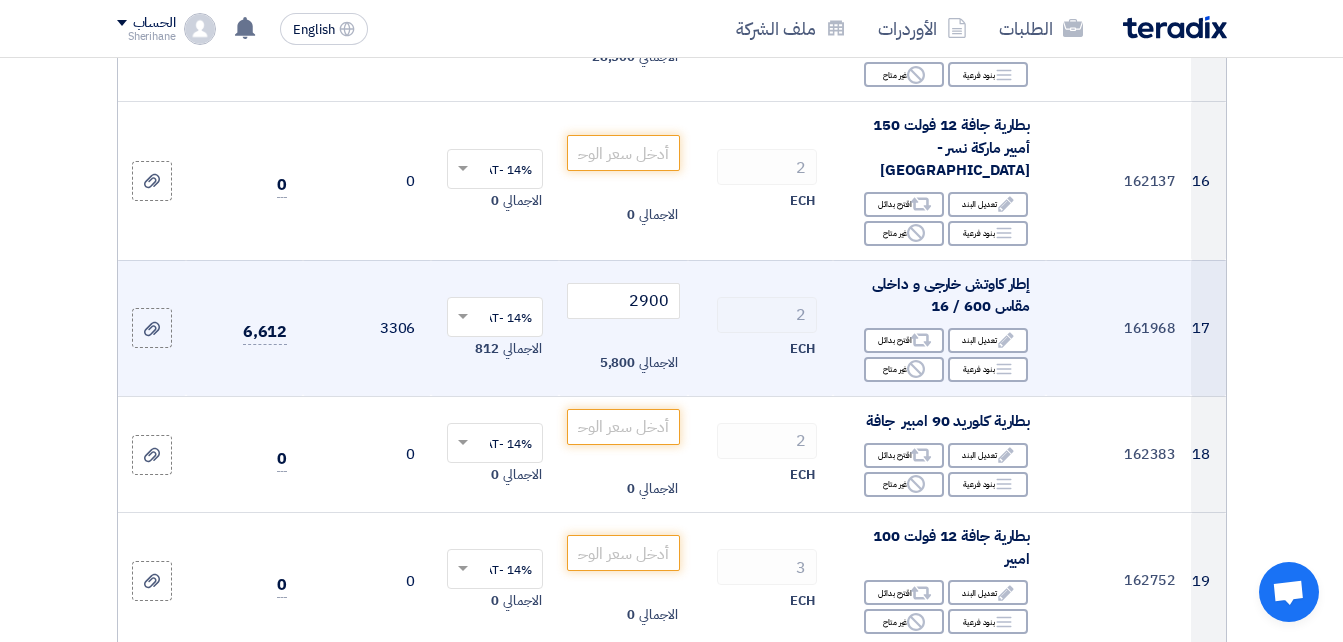 click on "14% -VAT
×
الاجمالي
812" 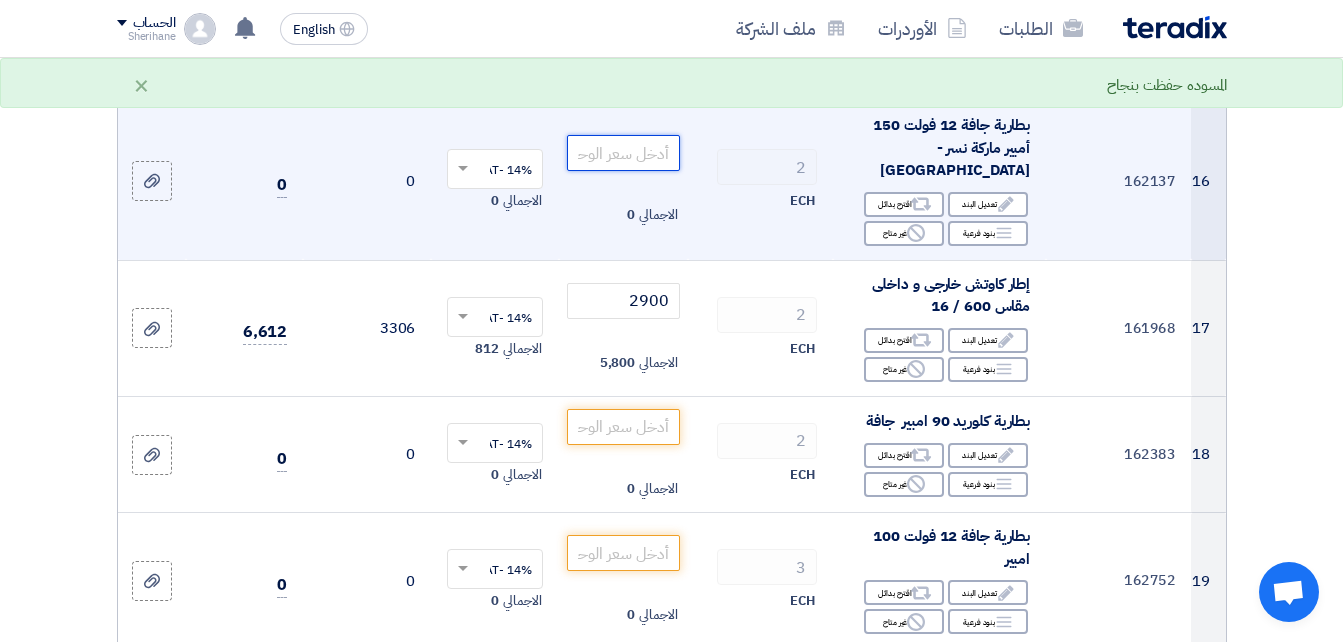 click 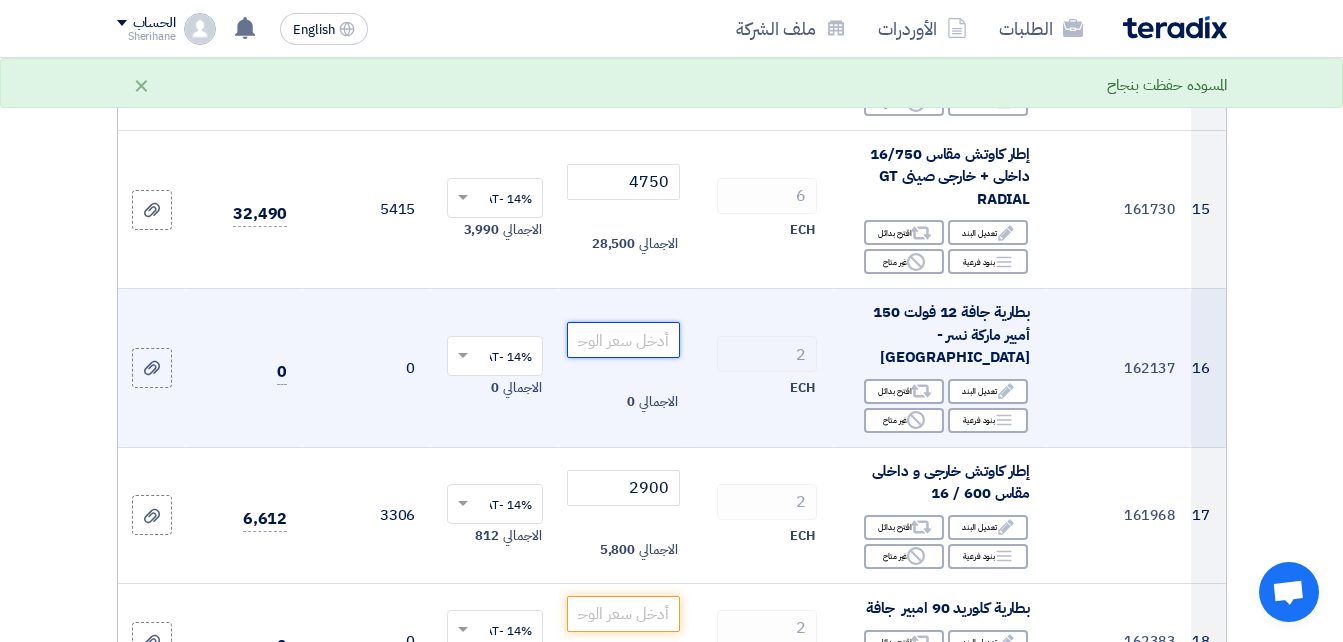 scroll, scrollTop: 2200, scrollLeft: 0, axis: vertical 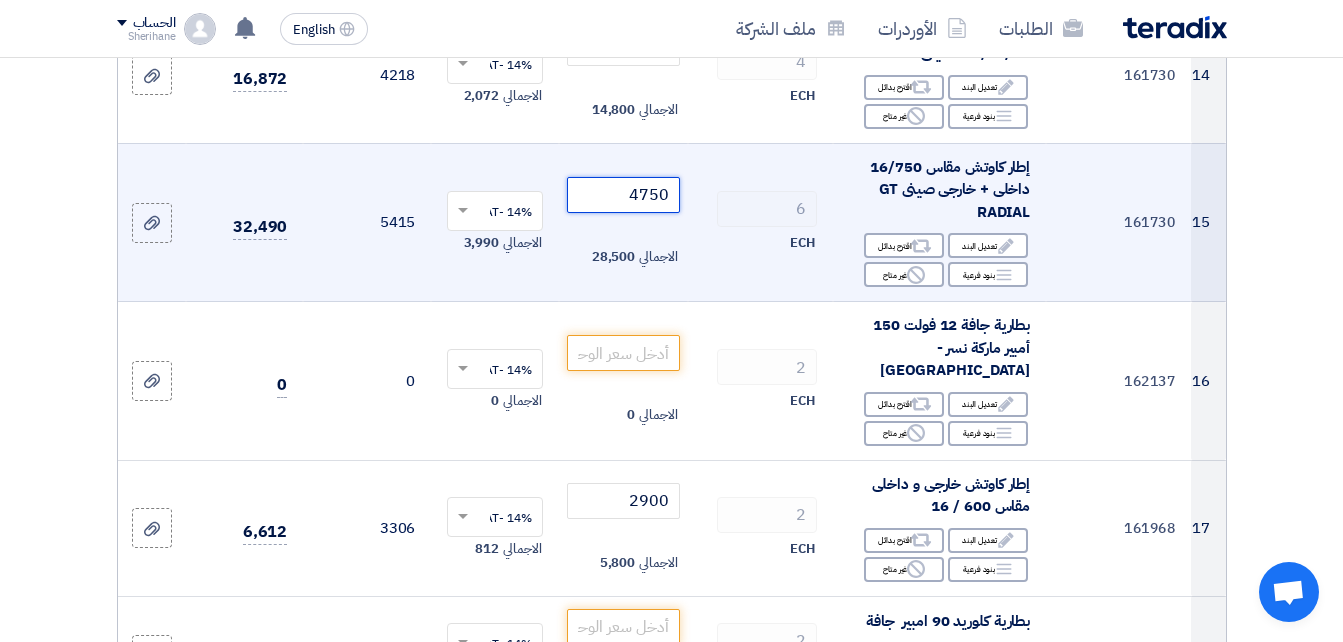click on "4750" 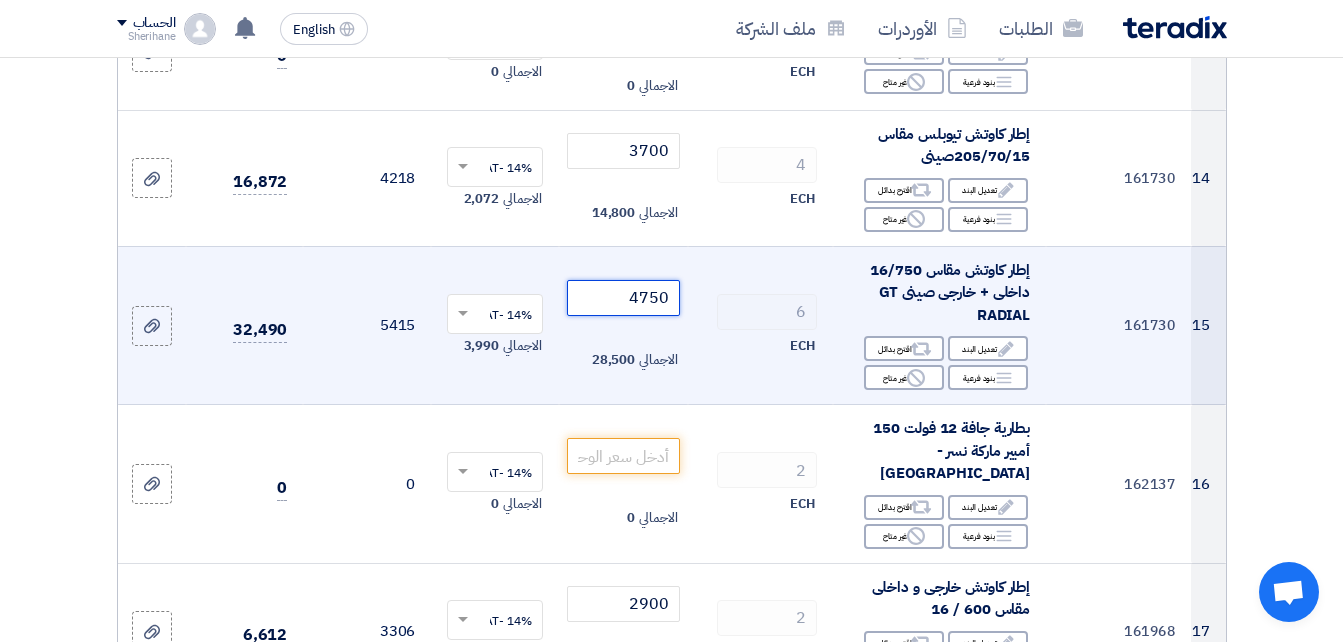 scroll, scrollTop: 2000, scrollLeft: 0, axis: vertical 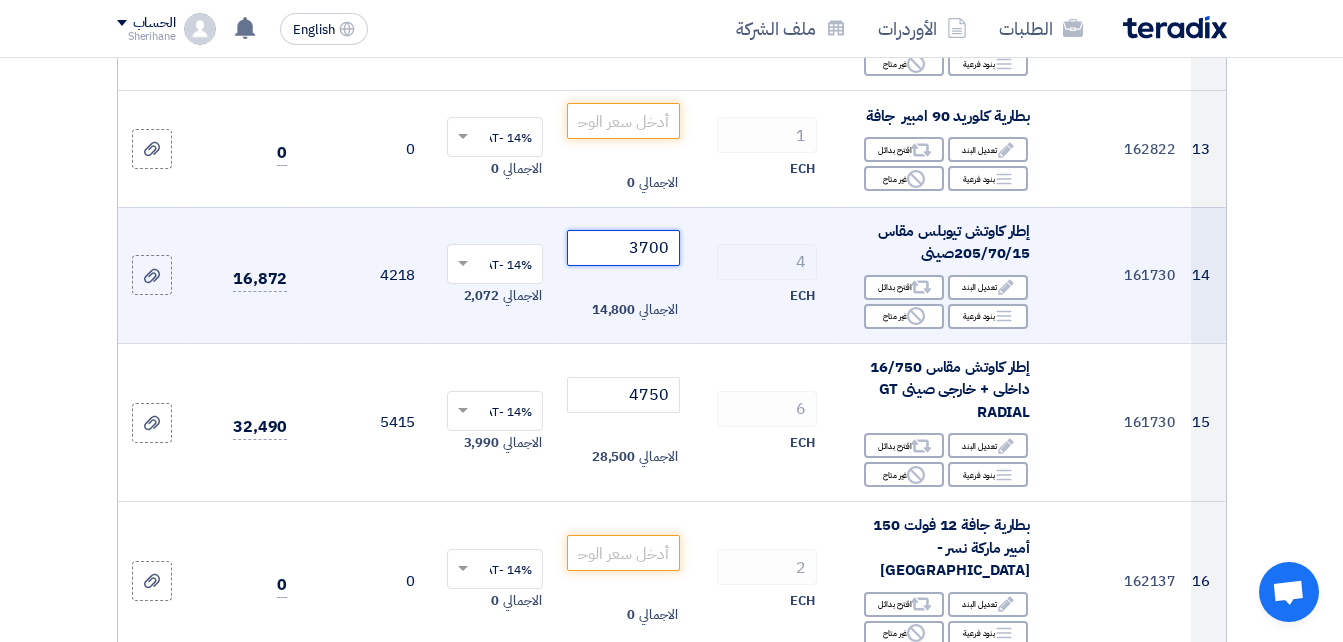 click on "3700" 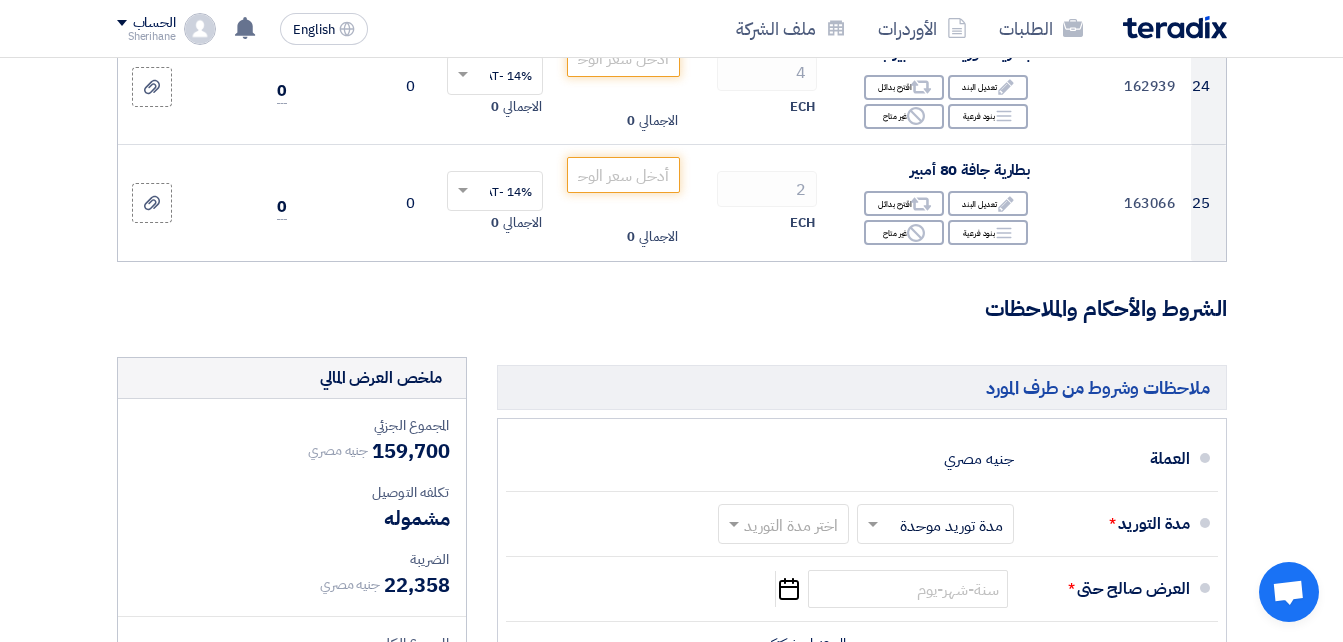 scroll, scrollTop: 3700, scrollLeft: 0, axis: vertical 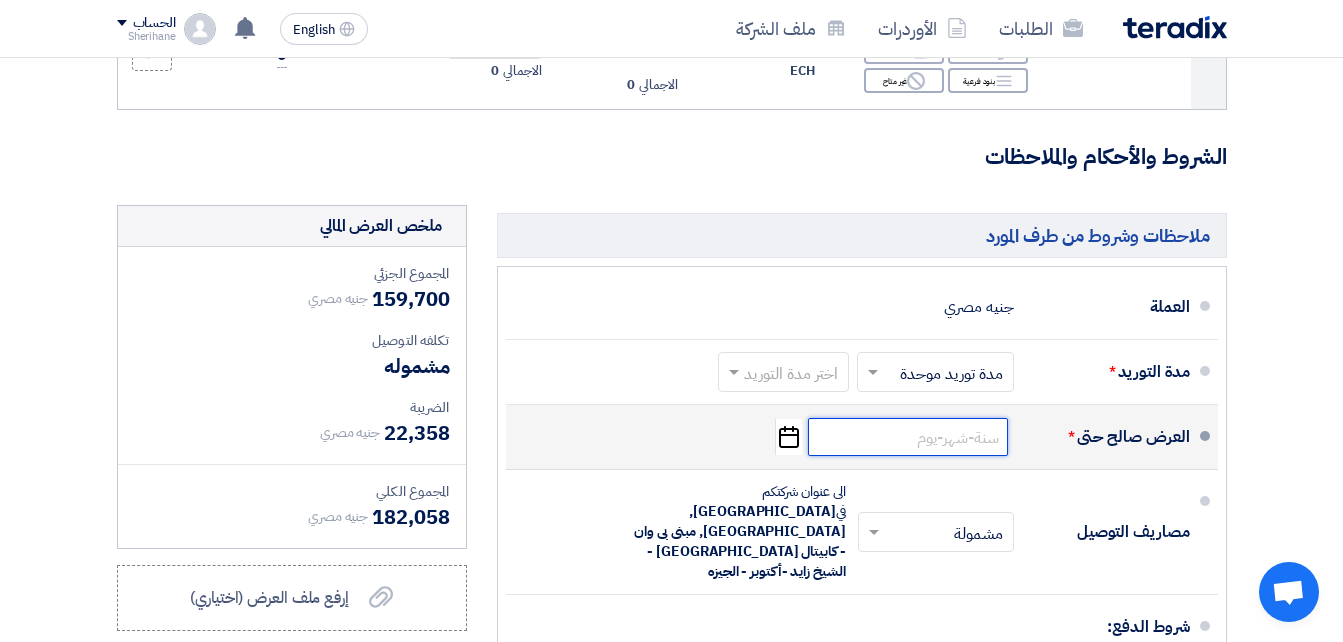 click 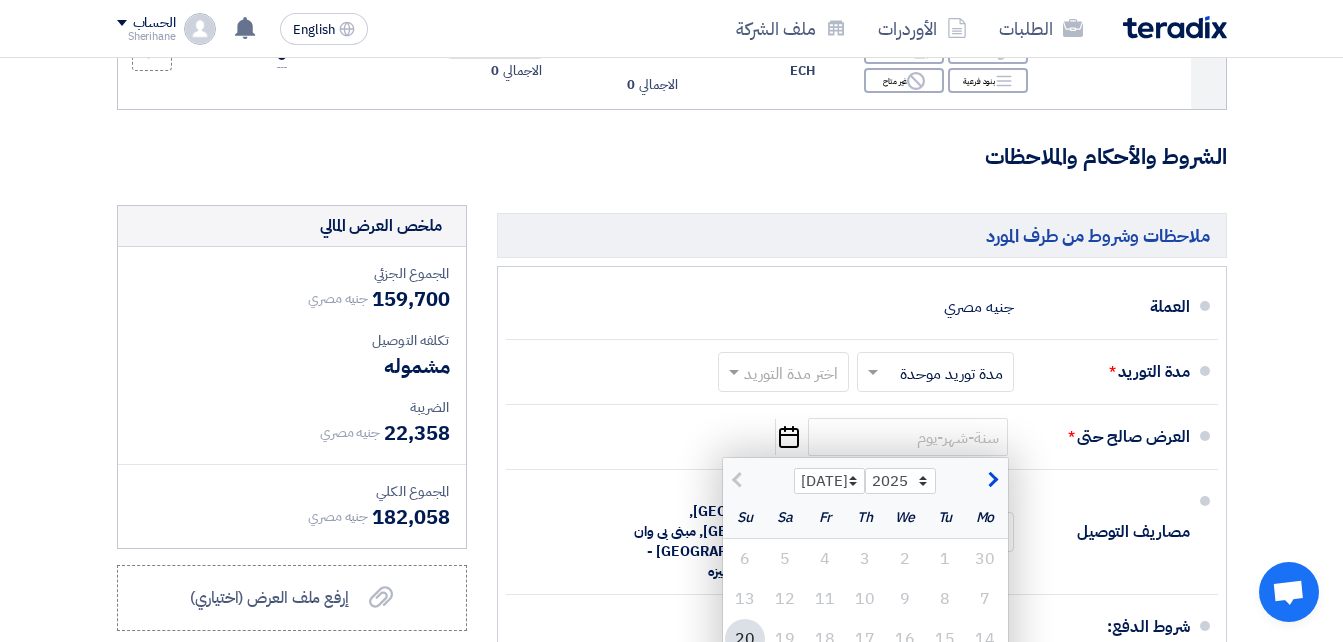 click on "تفاصيل الطلب
#
الكود/الموديل
البيان/الوصف
الكمية/العدد
سعر الوحدة (EGP)
الضرائب
+
'Select taxes...
14% -VAT" 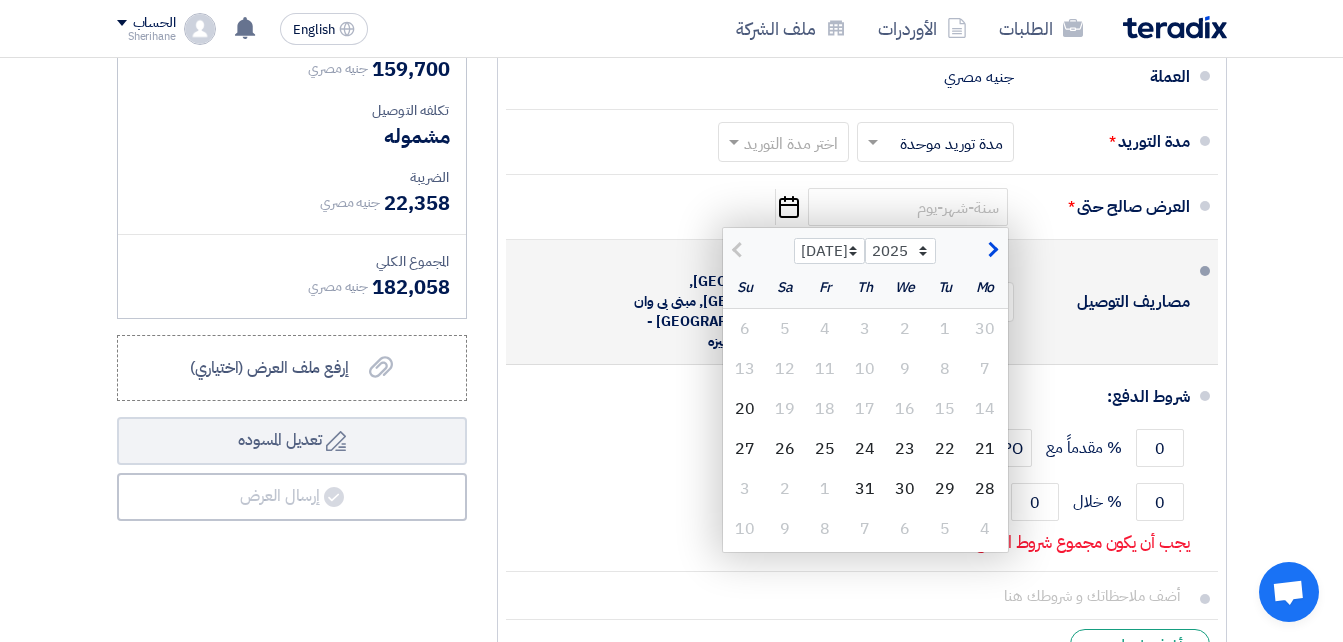 scroll, scrollTop: 4000, scrollLeft: 0, axis: vertical 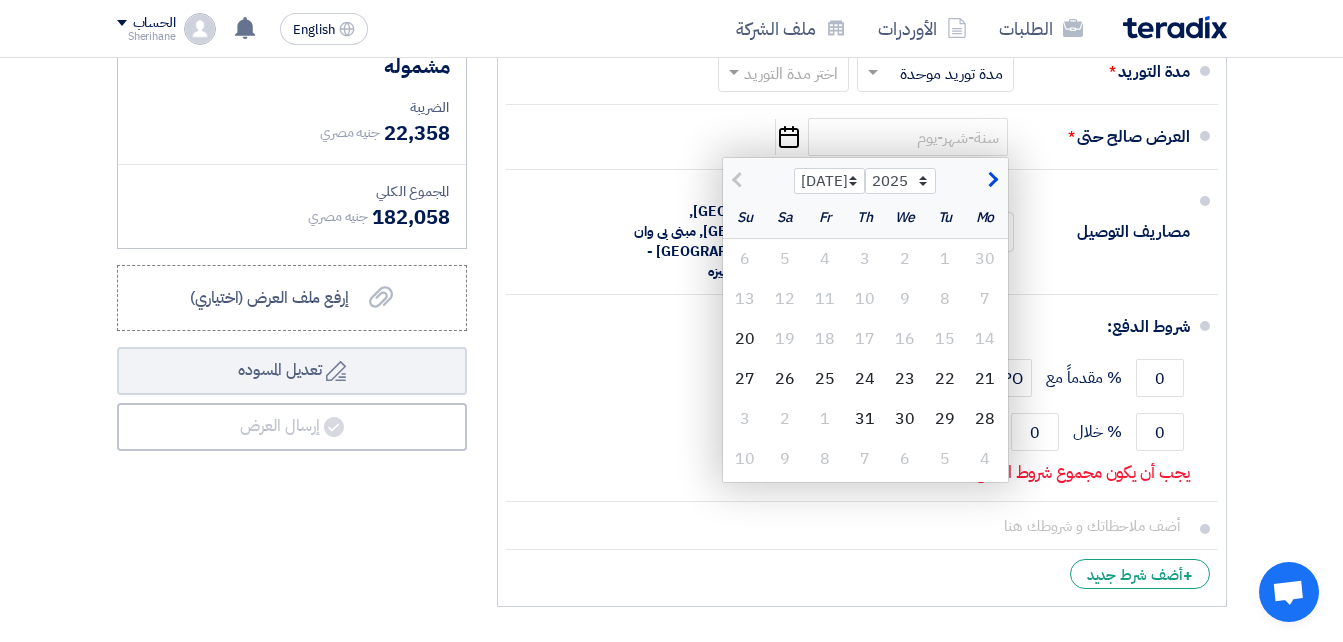 click on "تفاصيل الطلب
#
الكود/الموديل
البيان/الوصف
الكمية/العدد
سعر الوحدة (EGP)
الضرائب
+
'Select taxes...
14% -VAT" 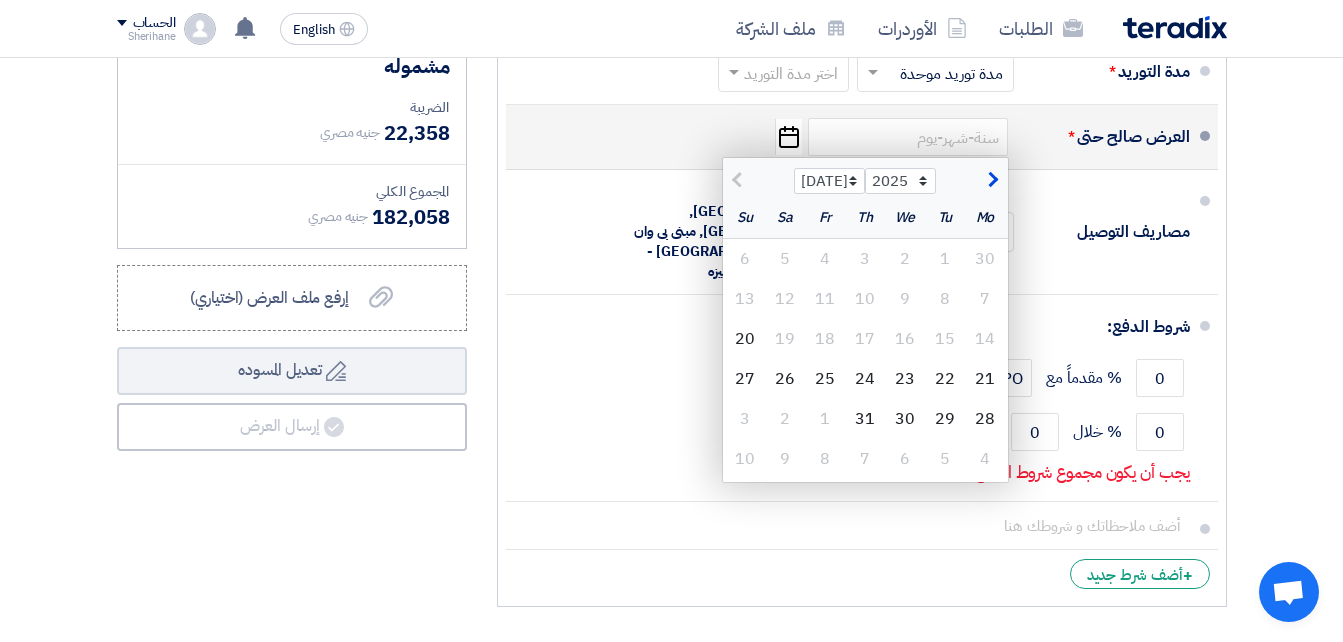 click on "العرض صالح حتى  *
Jul Aug Sep Oct Nov Dec
2025 2026 2027 2028 2029 2030 2031 2032 2033 2034 2035
Mo
Tu
We
Th
Fr
Sa
Su
30
1
2
3
4
5" 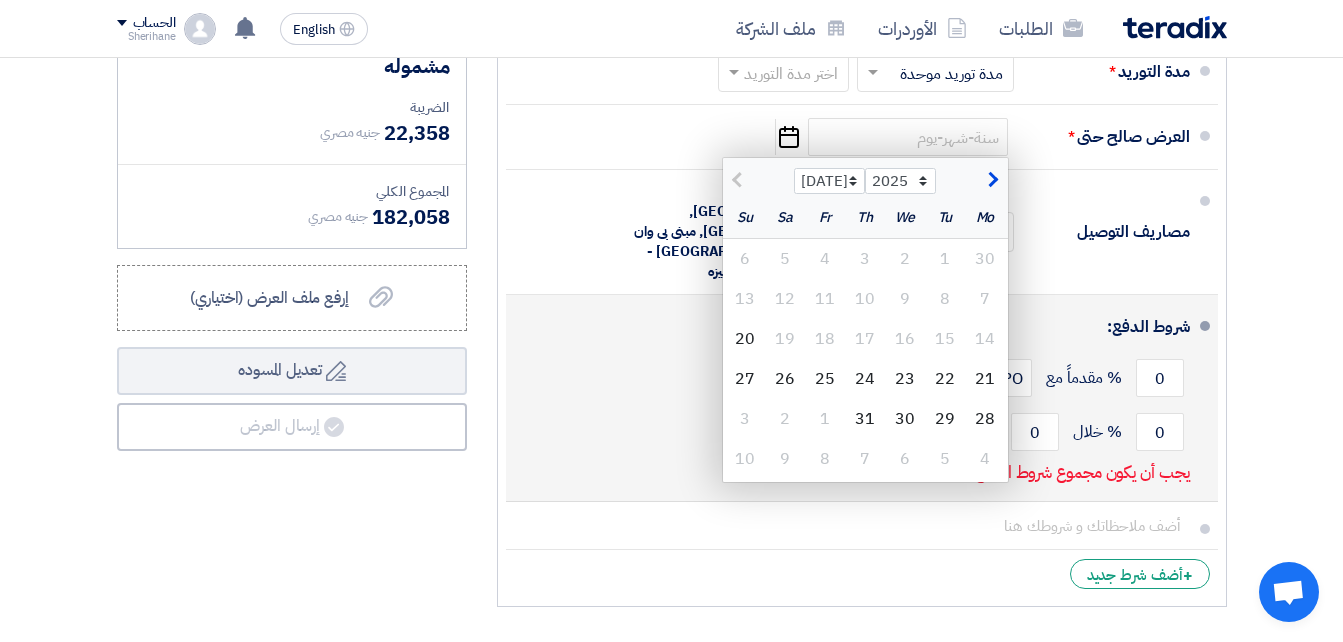 click on "يجب أن يكون مجموع شروط الدفع 100 بالمائة" 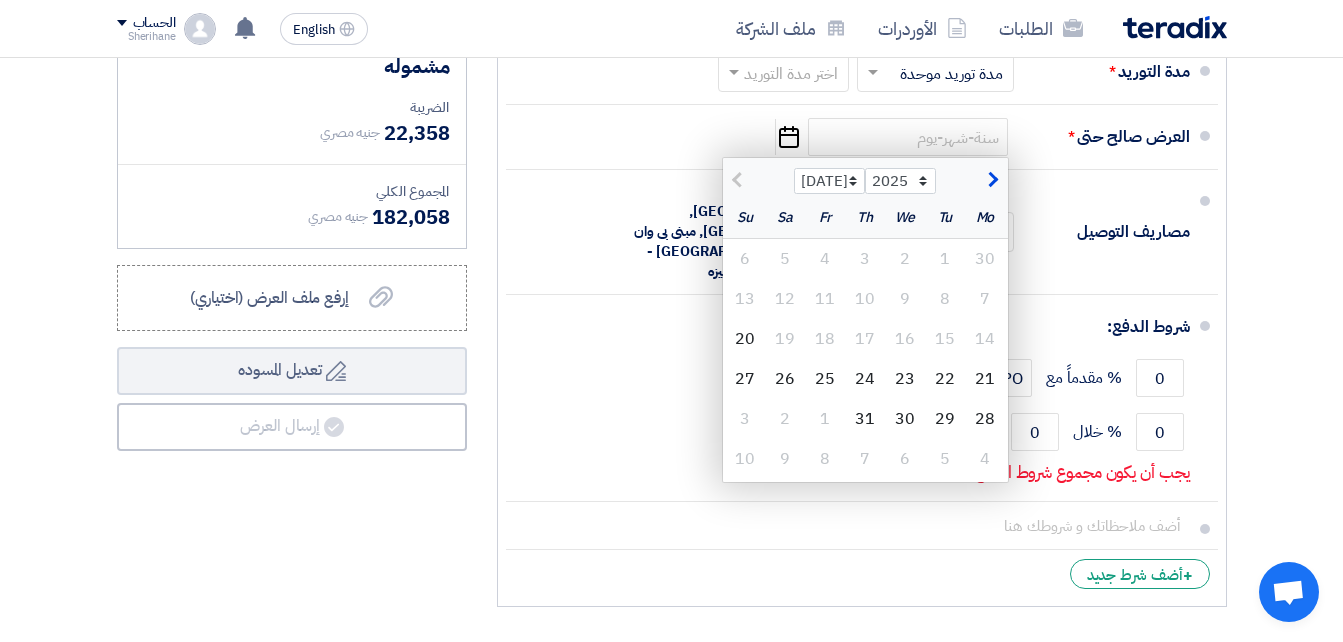 click on "تفاصيل الطلب
#
الكود/الموديل
البيان/الوصف
الكمية/العدد
سعر الوحدة (EGP)
الضرائب
+
'Select taxes...
14% -VAT" 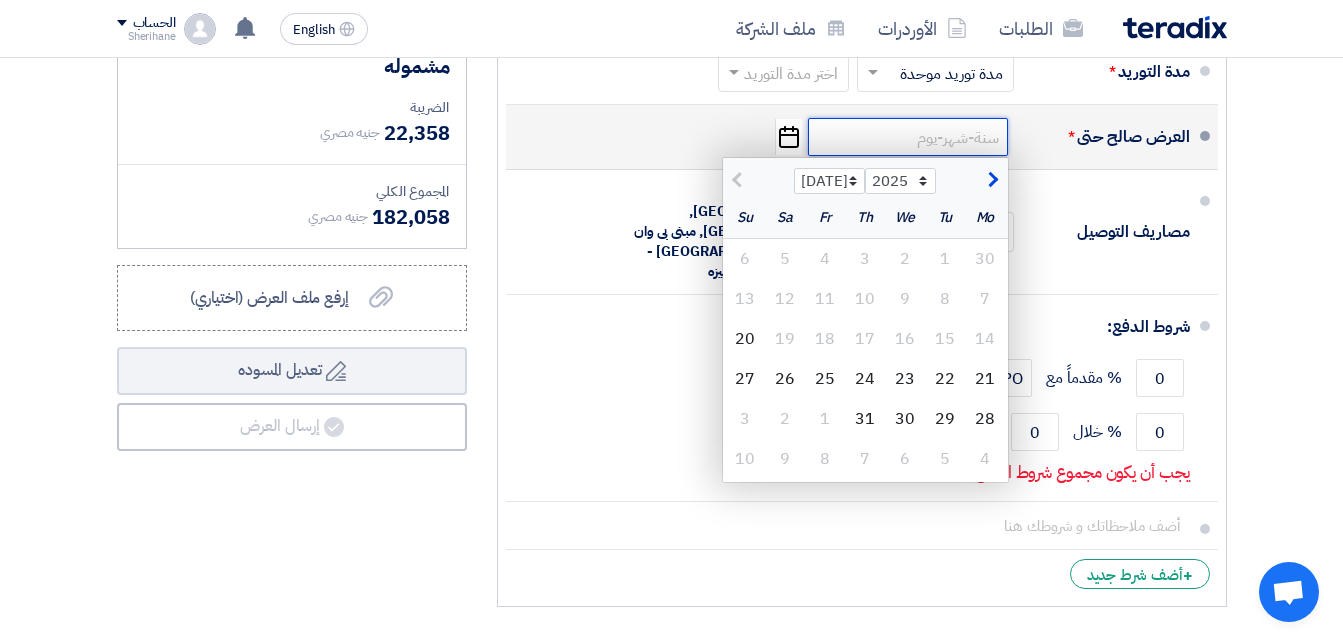 click 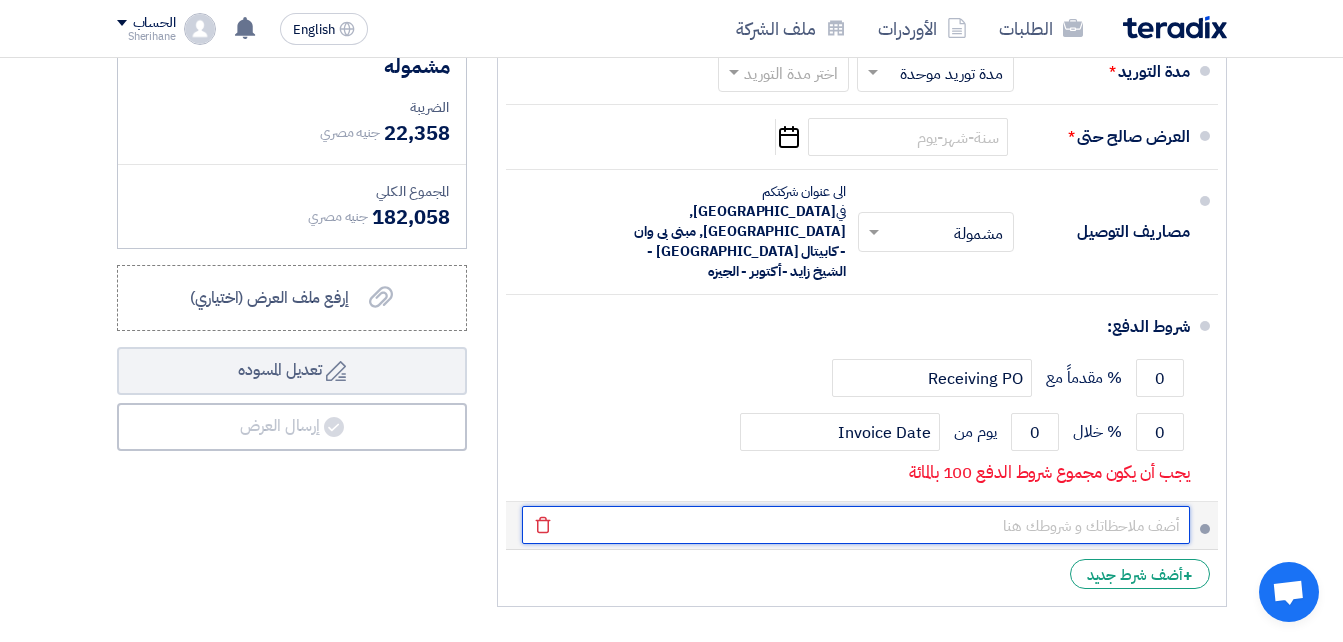click 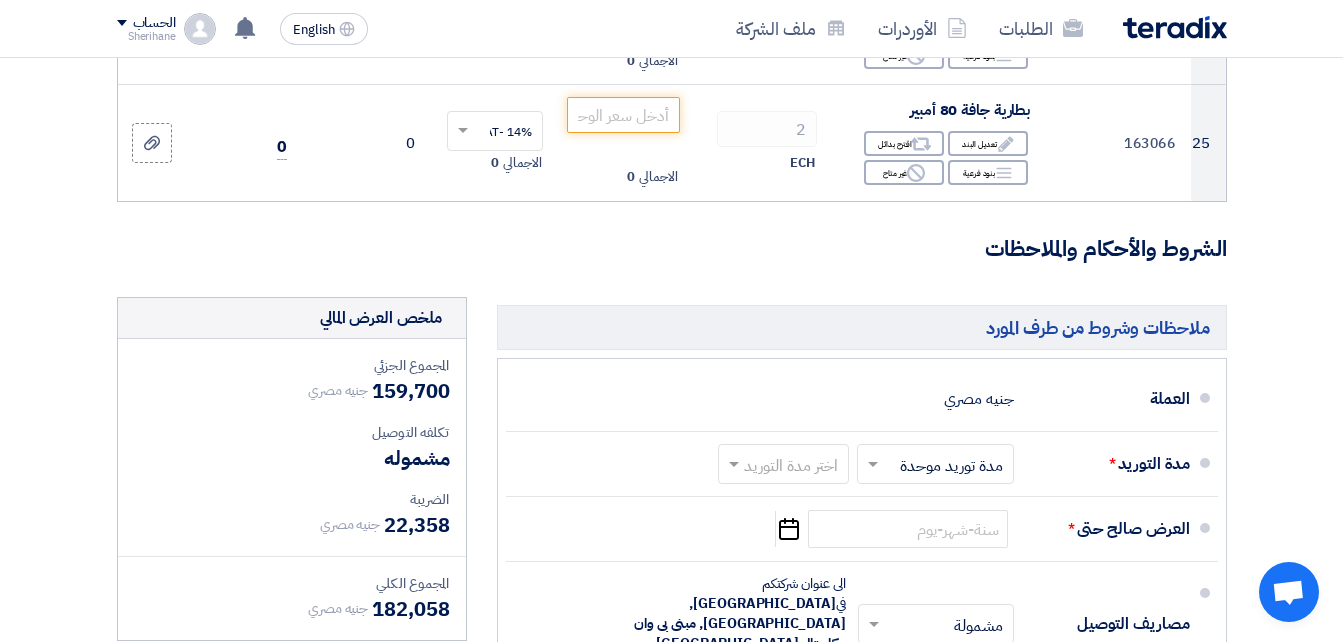 scroll, scrollTop: 3600, scrollLeft: 0, axis: vertical 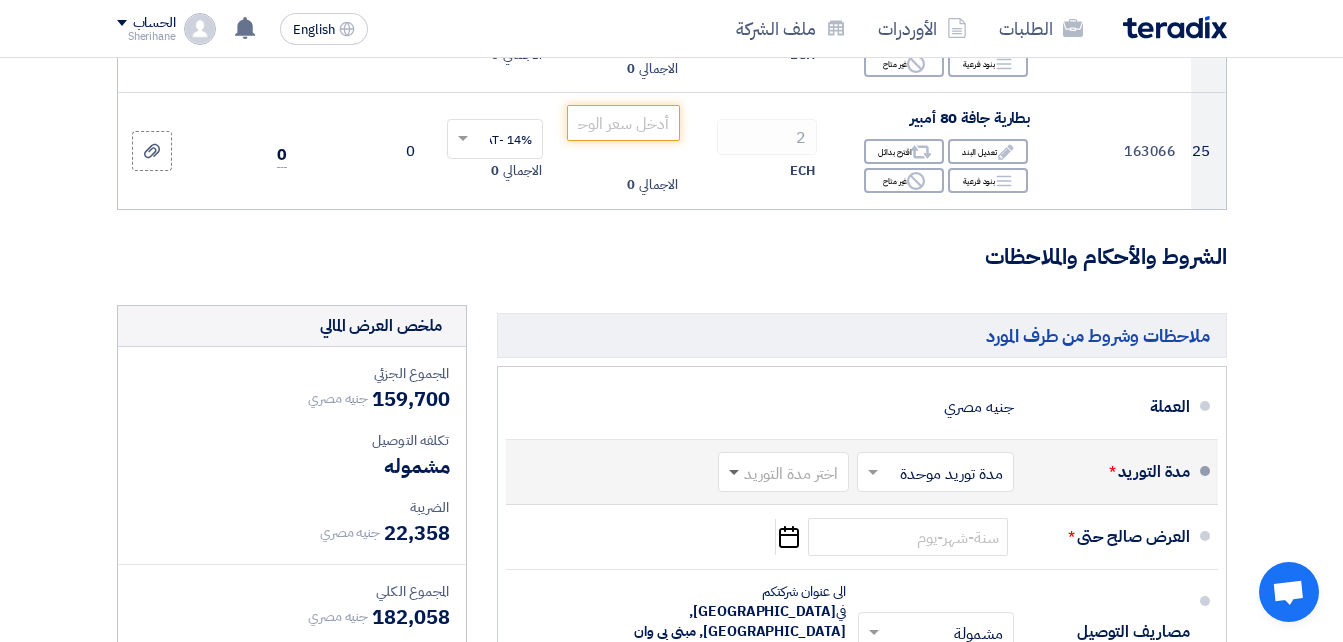 click 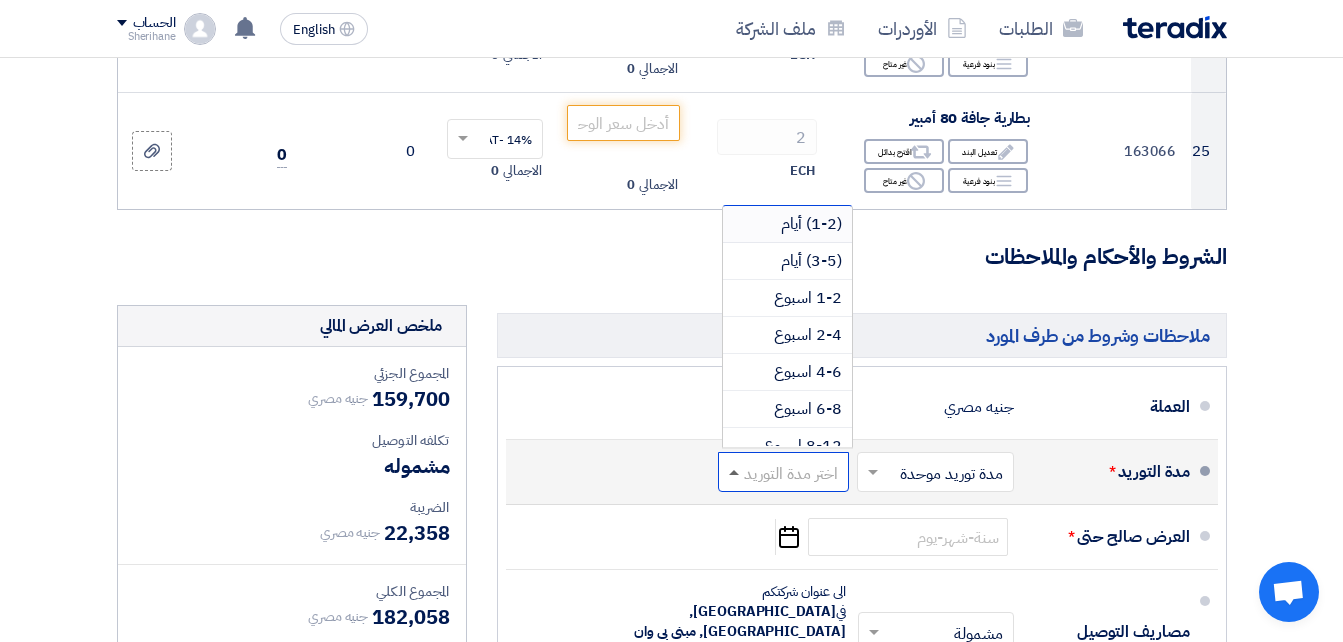 click 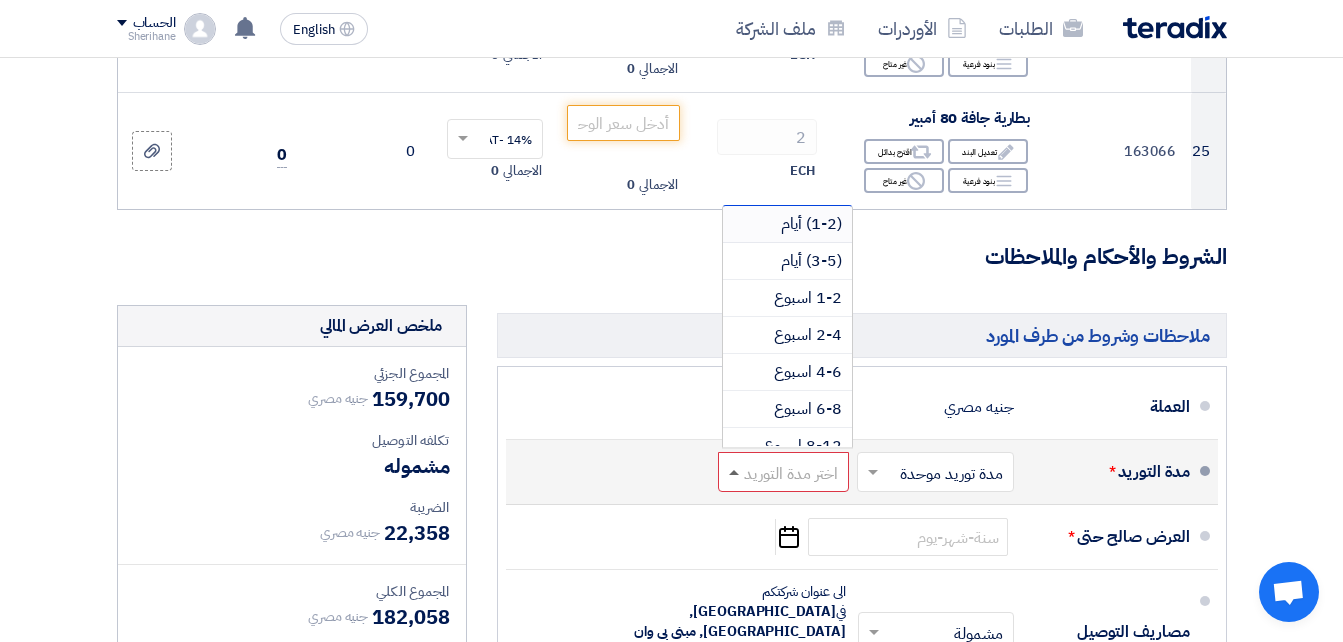 click 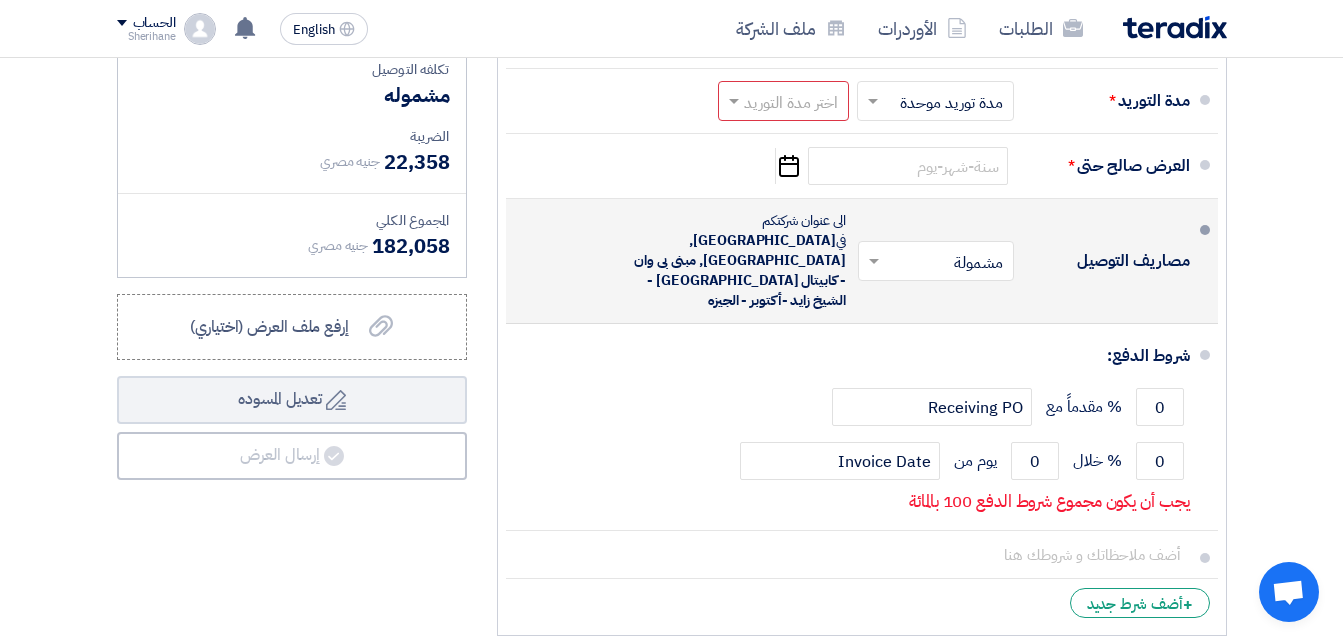 scroll, scrollTop: 3939, scrollLeft: 0, axis: vertical 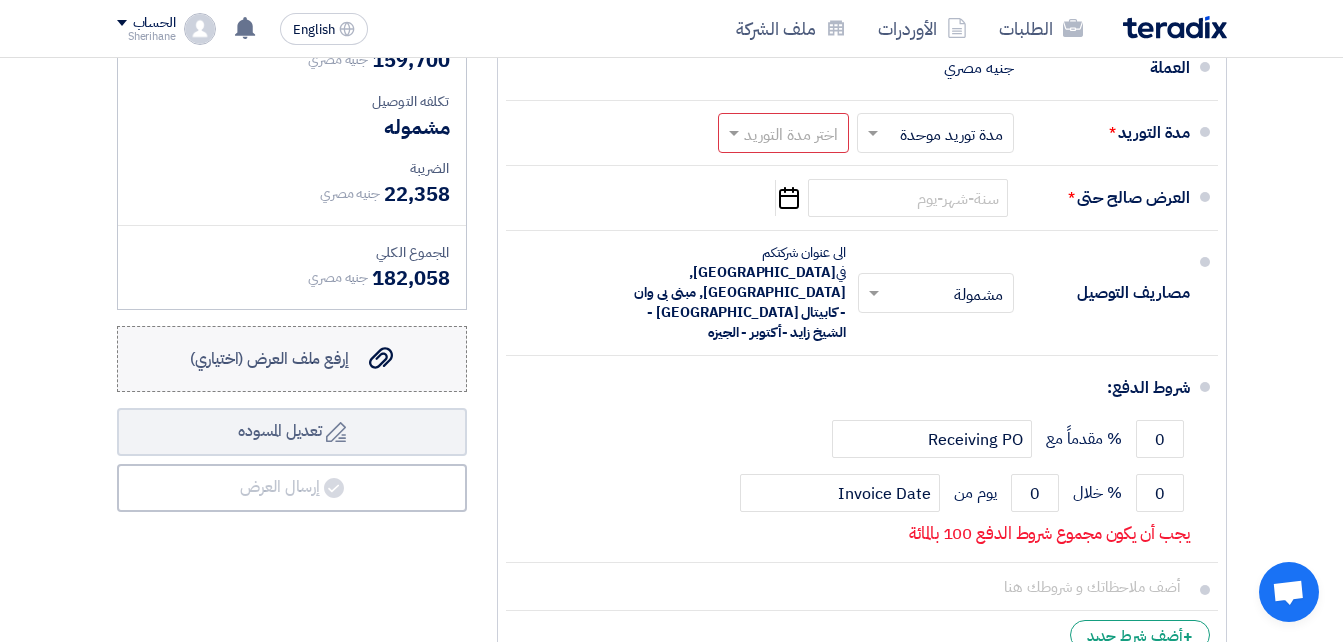 click on "إرفع ملف العرض (اختياري)" 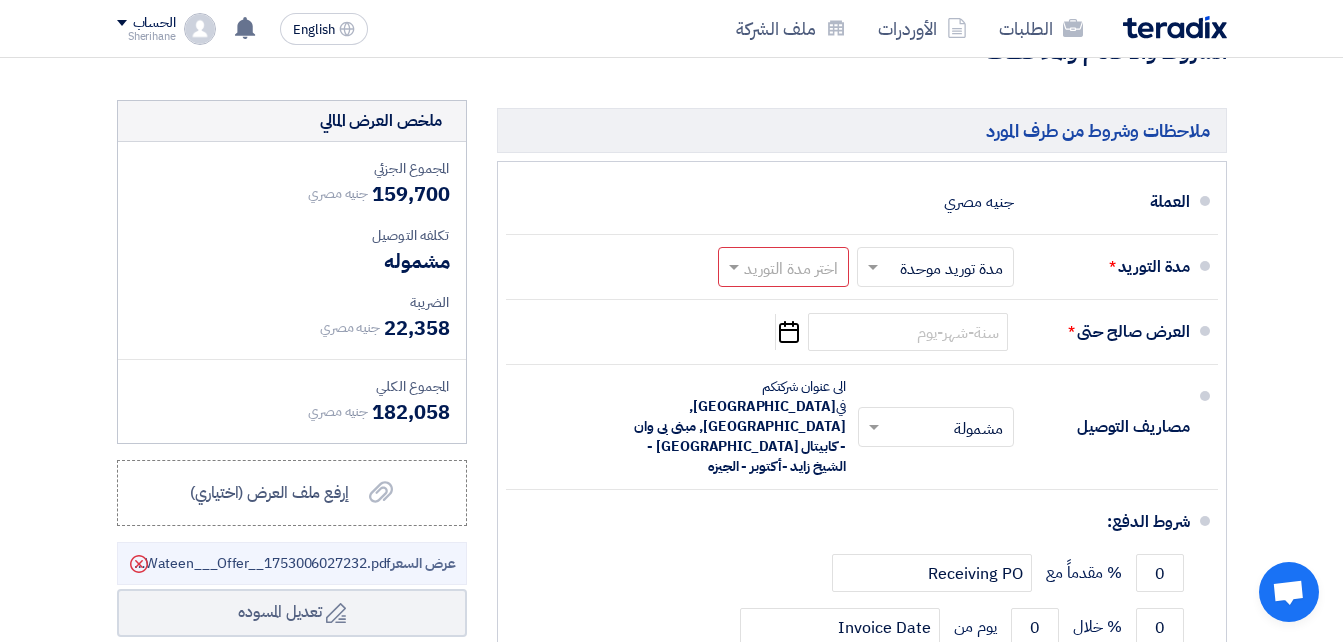 scroll, scrollTop: 3839, scrollLeft: 0, axis: vertical 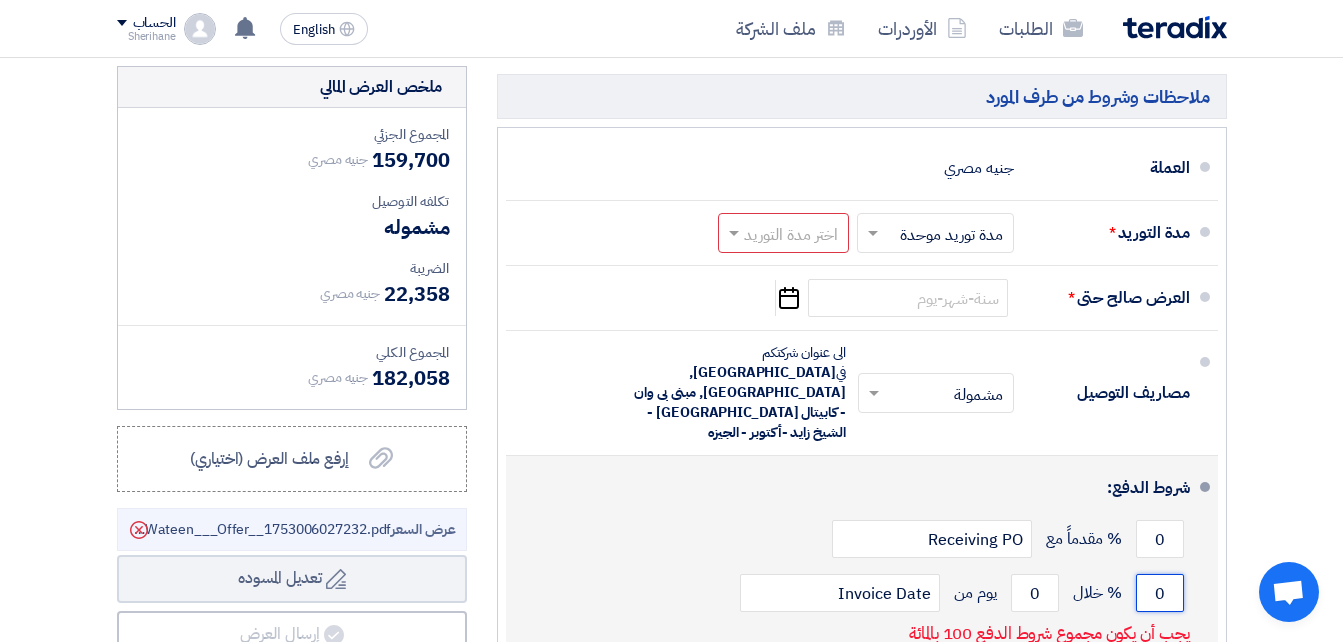 drag, startPoint x: 1156, startPoint y: 503, endPoint x: 1172, endPoint y: 503, distance: 16 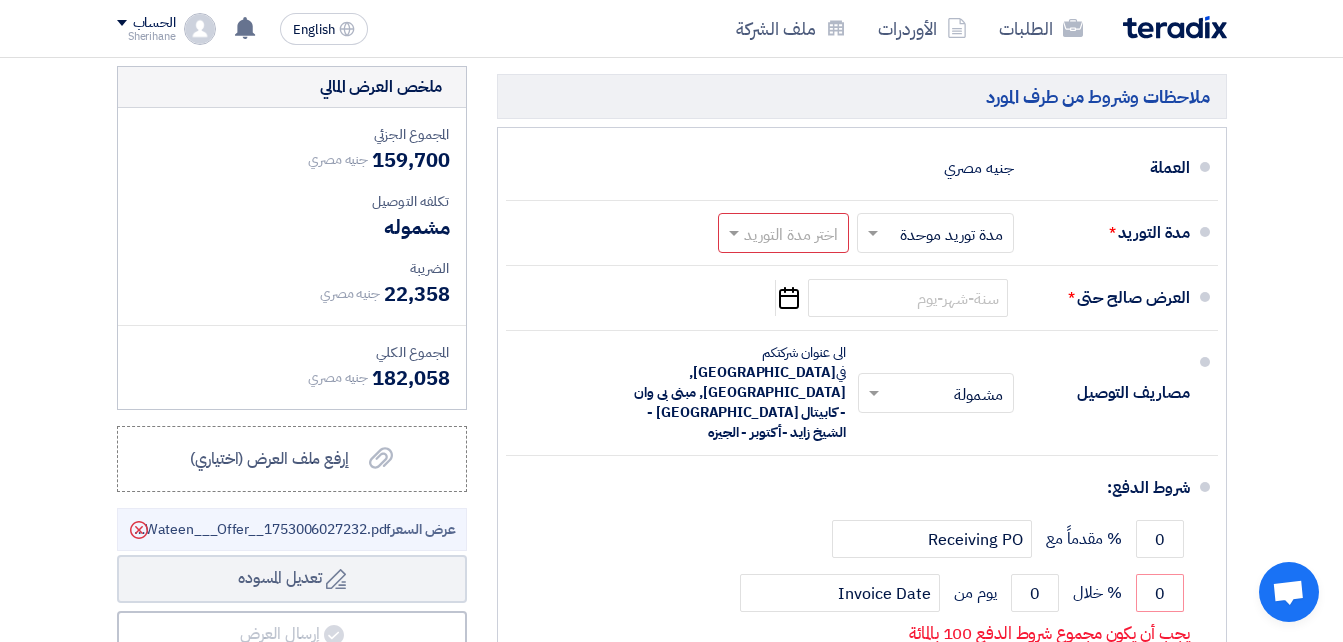click on "تفاصيل الطلب
#
الكود/الموديل
البيان/الوصف
الكمية/العدد
سعر الوحدة (EGP)
الضرائب
+
'Select taxes...
14% -VAT" 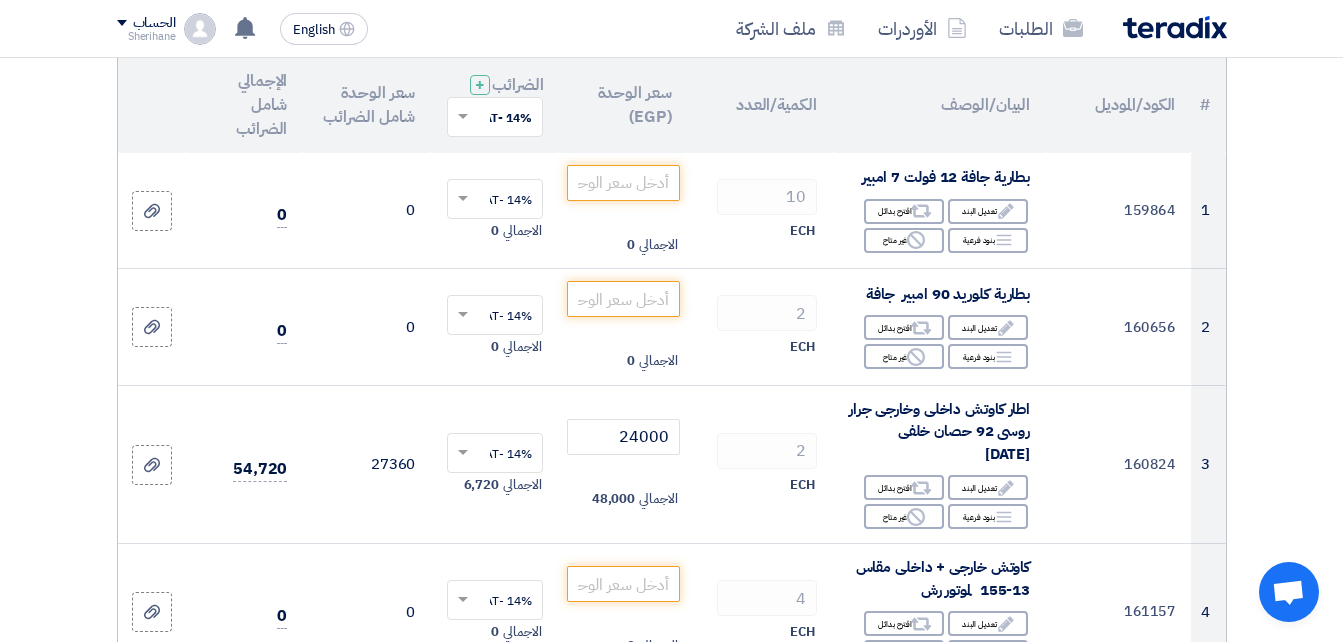 scroll, scrollTop: 0, scrollLeft: 0, axis: both 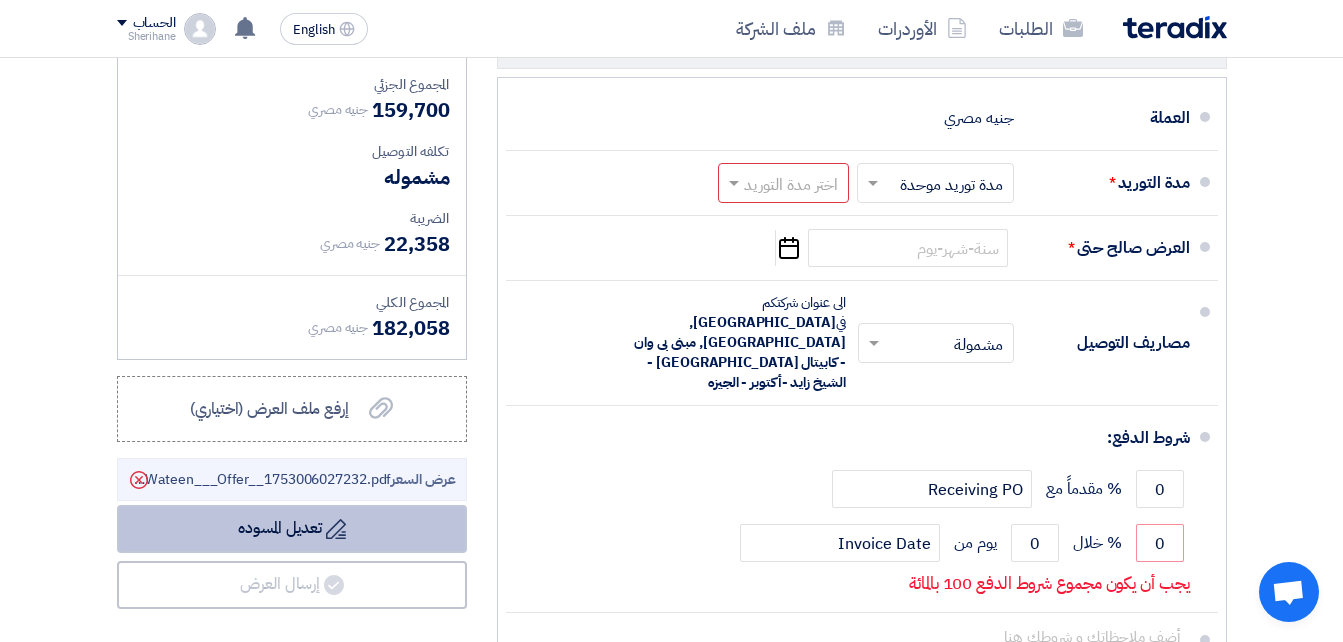 click on "Draft
تعديل المسوده" 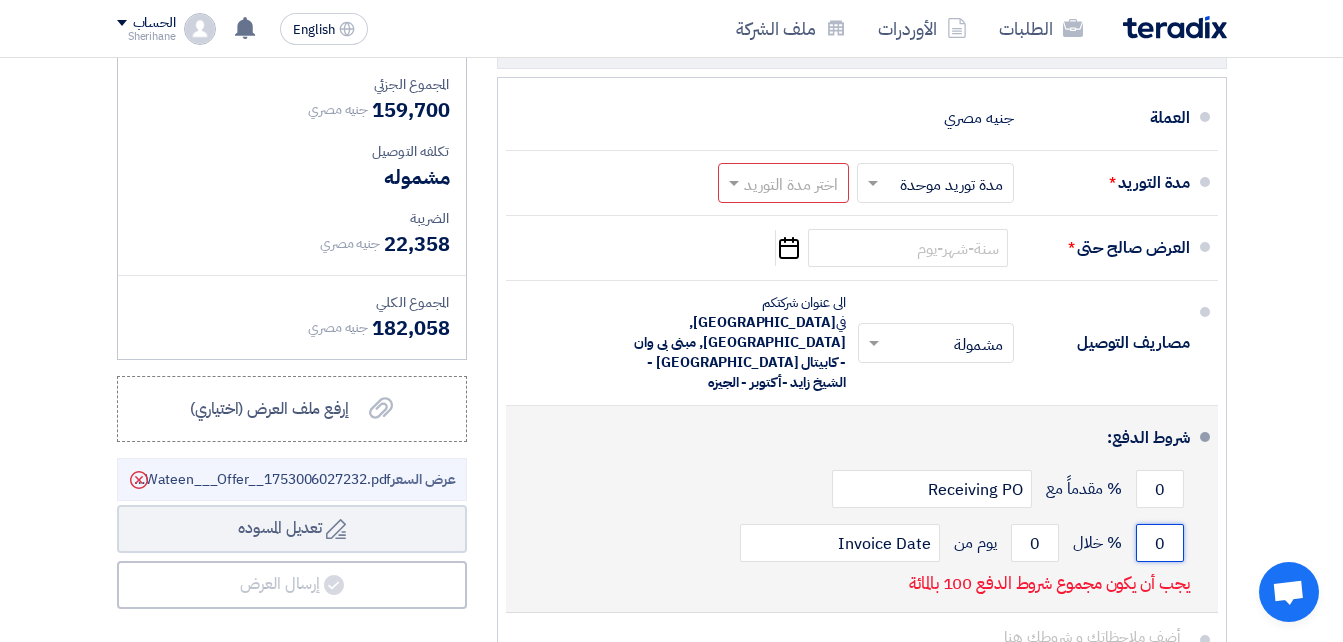 drag, startPoint x: 1160, startPoint y: 448, endPoint x: 1146, endPoint y: 450, distance: 14.142136 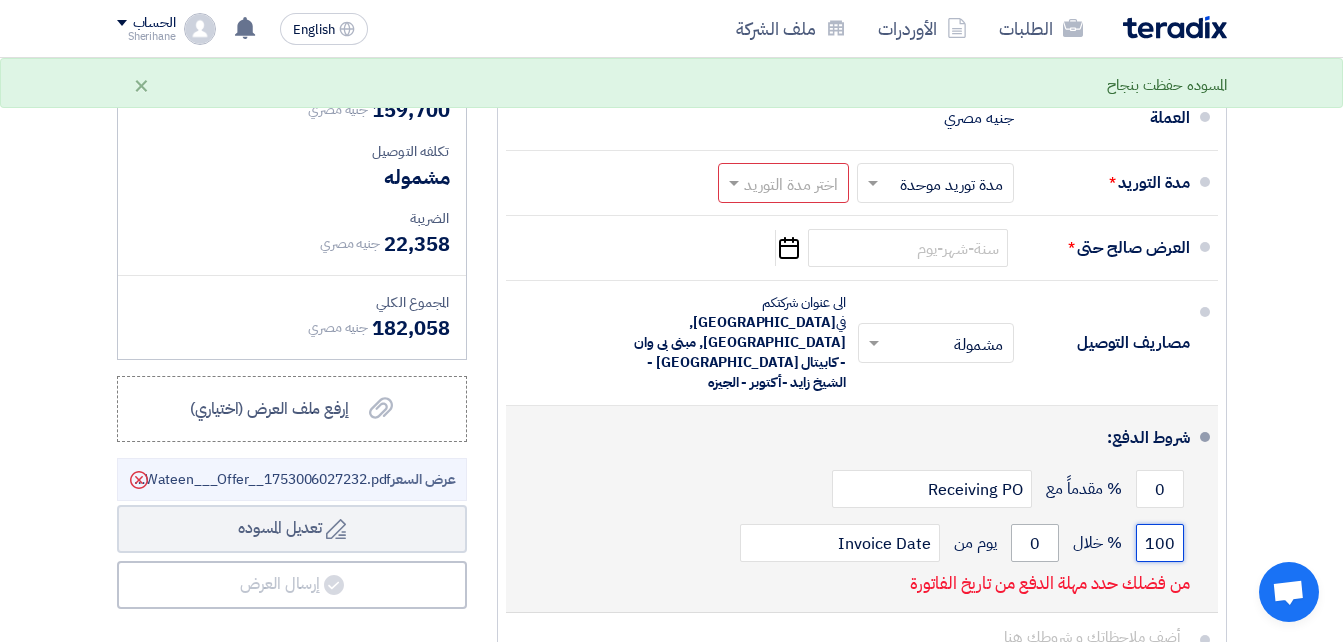 type on "100" 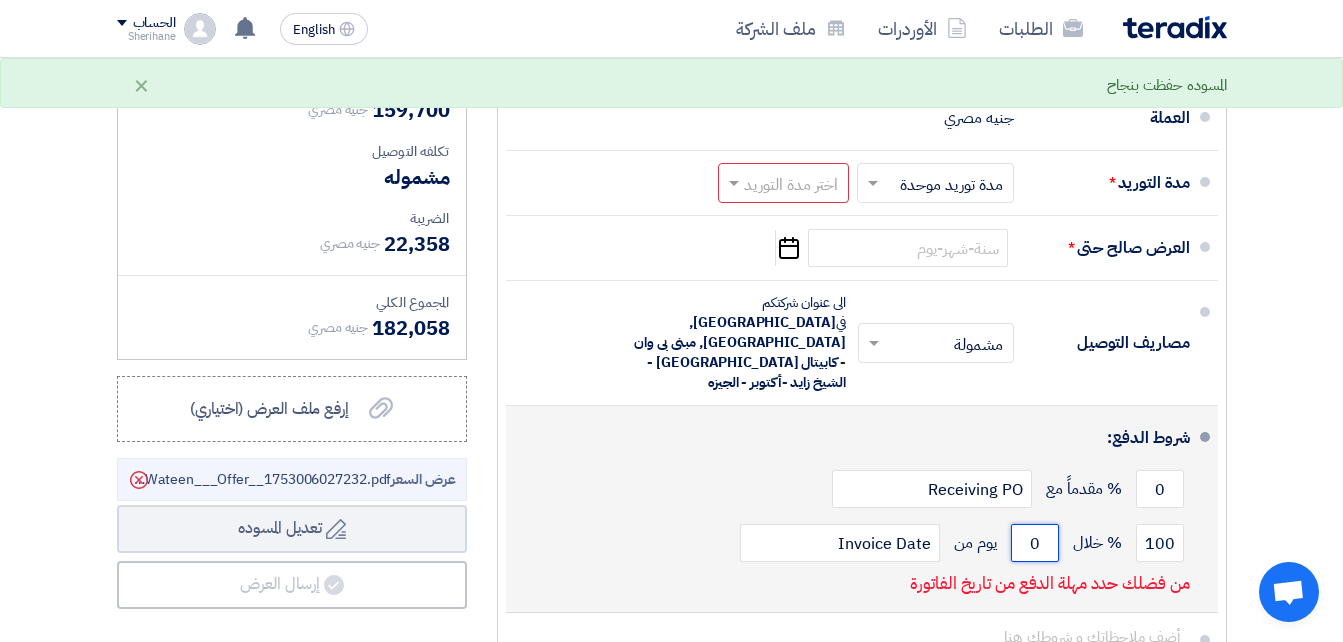 drag, startPoint x: 1027, startPoint y: 452, endPoint x: 1044, endPoint y: 451, distance: 17.029387 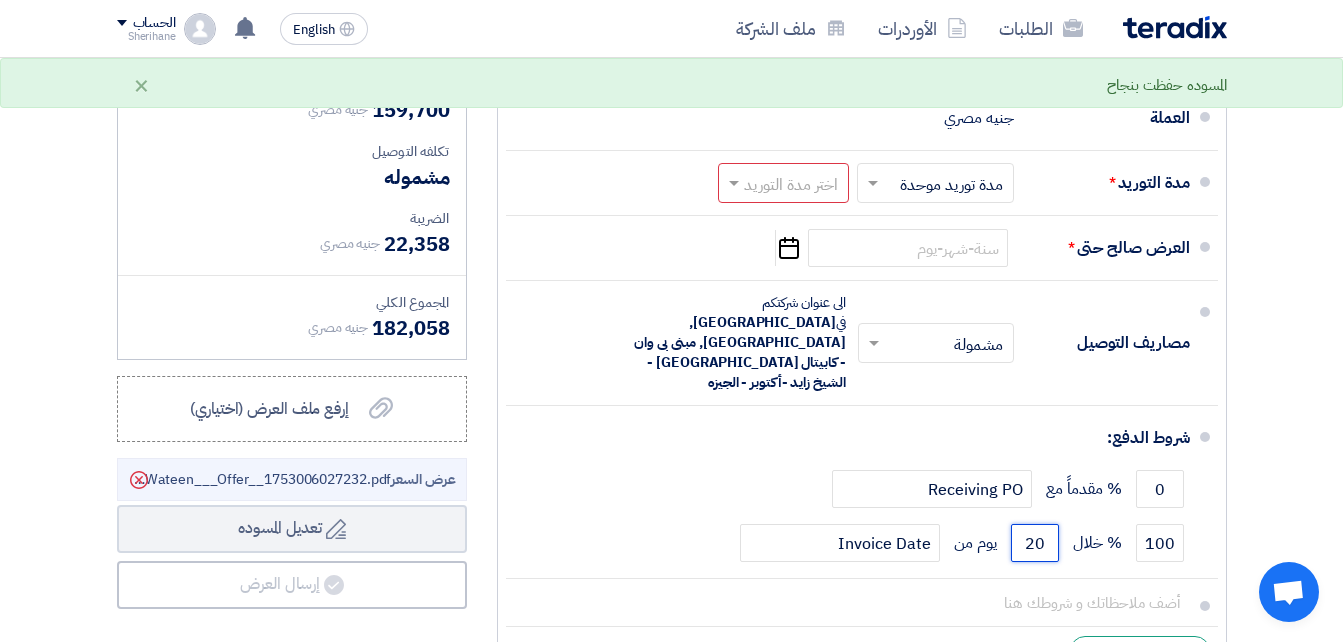 type on "20" 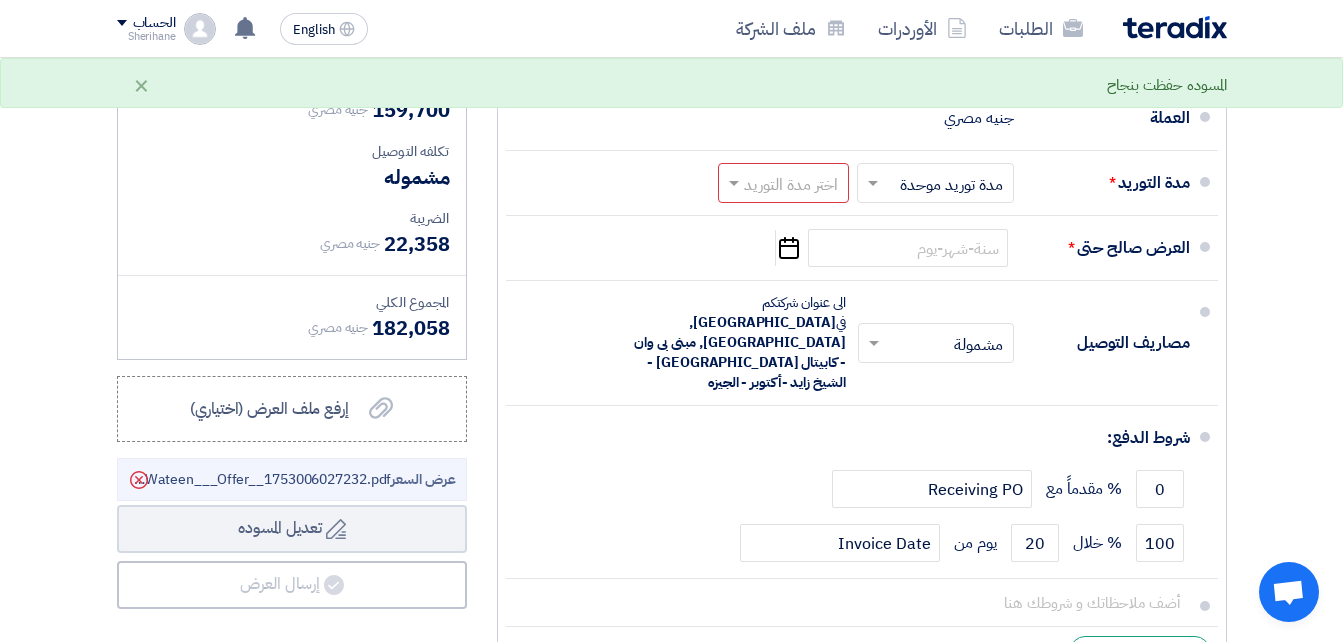 click on "تفاصيل الطلب
#
الكود/الموديل
البيان/الوصف
الكمية/العدد
سعر الوحدة (EGP)
الضرائب
+
'Select taxes...
14% -VAT" 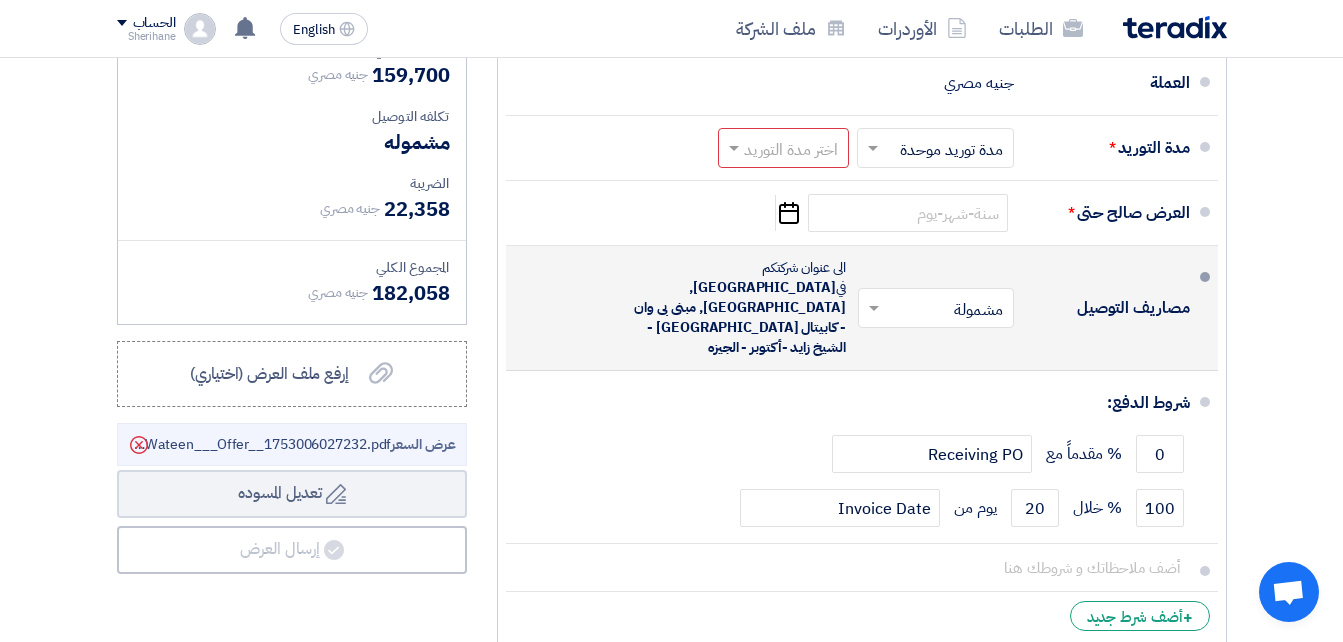 scroll, scrollTop: 3889, scrollLeft: 0, axis: vertical 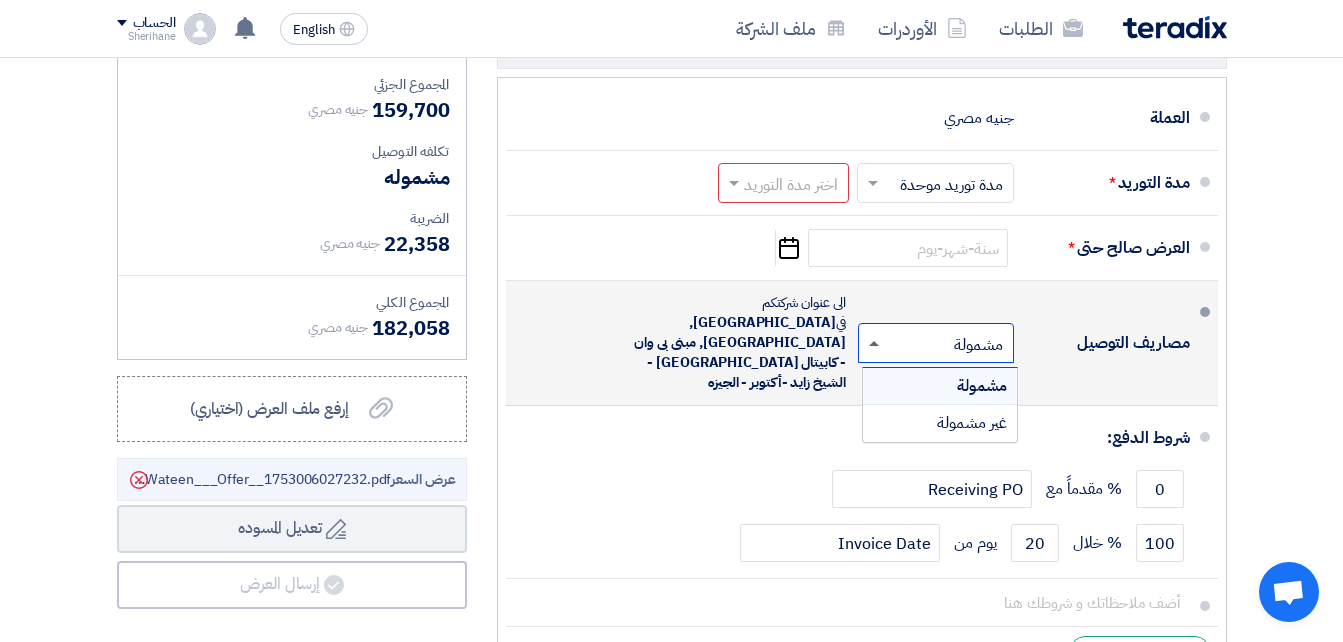 click 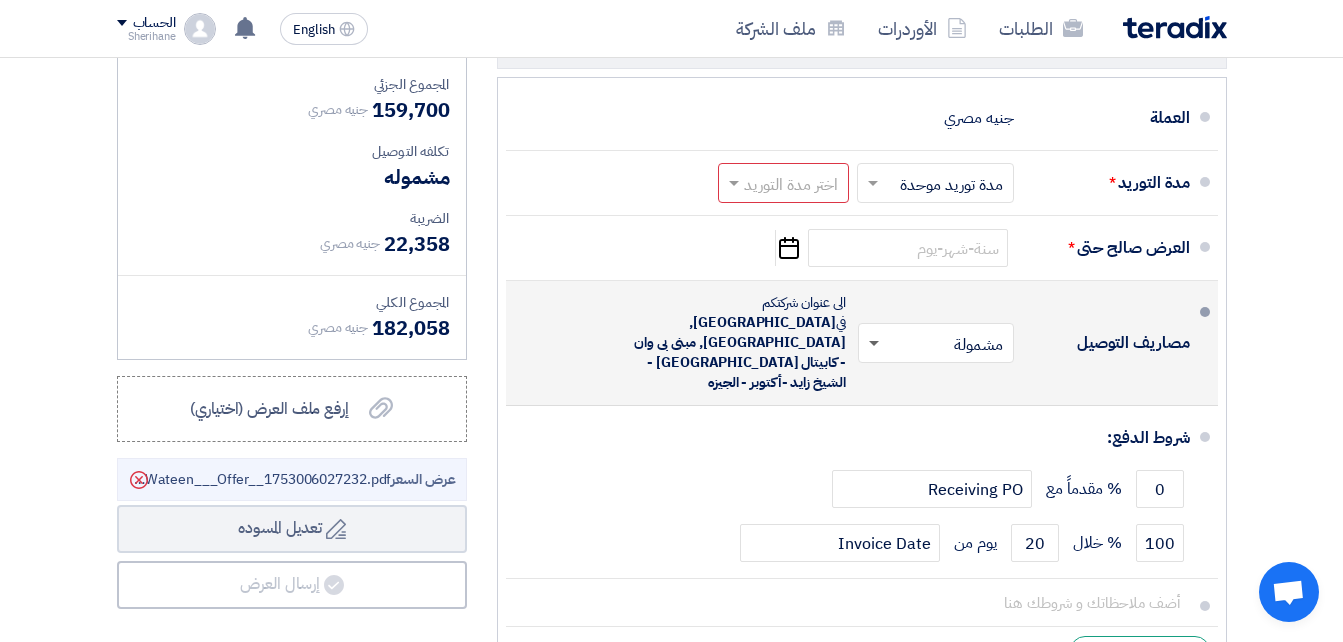 click 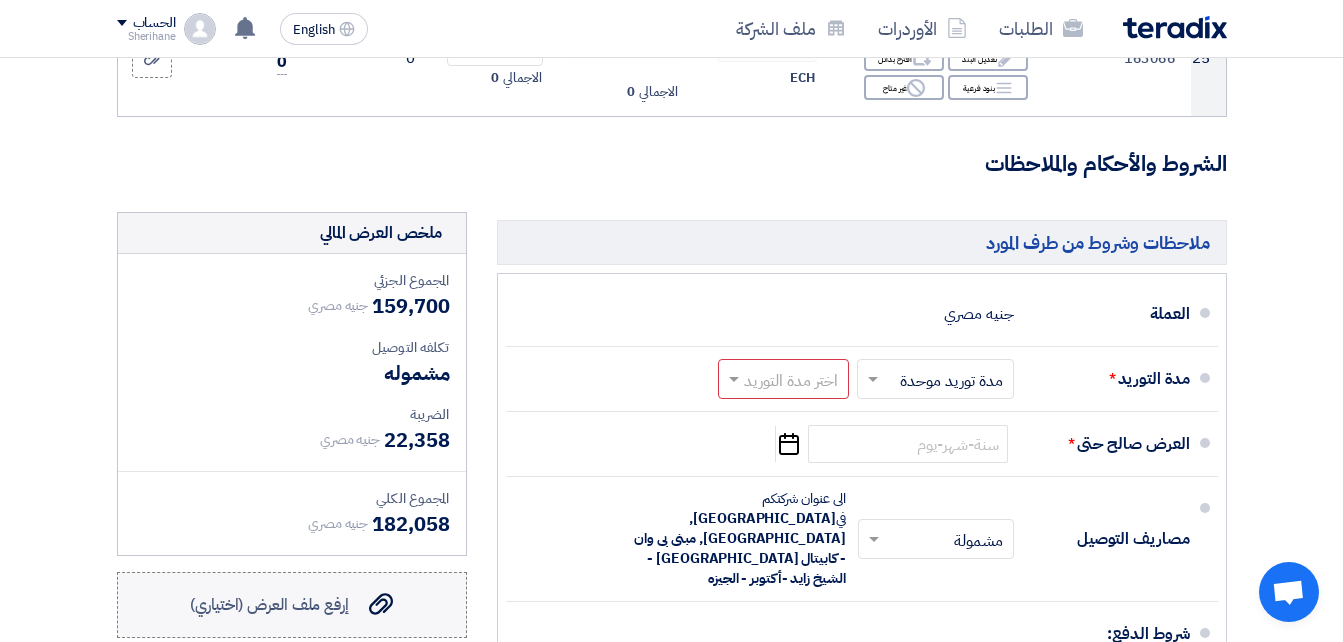 scroll, scrollTop: 3689, scrollLeft: 0, axis: vertical 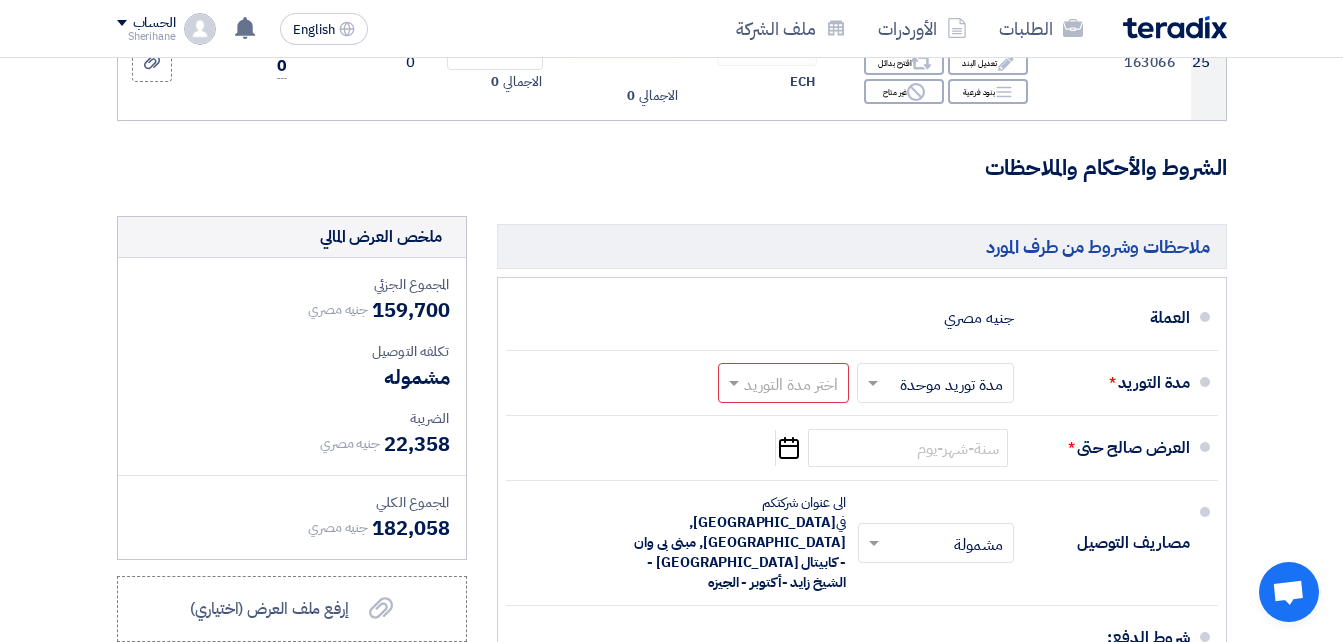 click on "ملخص العرض المالي" 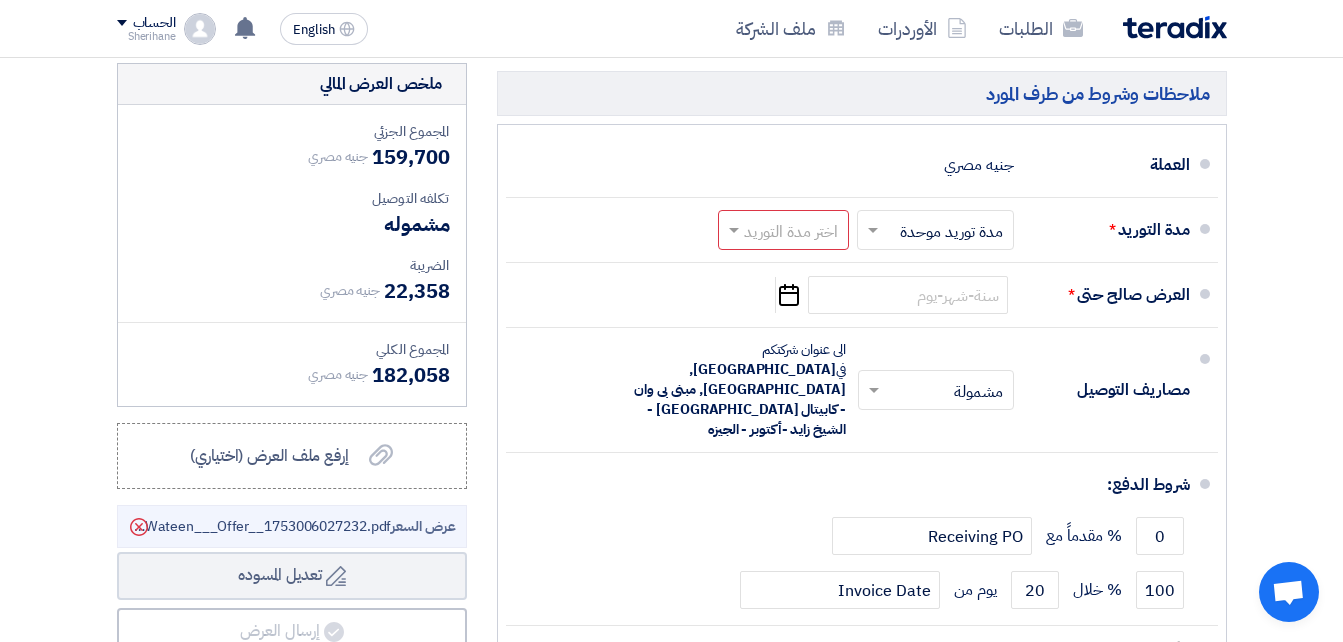 scroll, scrollTop: 3889, scrollLeft: 0, axis: vertical 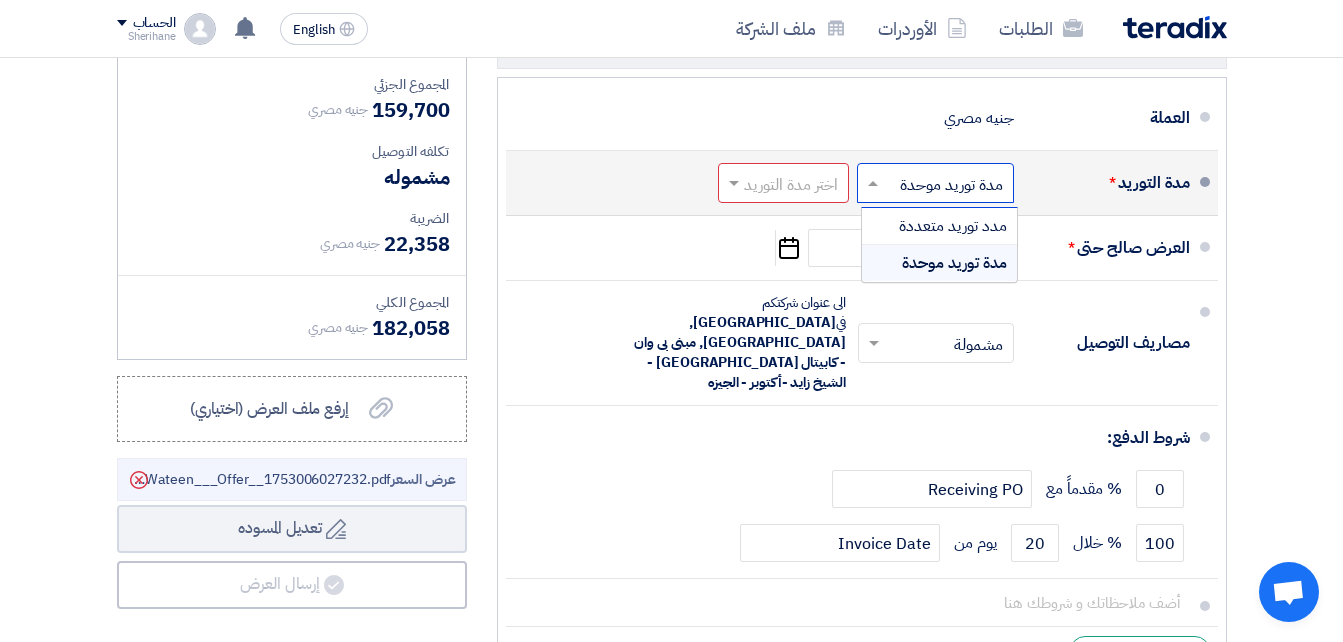 click 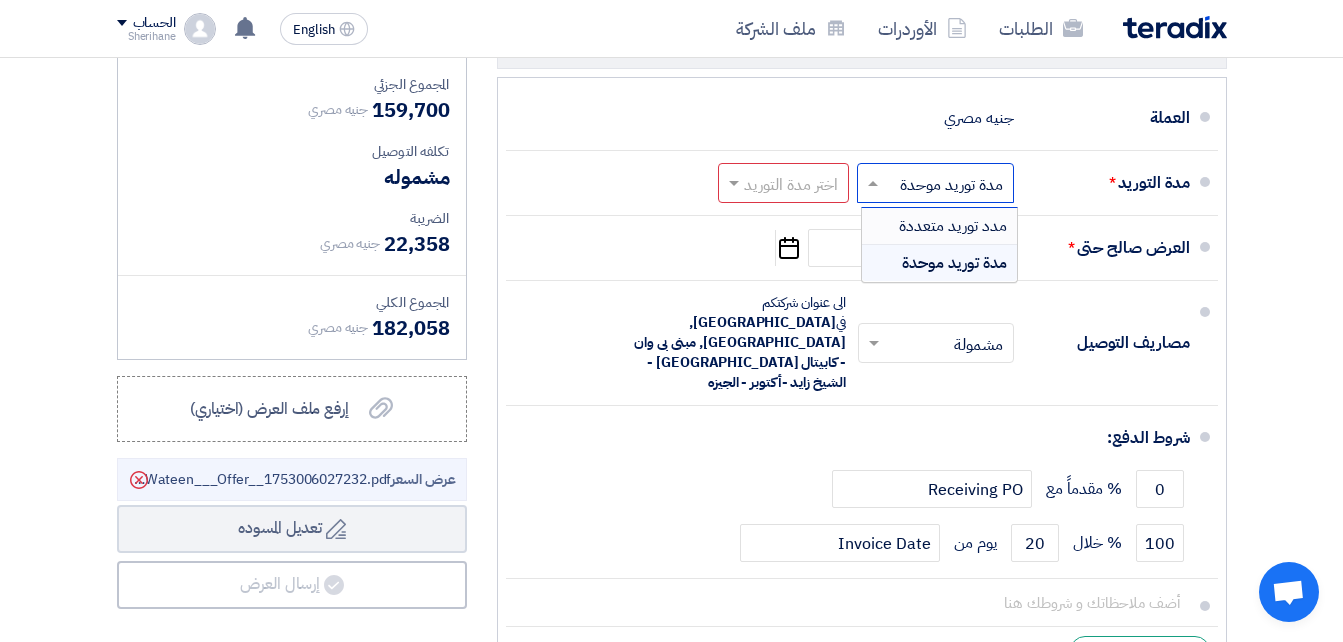 click on "تفاصيل الطلب
#
الكود/الموديل
البيان/الوصف
الكمية/العدد
سعر الوحدة (EGP)
الضرائب
+
'Select taxes...
14% -VAT" 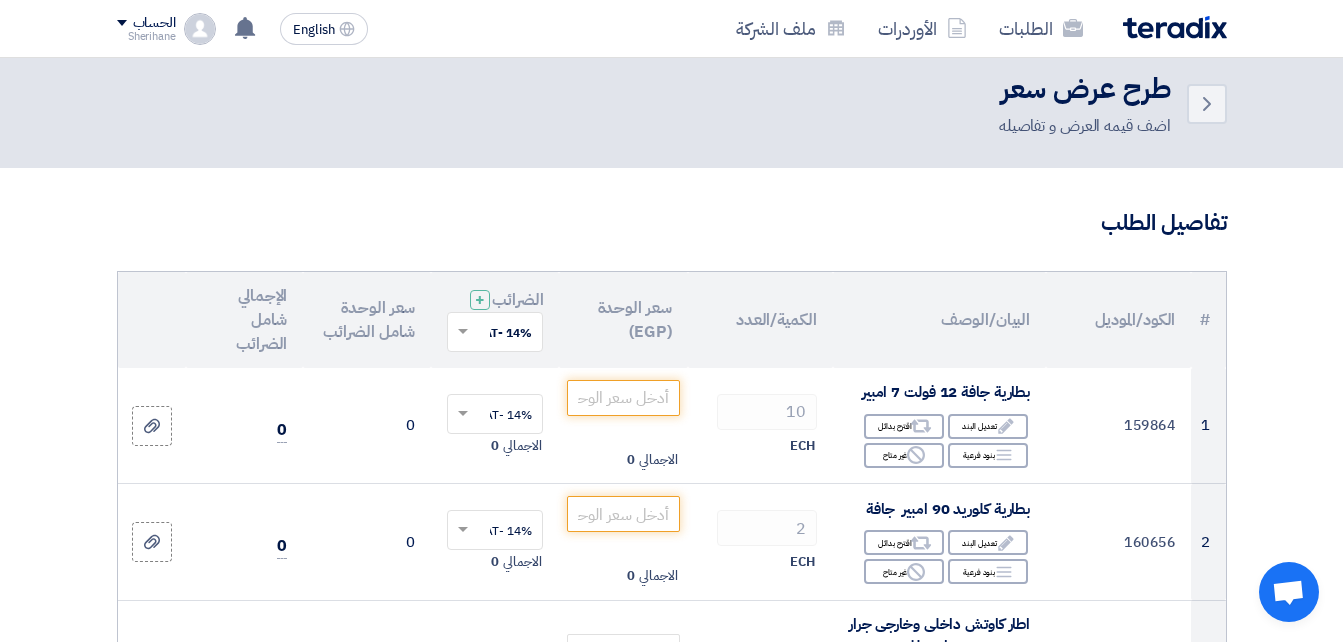 scroll, scrollTop: 0, scrollLeft: 0, axis: both 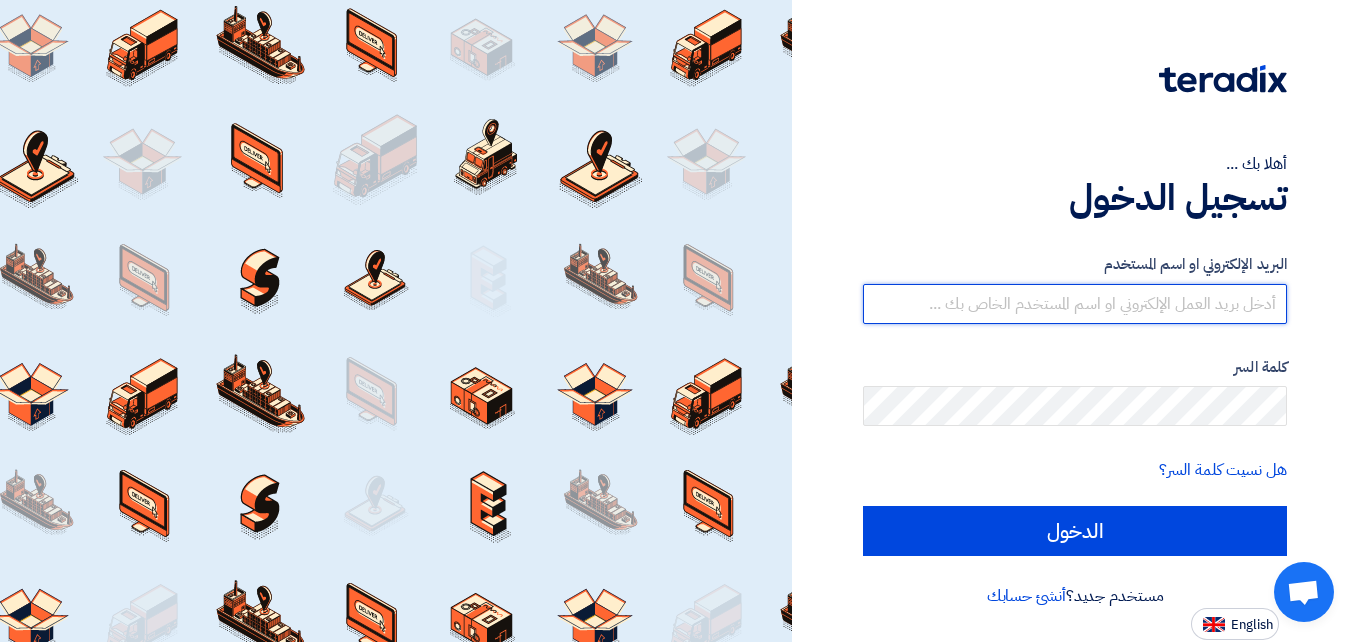 click at bounding box center (1075, 304) 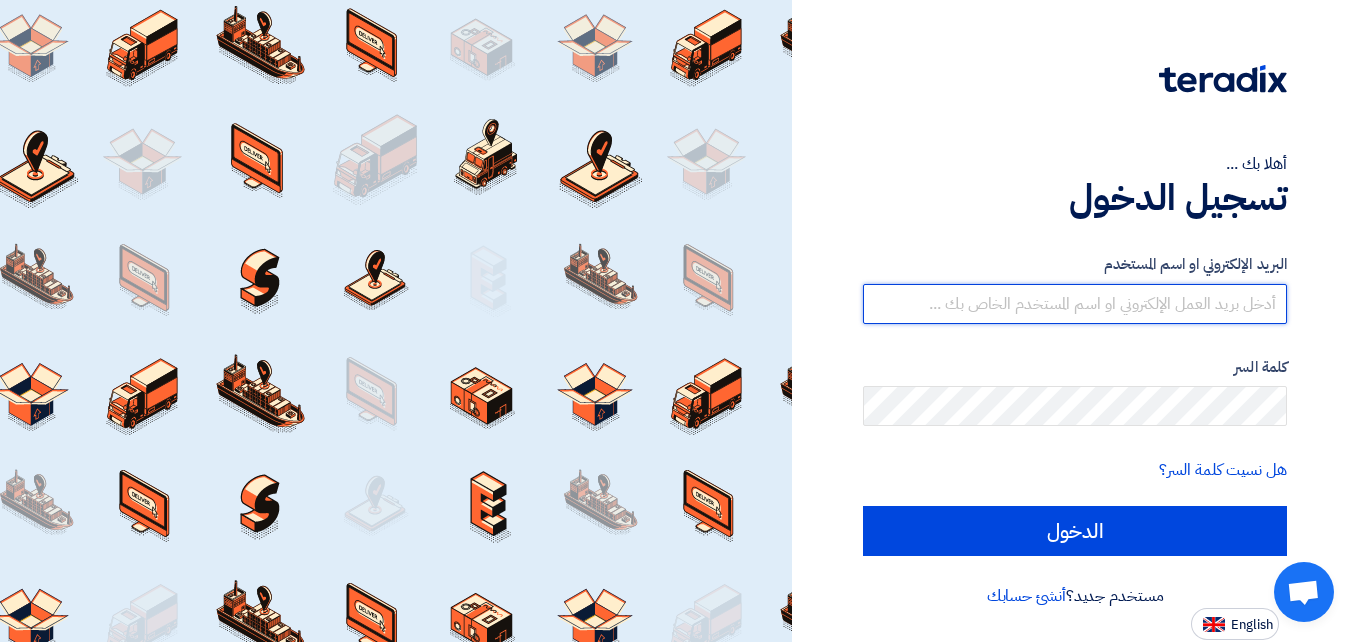 type on "[EMAIL_ADDRESS][DOMAIN_NAME]" 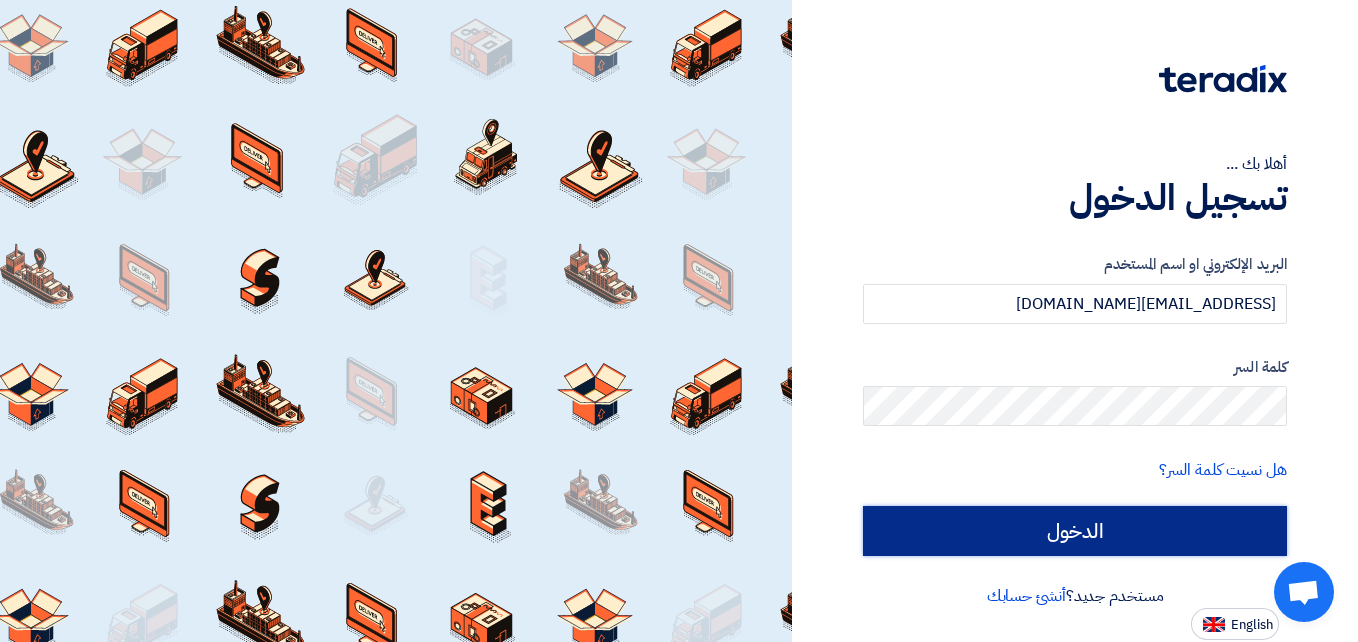 click on "الدخول" 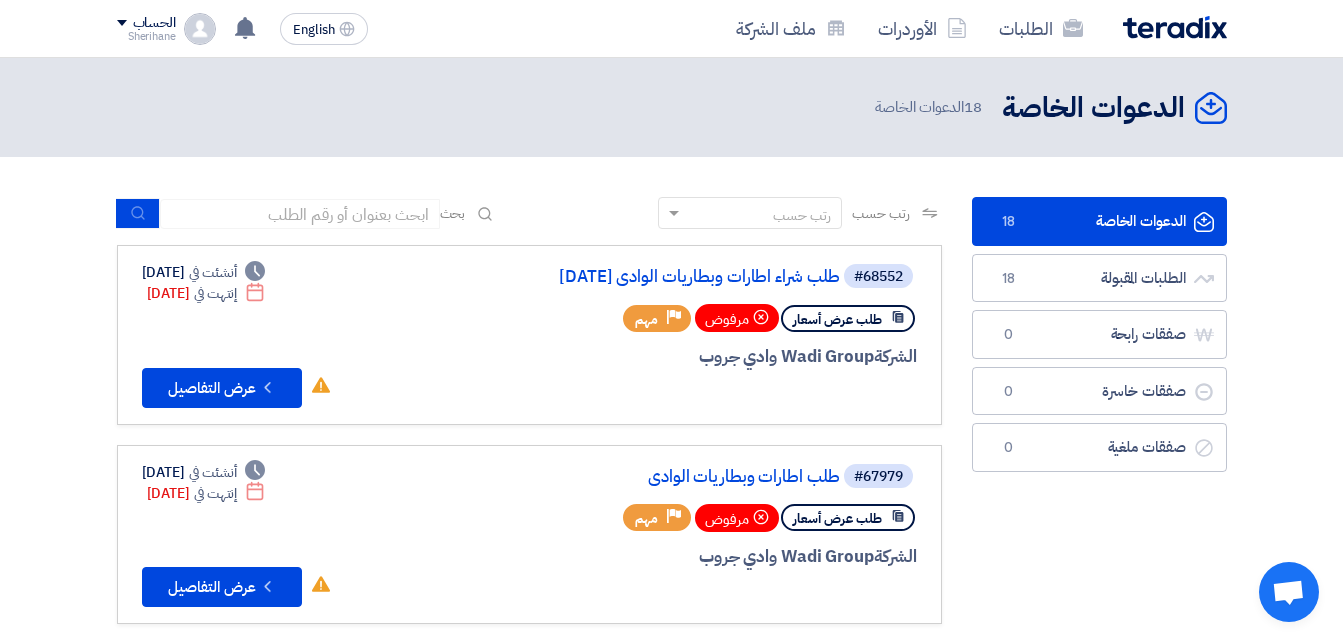 click on "الدعوات الخاصة
الدعوات الخاصة
18
الطلبات المقبولة
الطلبات المقبولة
18
صفقات رابحة
صفقات رابحة
0
صفقات خاسرة
صفقات خاسرة
0" 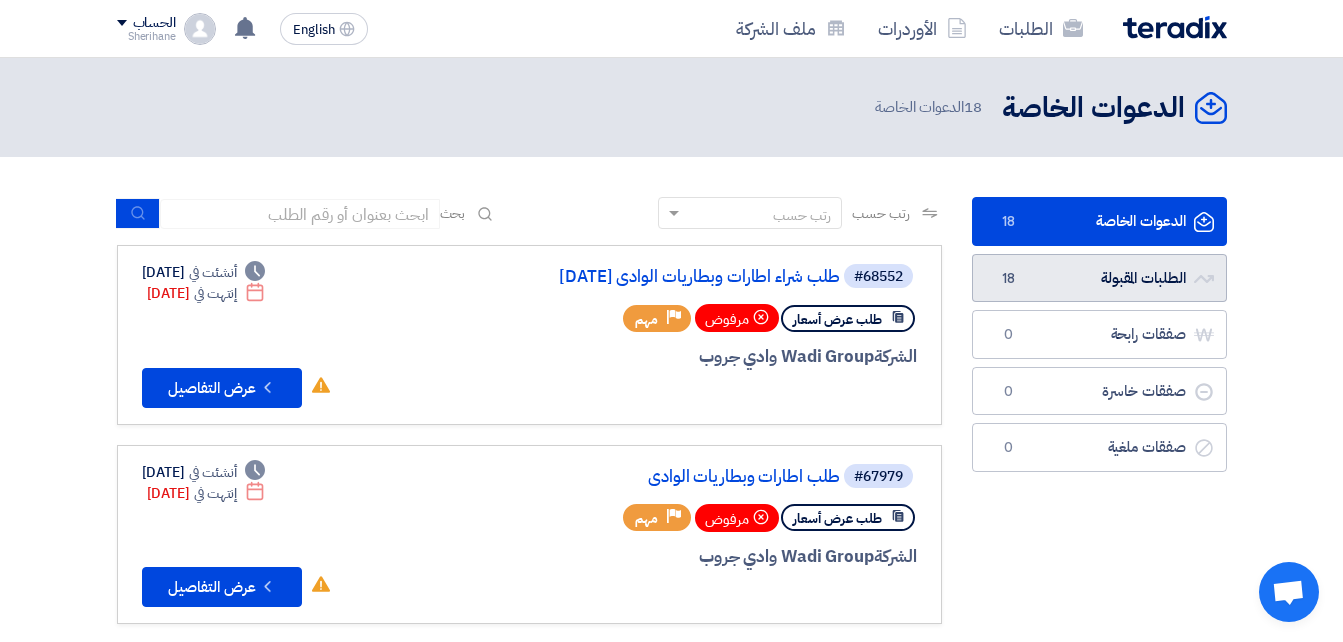 click on "الطلبات المقبولة
الطلبات المقبولة
18" 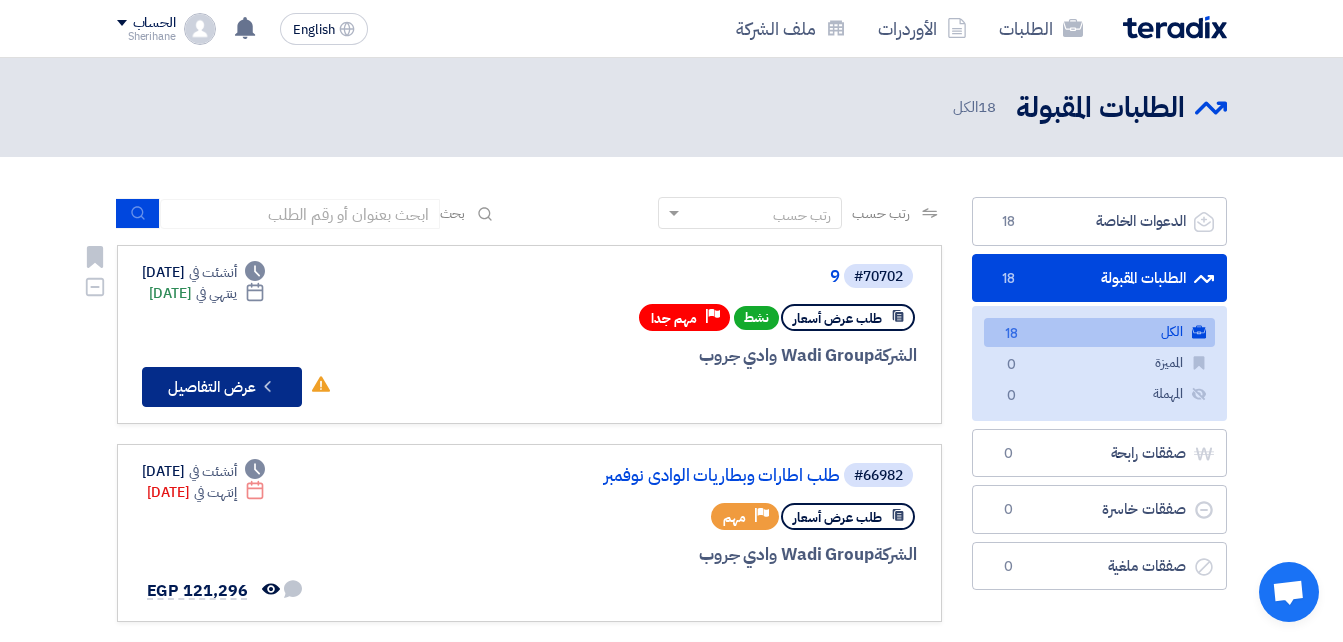 click on "Check details
عرض التفاصيل" 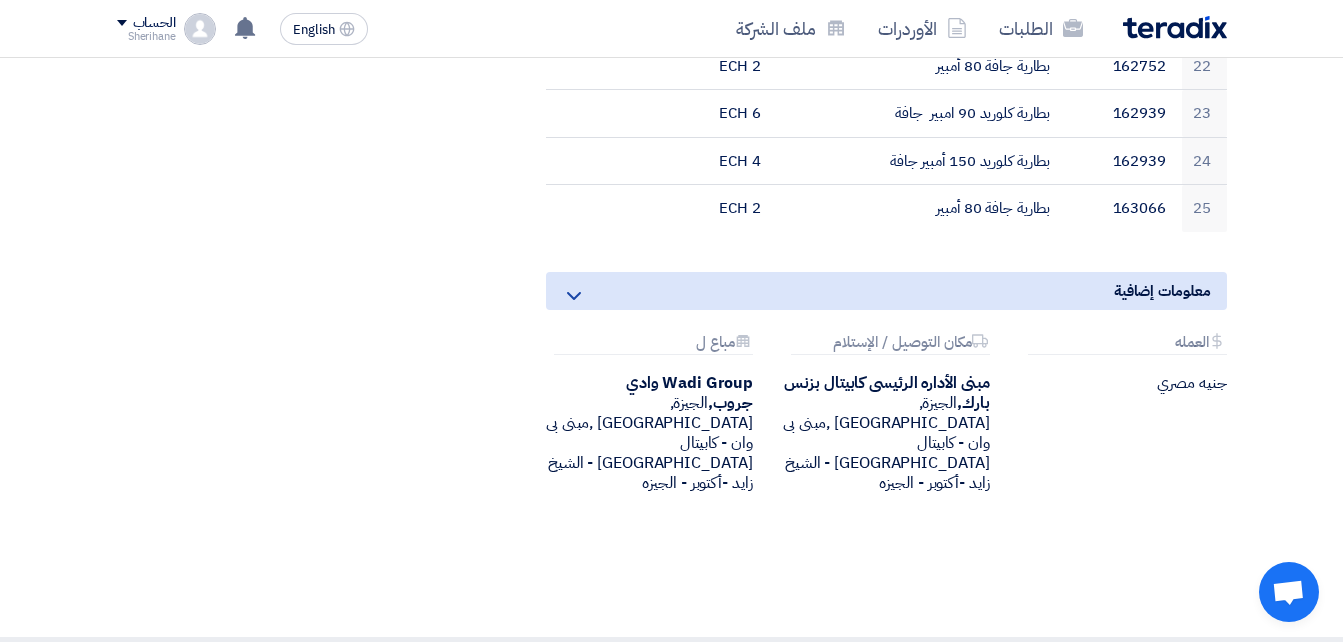 scroll, scrollTop: 1900, scrollLeft: 0, axis: vertical 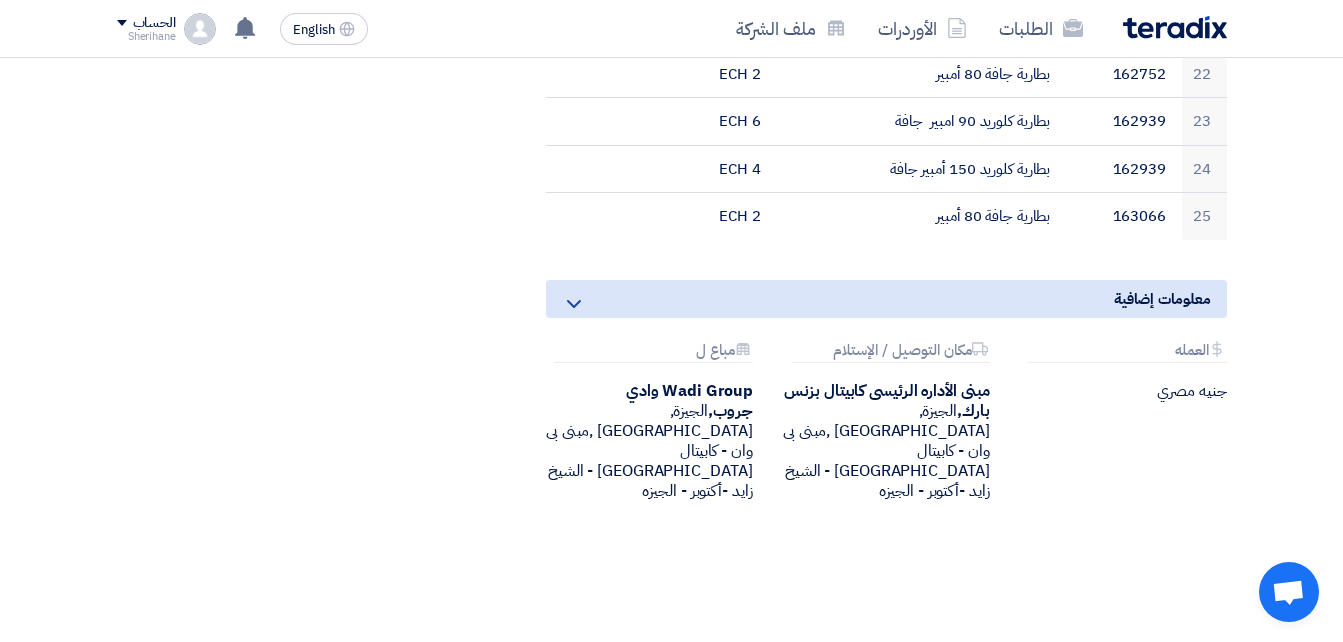click 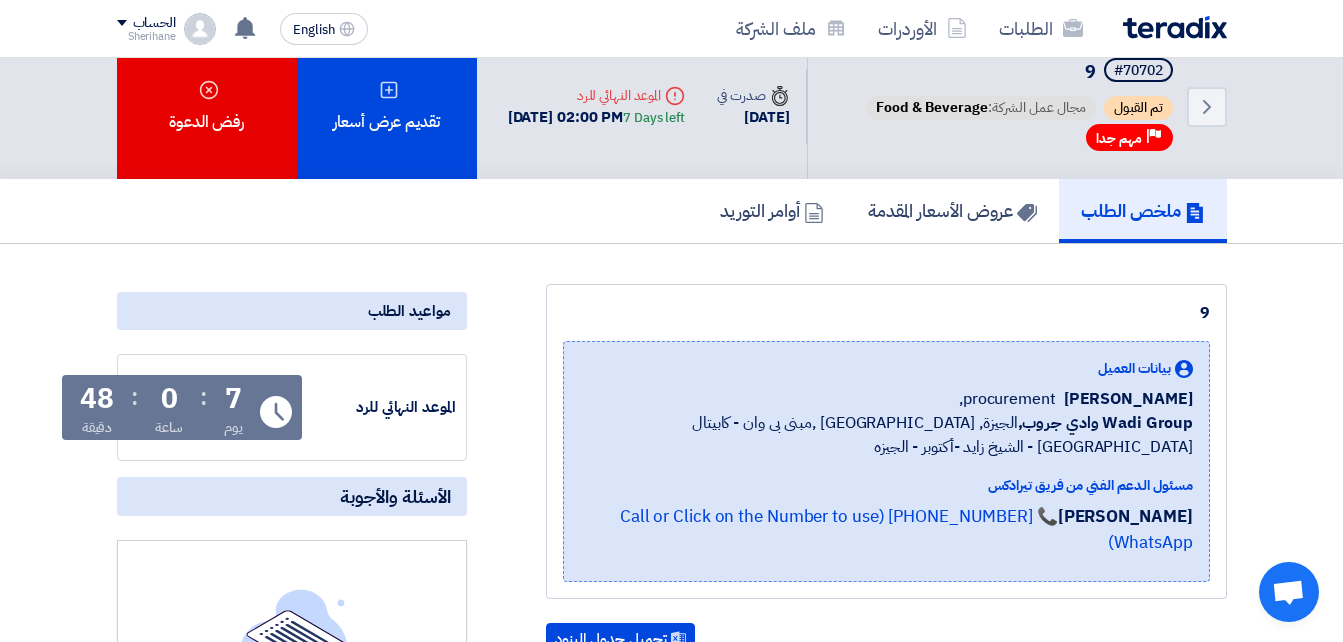 scroll, scrollTop: 0, scrollLeft: 0, axis: both 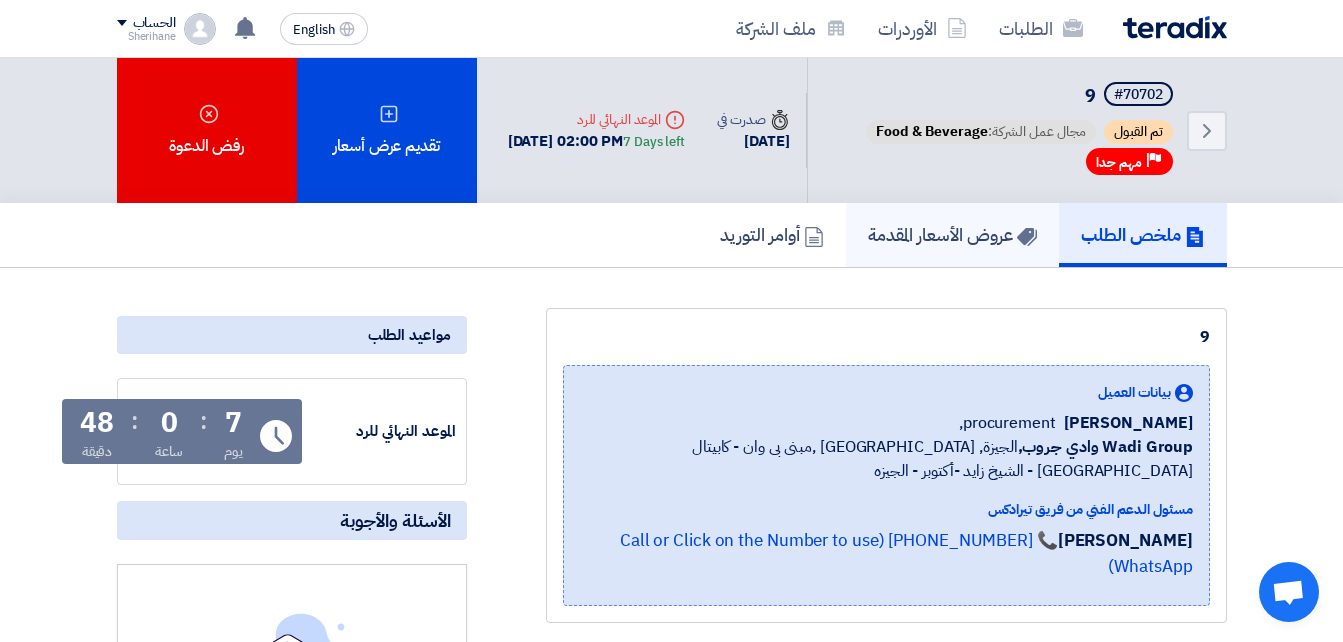 click on "عروض الأسعار المقدمة" 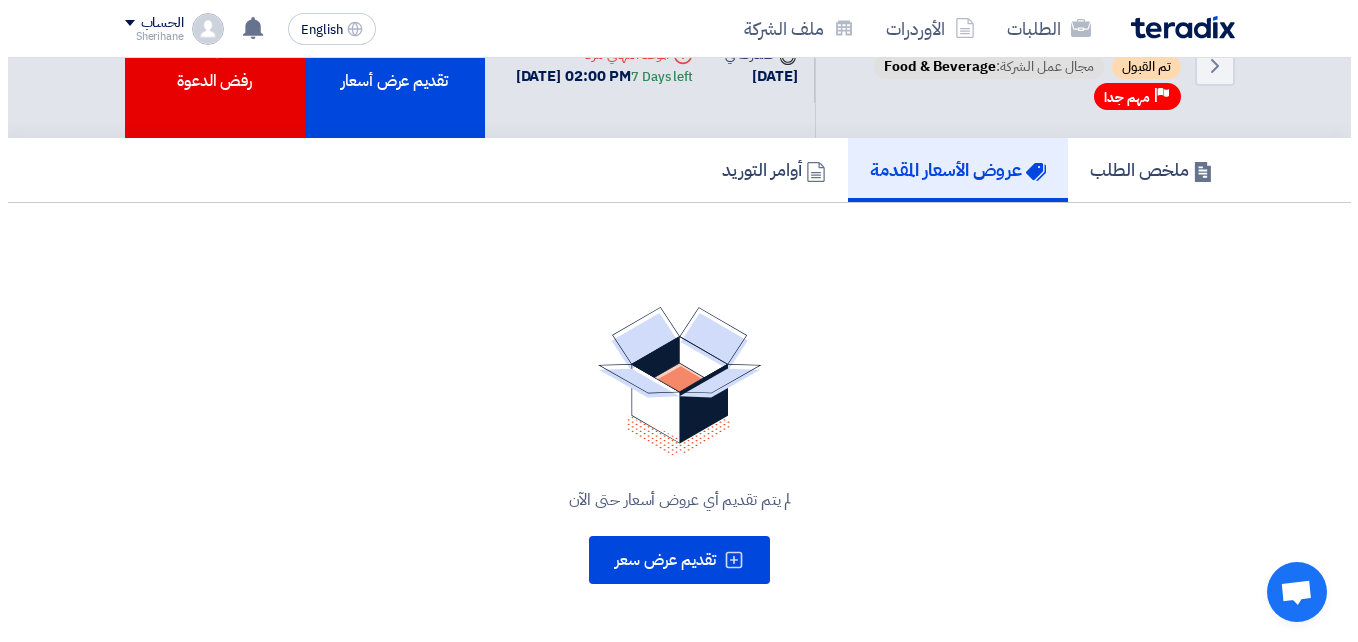 scroll, scrollTop: 100, scrollLeft: 0, axis: vertical 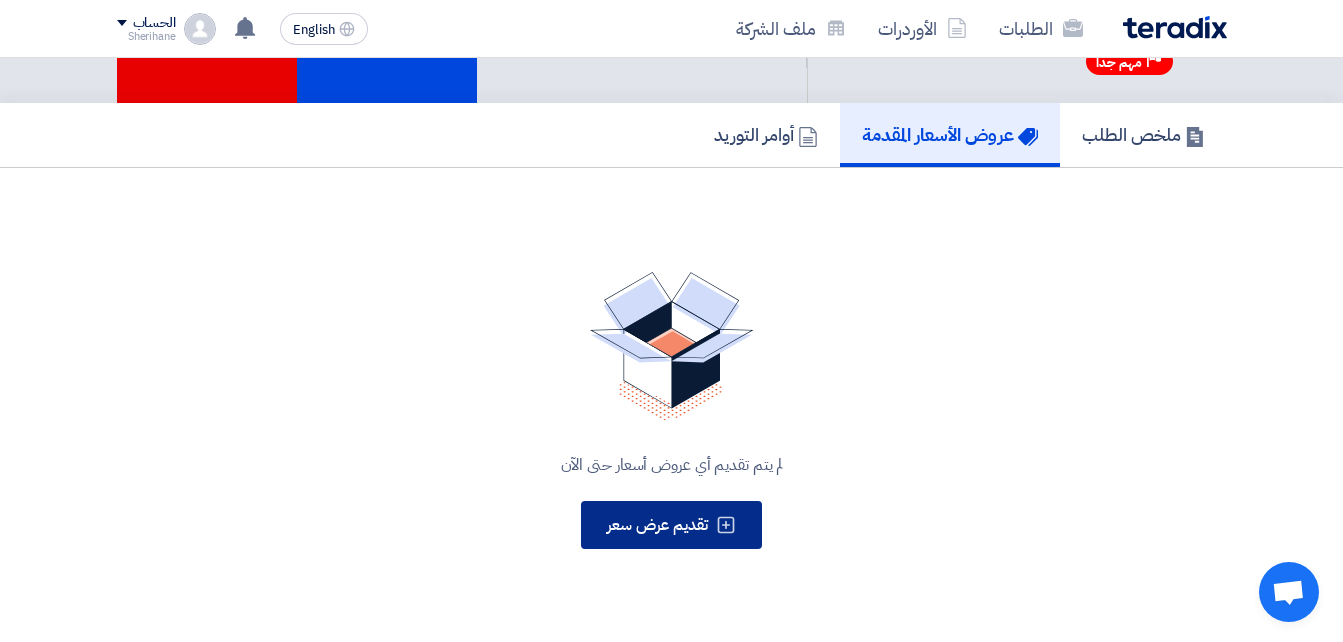 click on "تقديم عرض سعر" 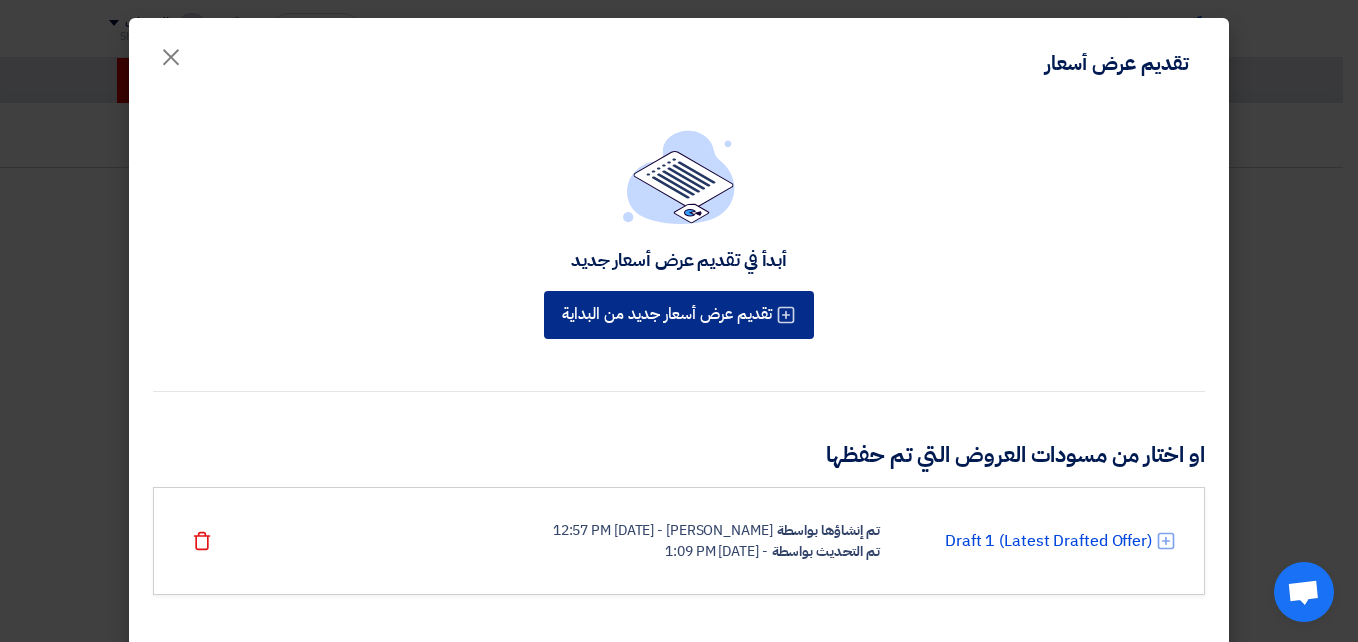 scroll, scrollTop: 22, scrollLeft: 0, axis: vertical 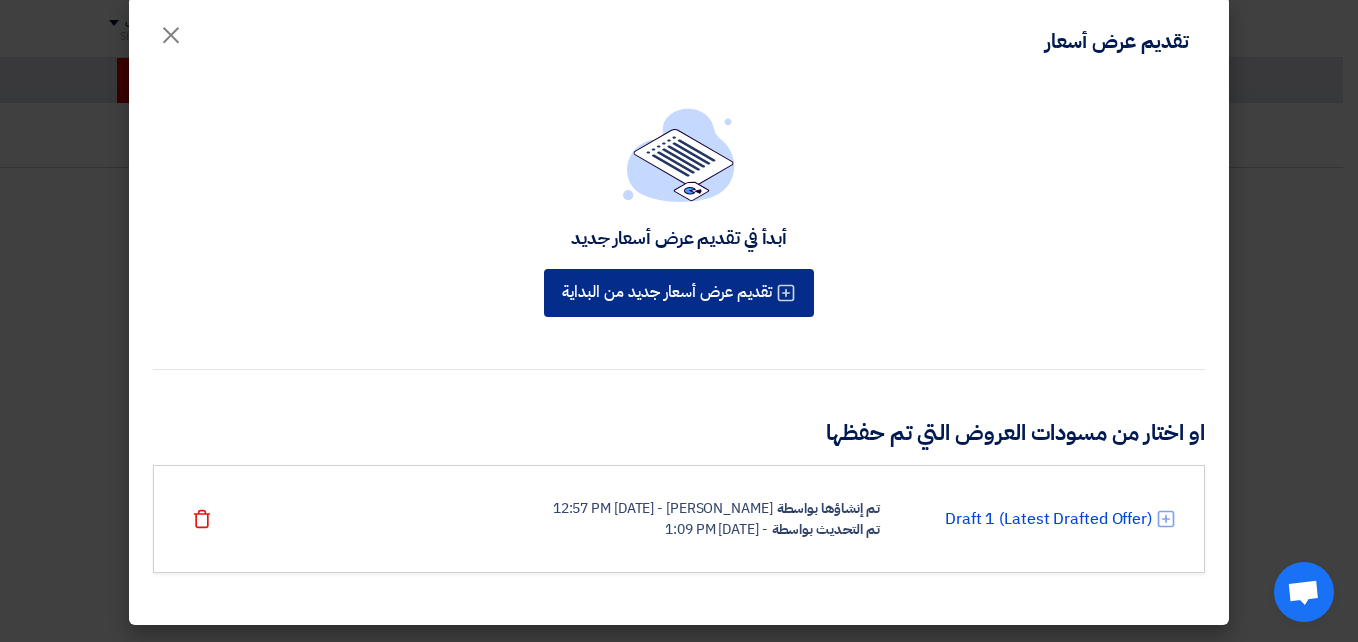 click on "تقديم عرض أسعار جديد من البداية" 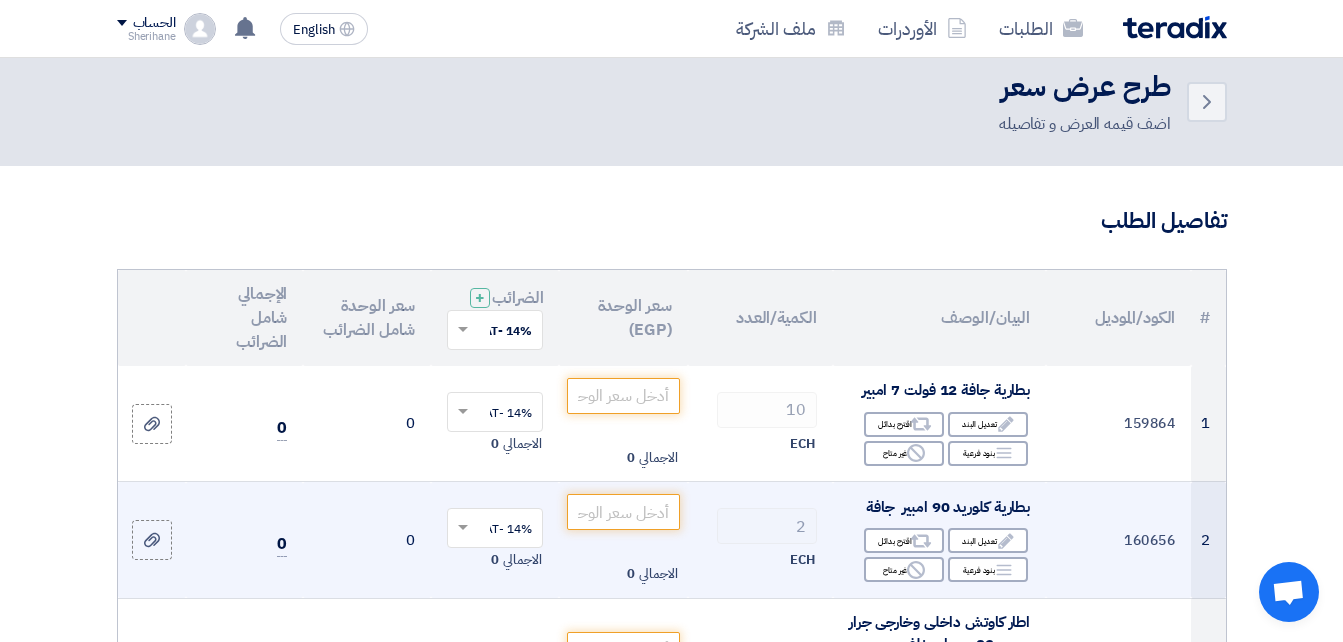 scroll, scrollTop: 0, scrollLeft: 0, axis: both 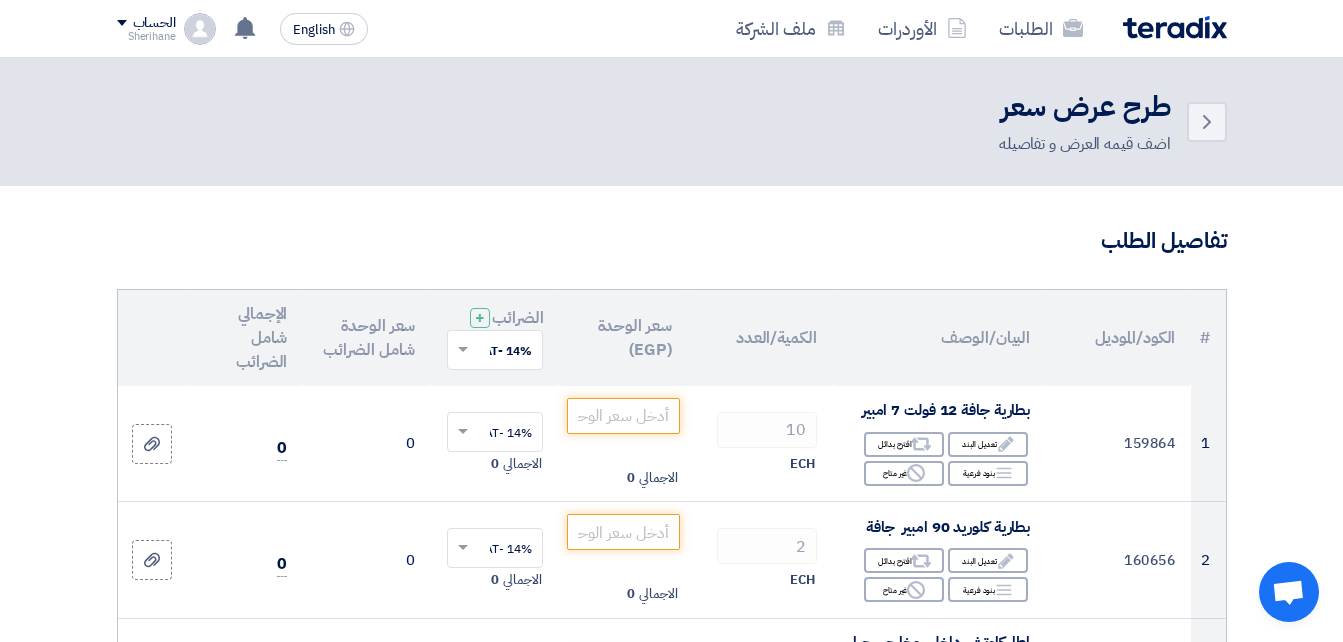 click at bounding box center [1288, 594] 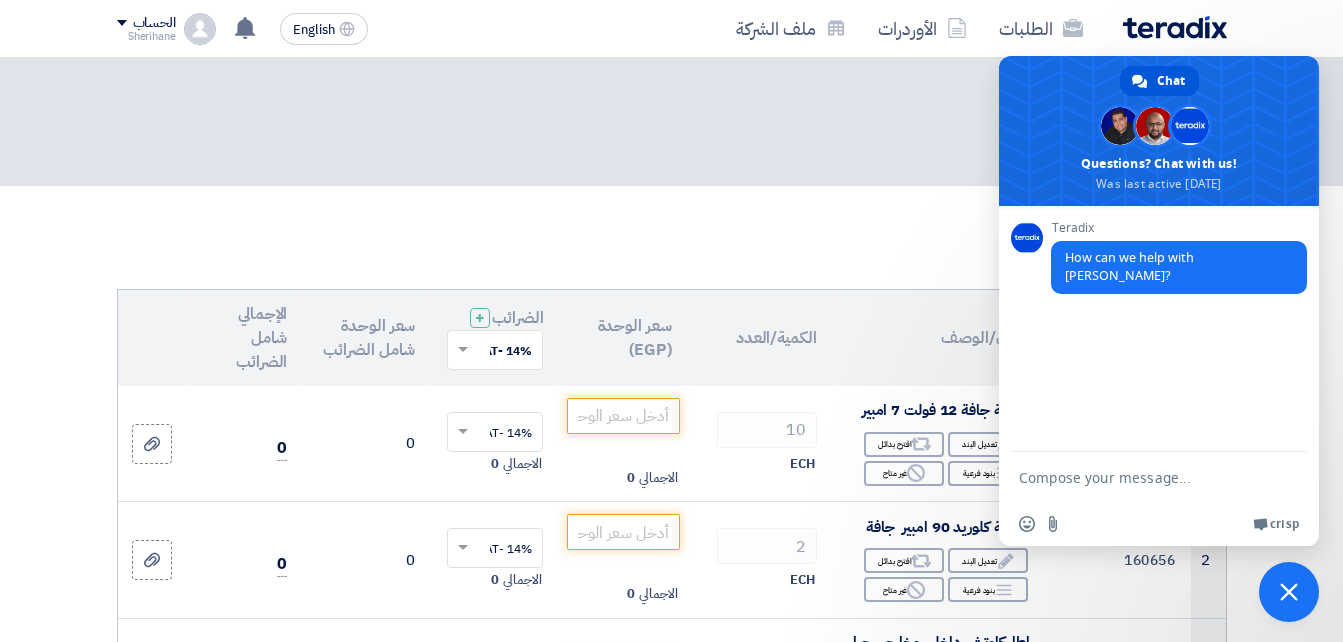 click on "تفاصيل الطلب
#
الكود/الموديل
البيان/الوصف
الكمية/العدد
سعر الوحدة (EGP)
الضرائب
+
'Select taxes...
14% -VAT" 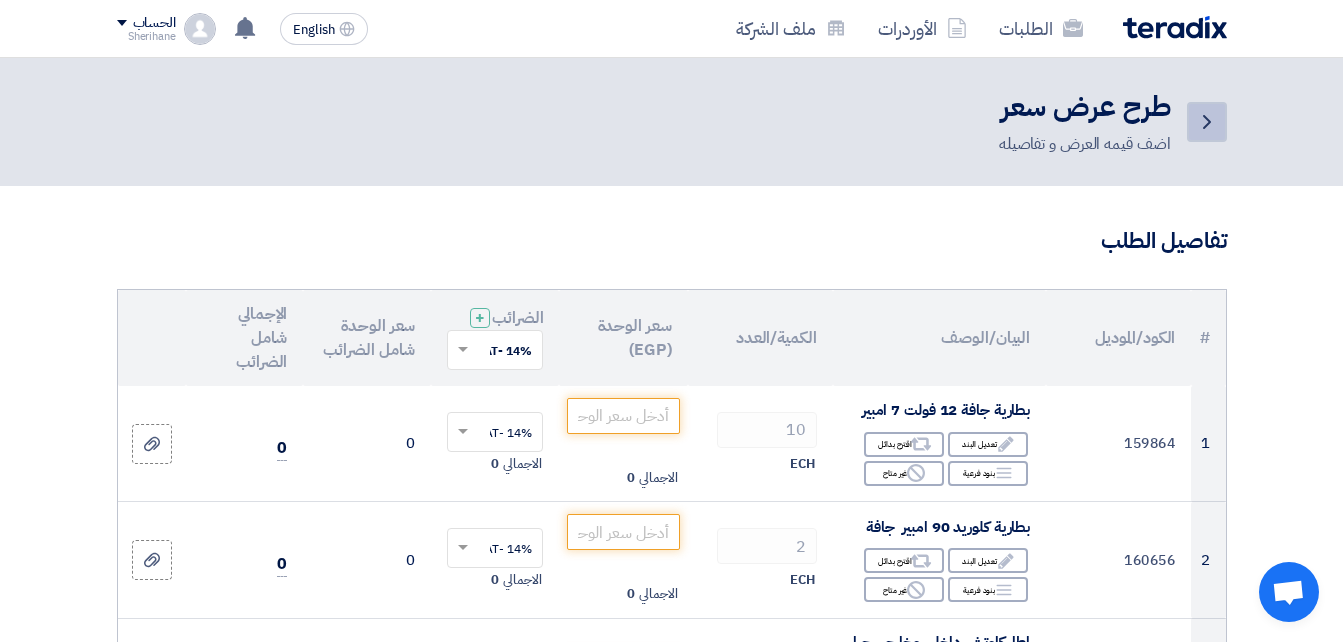 click on "Back" 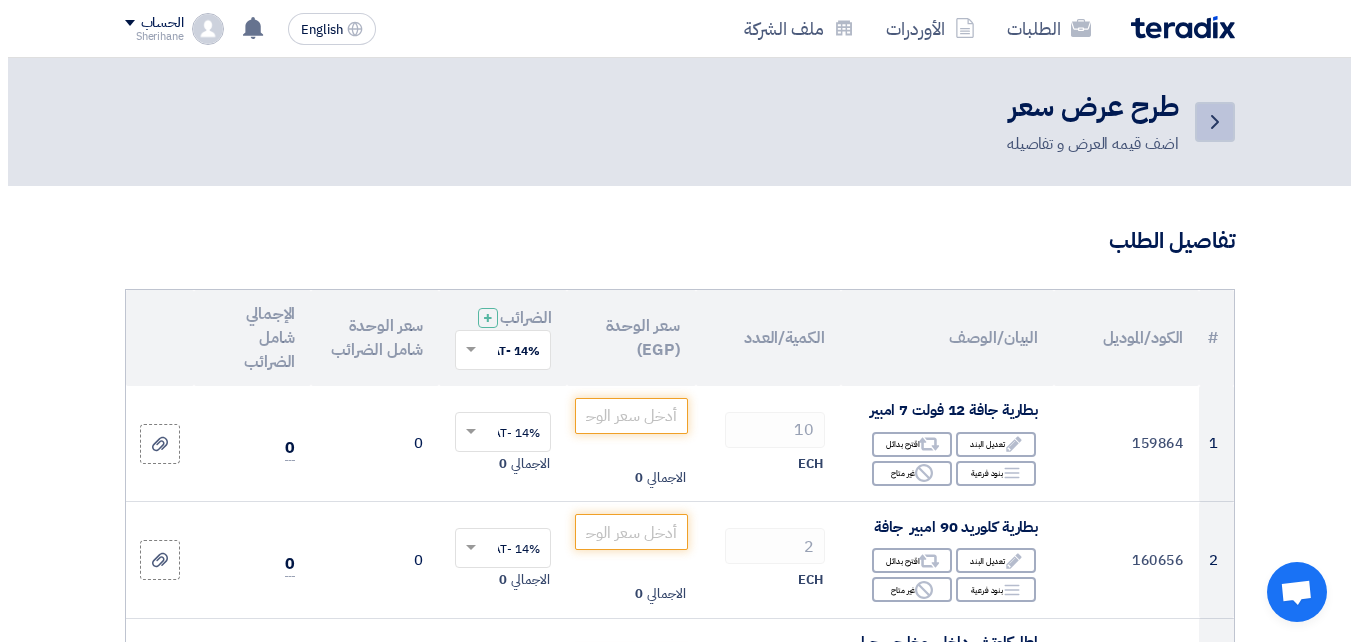 scroll, scrollTop: 100, scrollLeft: 0, axis: vertical 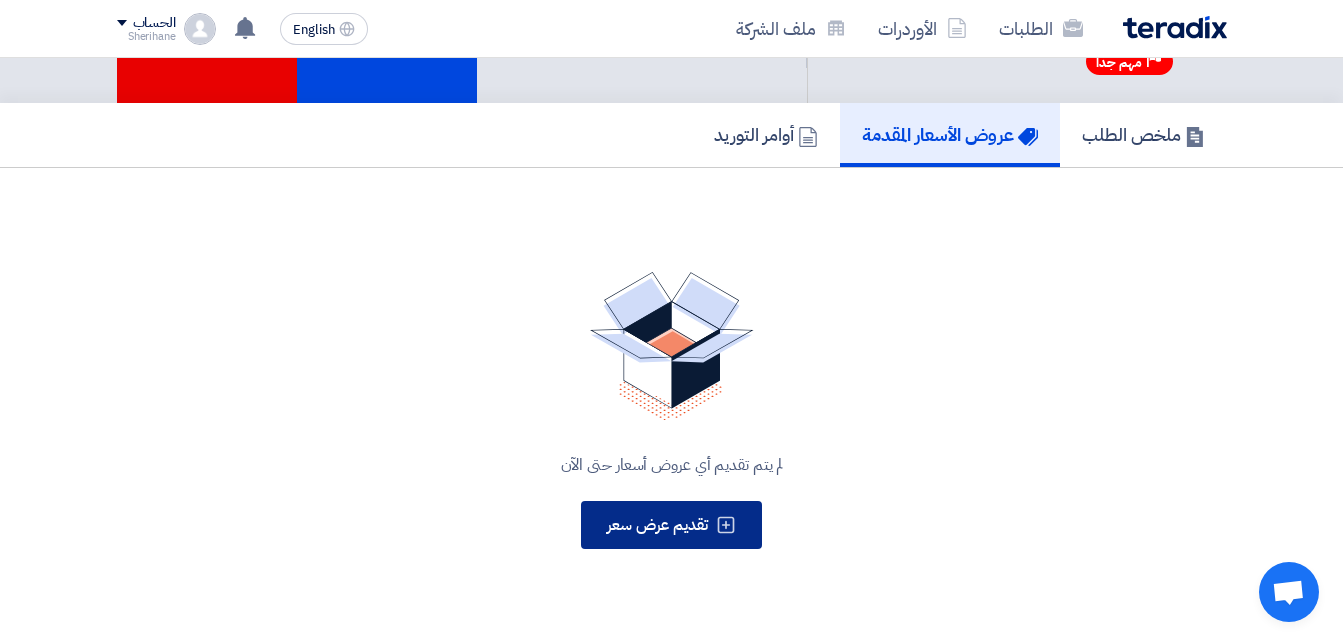 click on "تقديم عرض سعر" 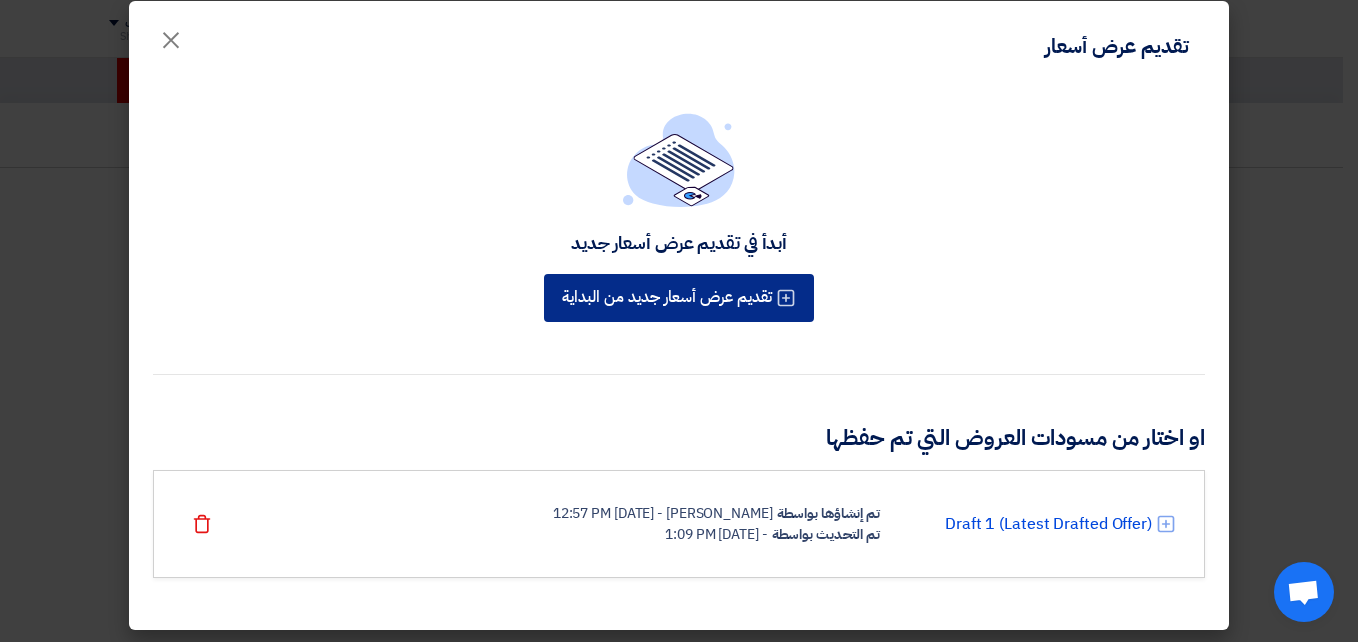 scroll, scrollTop: 22, scrollLeft: 0, axis: vertical 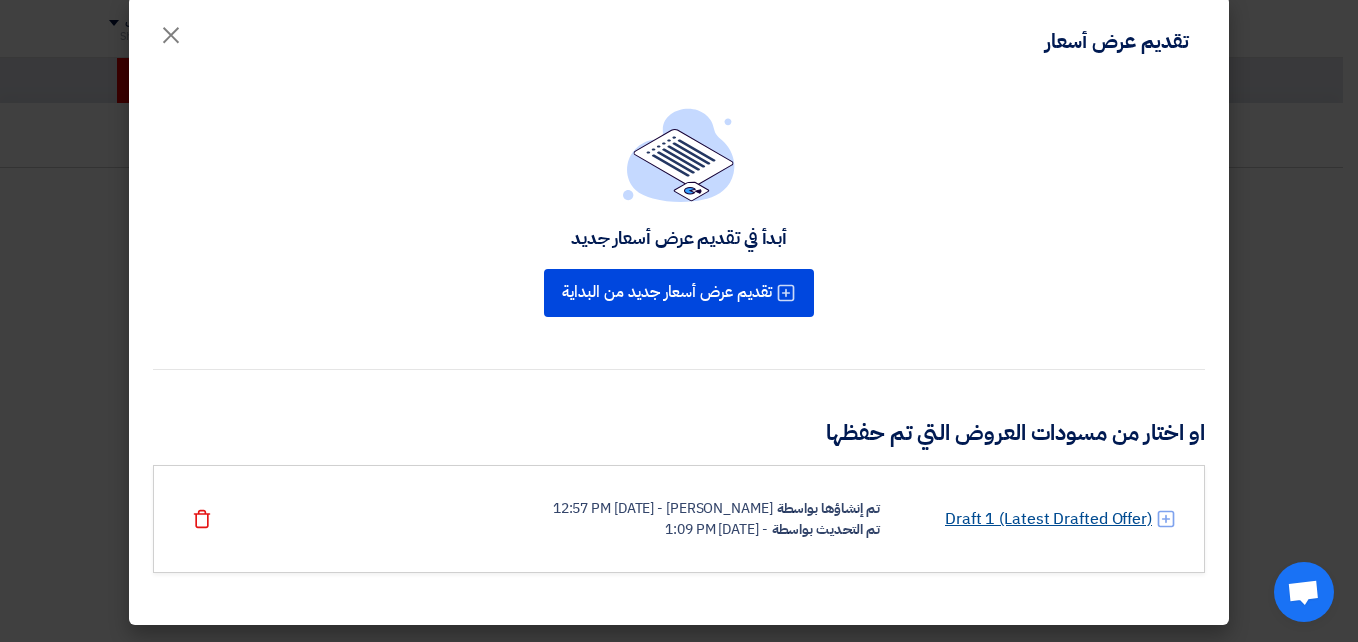 click on "Draft 1 (Latest Drafted Offer)" 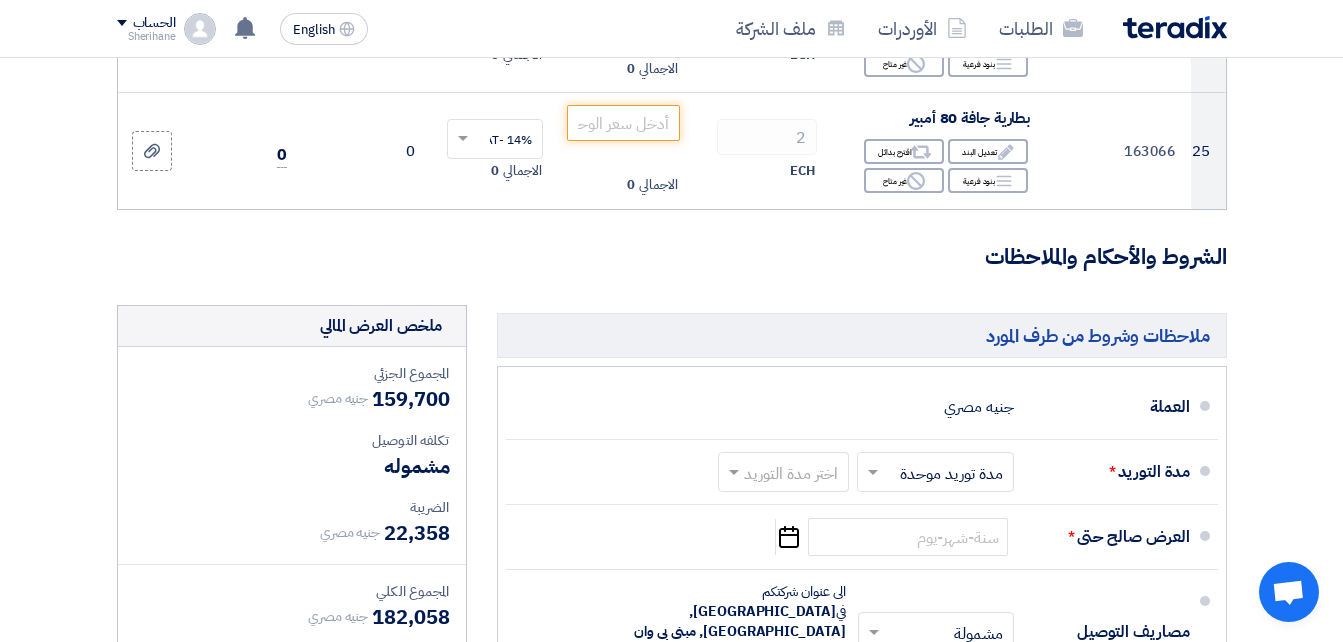 scroll, scrollTop: 4000, scrollLeft: 0, axis: vertical 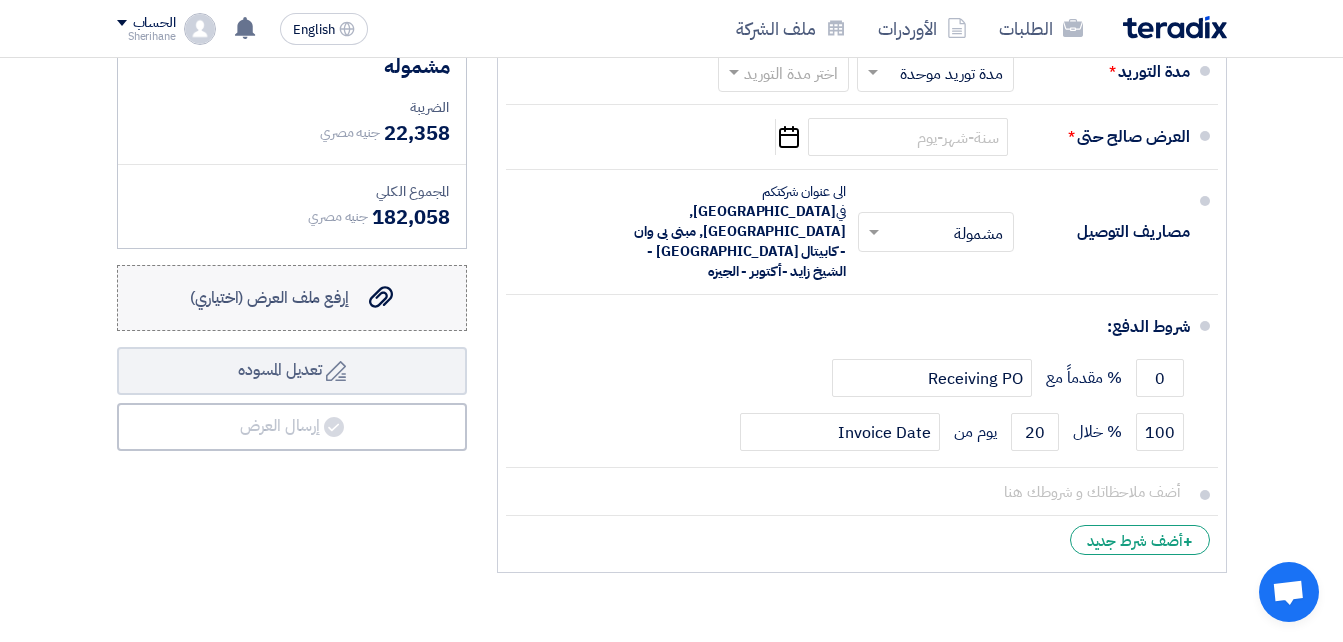 click on "إرفع ملف العرض (اختياري)" 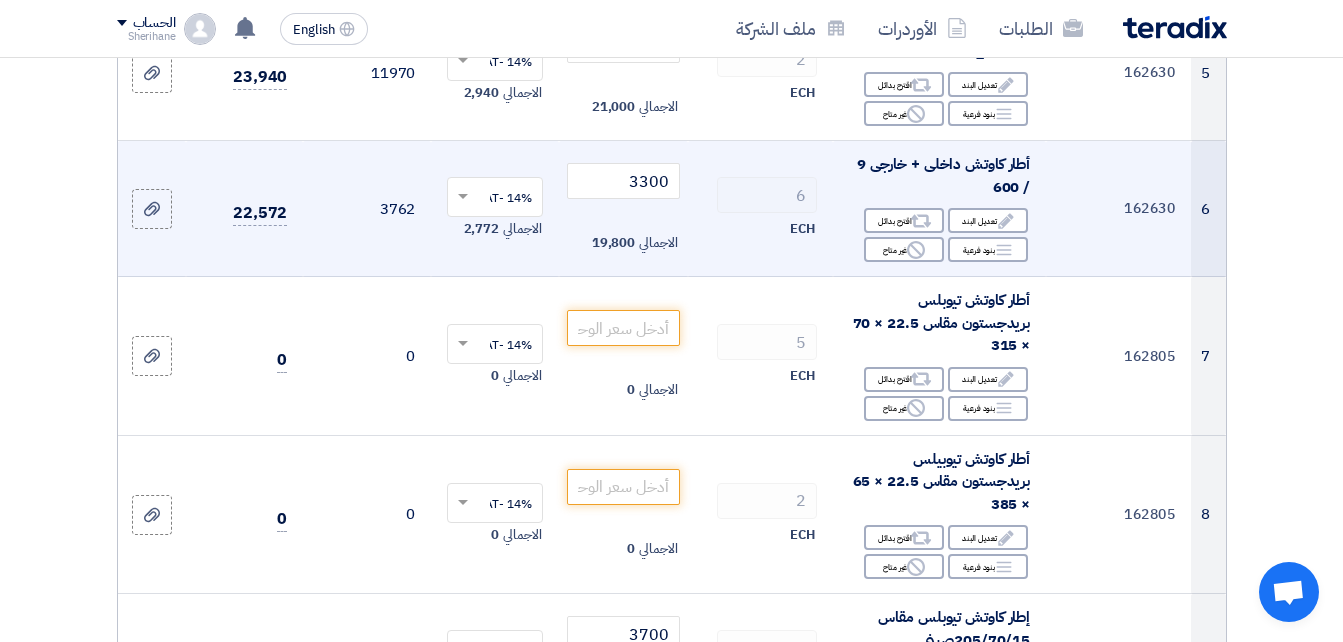 scroll, scrollTop: 900, scrollLeft: 0, axis: vertical 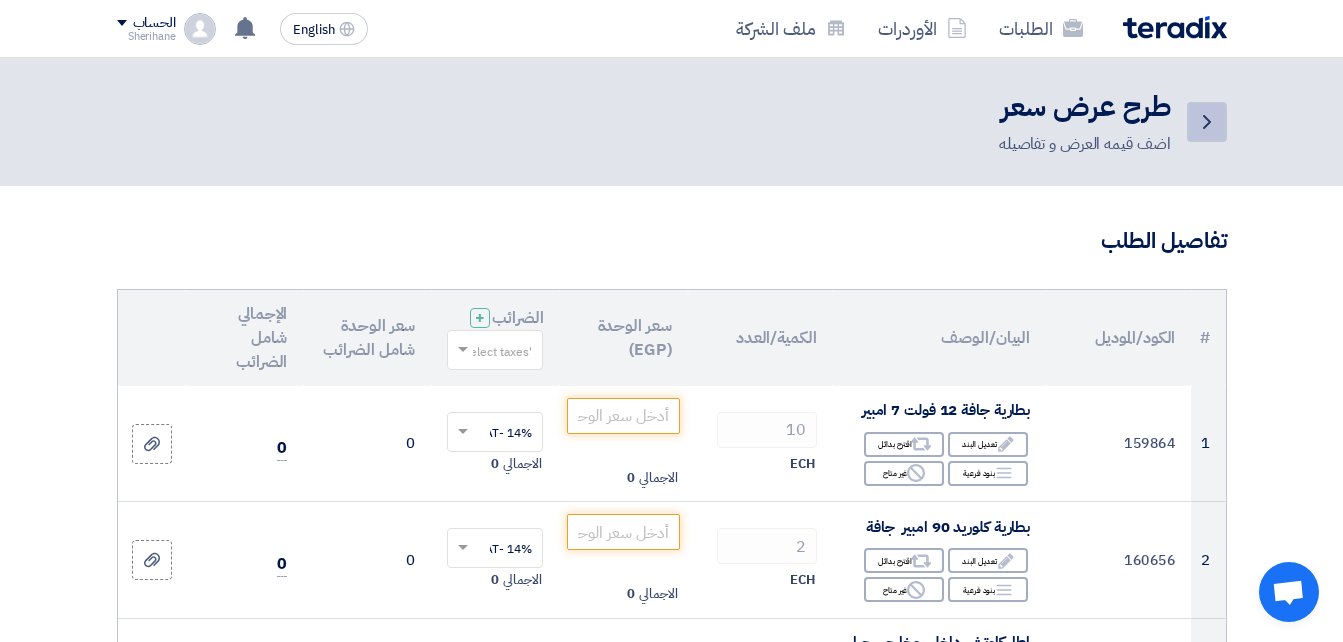 click on "Back" 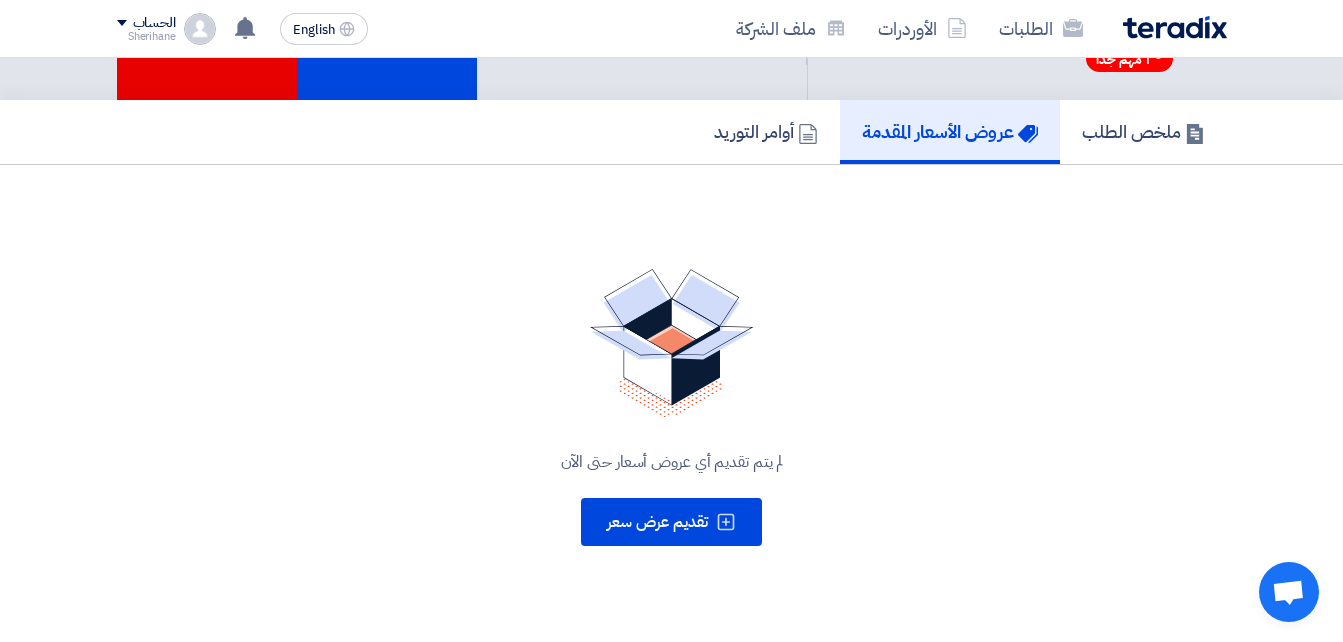 scroll, scrollTop: 0, scrollLeft: 0, axis: both 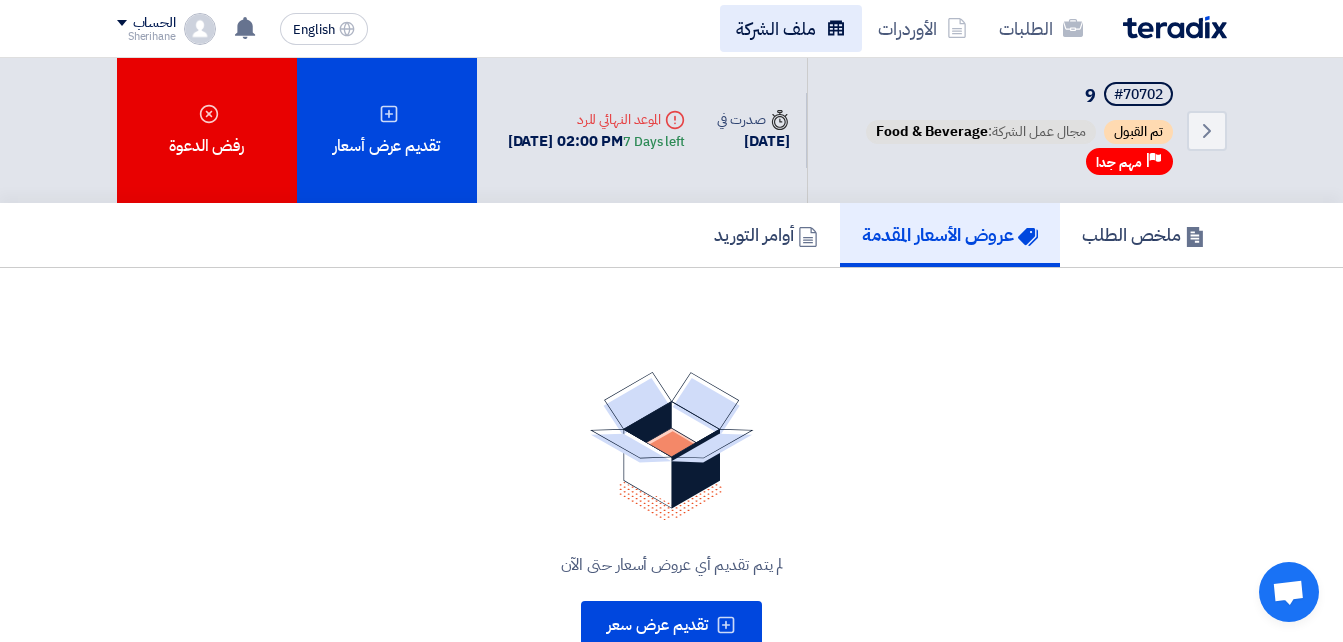 drag, startPoint x: 797, startPoint y: 30, endPoint x: 787, endPoint y: 33, distance: 10.440307 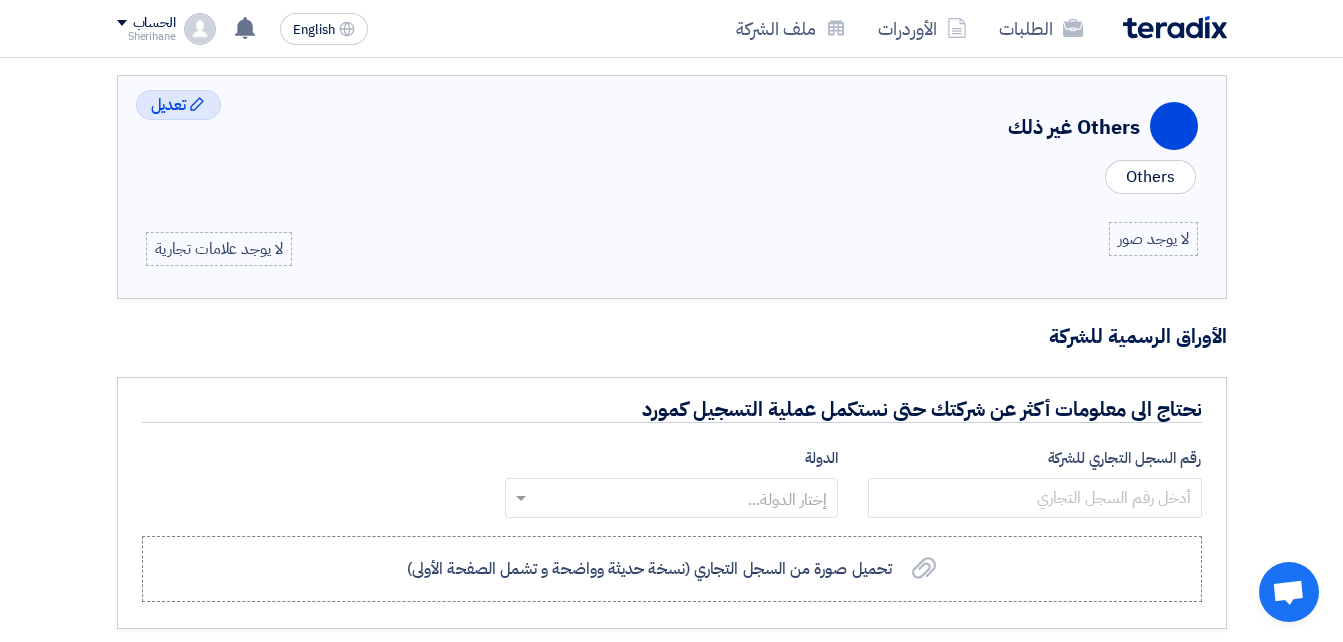 scroll, scrollTop: 700, scrollLeft: 0, axis: vertical 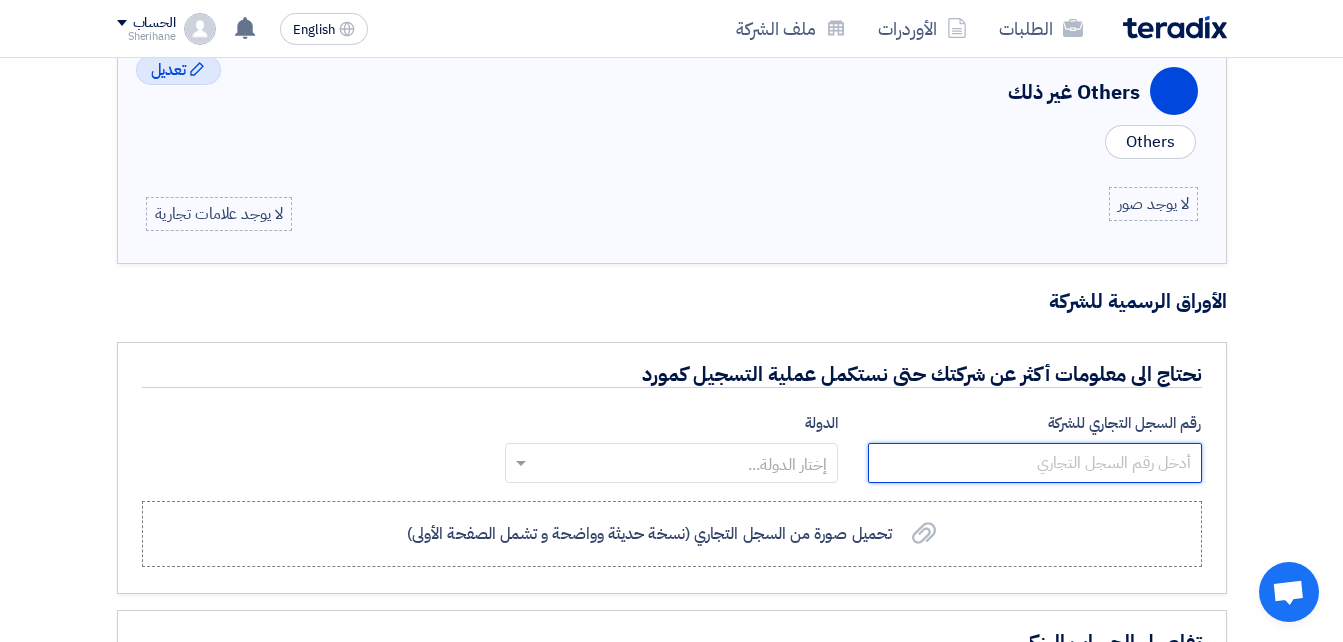 click at bounding box center (1034, 463) 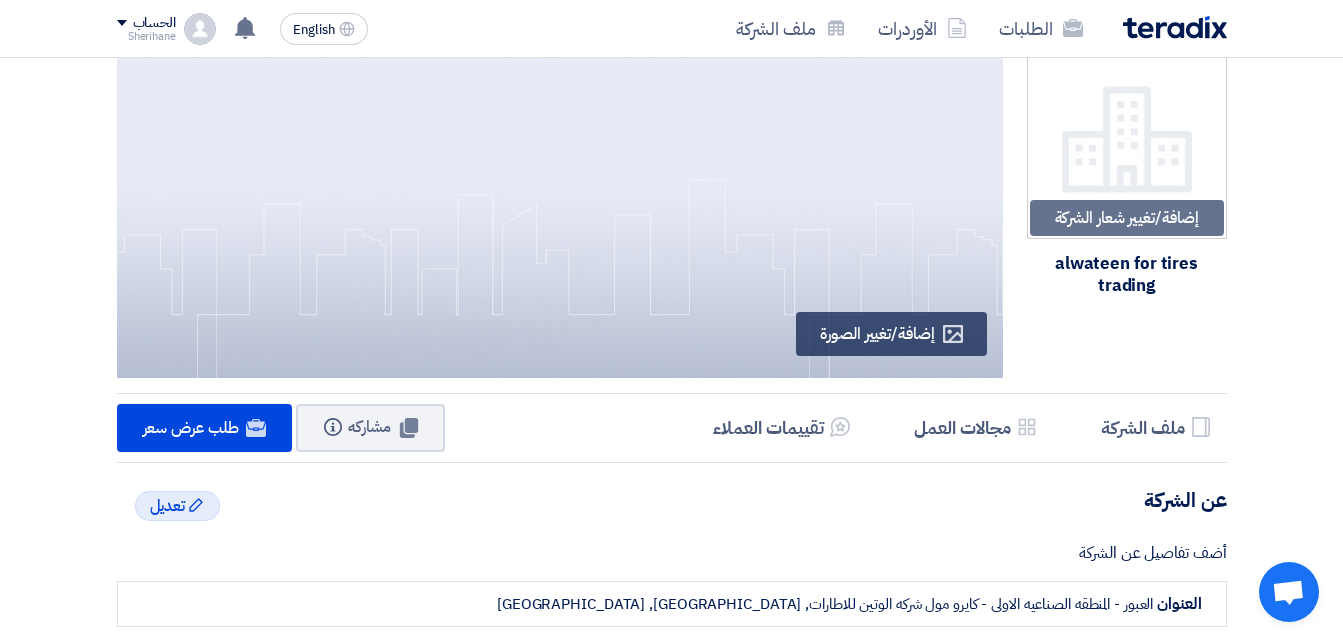 scroll, scrollTop: 0, scrollLeft: 0, axis: both 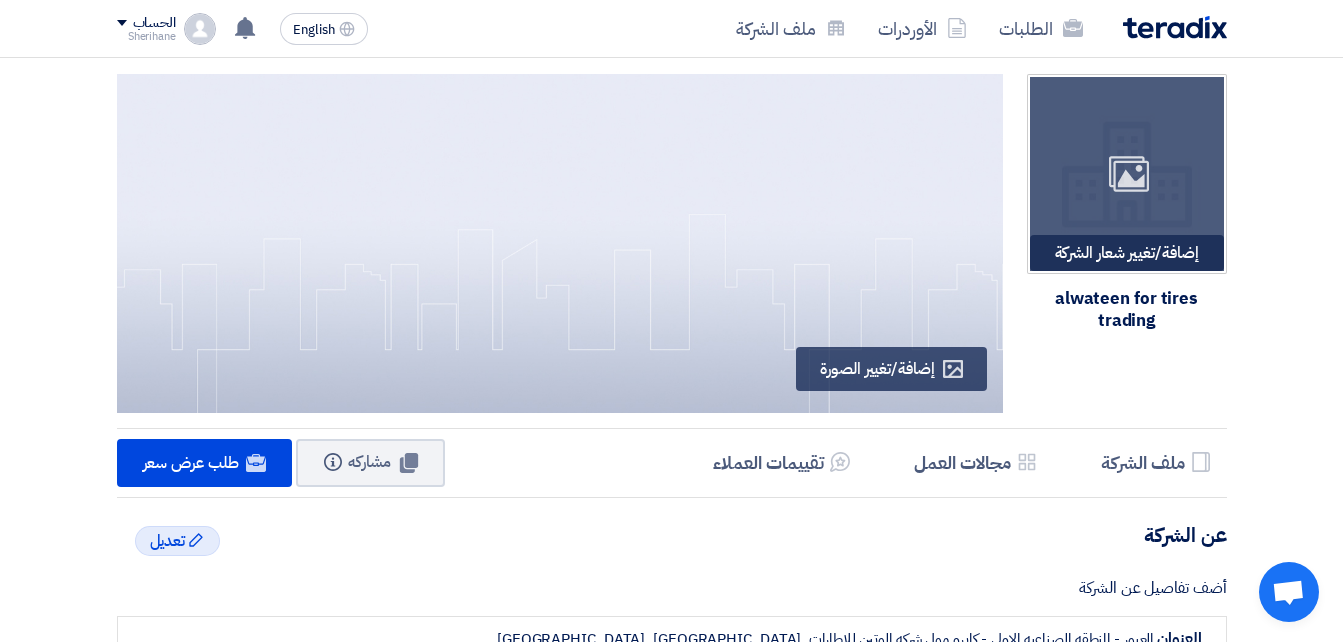 click on "إضافة/تغيير شعار الشركة
Image" 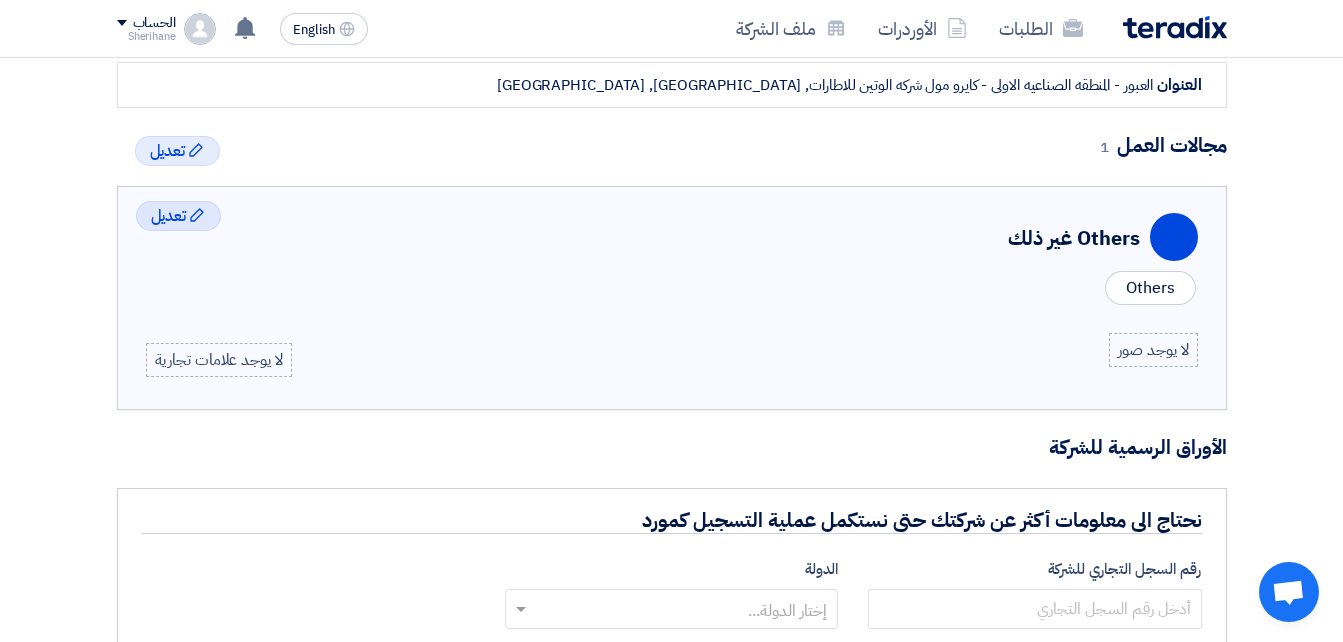 scroll, scrollTop: 500, scrollLeft: 0, axis: vertical 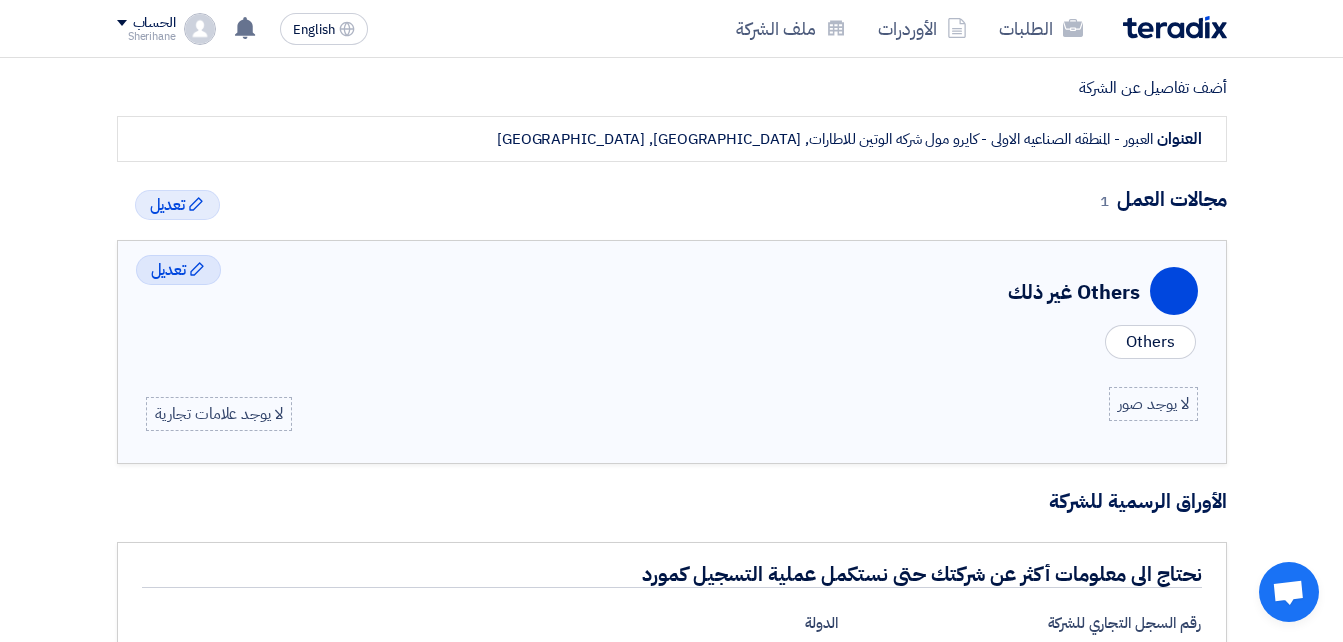 click on "لا يوجد علامات تجارية" at bounding box center [219, 414] 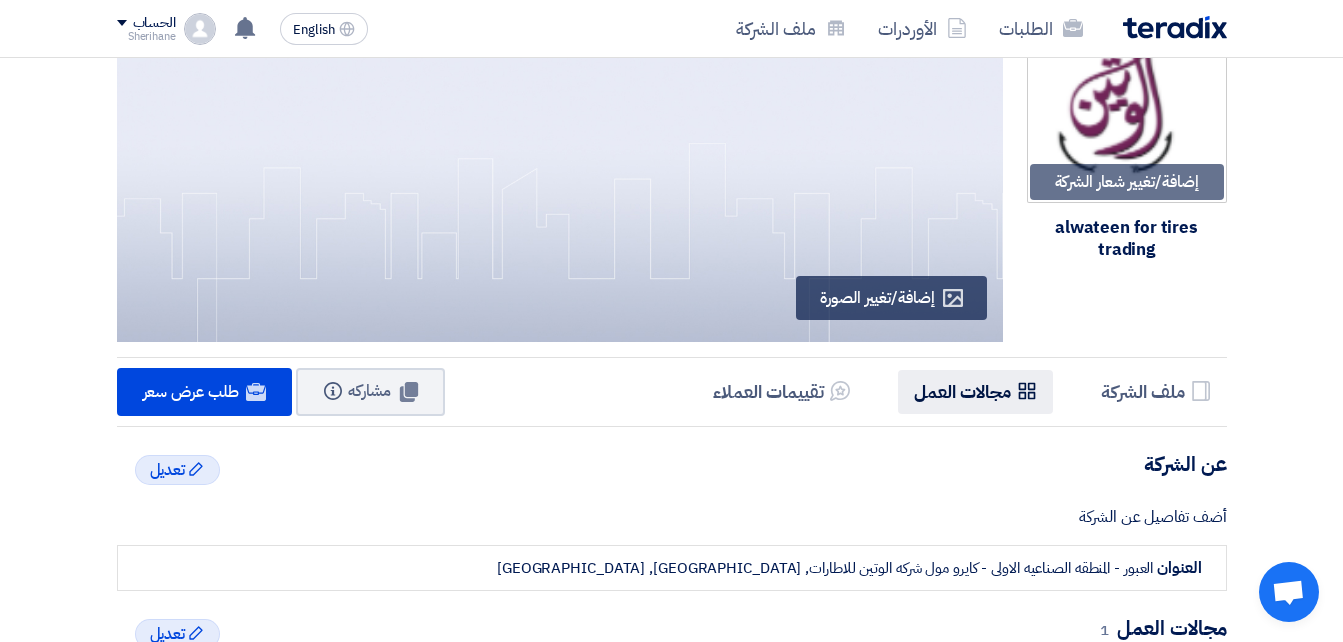 scroll, scrollTop: 0, scrollLeft: 0, axis: both 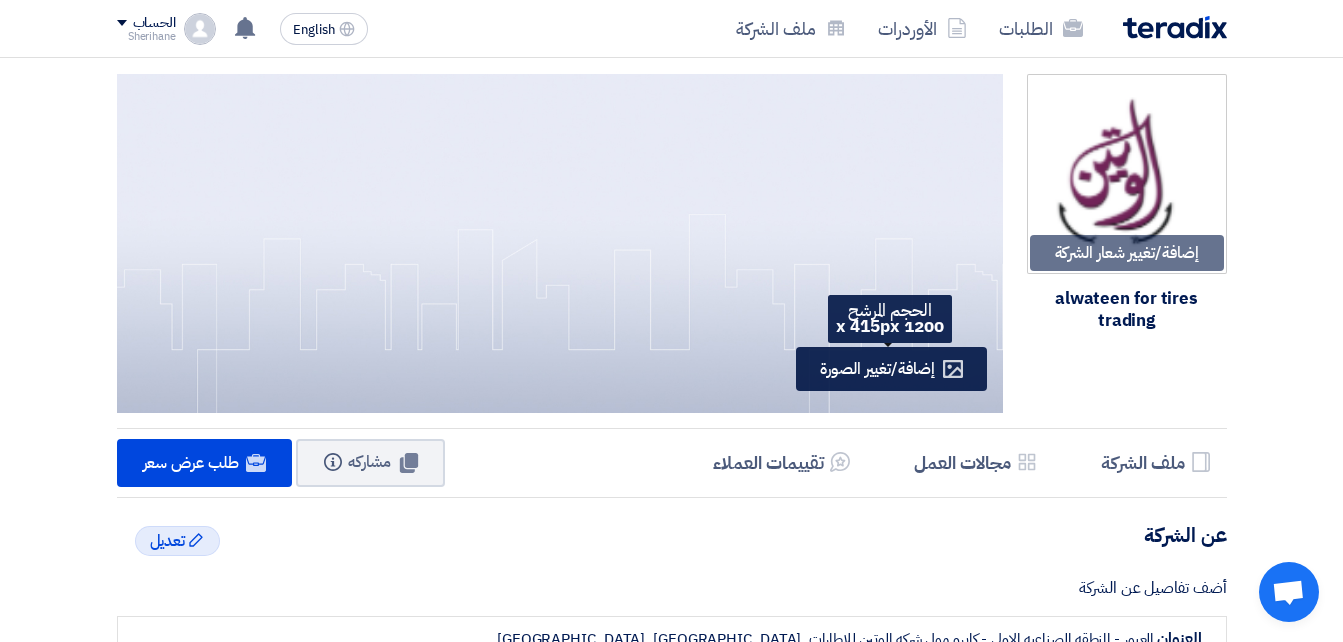 click on "إضافة/تغيير الصورة" 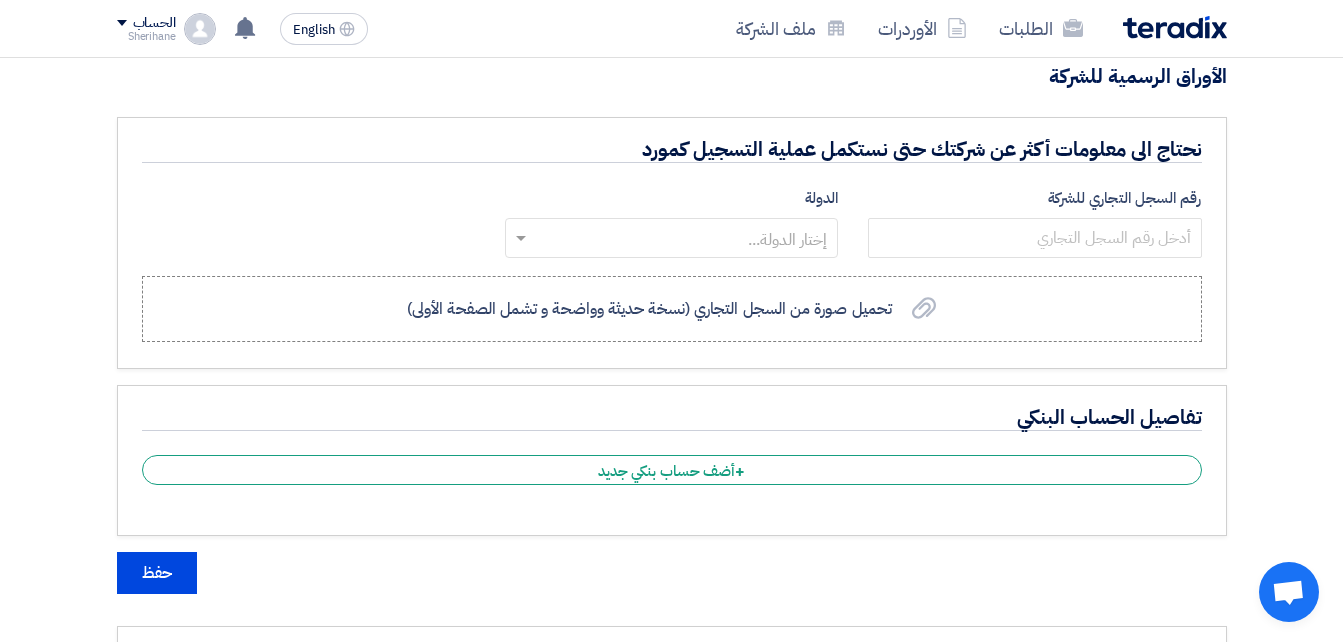 scroll, scrollTop: 900, scrollLeft: 0, axis: vertical 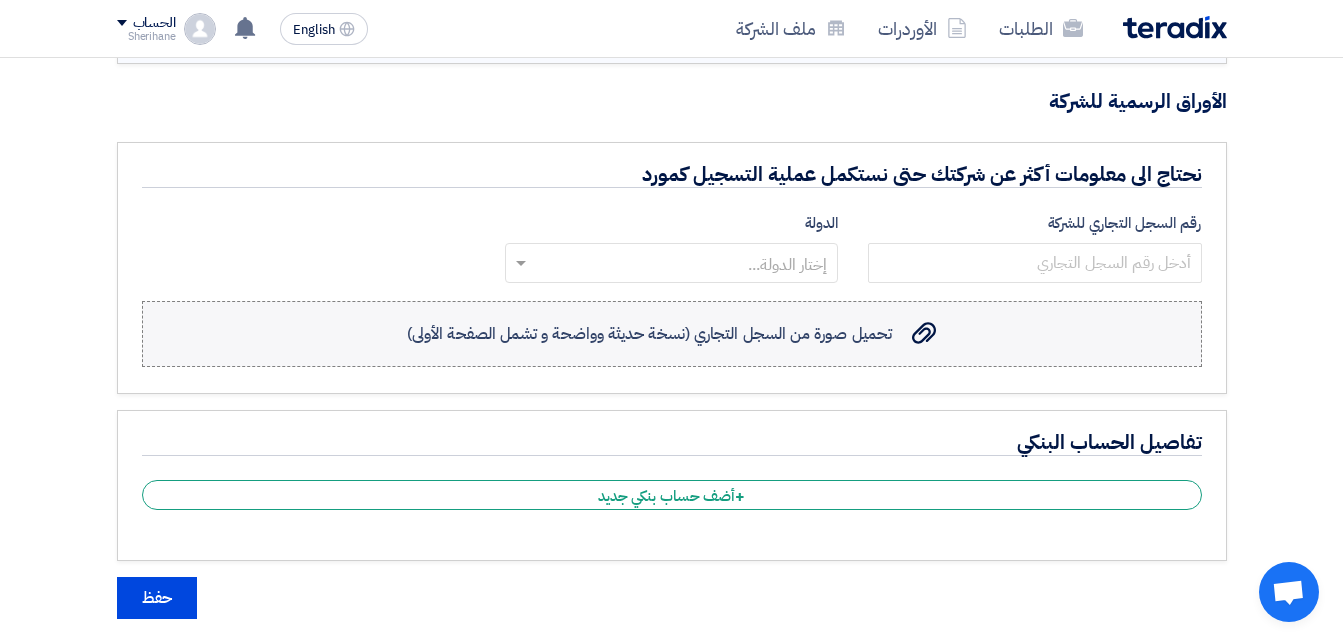 click on "تحميل صورة من السجل التجاري (نسخة حديثة وواضحة و تشمل الصفحة الأولى)
تحميل صورة من السجل التجاري (نسخة حديثة وواضحة و تشمل الصفحة الأولى)" 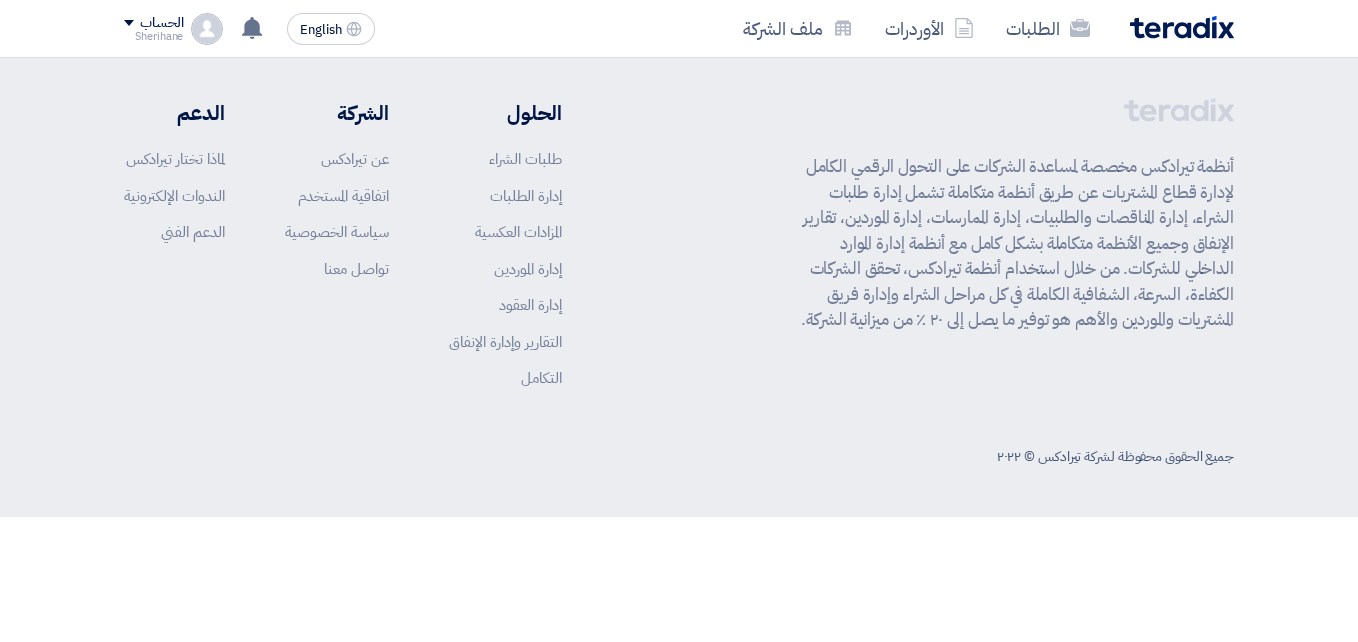 scroll, scrollTop: 0, scrollLeft: 0, axis: both 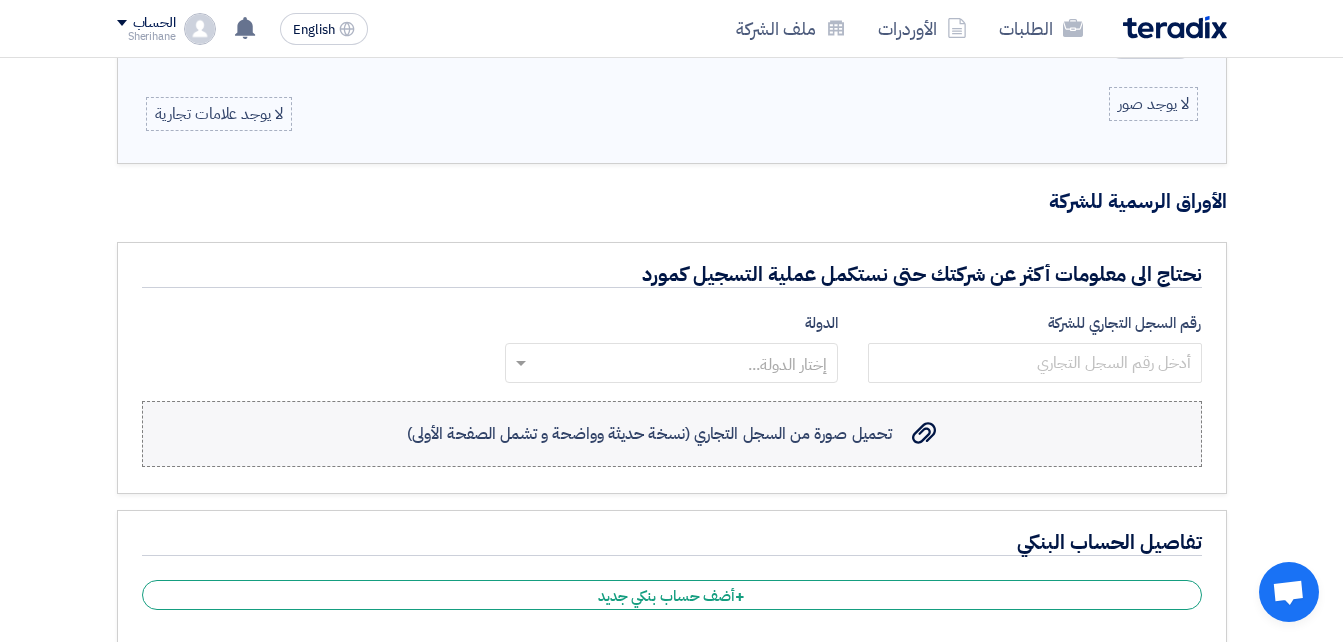 click on "تحميل صورة من السجل التجاري (نسخة حديثة وواضحة و تشمل الصفحة الأولى)" 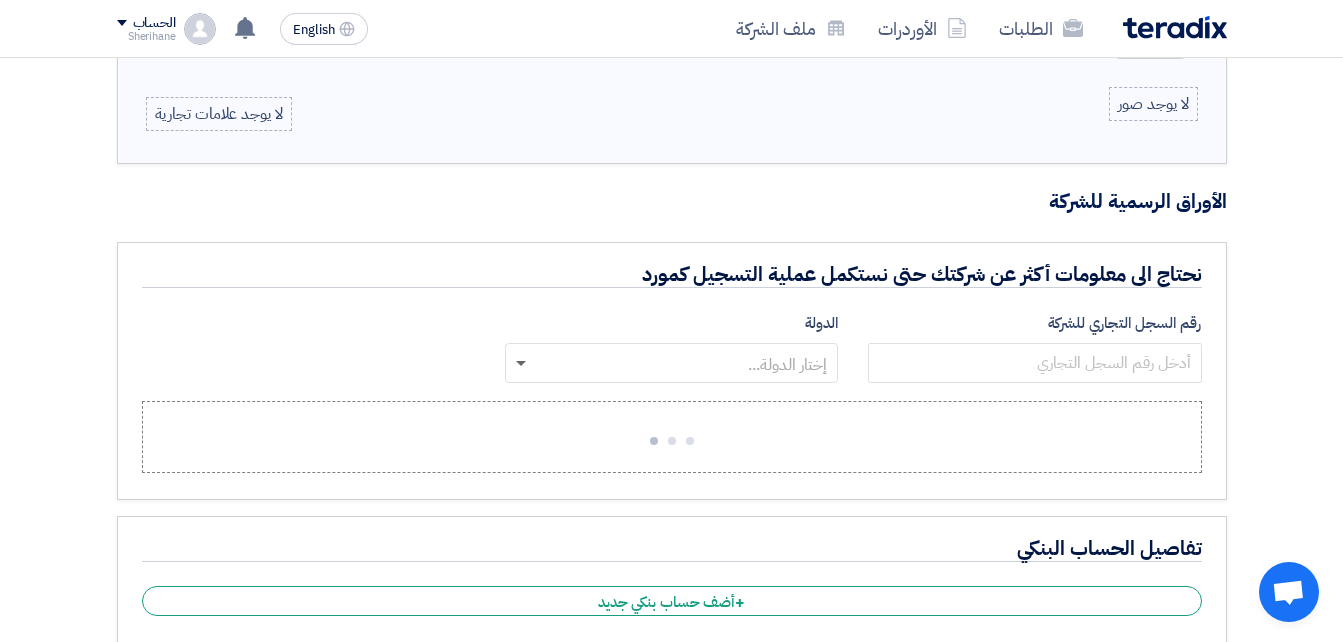 click 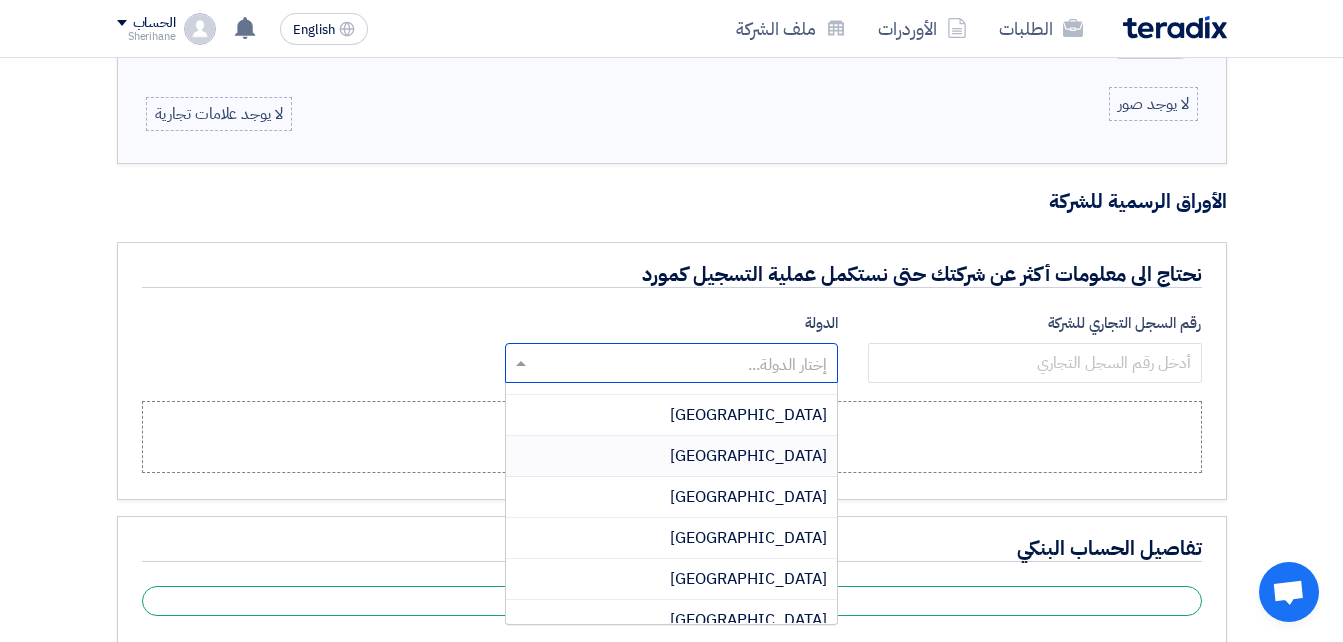 scroll, scrollTop: 1500, scrollLeft: 0, axis: vertical 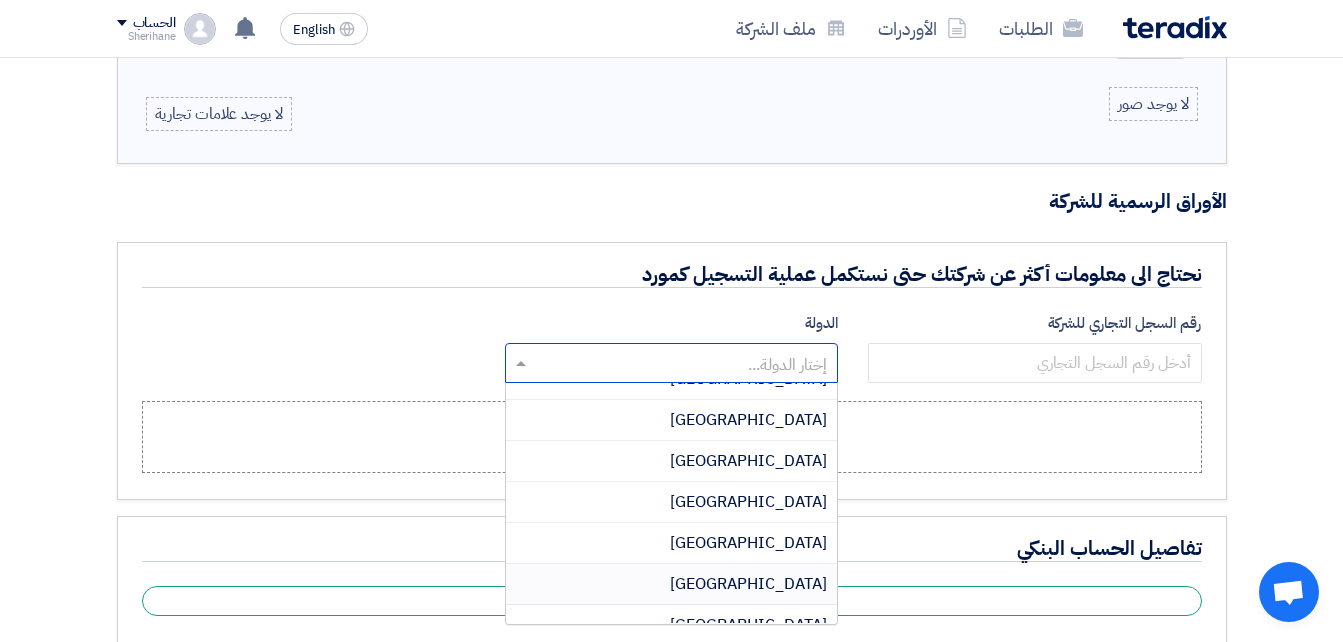 click on "Egypt" at bounding box center (748, 584) 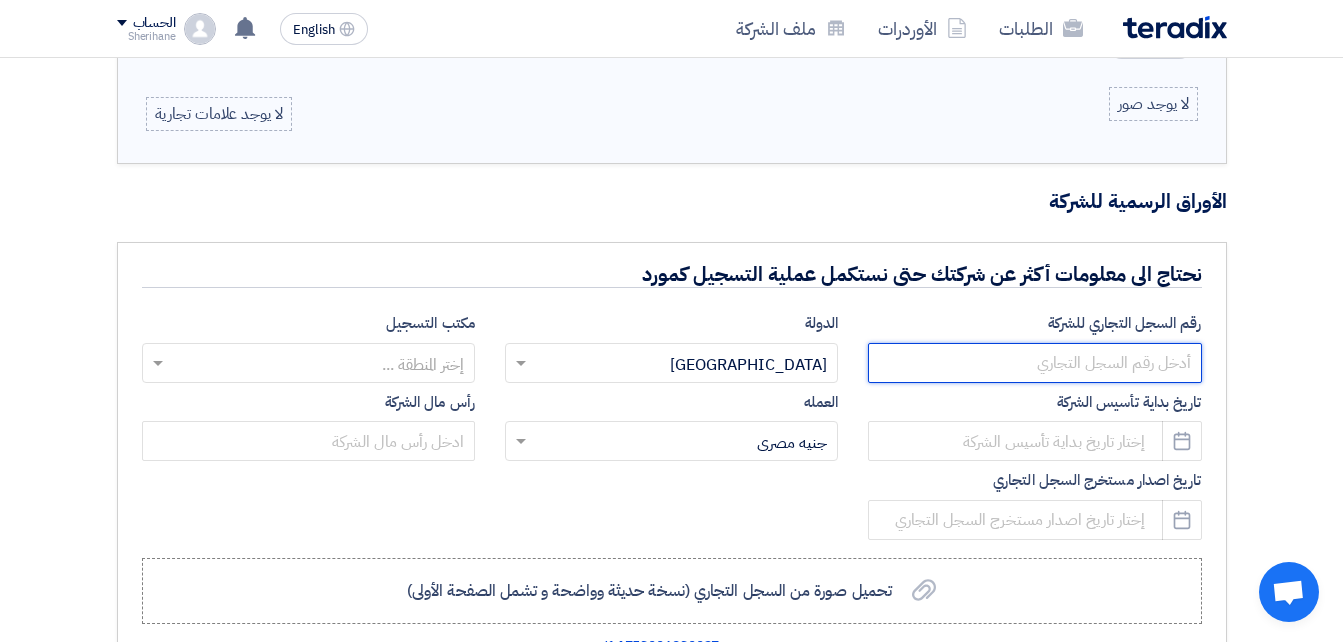 click at bounding box center [1034, 363] 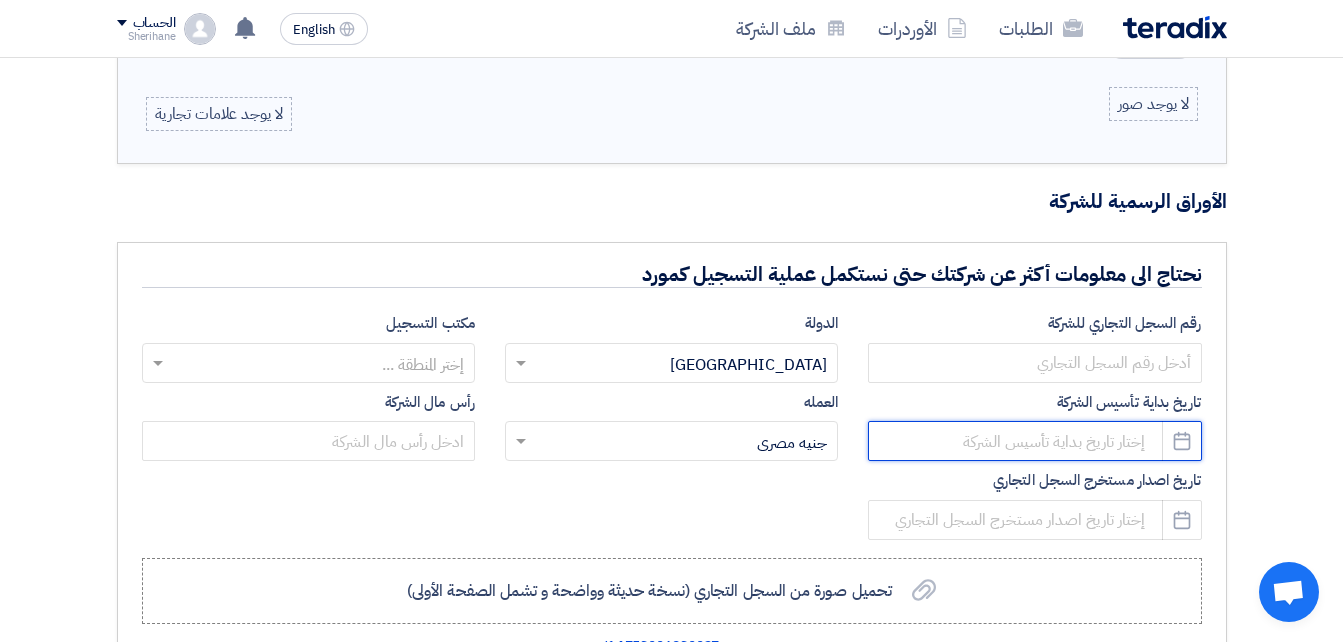 click 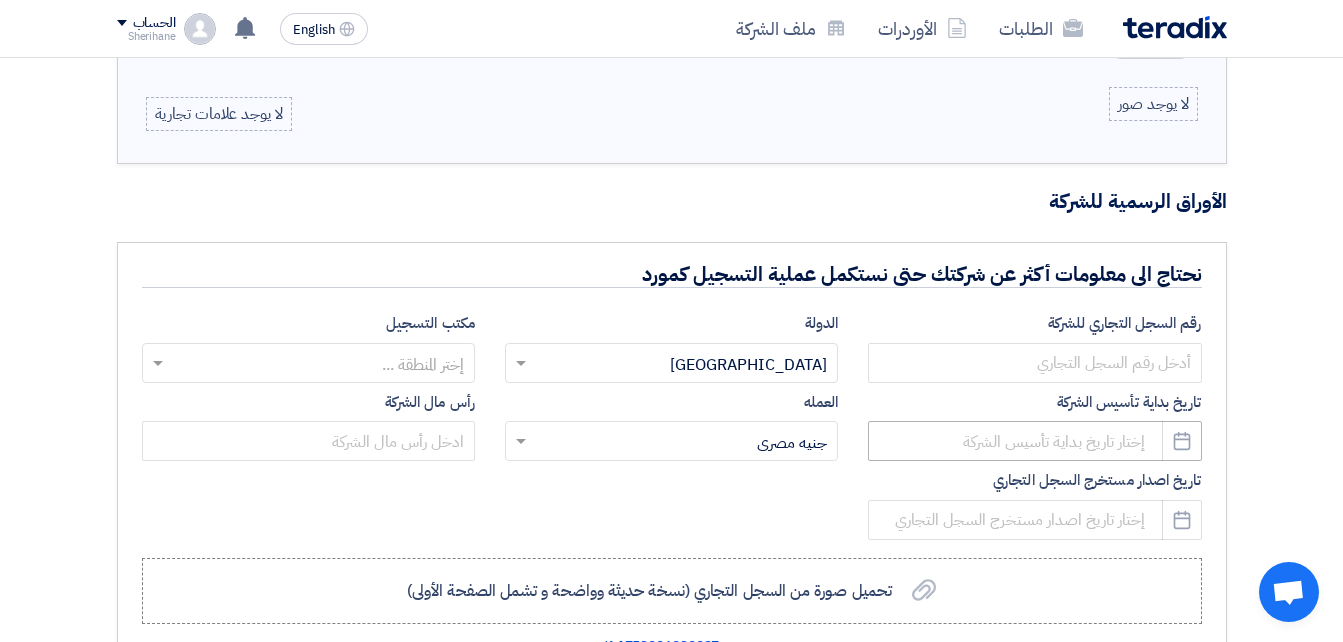 select on "7" 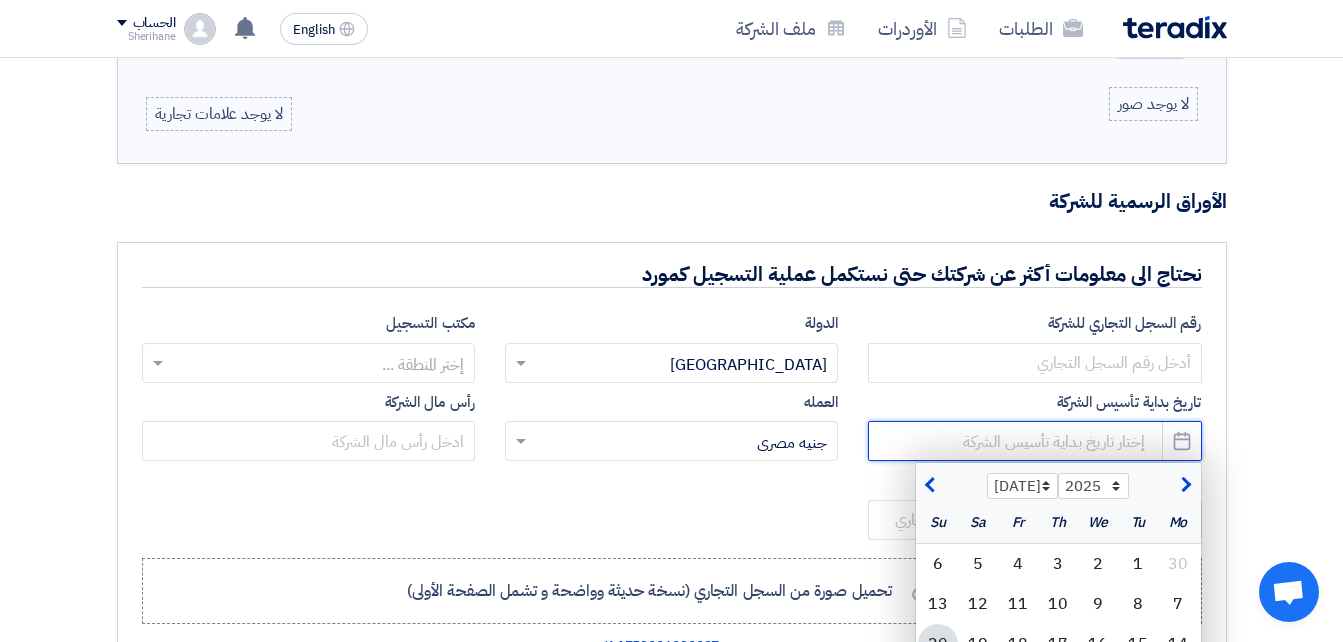 click 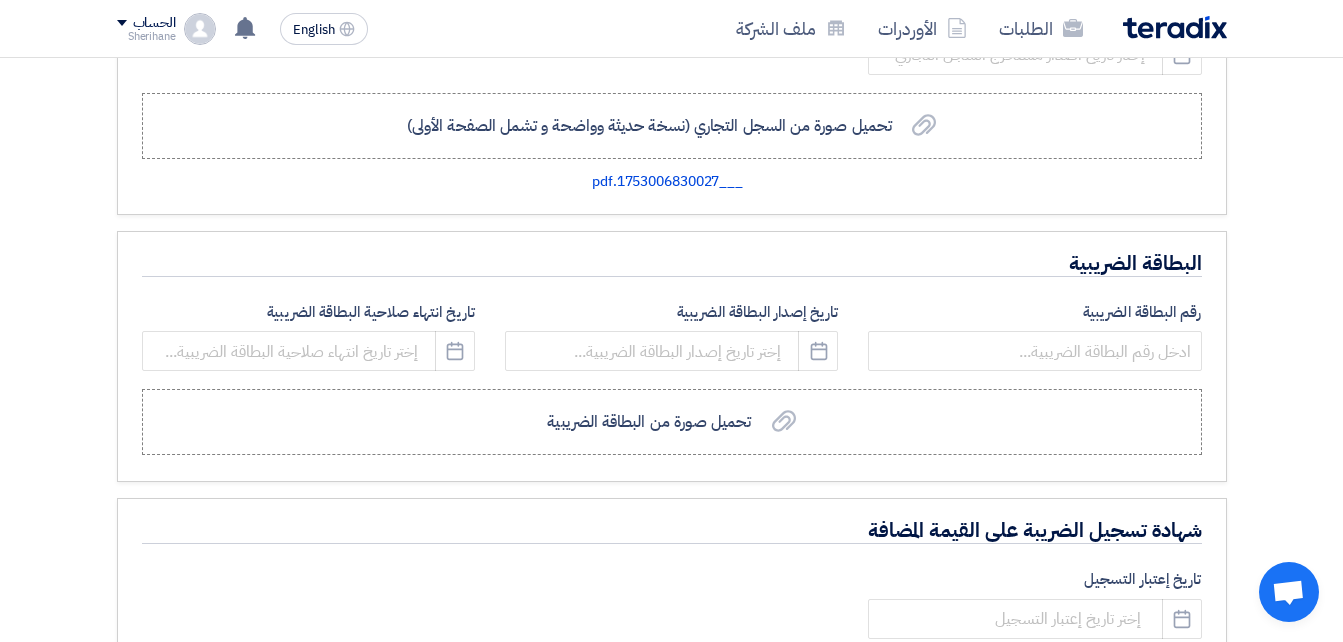 scroll, scrollTop: 1300, scrollLeft: 0, axis: vertical 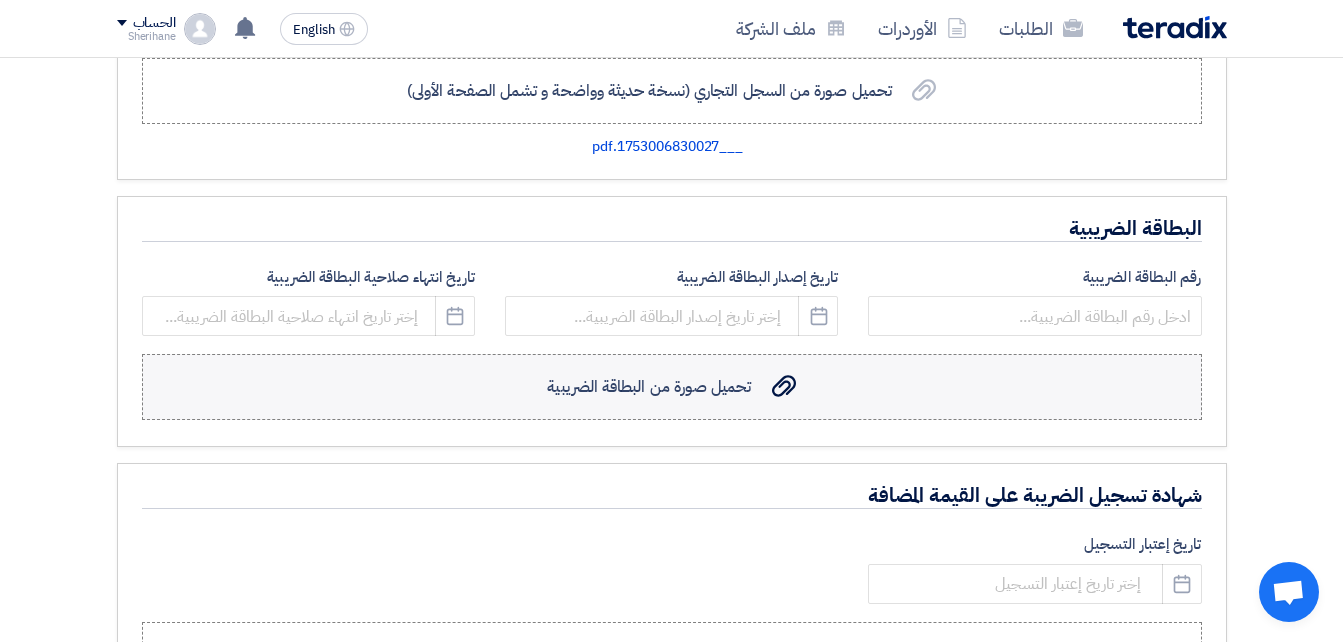 click on "تحميل صورة من البطاقة الضريبية" 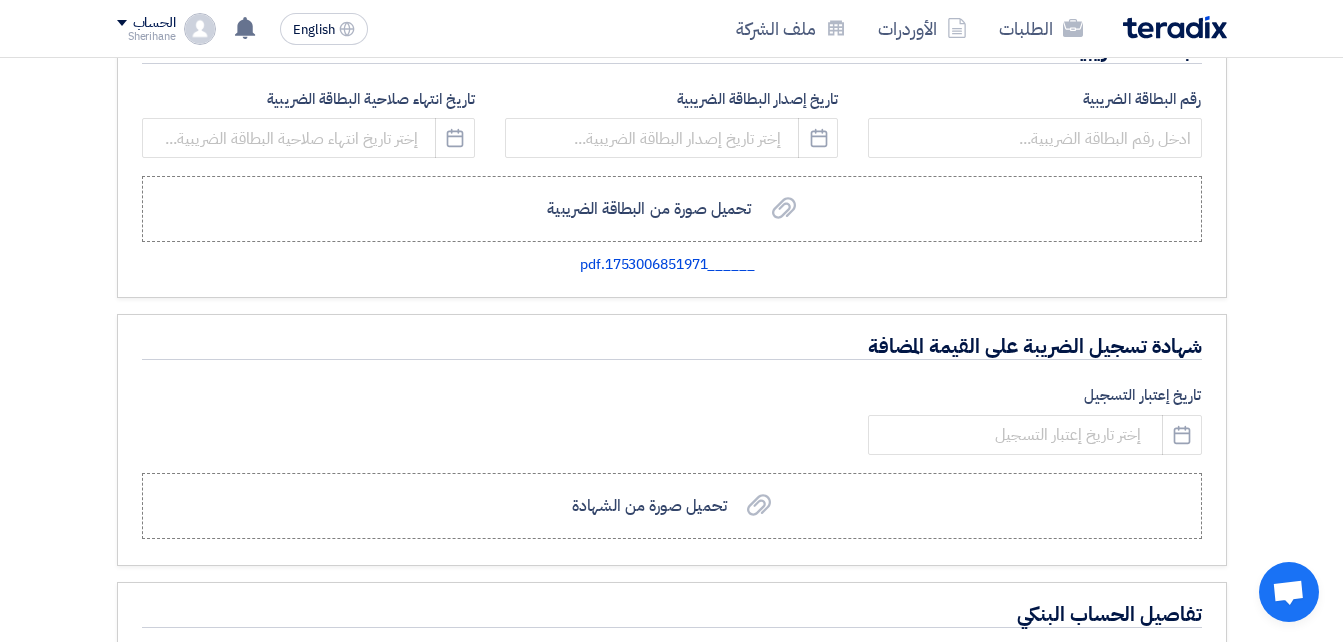 scroll, scrollTop: 1500, scrollLeft: 0, axis: vertical 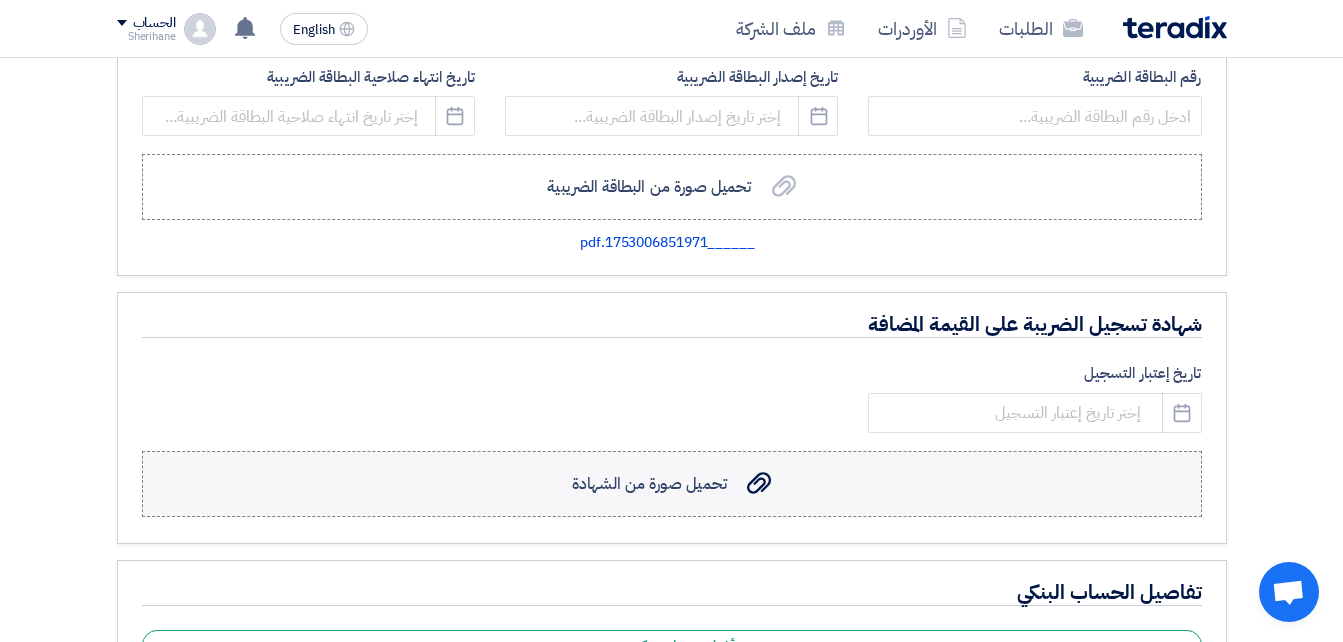 click on "تحميل صورة من الشهادة" 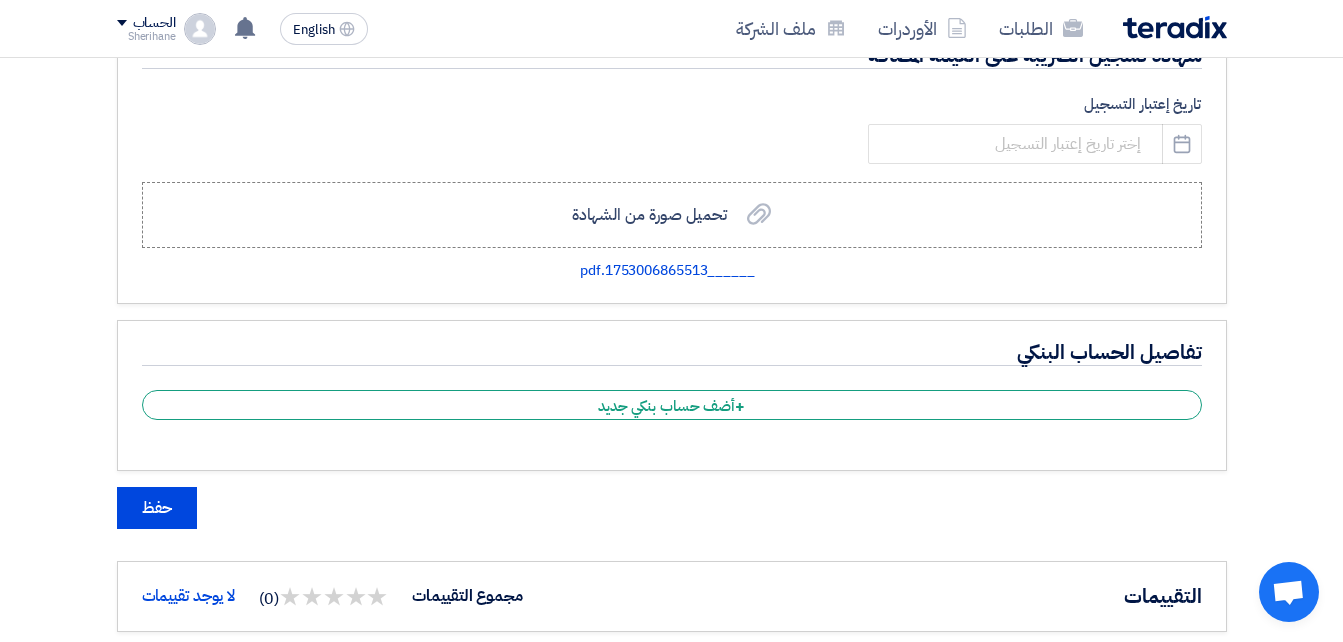 scroll, scrollTop: 1800, scrollLeft: 0, axis: vertical 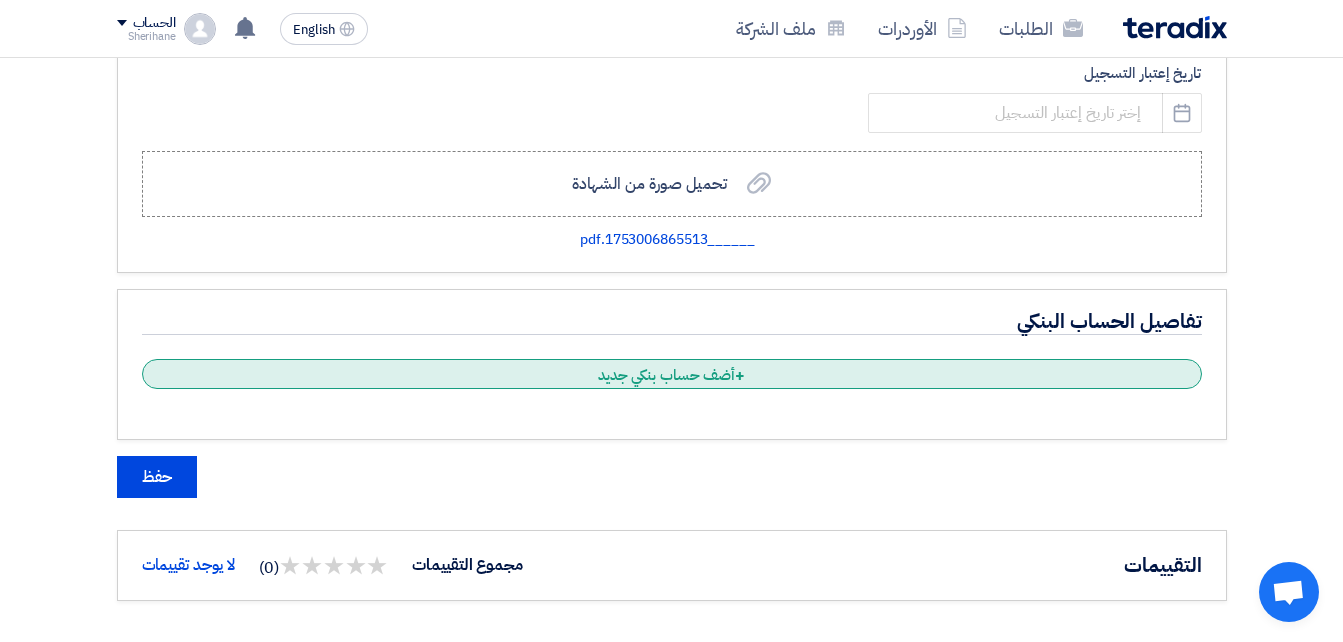 click on "+
أضف حساب بنكي جديد" 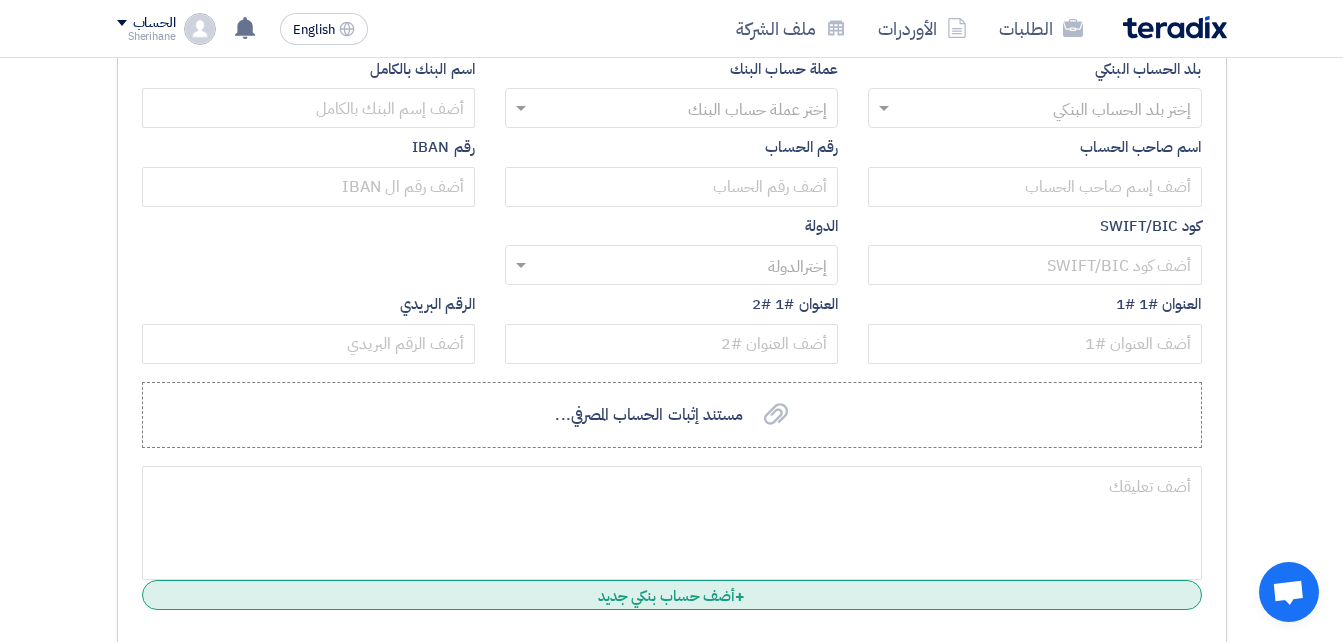 scroll, scrollTop: 2200, scrollLeft: 0, axis: vertical 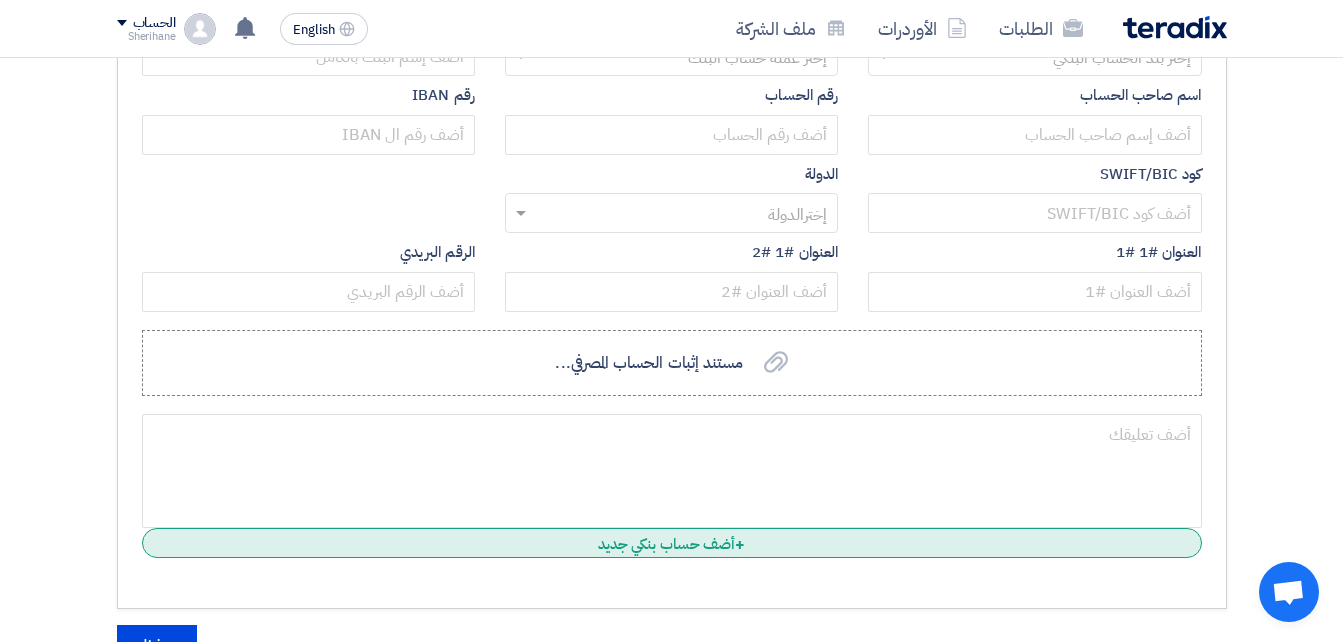 click on "مستند إثبات الحساب المصرفي...
مستند إثبات الحساب المصرفي..." 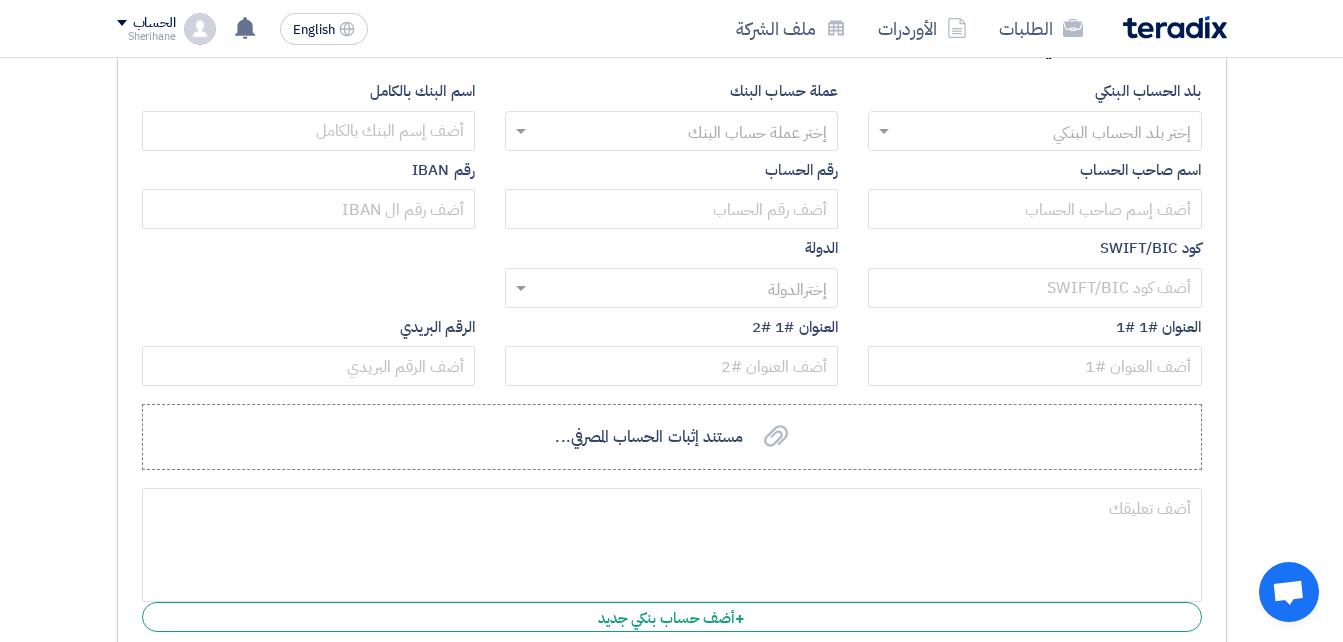 scroll, scrollTop: 2700, scrollLeft: 0, axis: vertical 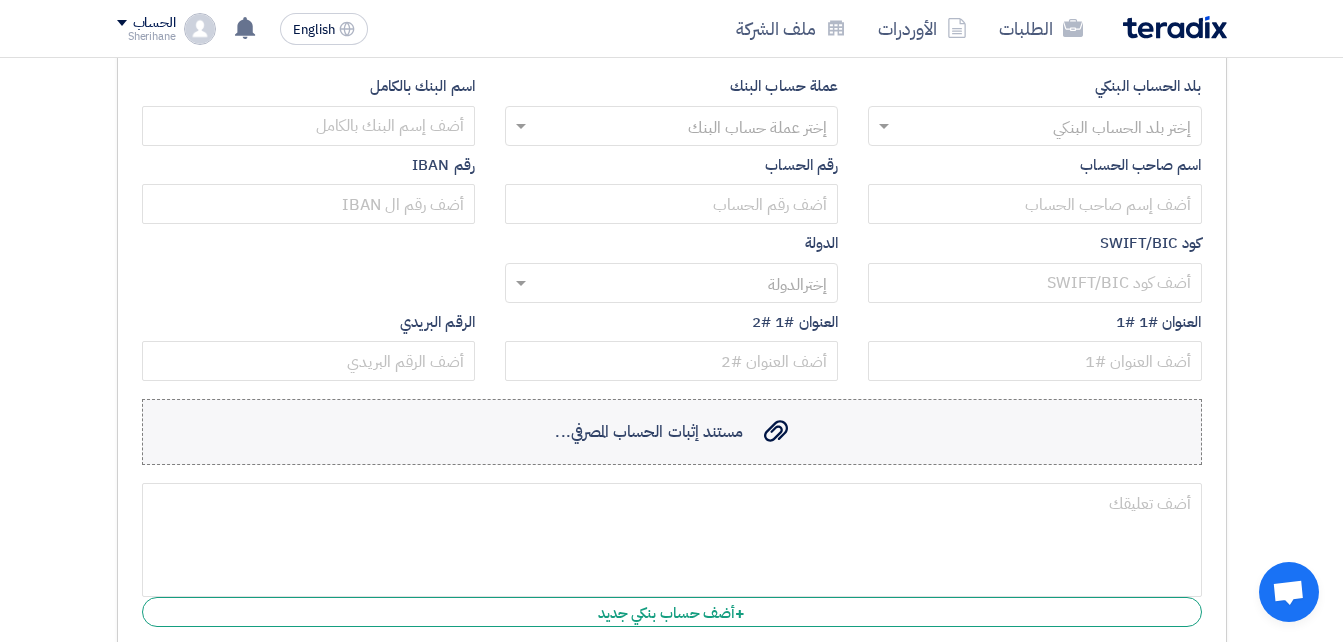 click on "مستند إثبات الحساب المصرفي...
مستند إثبات الحساب المصرفي..." 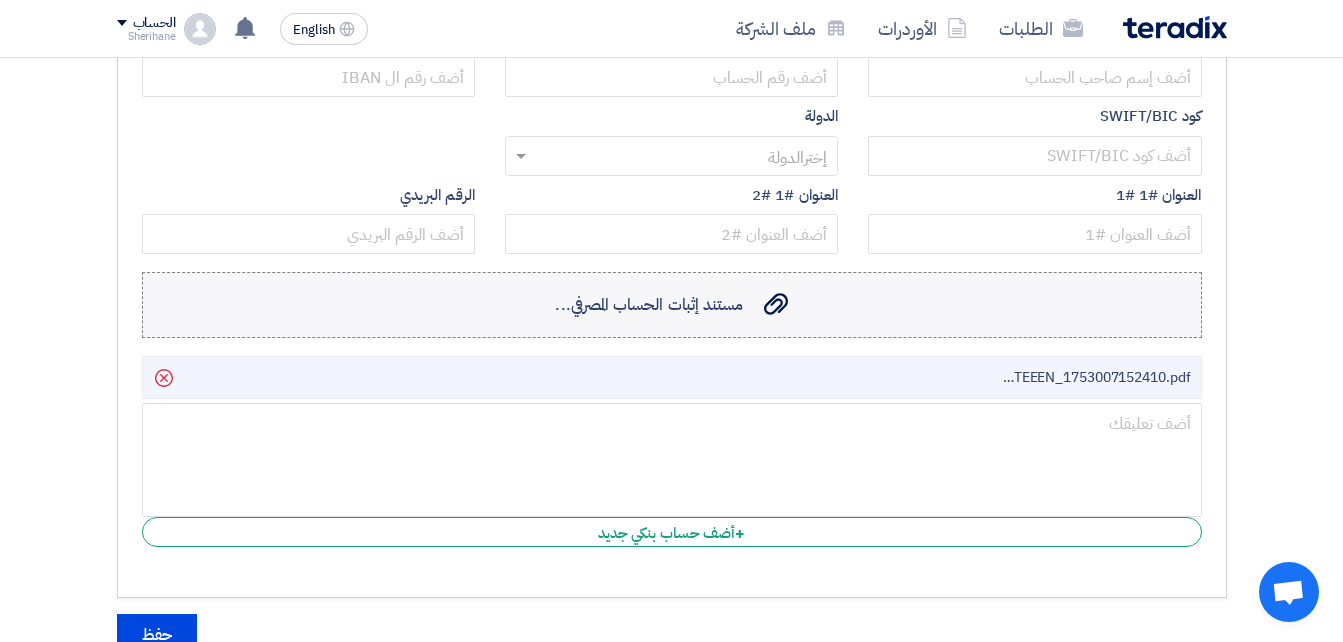 scroll, scrollTop: 3000, scrollLeft: 0, axis: vertical 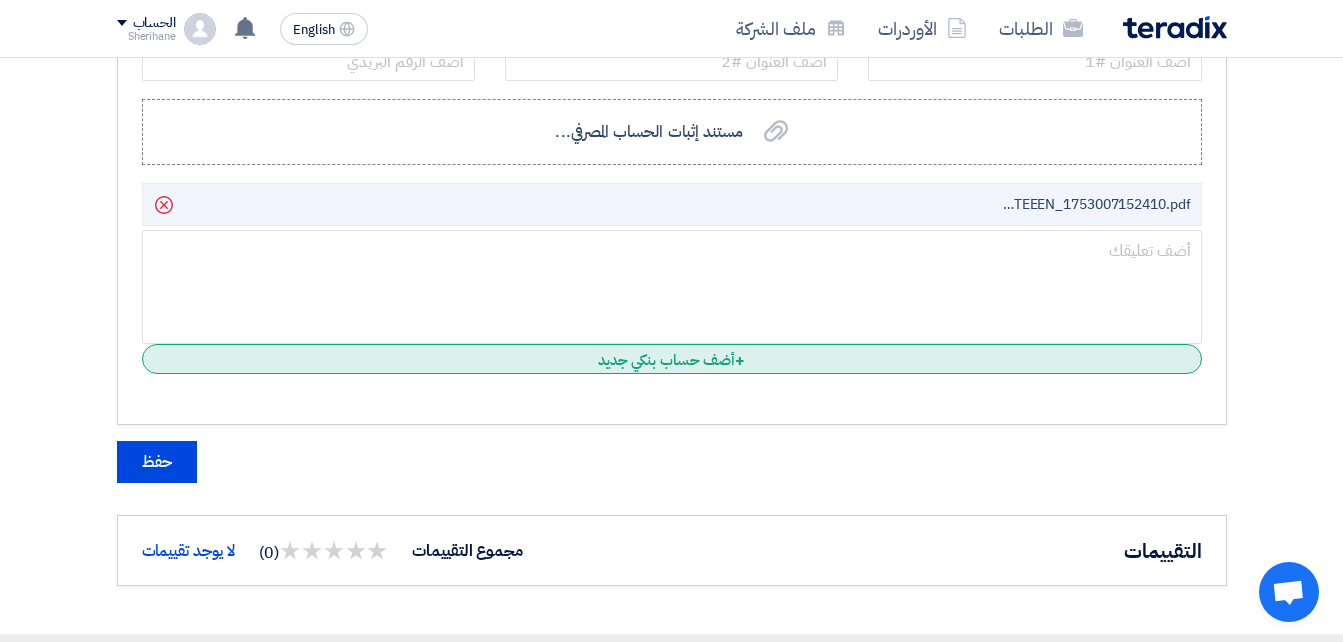 click on "+
أضف حساب بنكي جديد" 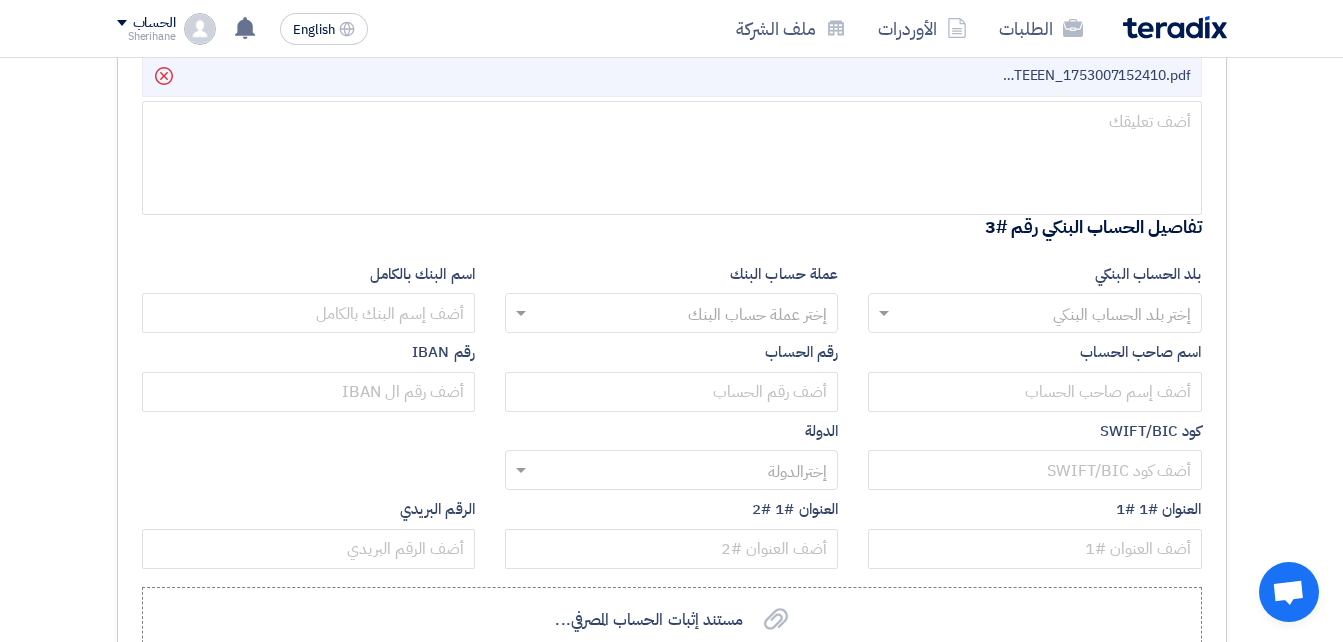 scroll, scrollTop: 3400, scrollLeft: 0, axis: vertical 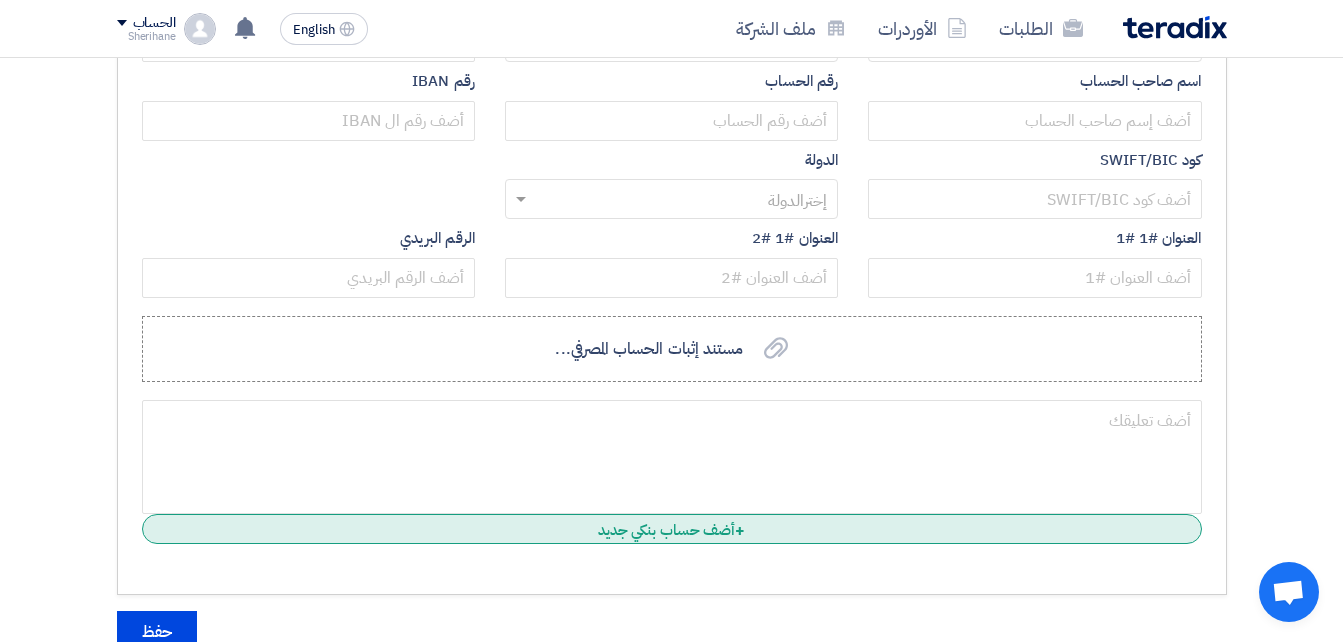 click on "+
أضف حساب بنكي جديد" 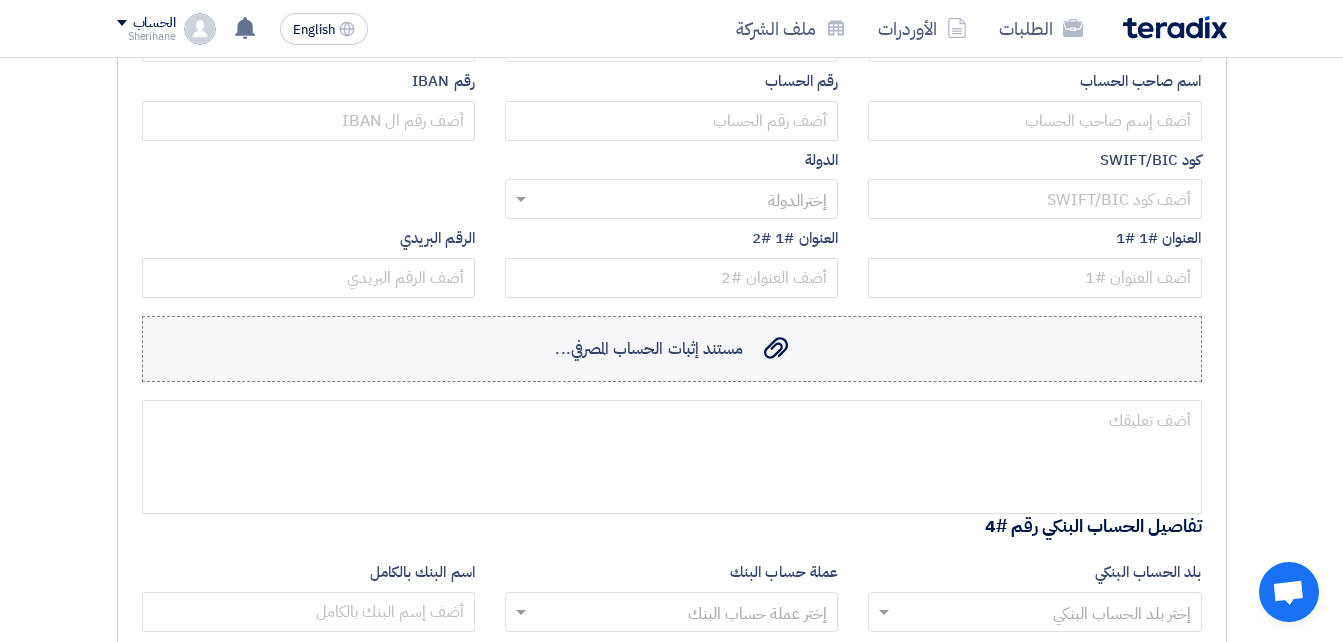 click on "مستند إثبات الحساب المصرفي..." 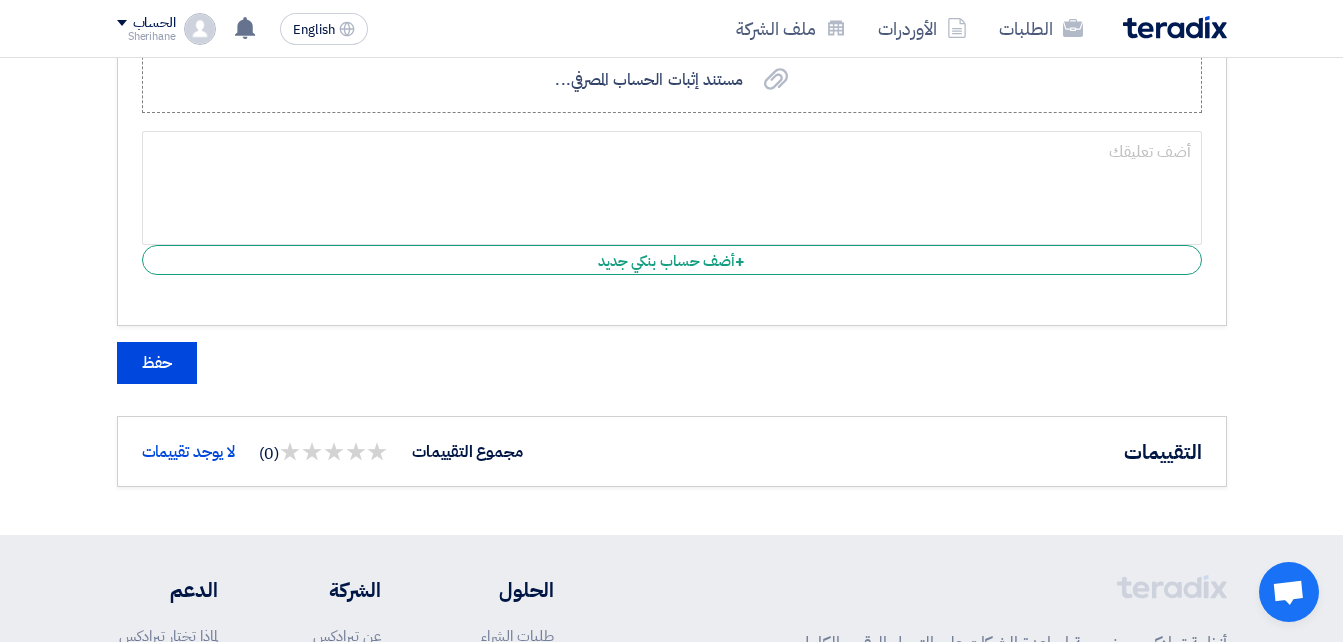 scroll, scrollTop: 4170, scrollLeft: 0, axis: vertical 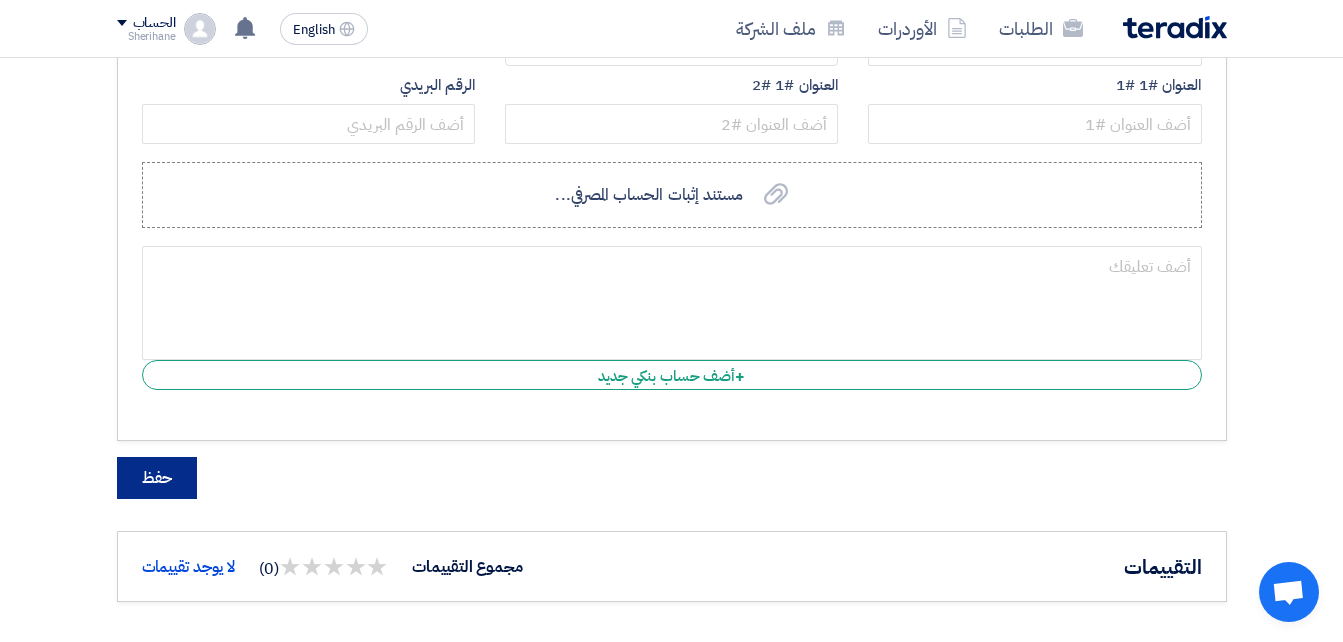 click on "حفظ" 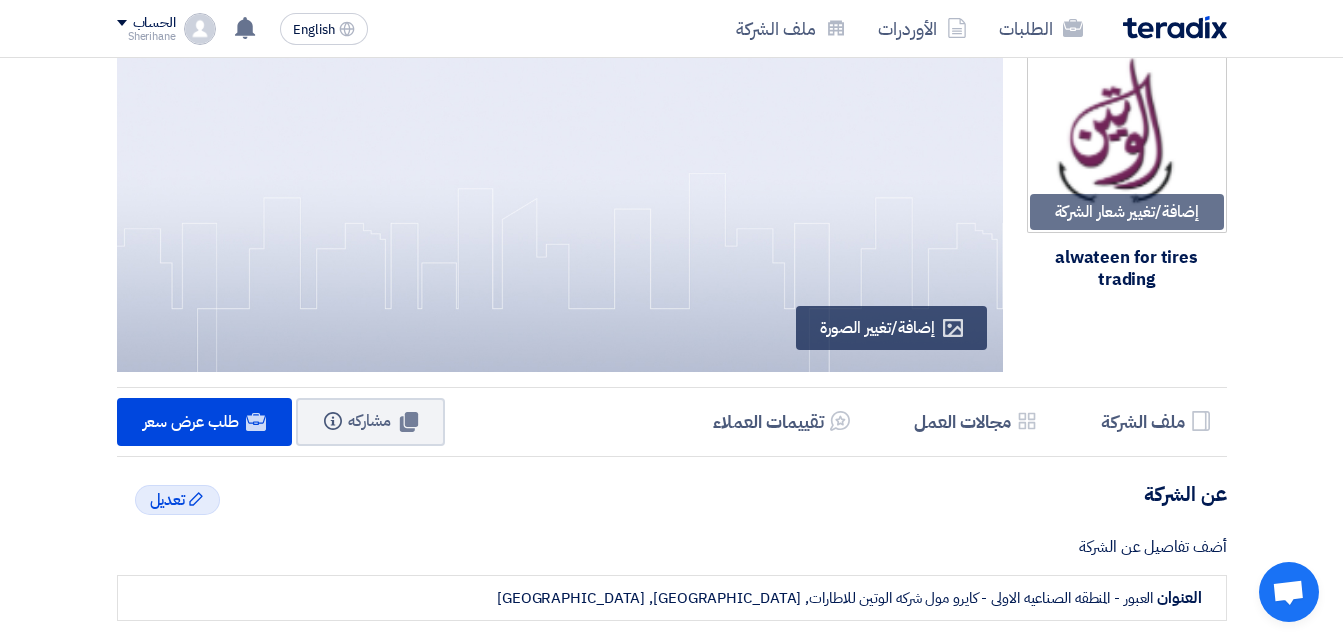 scroll, scrollTop: 0, scrollLeft: 0, axis: both 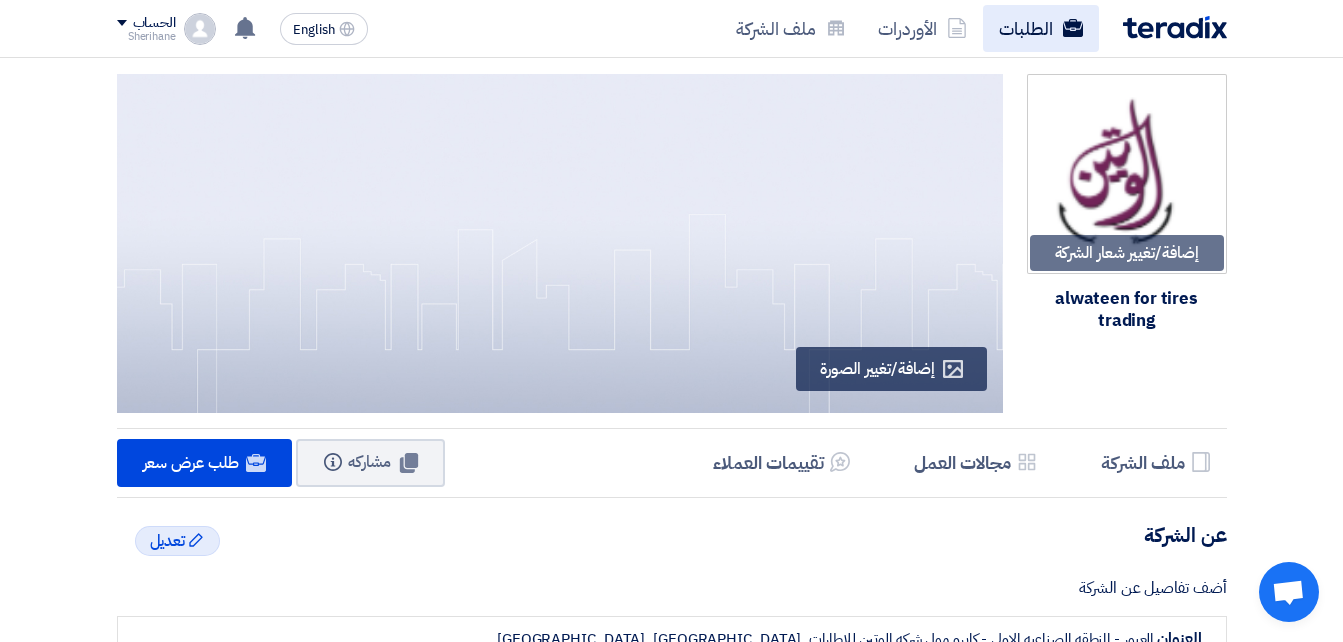 click on "الطلبات" 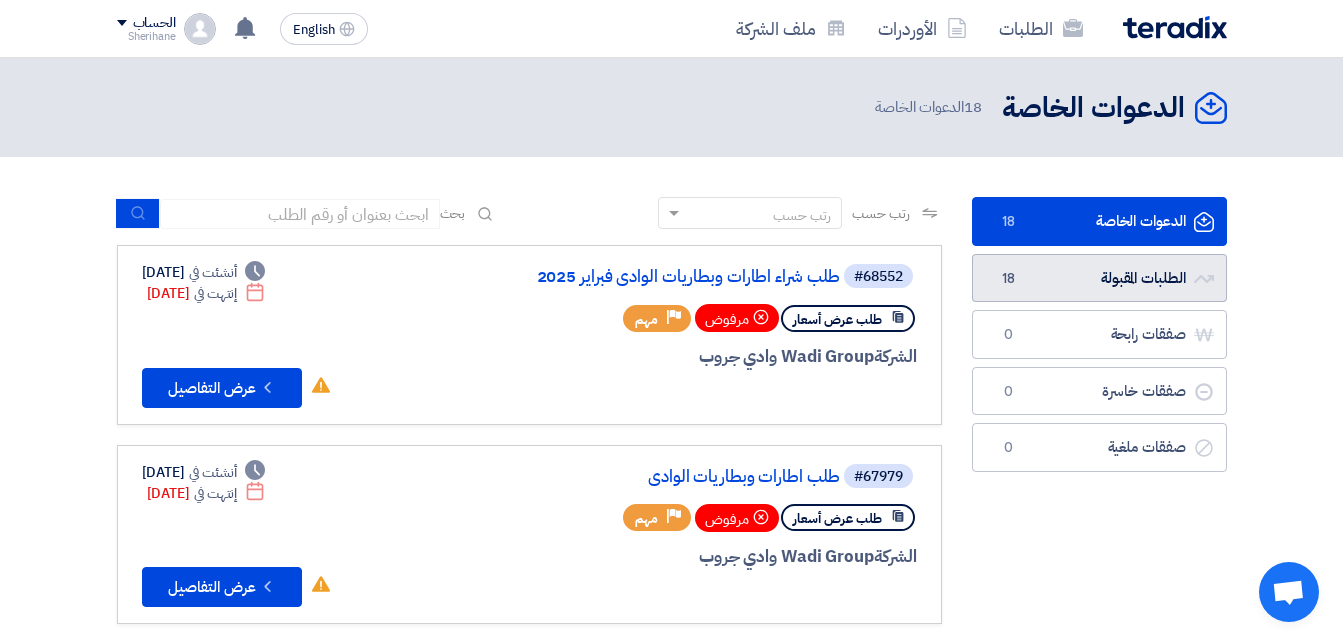 click on "الطلبات المقبولة
الطلبات المقبولة
18" 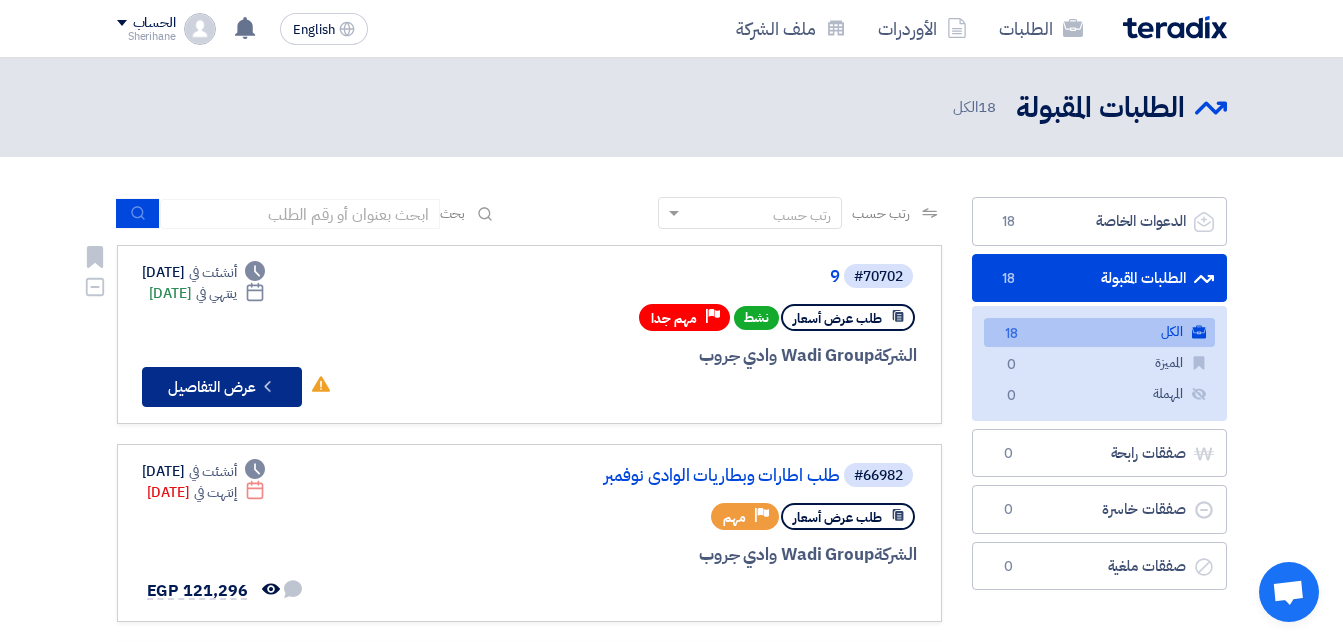 click 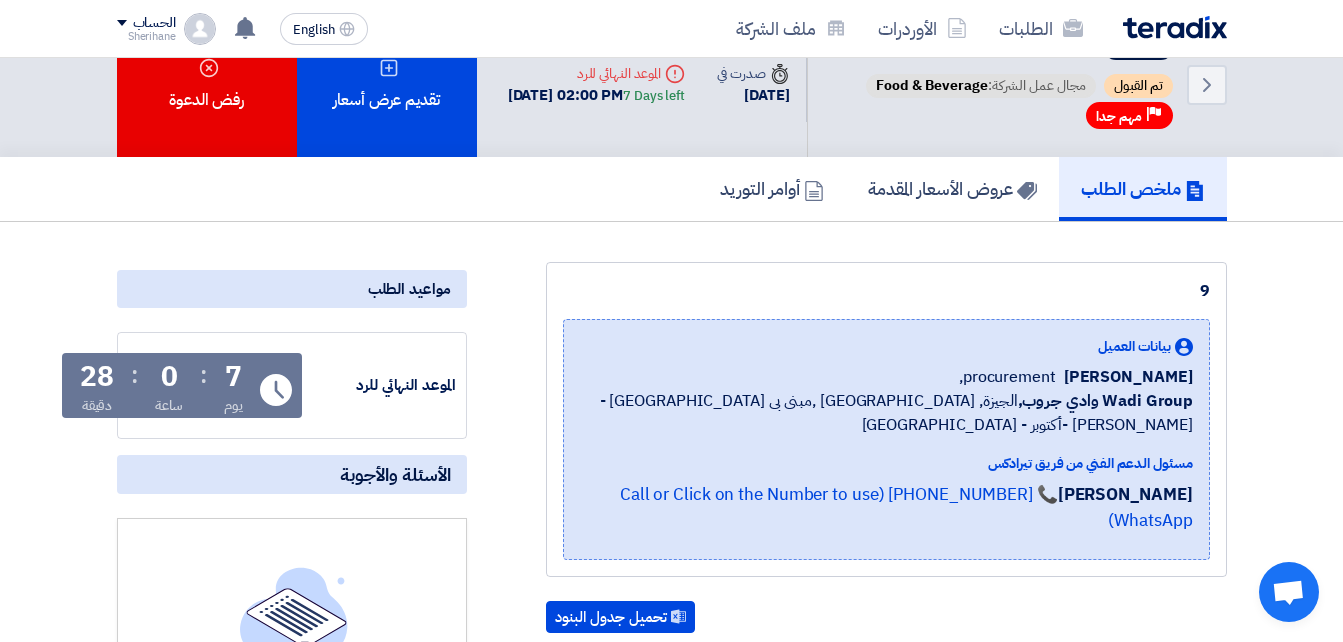 scroll, scrollTop: 0, scrollLeft: 0, axis: both 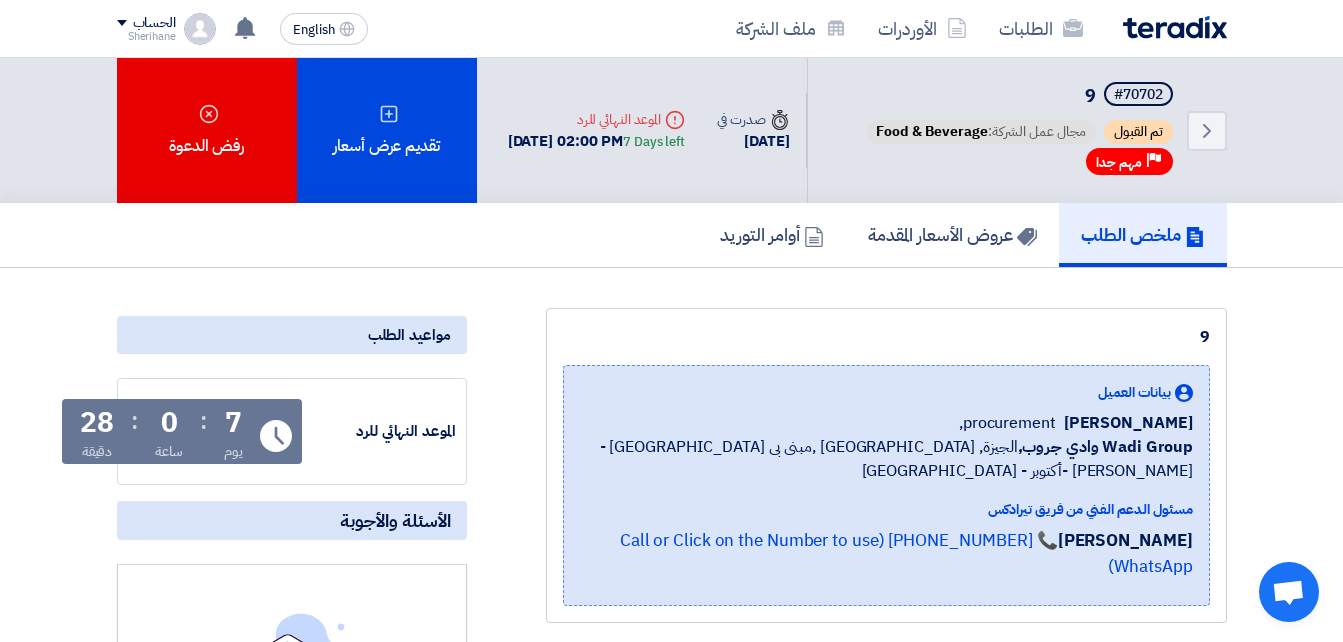 click on "تم القبول" 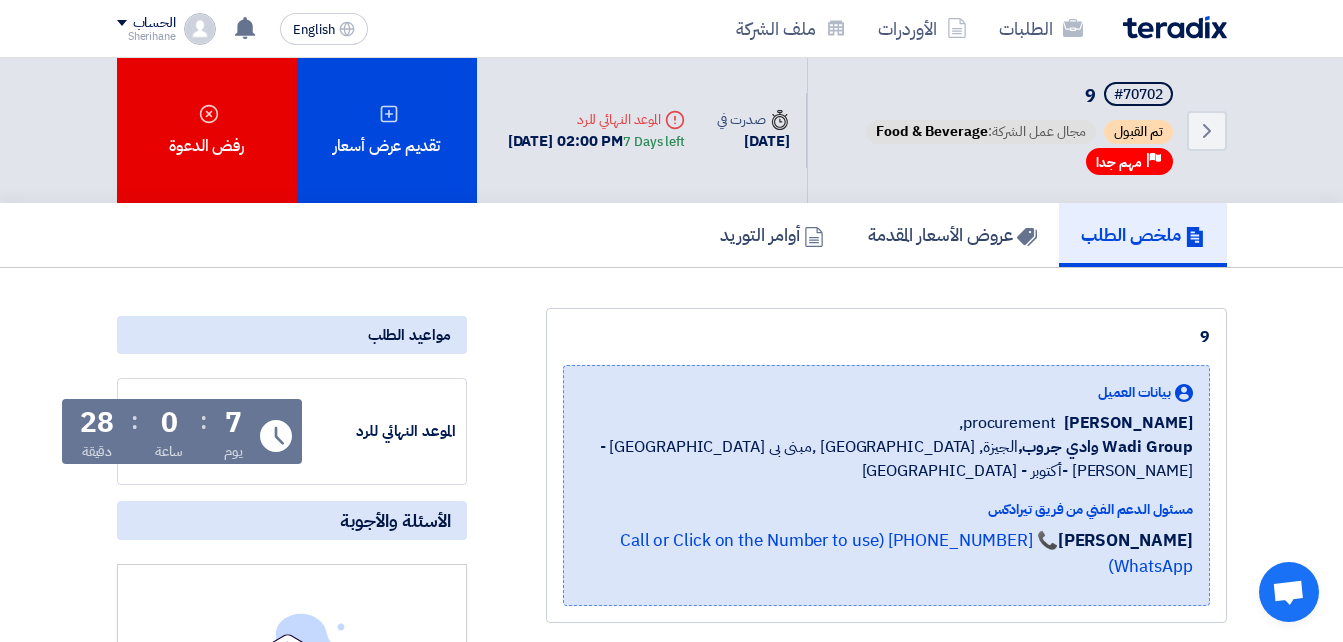 drag, startPoint x: 1133, startPoint y: 133, endPoint x: 1027, endPoint y: 179, distance: 115.55086 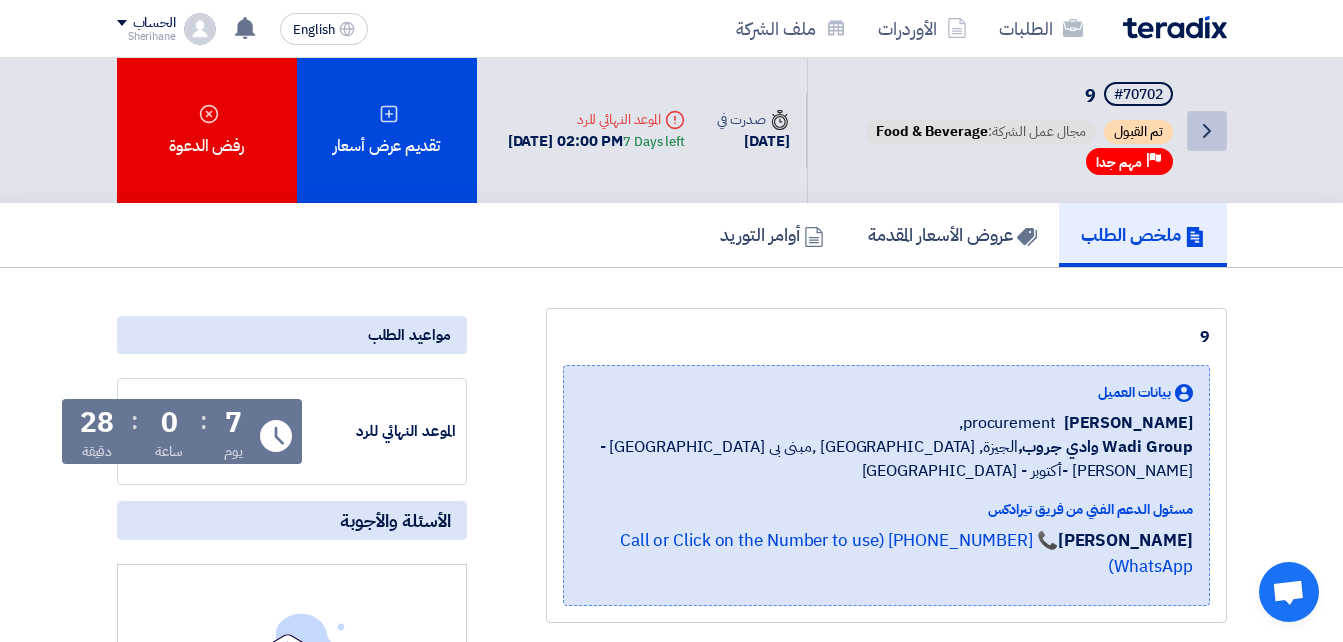 click on "Back" 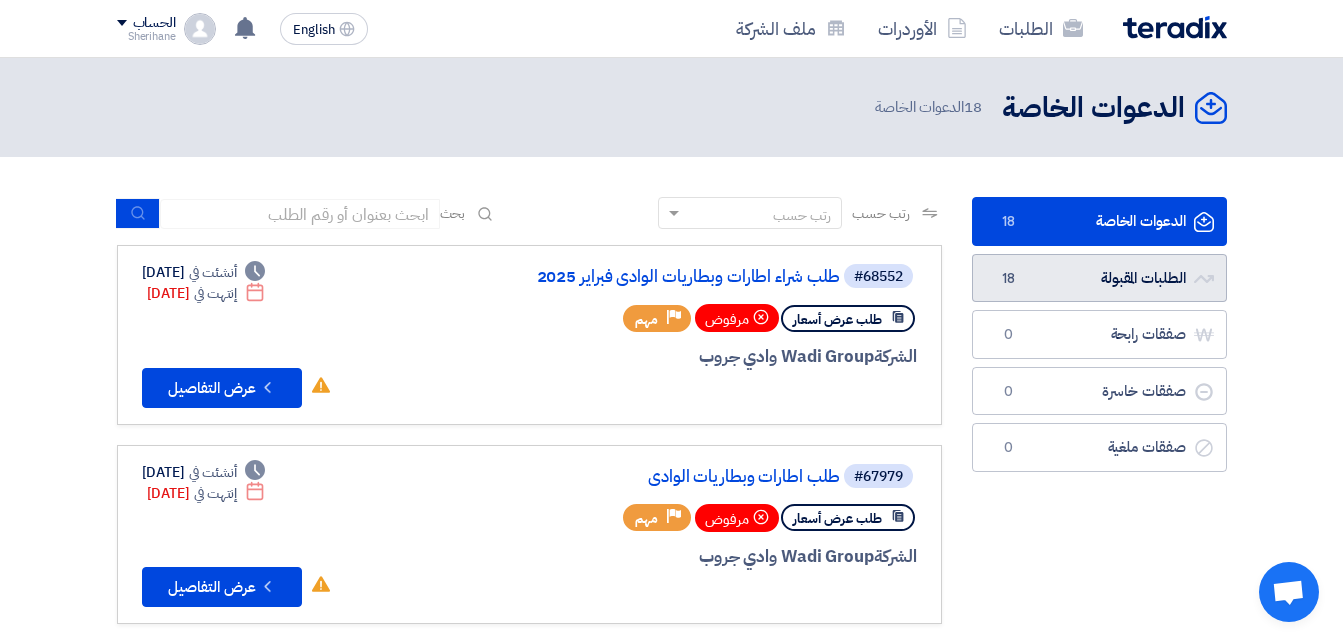 click on "الطلبات المقبولة
الطلبات المقبولة
18" 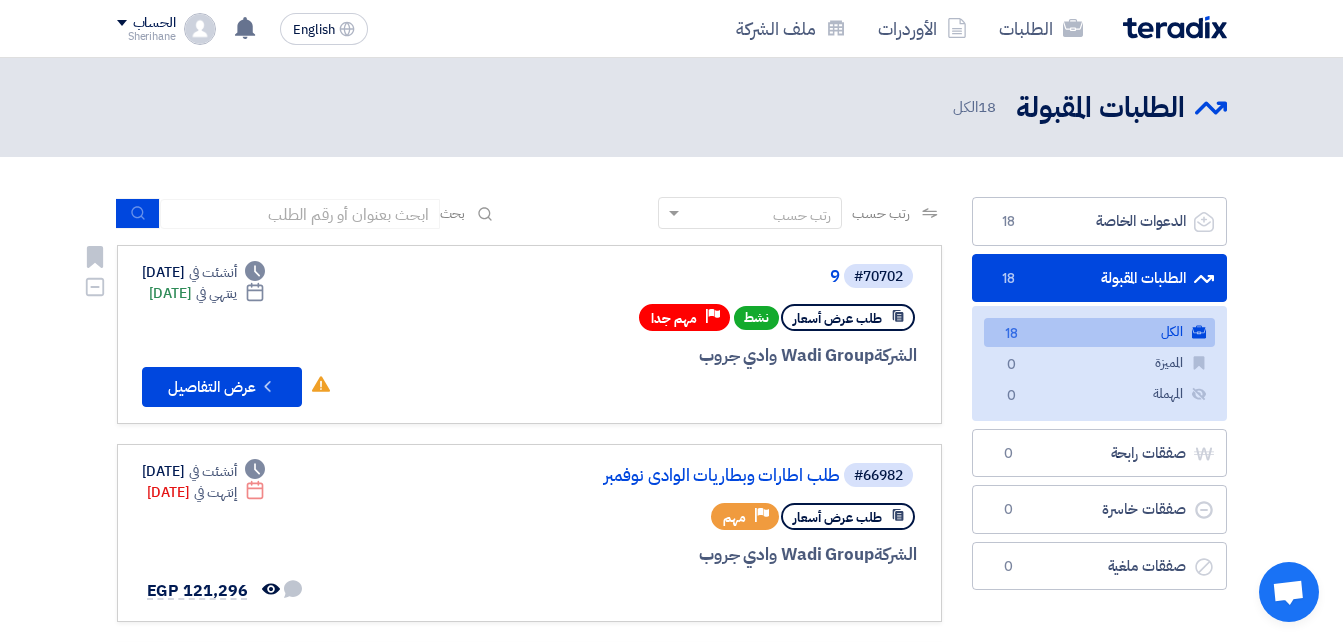 click 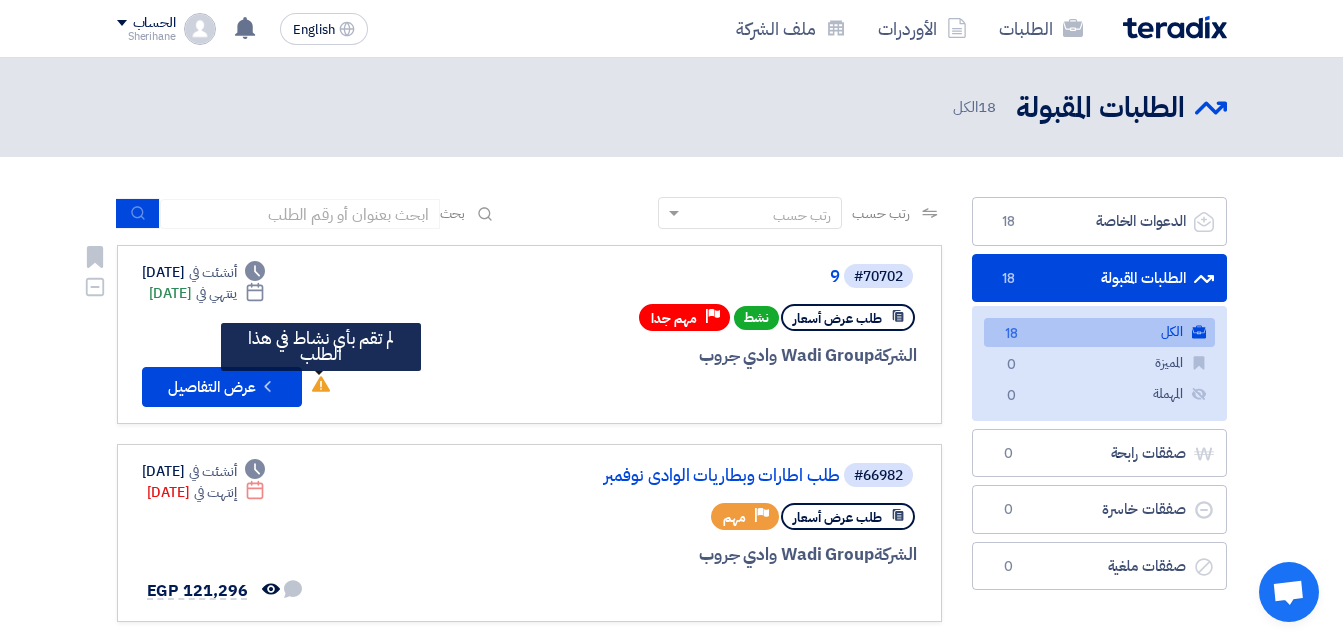 click 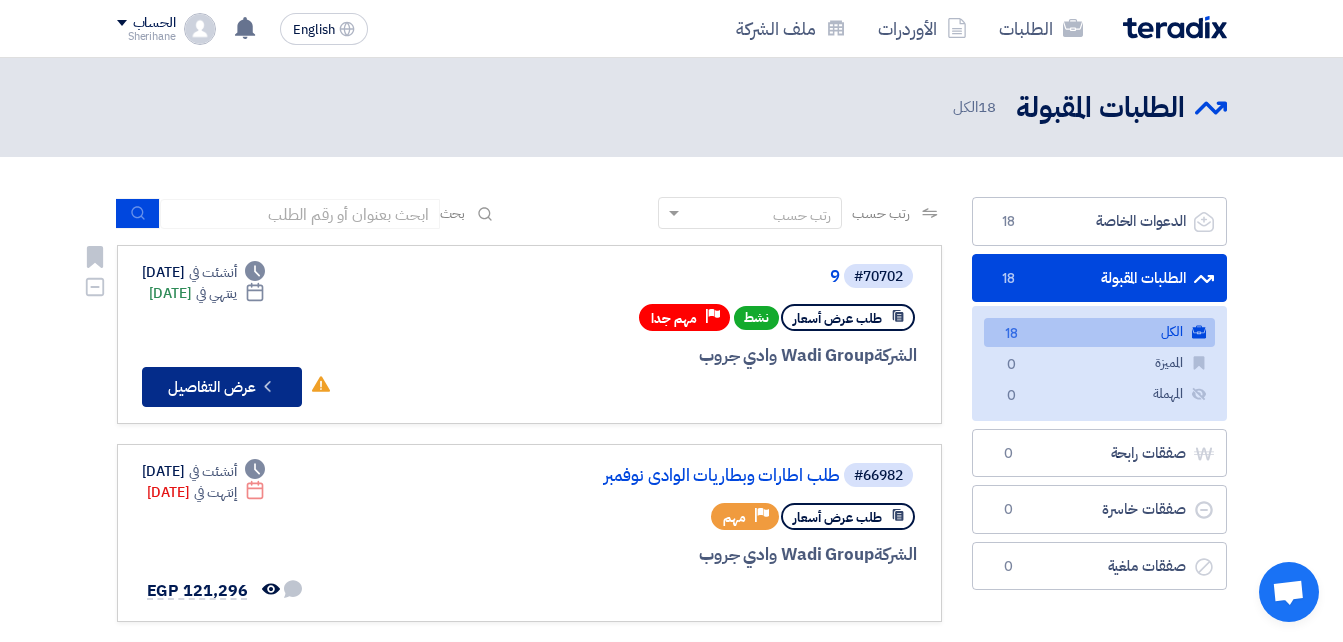 click on "Check details" 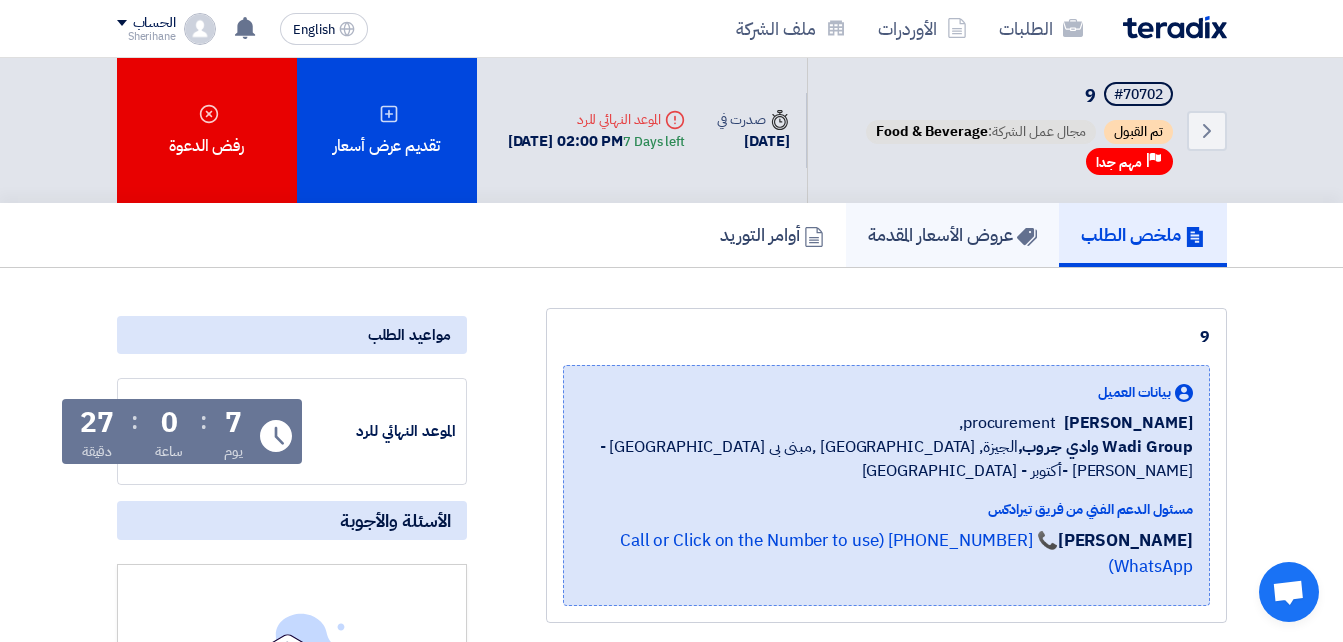 click on "عروض الأسعار المقدمة" 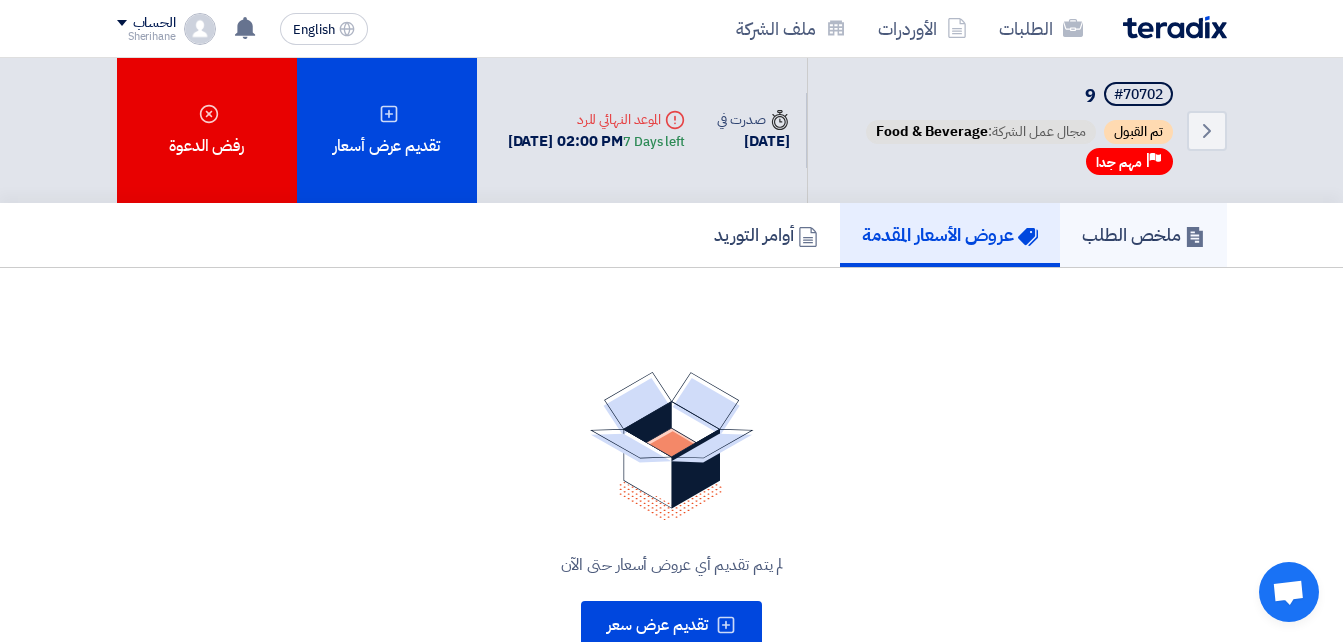 click on "ملخص الطلب" 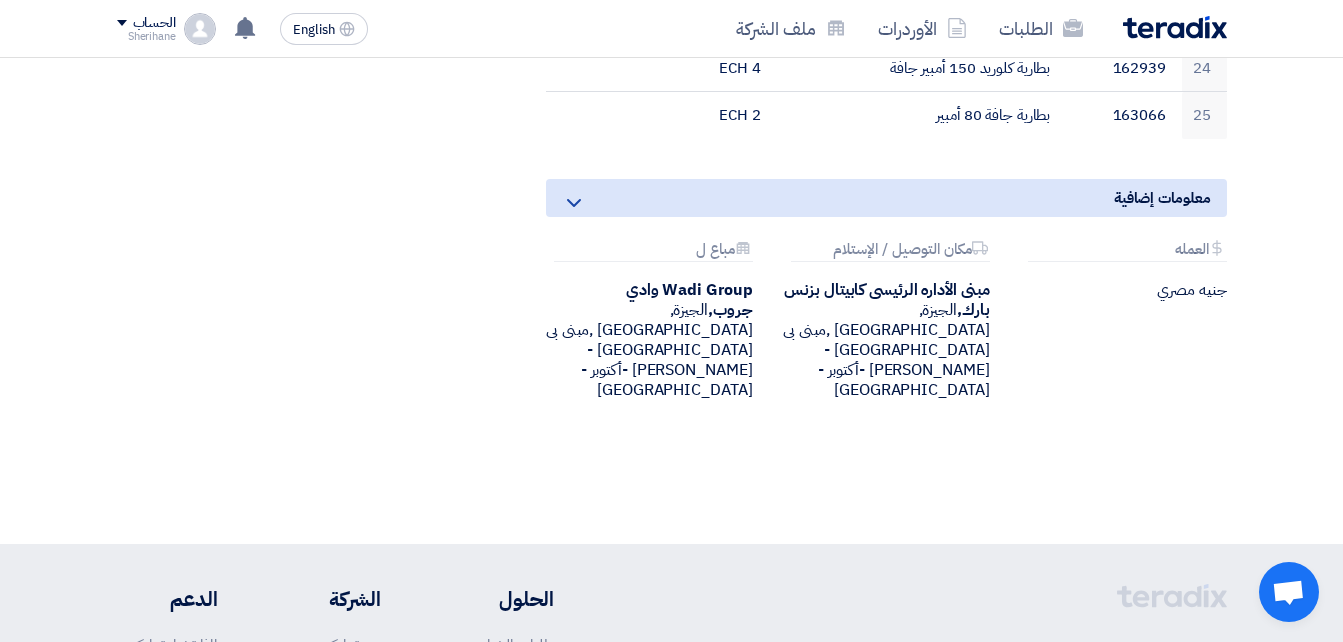 scroll, scrollTop: 2000, scrollLeft: 0, axis: vertical 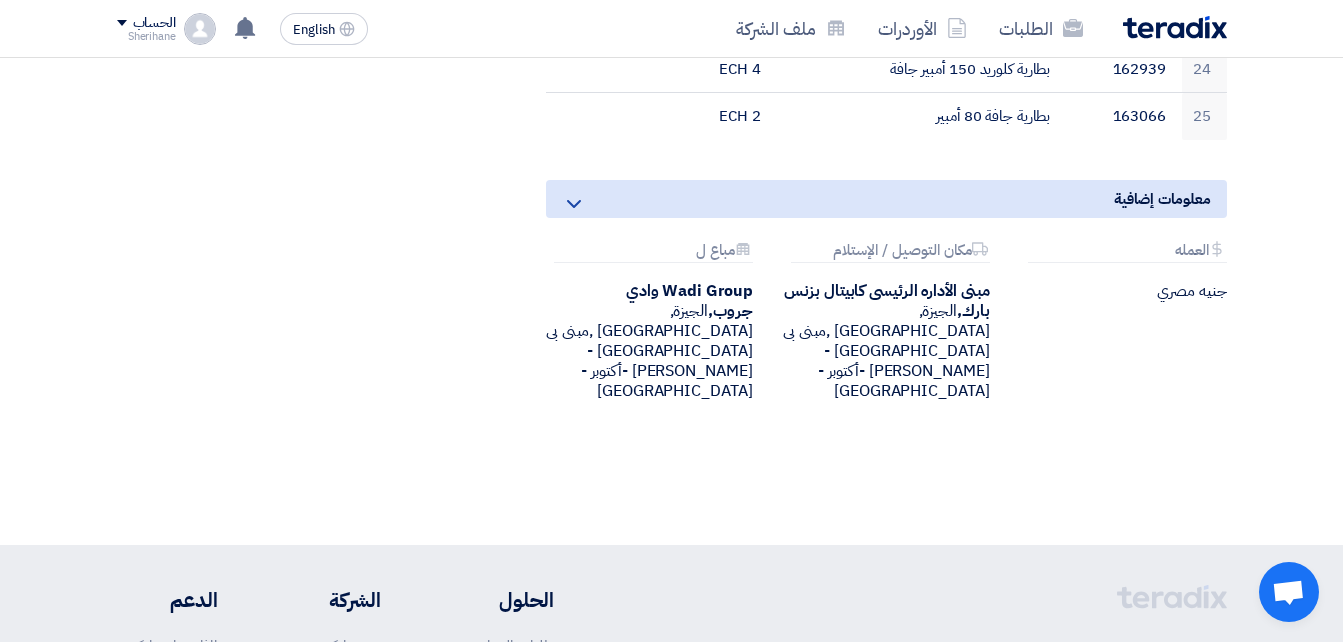 click 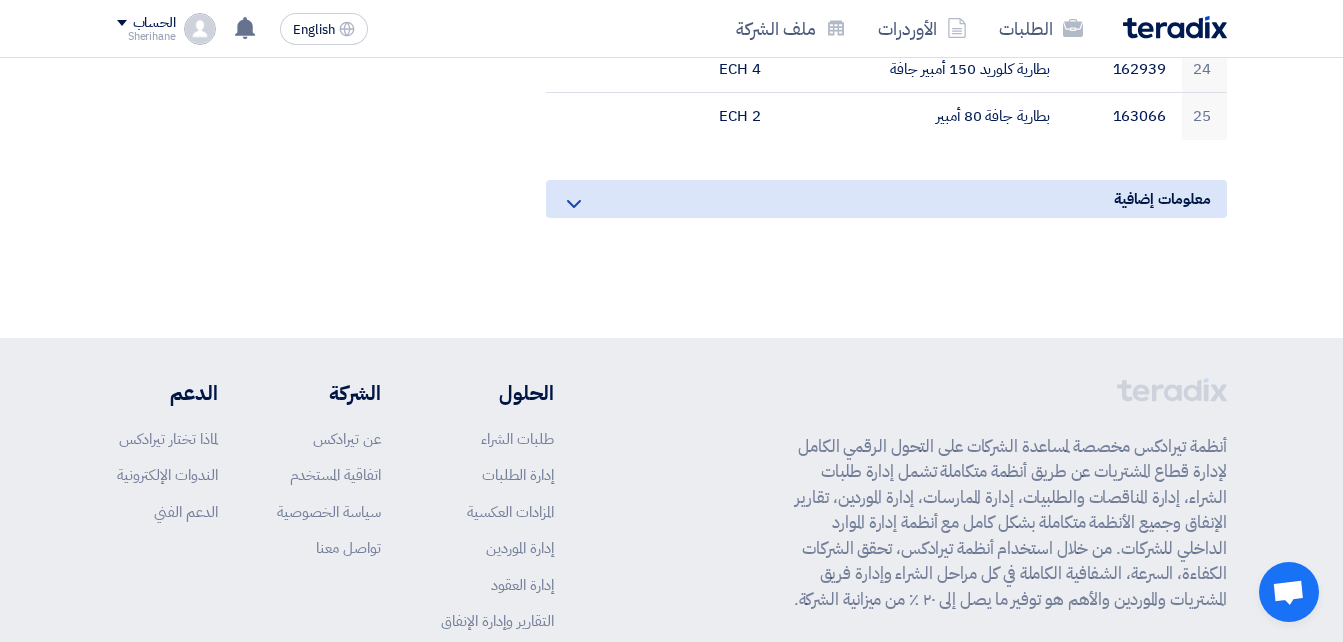 click 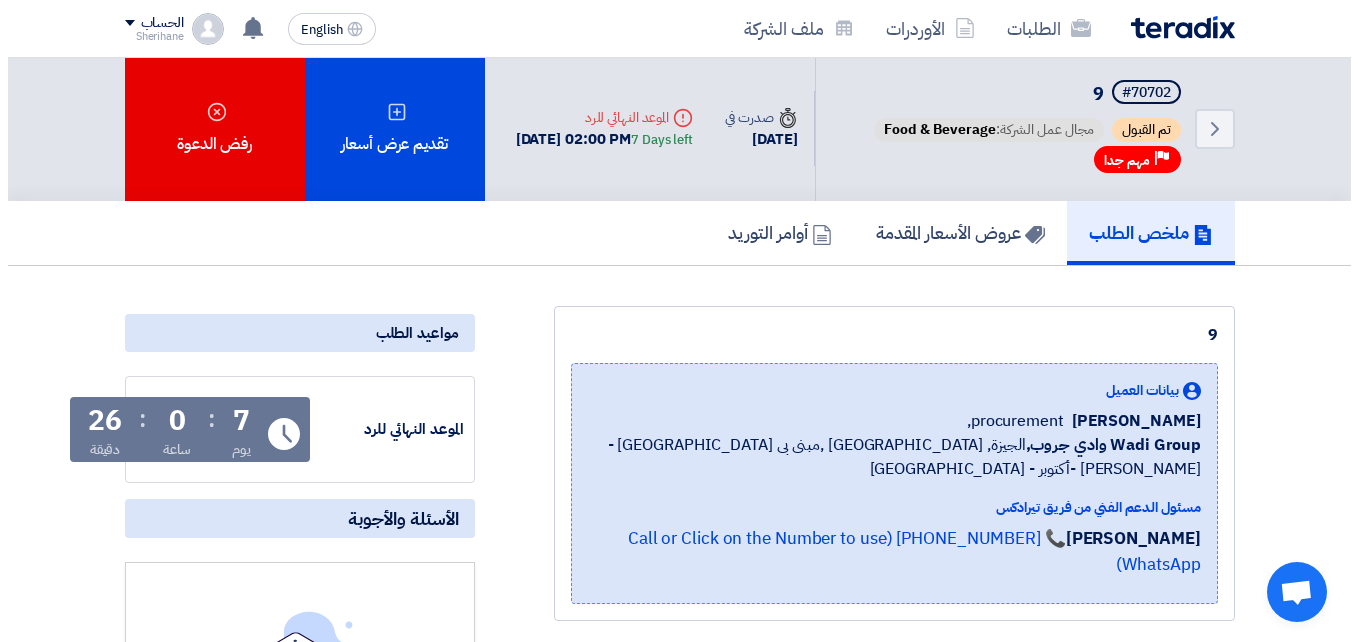 scroll, scrollTop: 0, scrollLeft: 0, axis: both 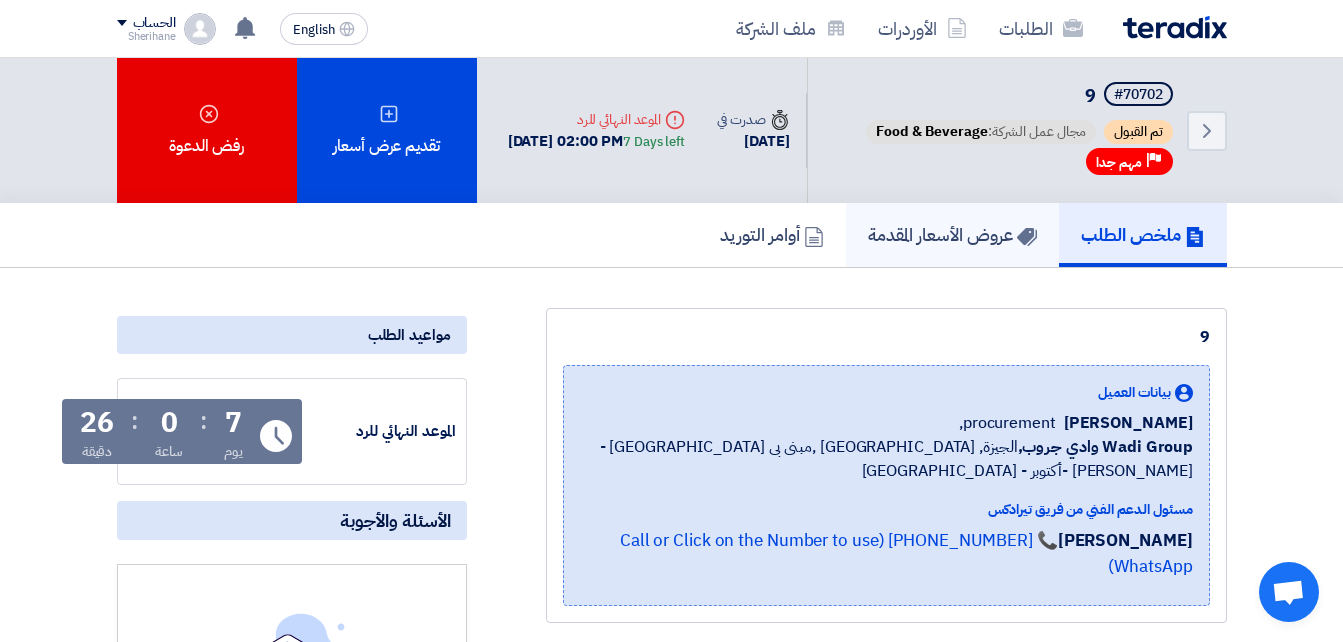 drag, startPoint x: 966, startPoint y: 239, endPoint x: 867, endPoint y: 248, distance: 99.40825 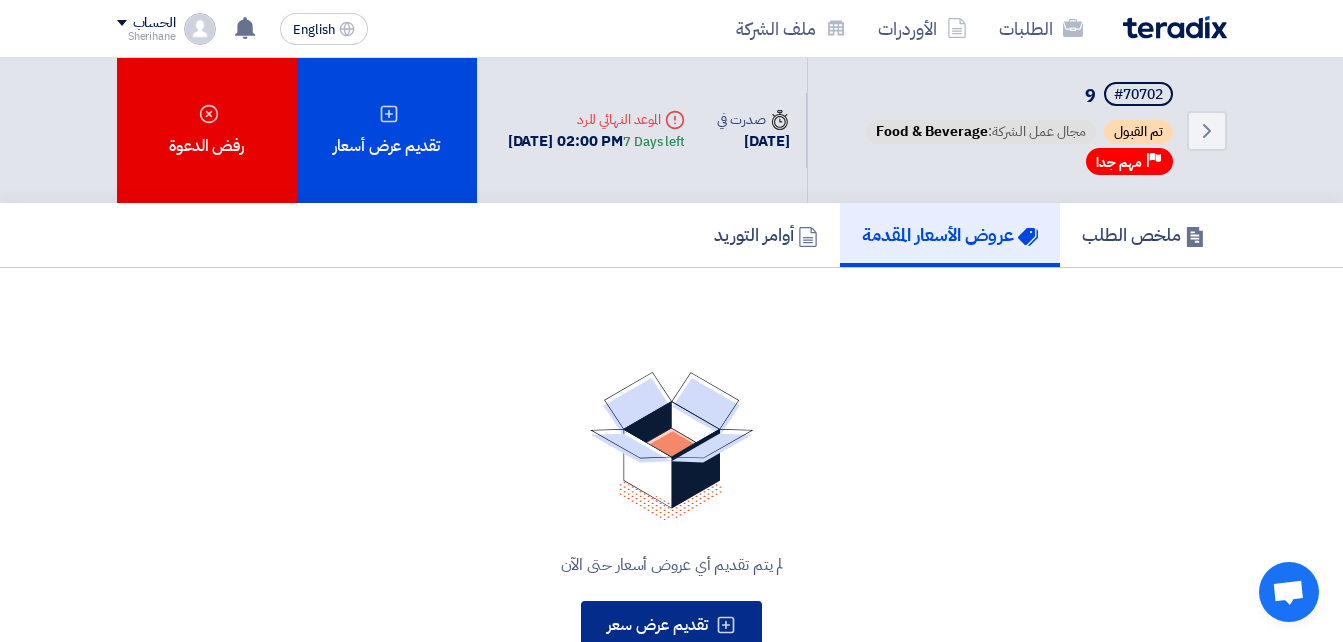 click 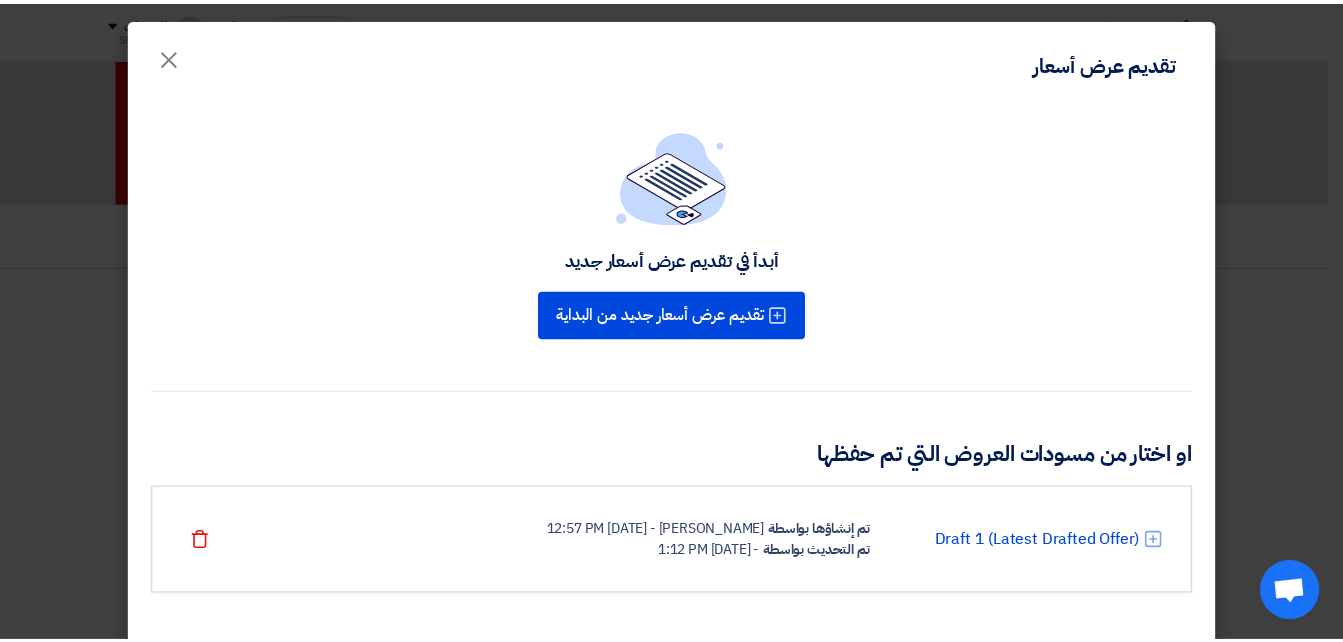 scroll, scrollTop: 22, scrollLeft: 0, axis: vertical 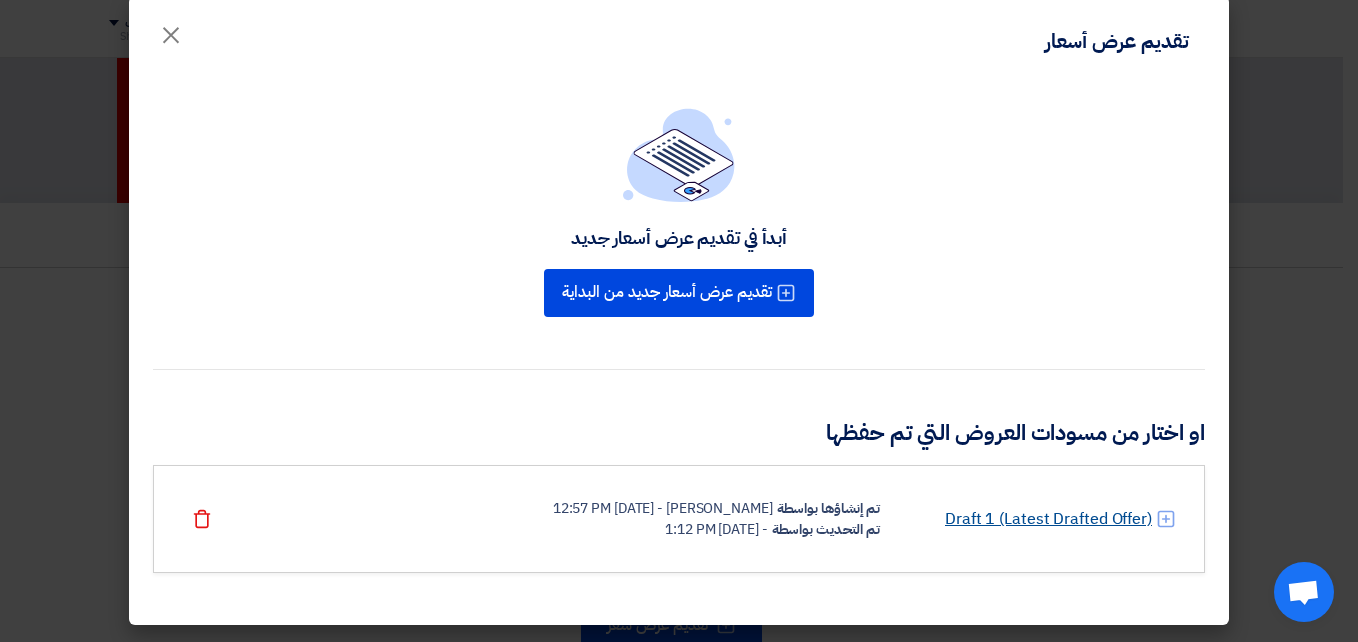 click on "Draft 1 (Latest Drafted Offer)" 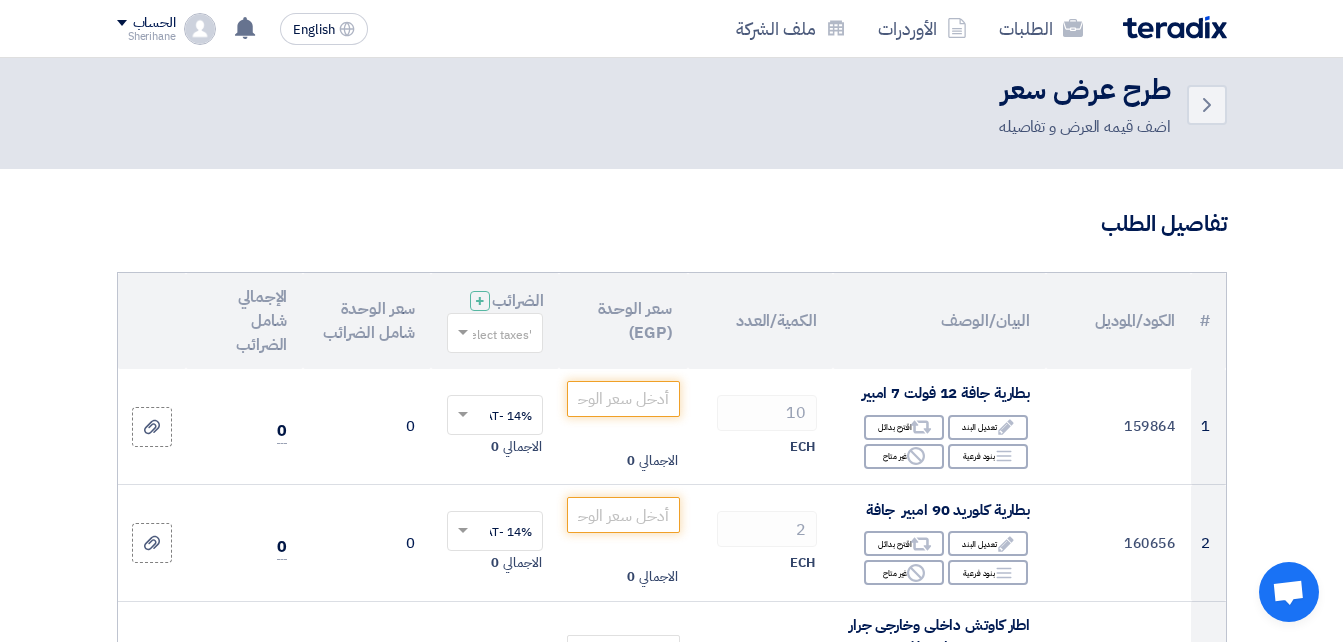 scroll, scrollTop: 0, scrollLeft: 0, axis: both 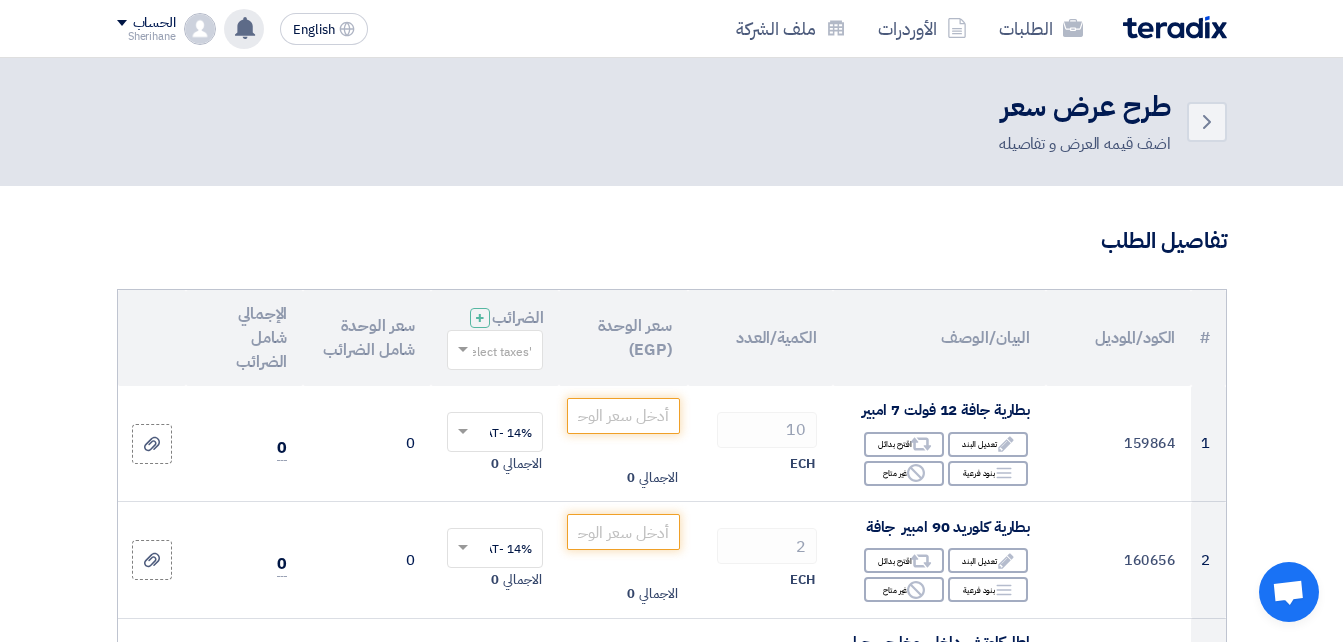 click 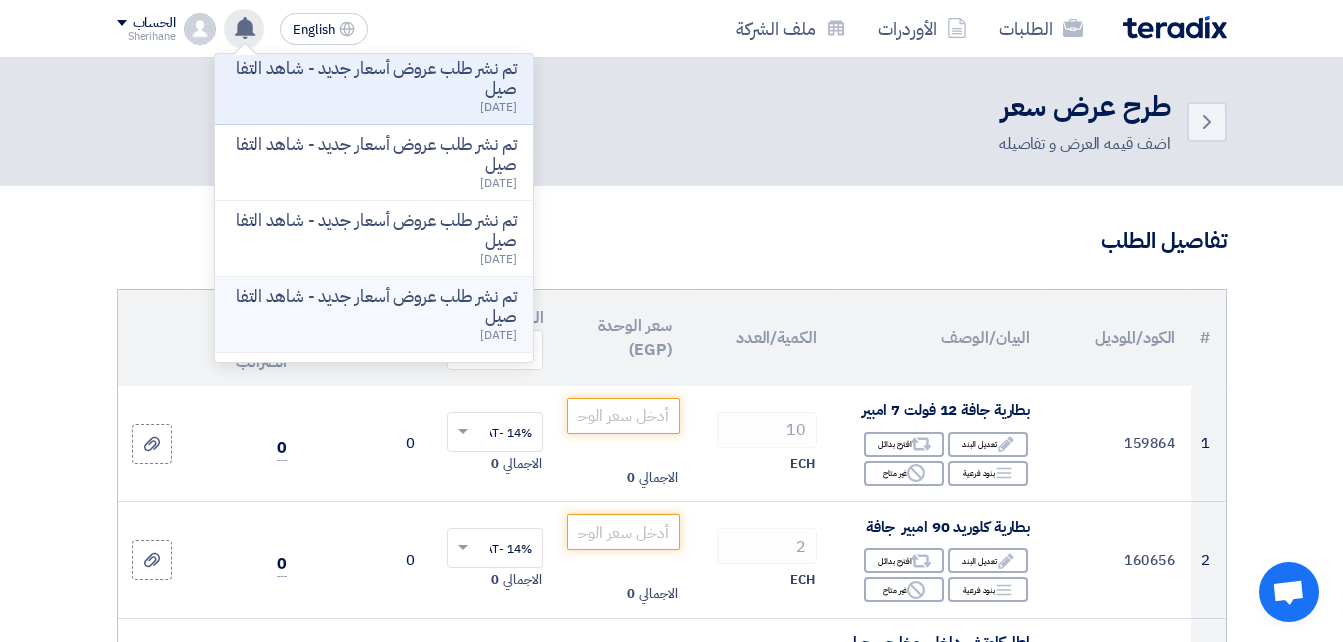 scroll, scrollTop: 0, scrollLeft: 0, axis: both 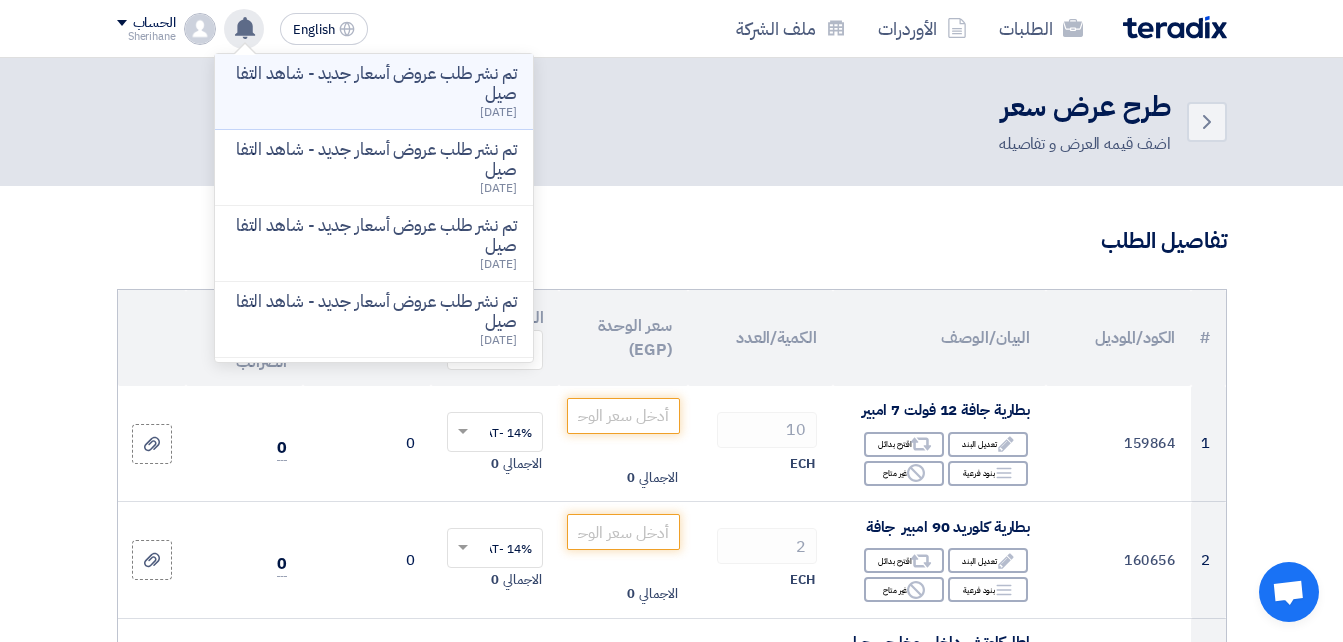 click on "تم نشر طلب عروض أسعار جديد - شاهد التفاصيل" 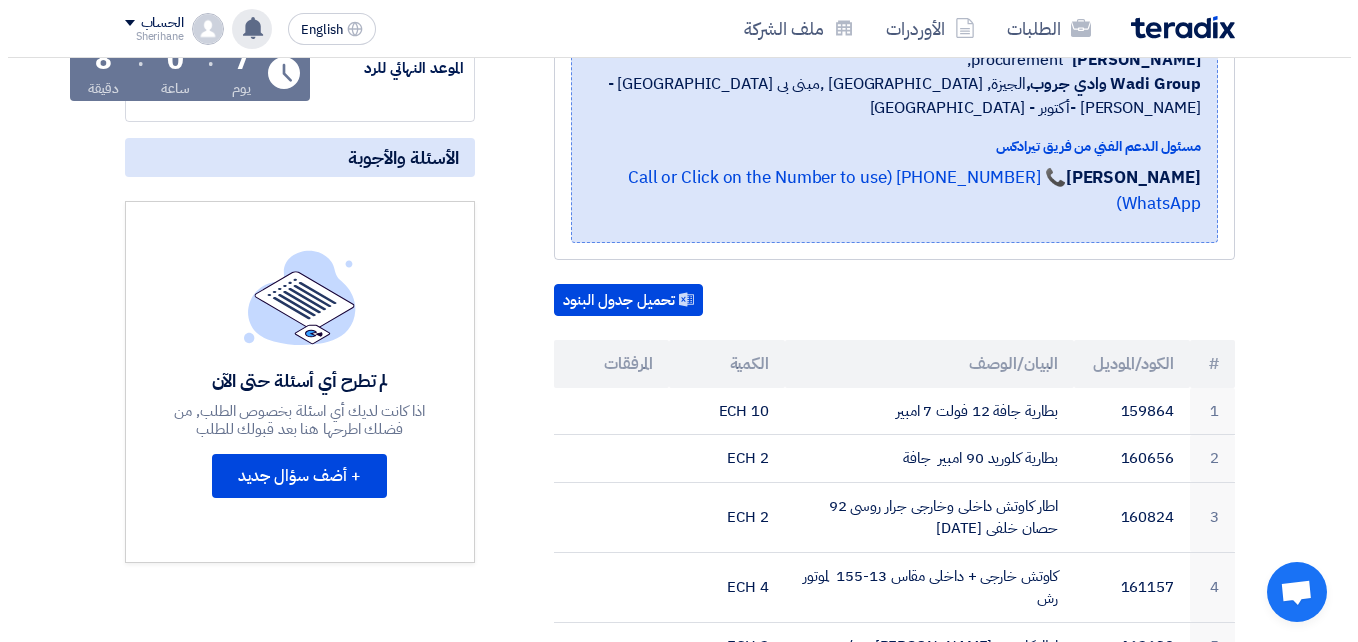 scroll, scrollTop: 100, scrollLeft: 0, axis: vertical 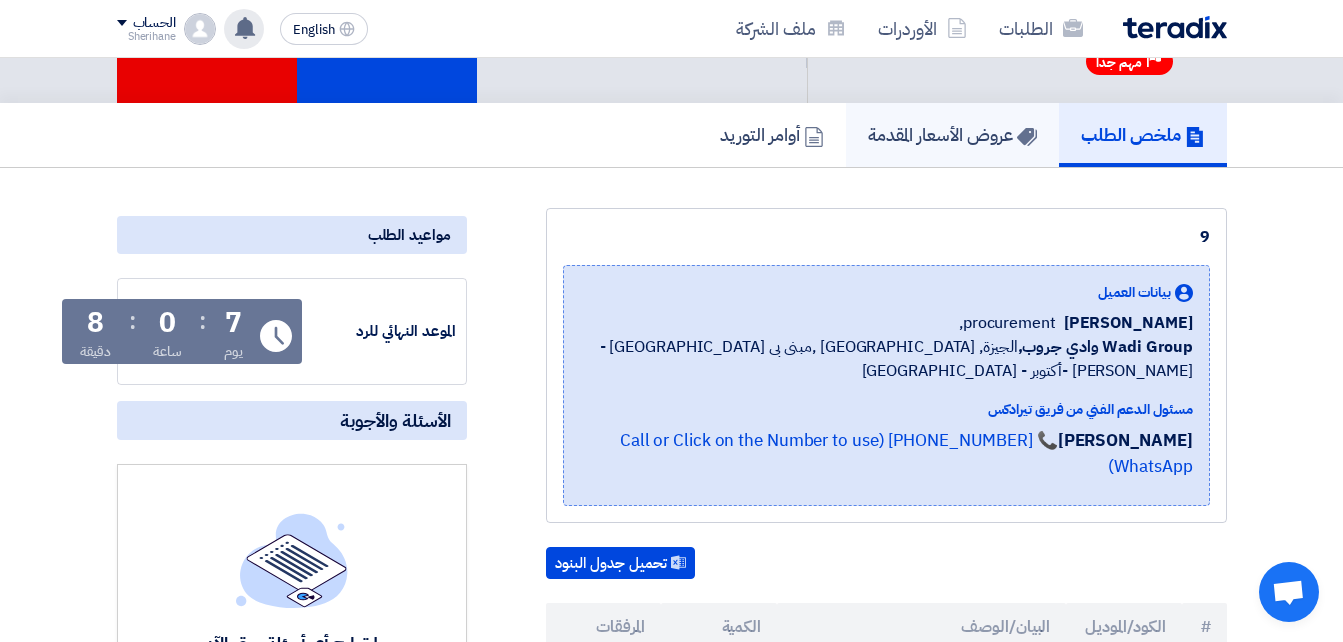 click on "عروض الأسعار المقدمة" 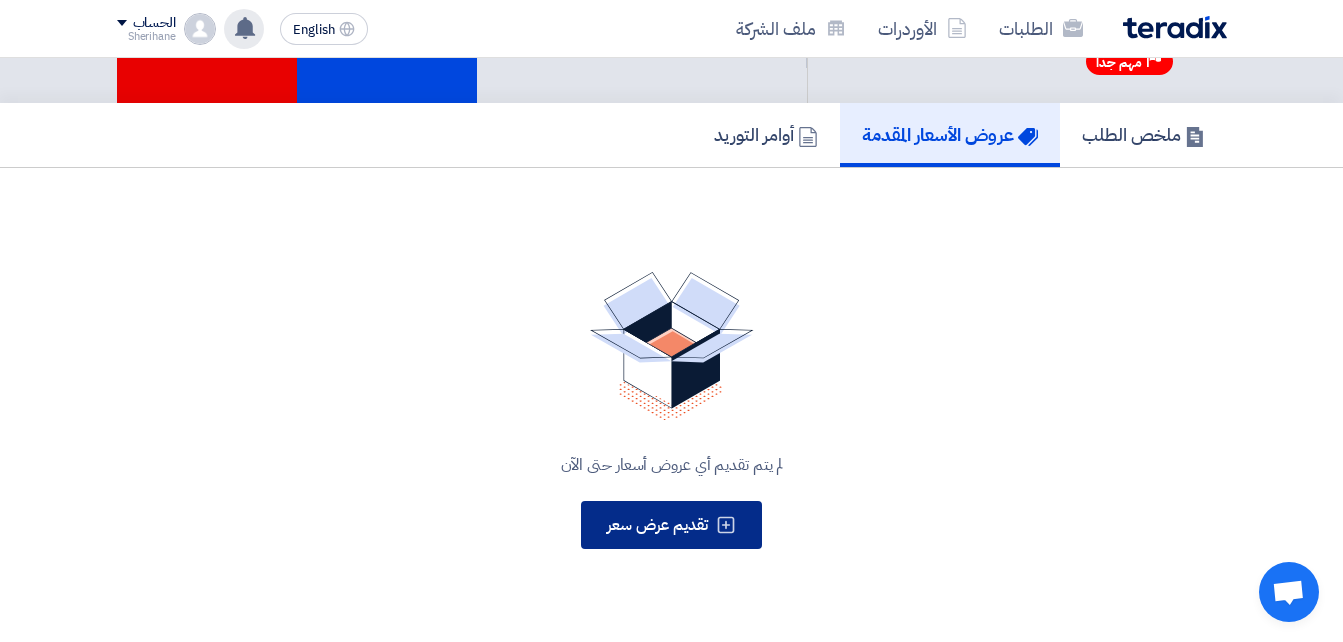 click 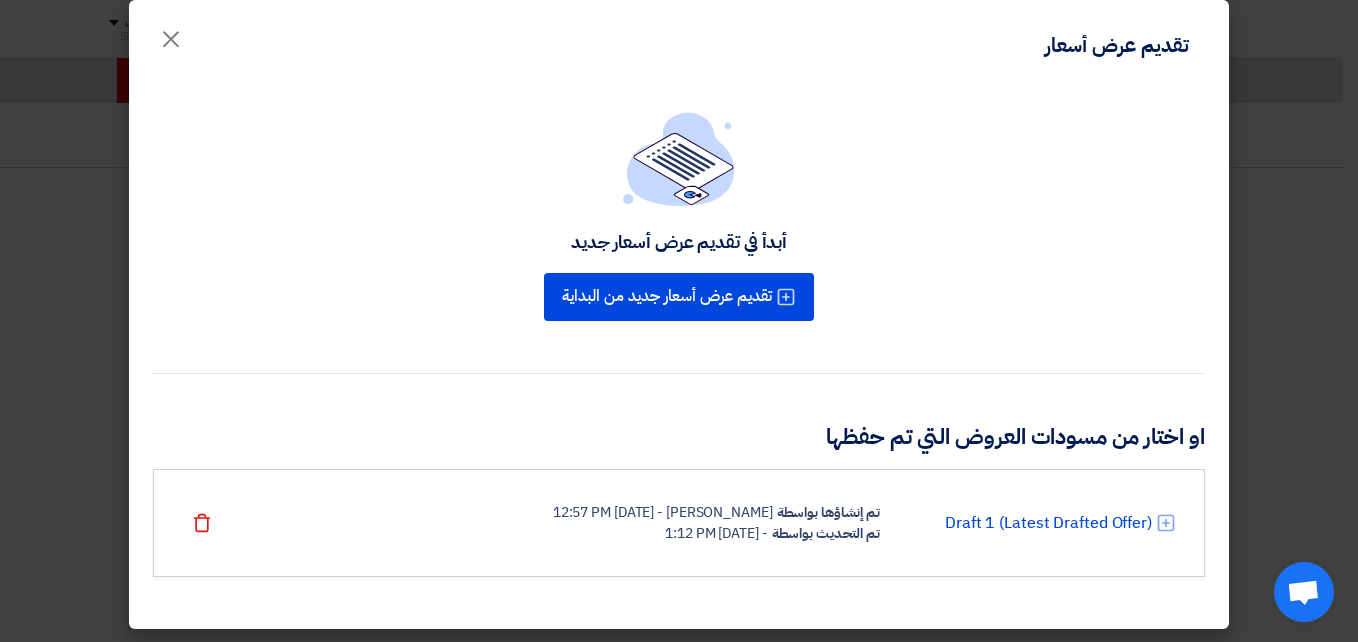 scroll, scrollTop: 22, scrollLeft: 0, axis: vertical 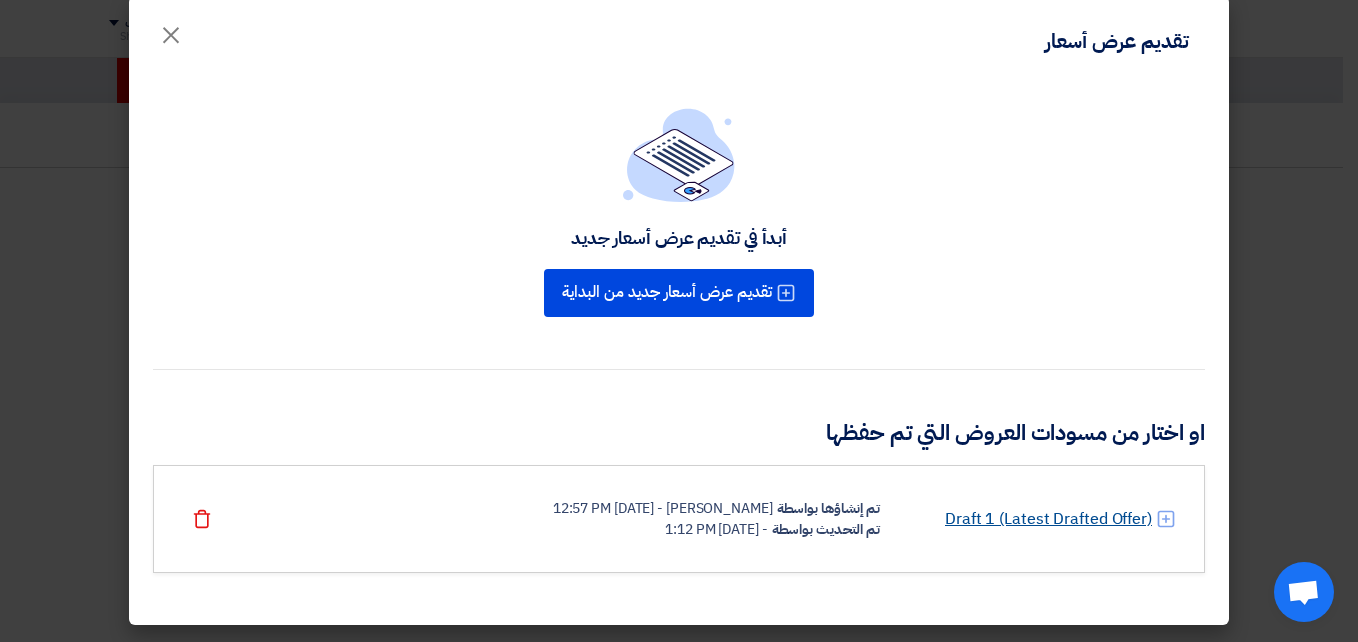 click on "Draft 1 (Latest Drafted Offer)" 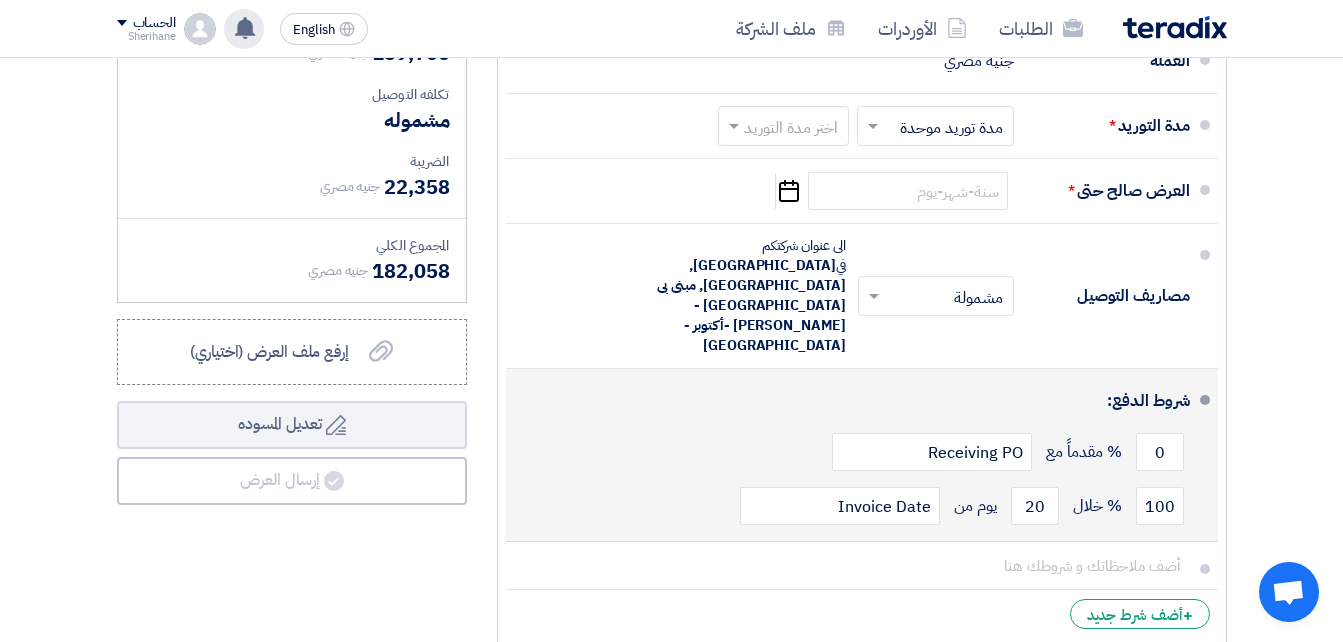 scroll, scrollTop: 3900, scrollLeft: 0, axis: vertical 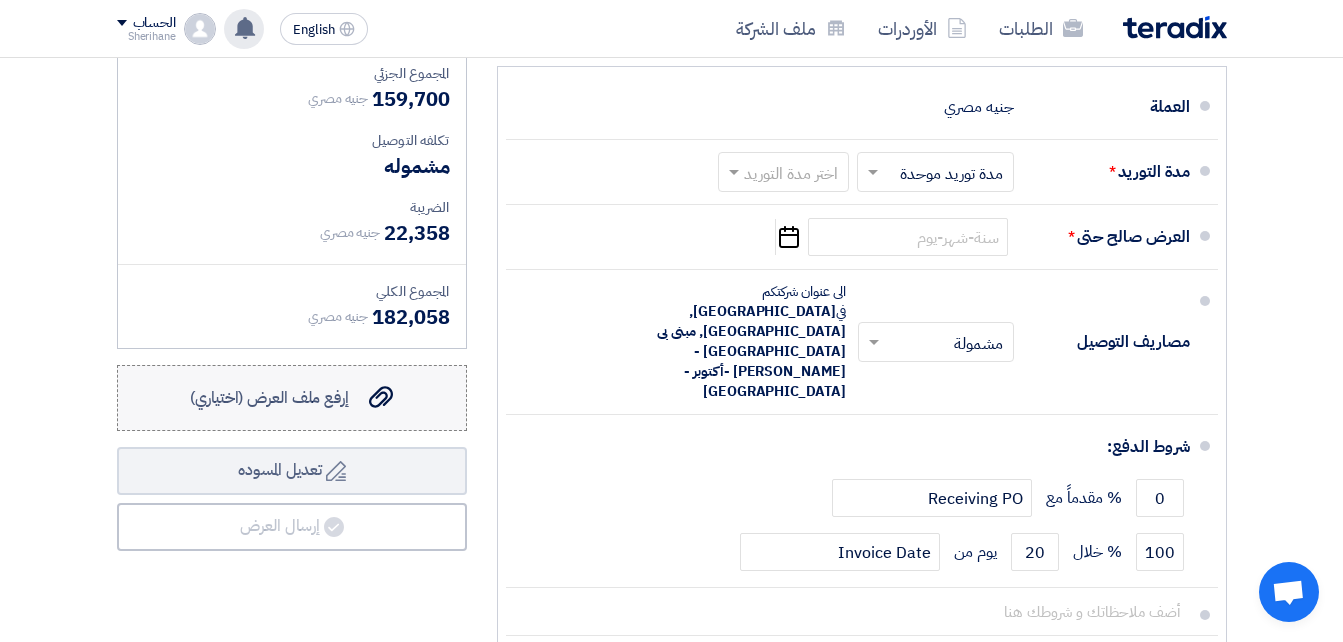 click on "إرفع ملف العرض (اختياري)" 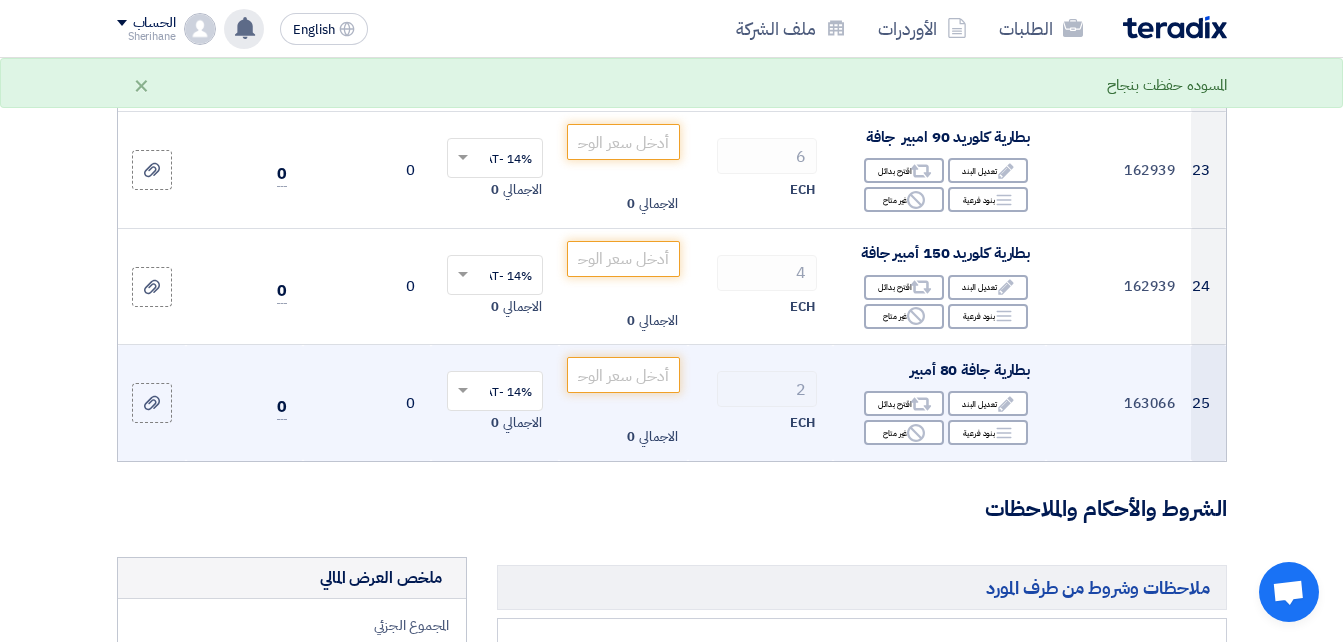 scroll, scrollTop: 3300, scrollLeft: 0, axis: vertical 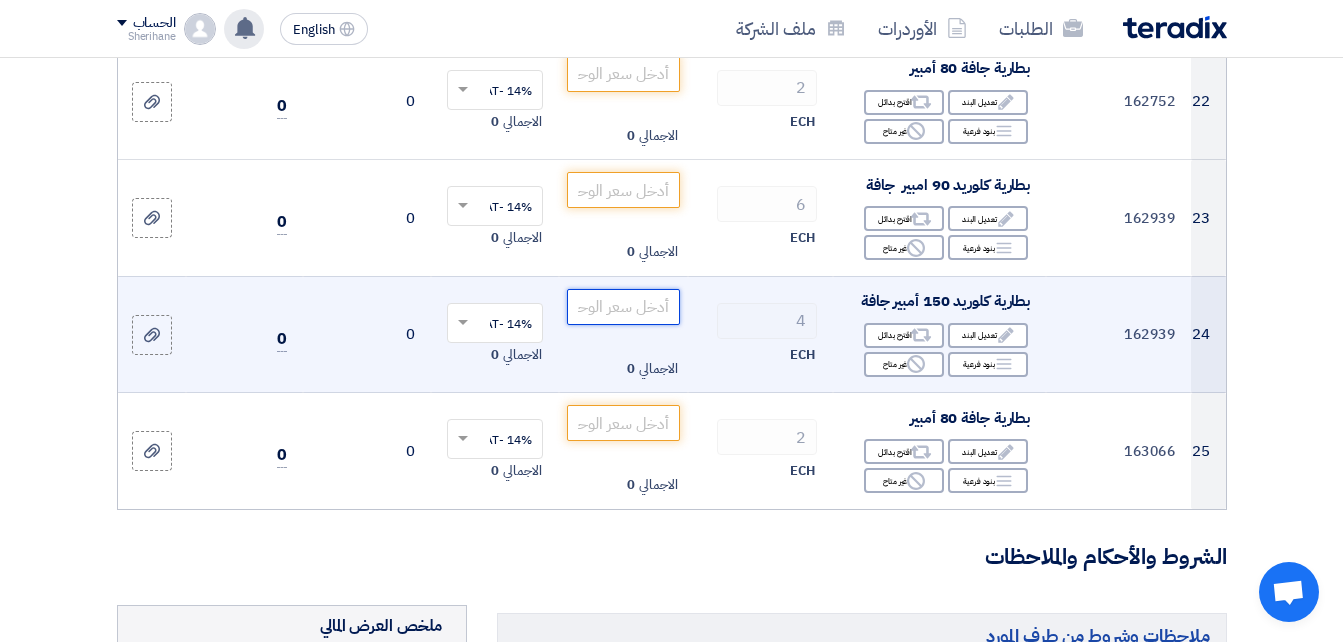 click 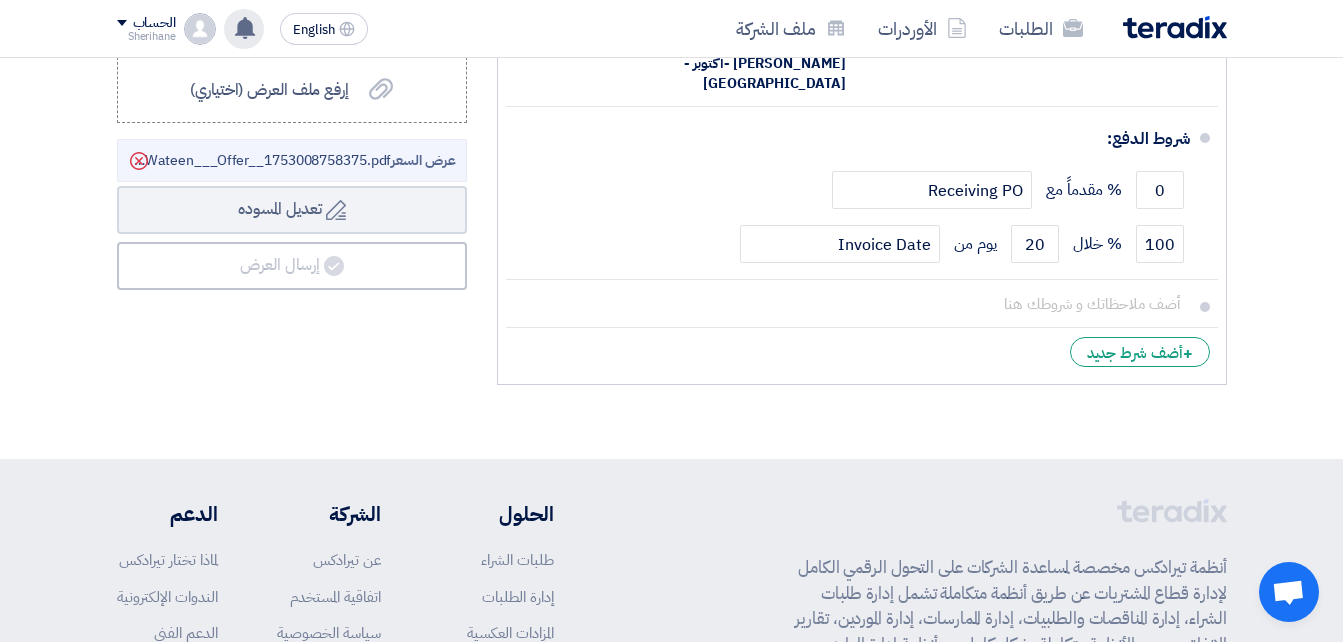 scroll, scrollTop: 4072, scrollLeft: 0, axis: vertical 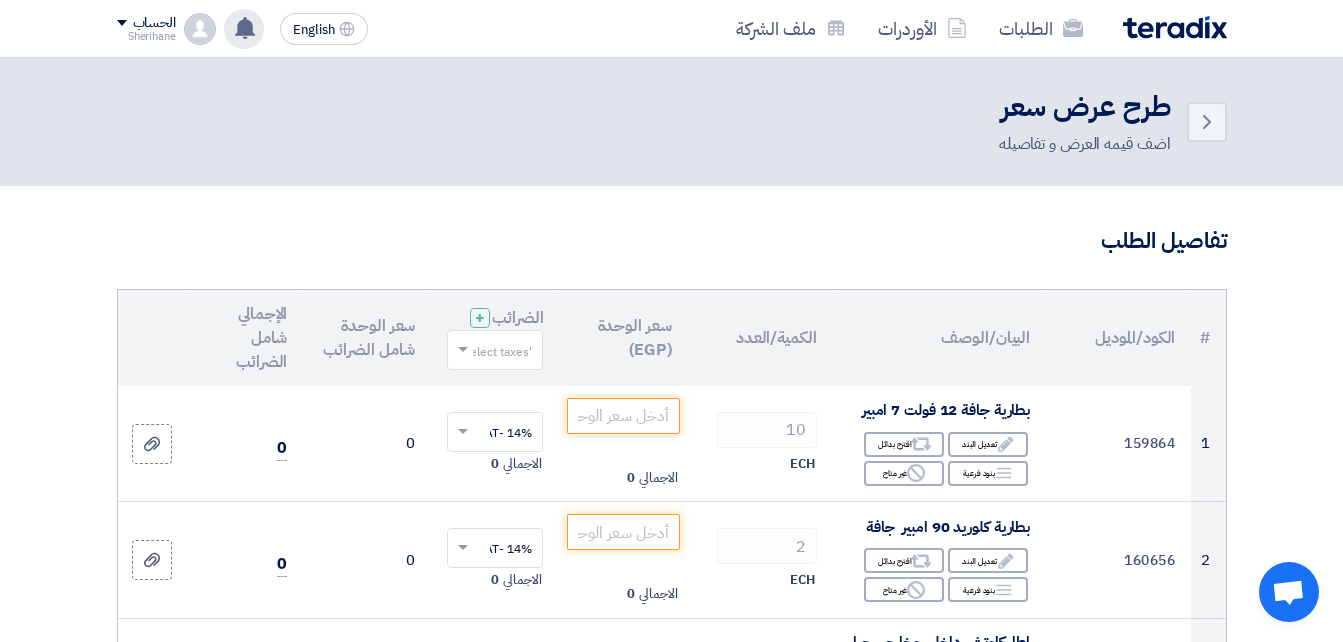 click on "تفاصيل الطلب" 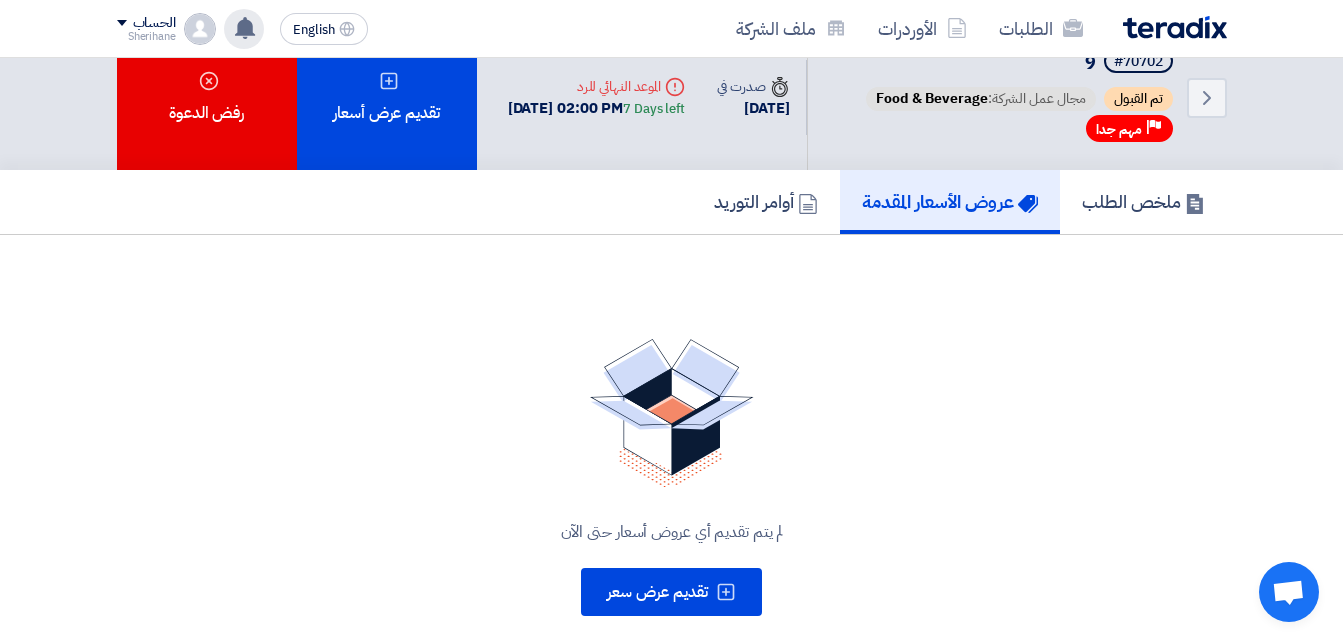 scroll, scrollTop: 0, scrollLeft: 0, axis: both 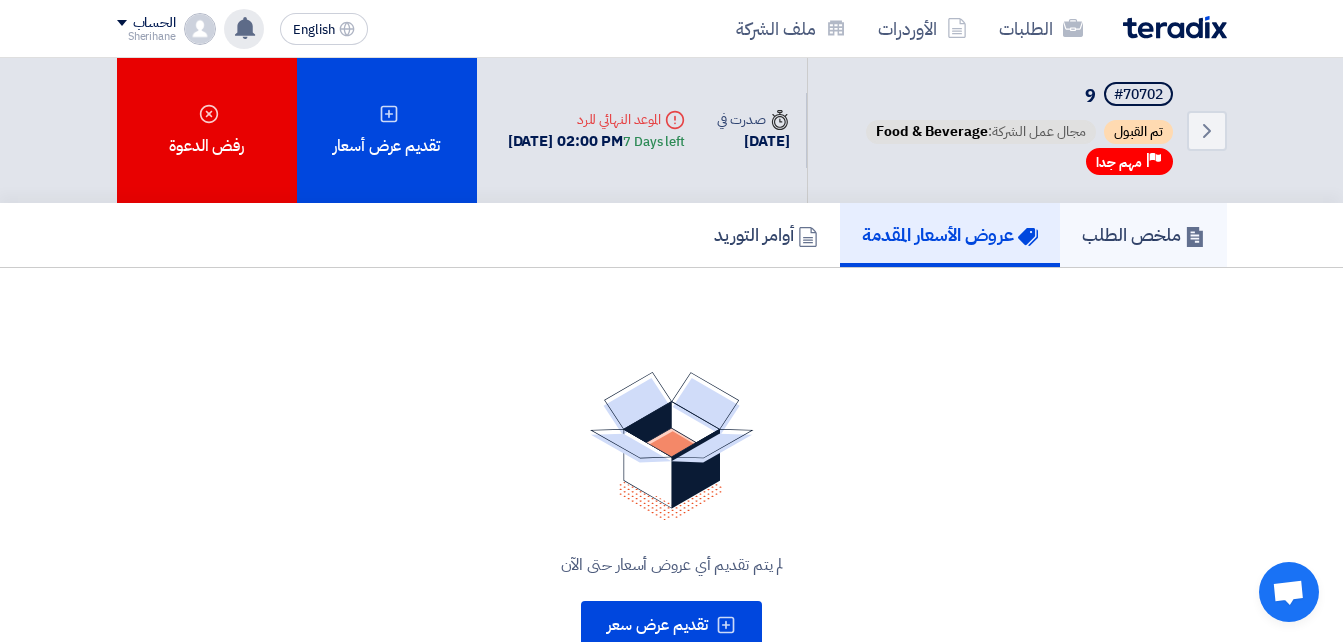 click on "ملخص الطلب" 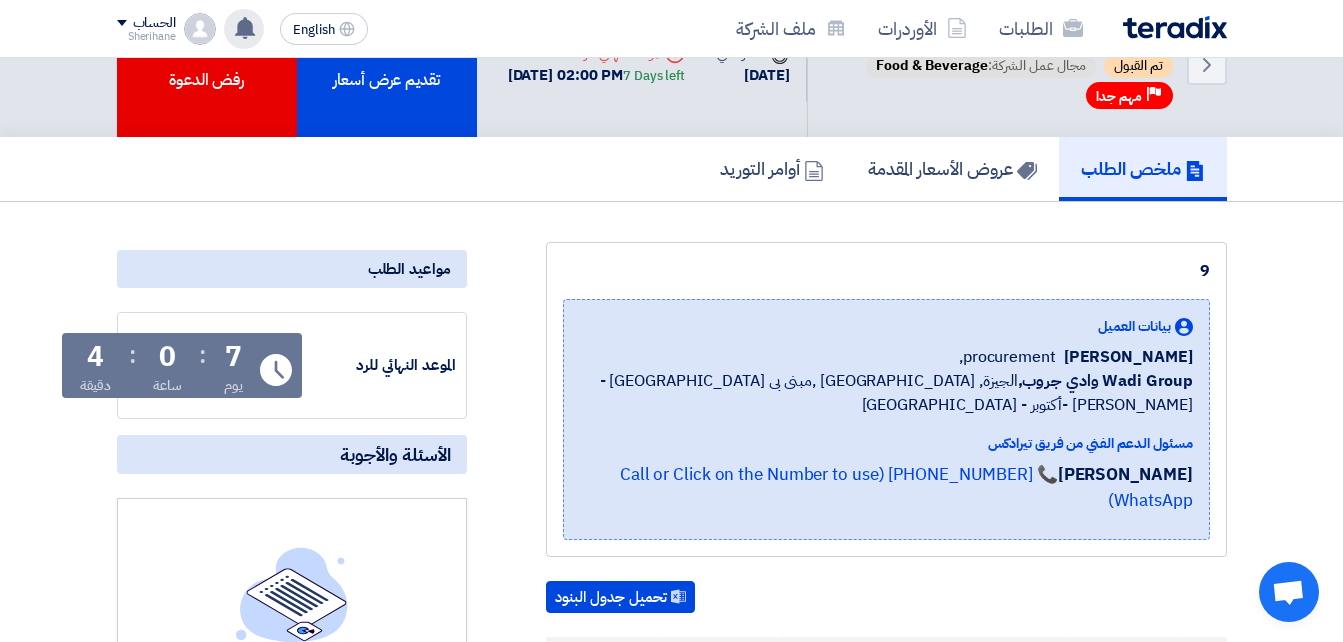 scroll, scrollTop: 100, scrollLeft: 0, axis: vertical 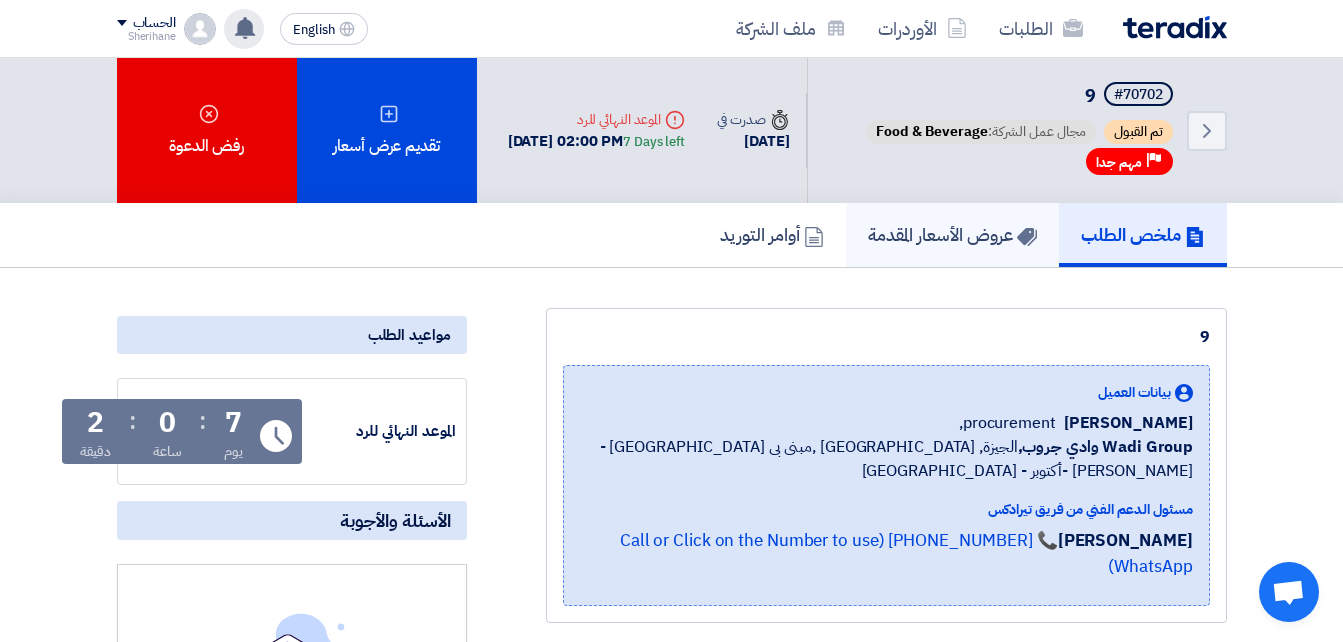 click on "عروض الأسعار المقدمة" 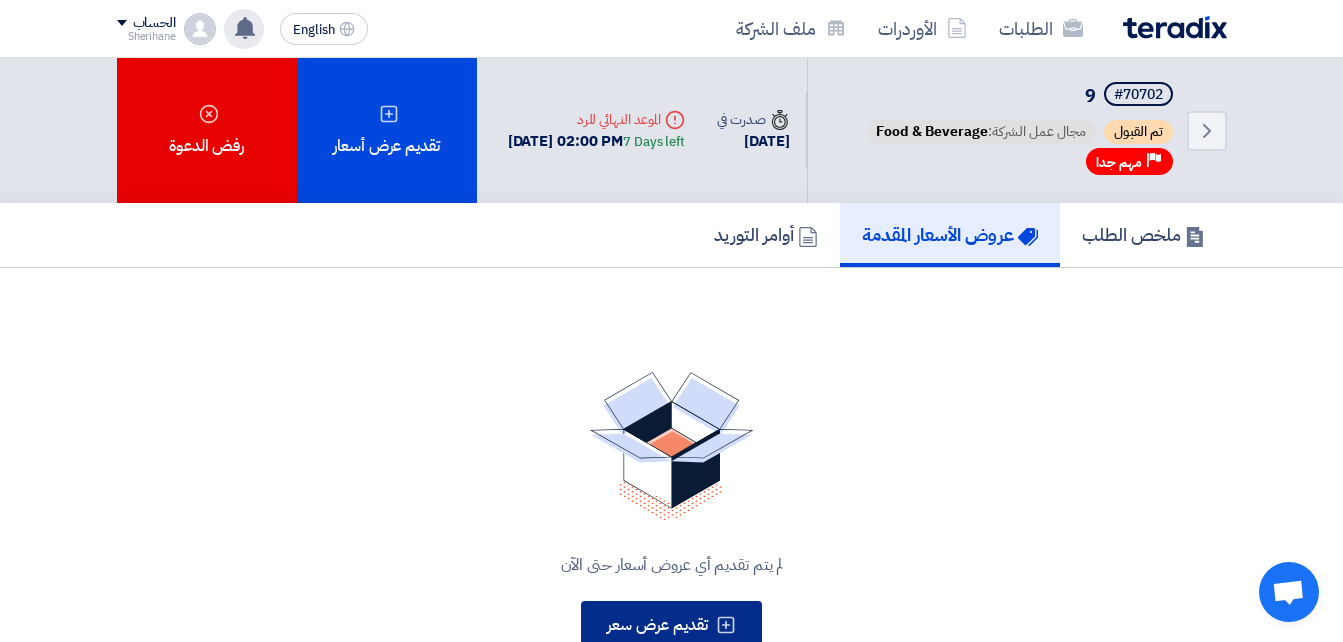 click on "تقديم عرض سعر" 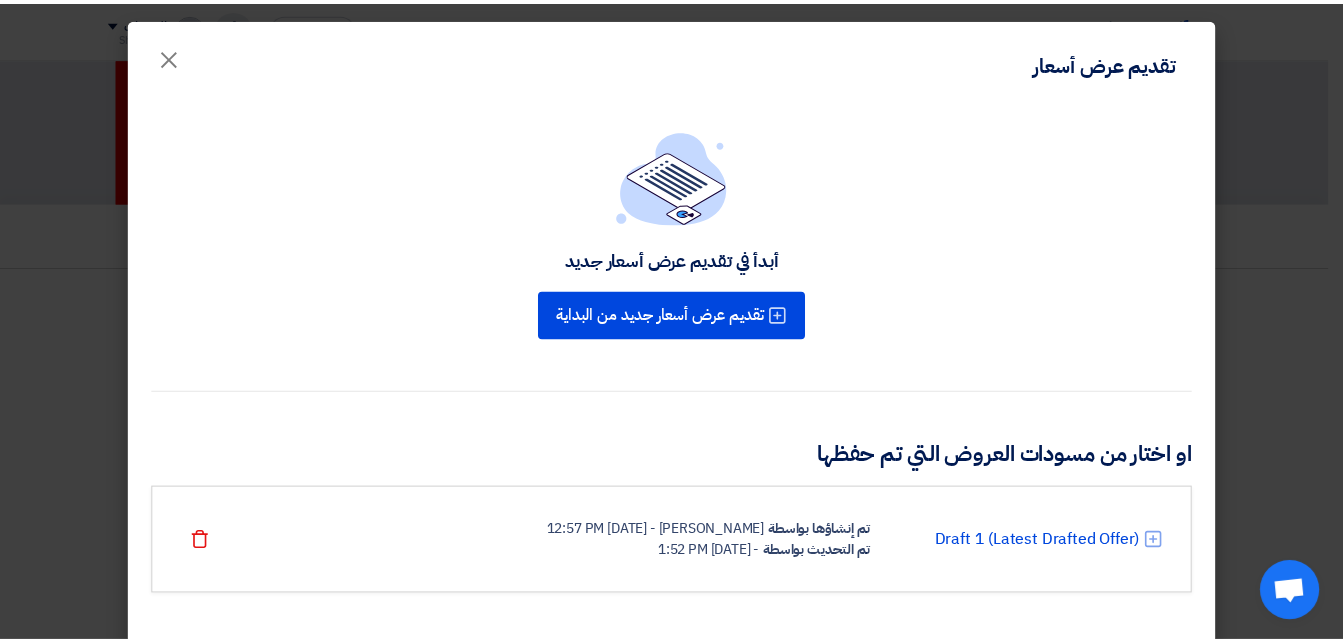 scroll, scrollTop: 22, scrollLeft: 0, axis: vertical 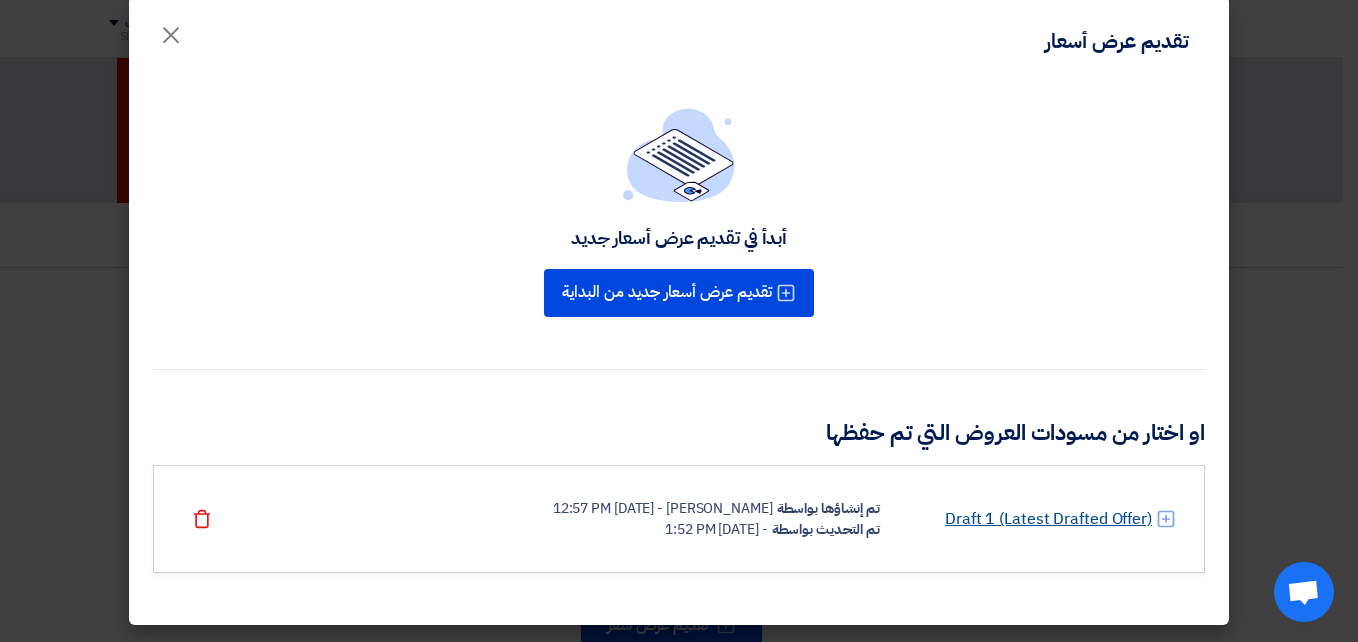click on "Draft 1 (Latest Drafted Offer)" 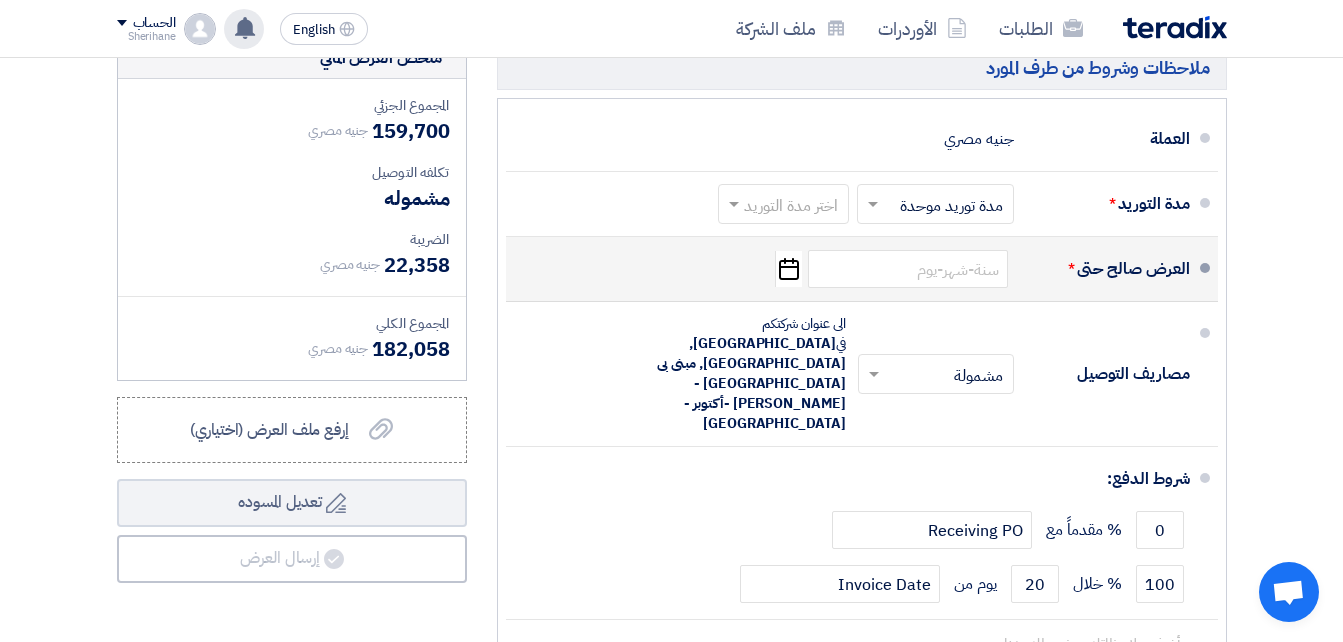 scroll, scrollTop: 3900, scrollLeft: 0, axis: vertical 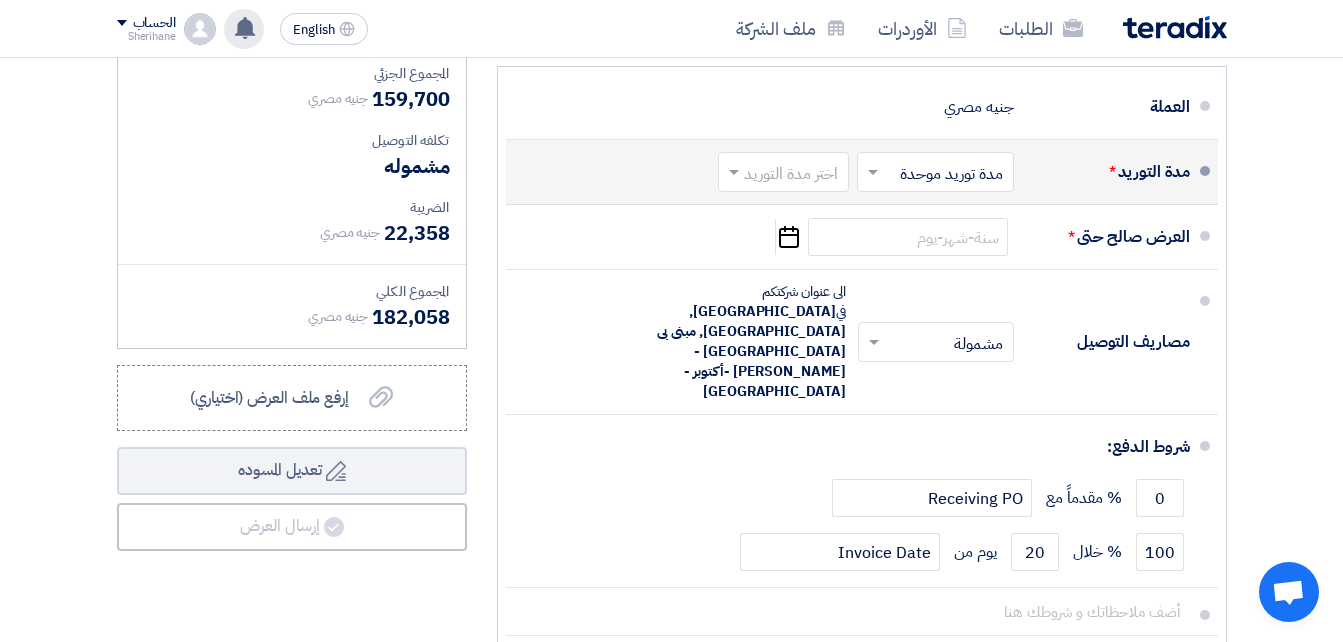 click 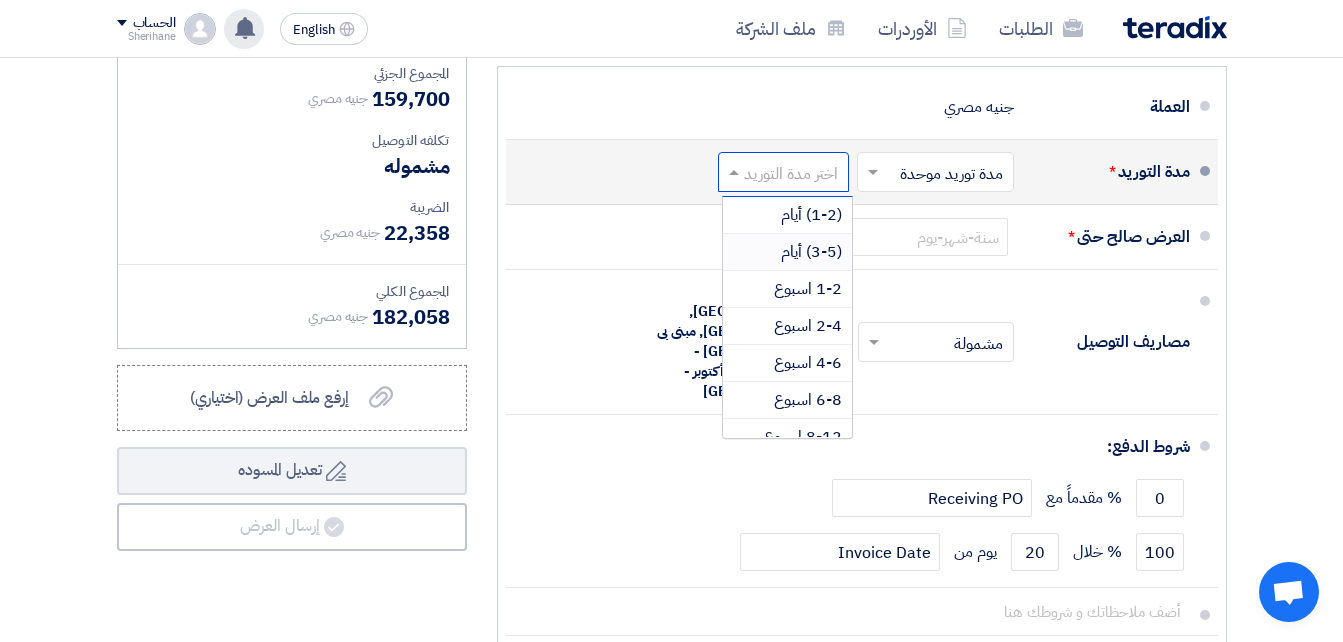 click on "(3-5) أيام" at bounding box center [811, 252] 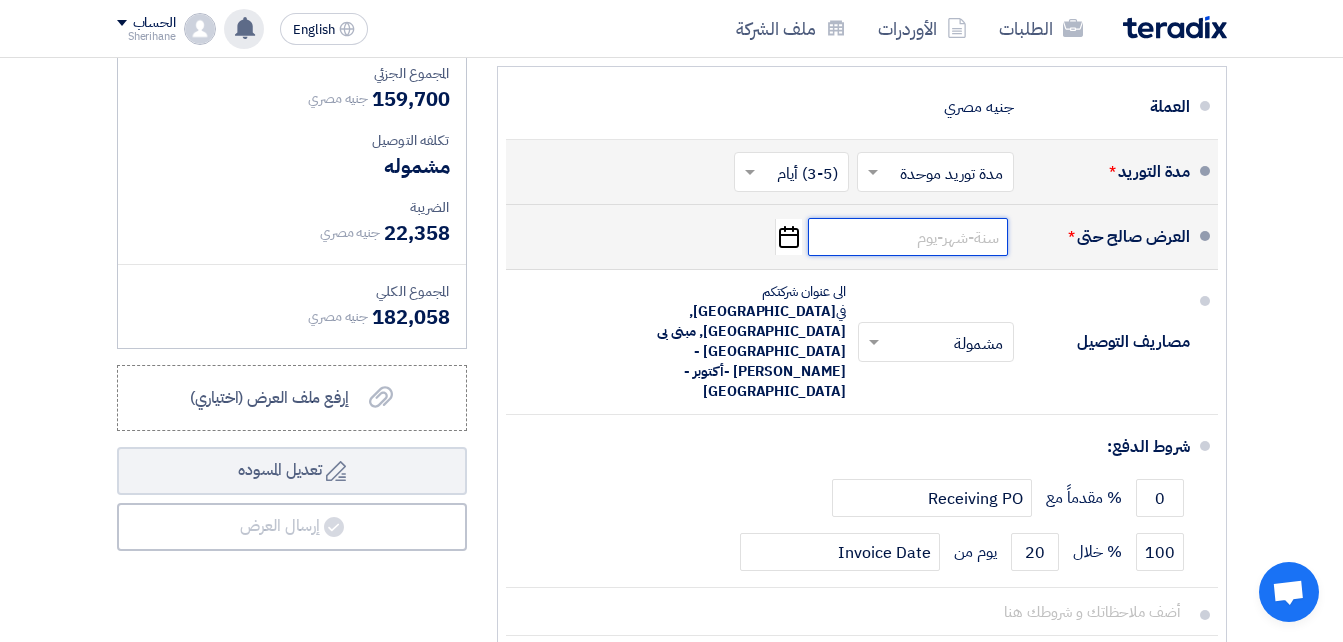 click 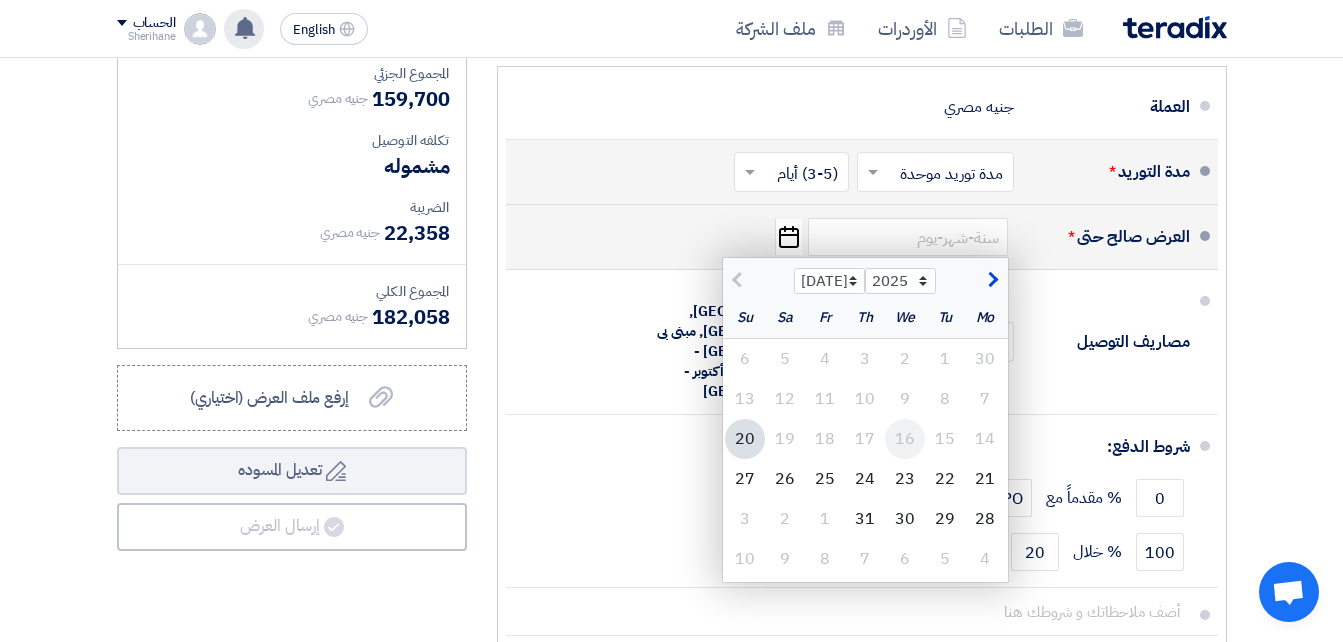 click on "16" 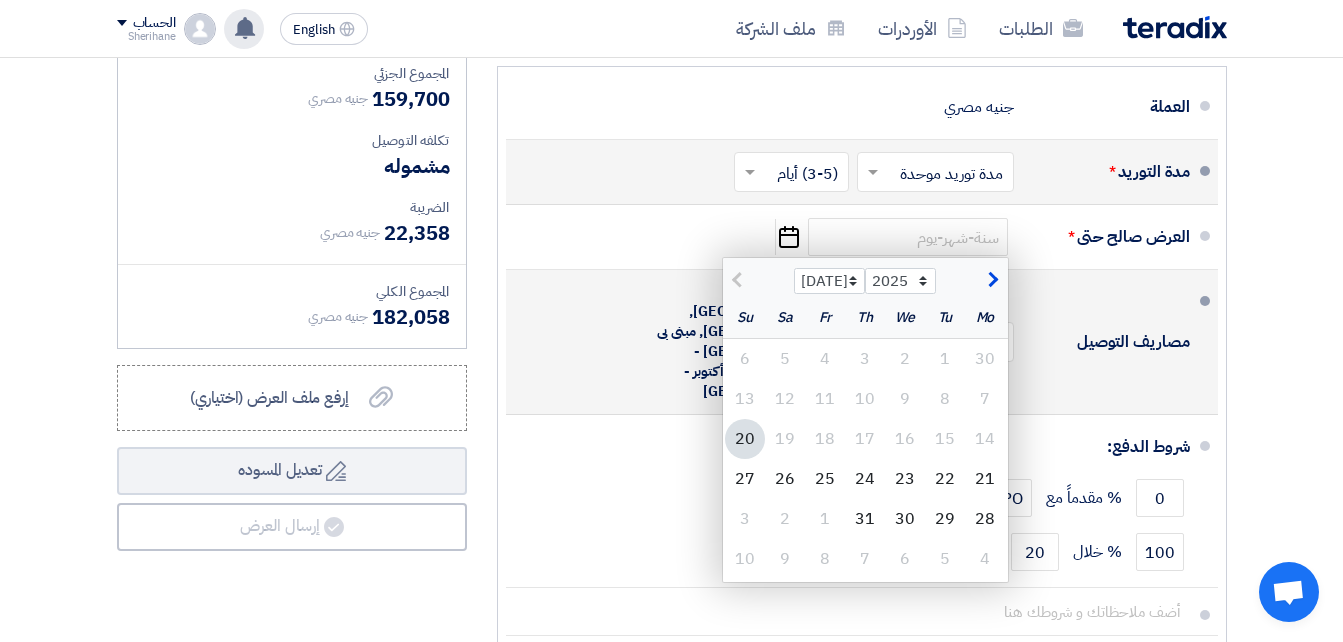 click on "مصاريف التوصيل" 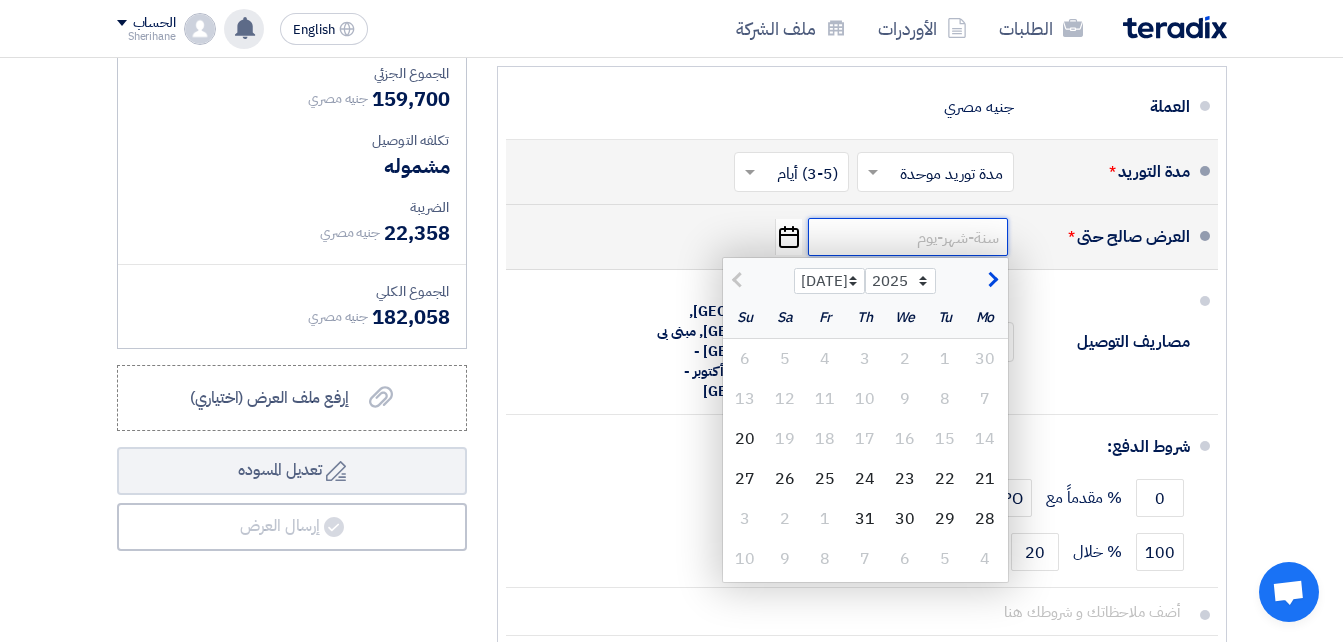 click 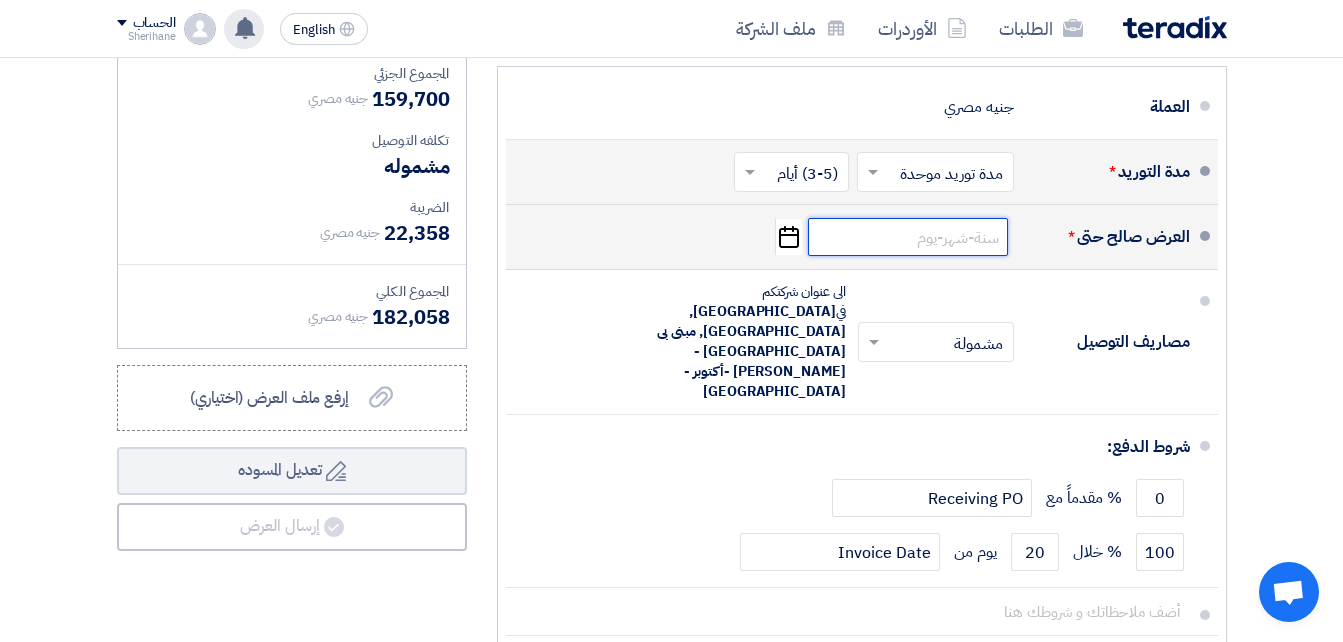 click 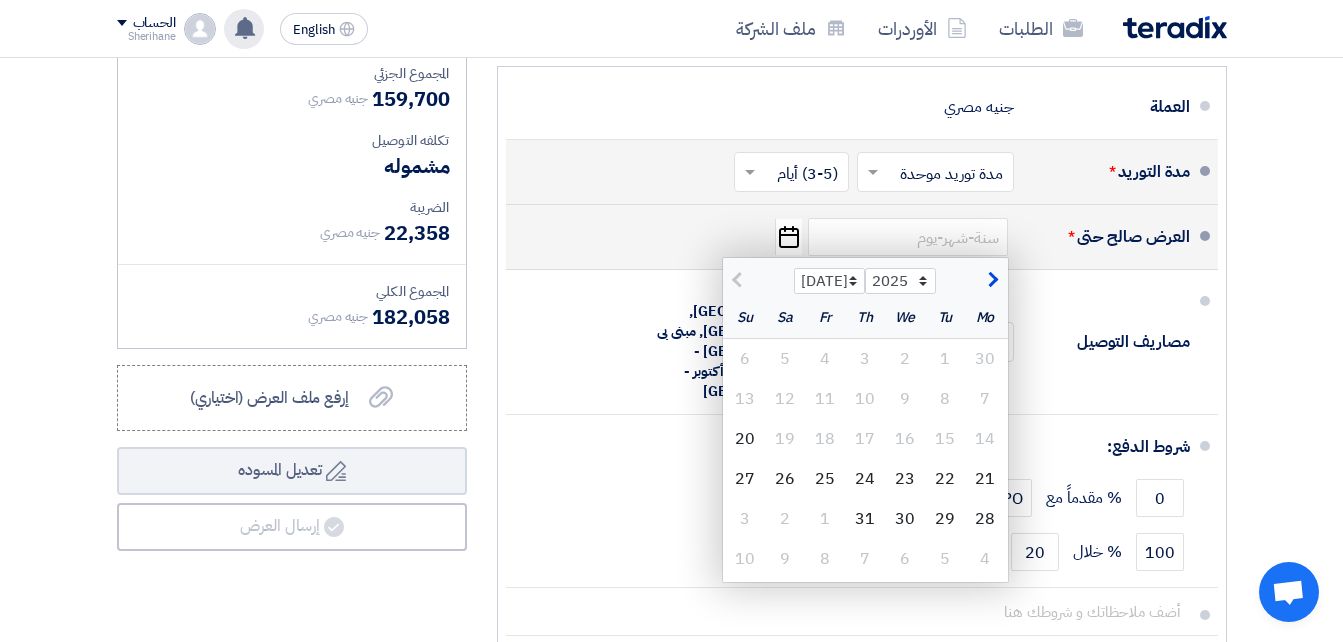 click 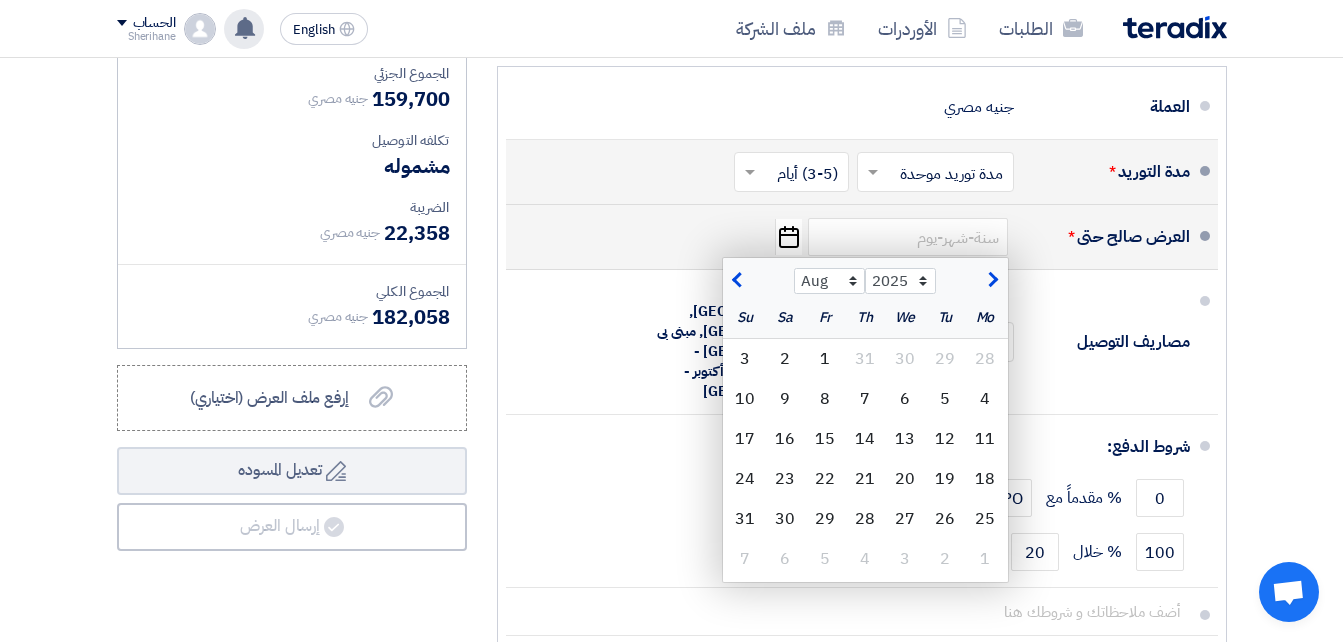 click 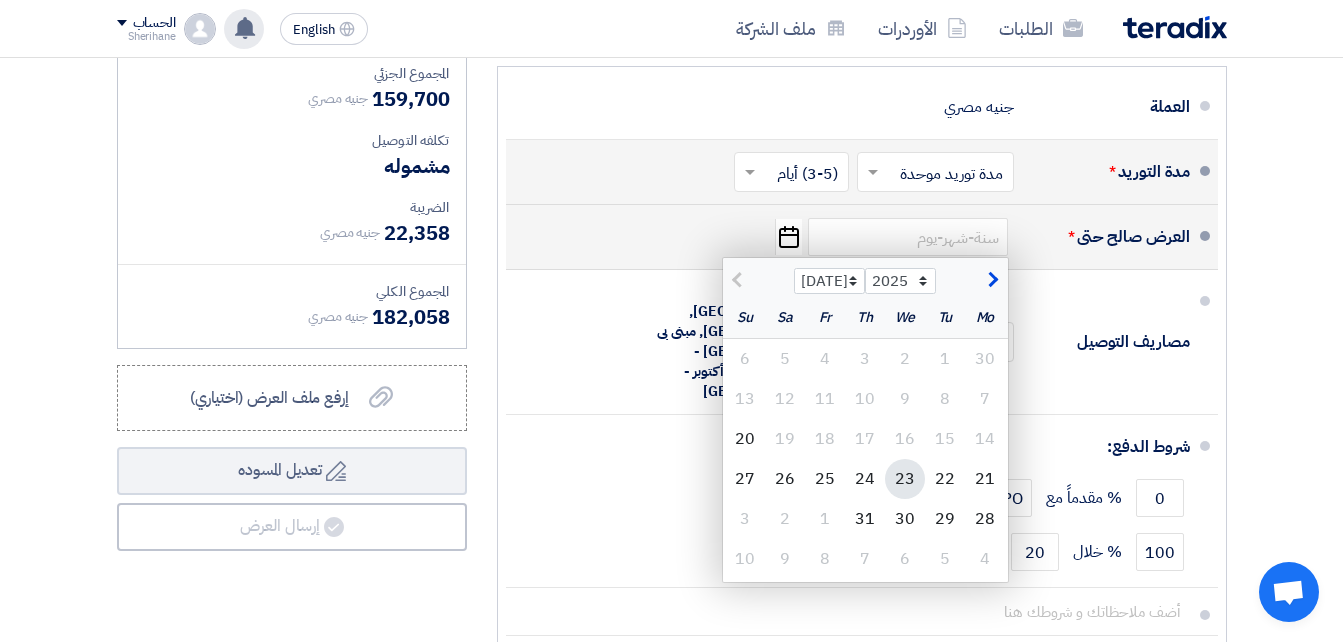 click on "23" 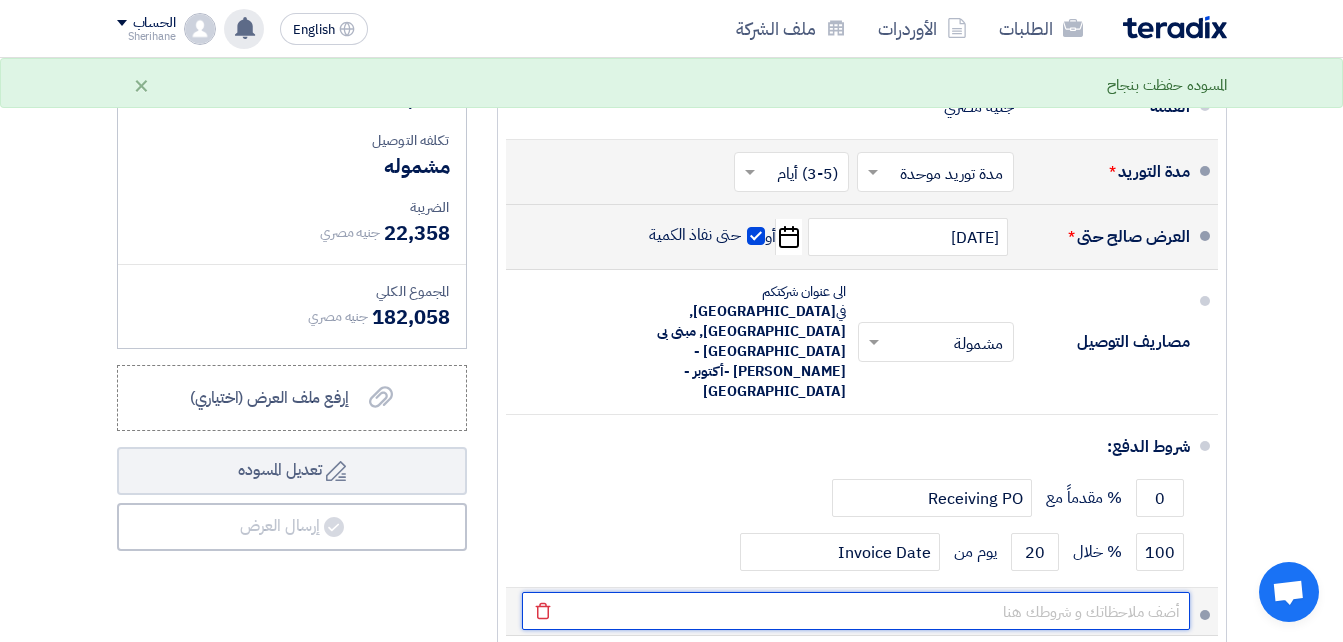 click 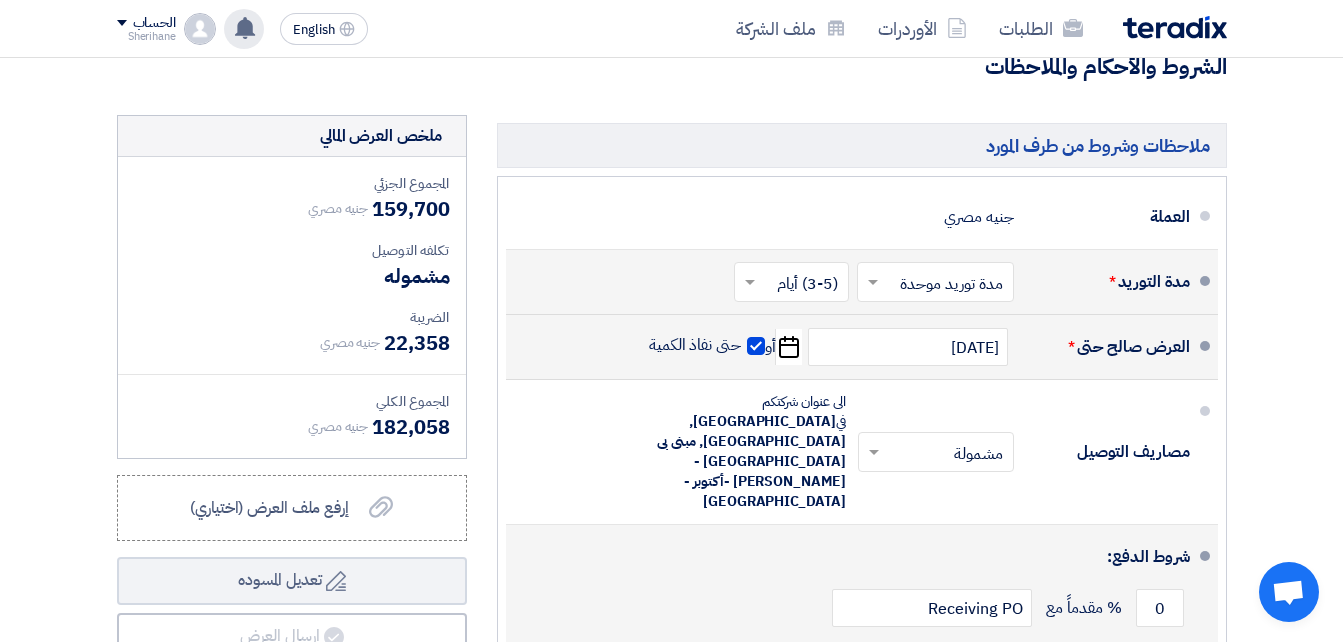 scroll, scrollTop: 3900, scrollLeft: 0, axis: vertical 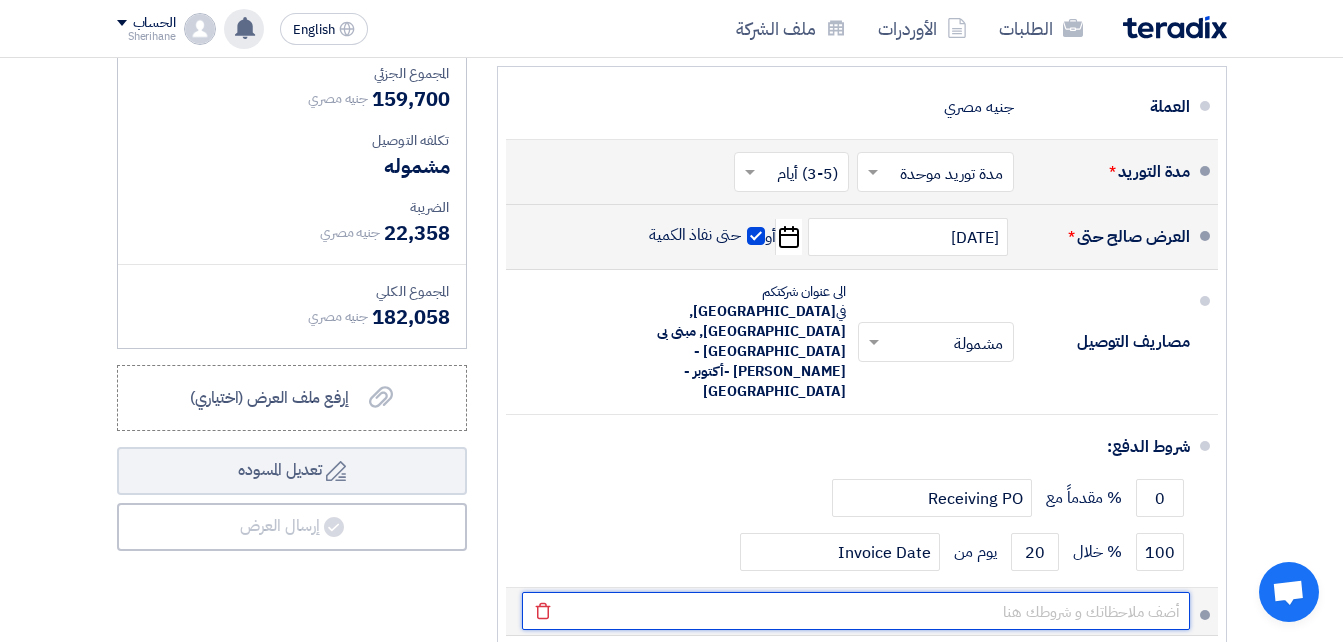 click 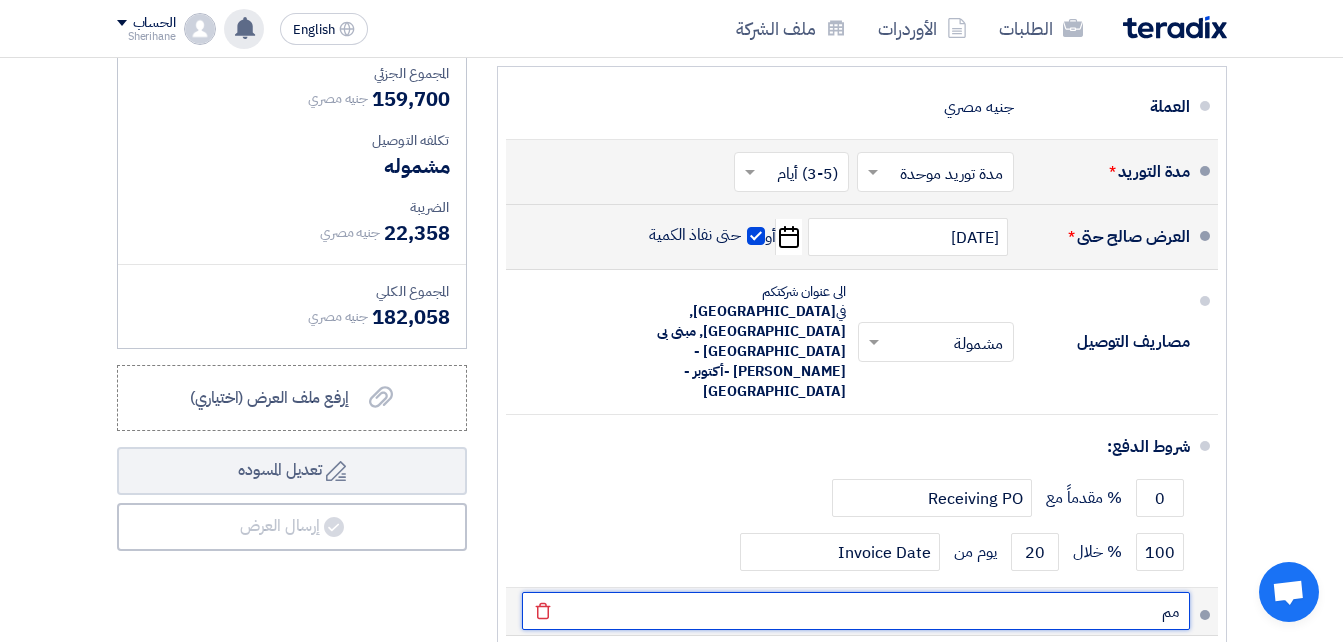 type on "م" 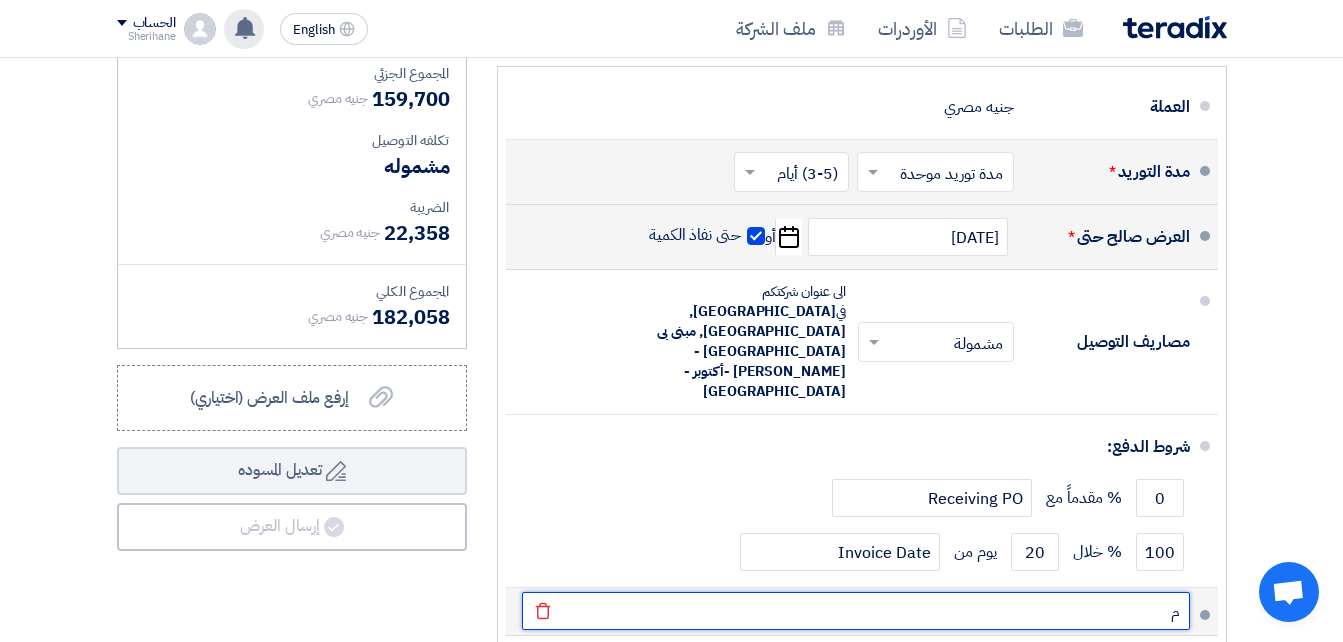 type 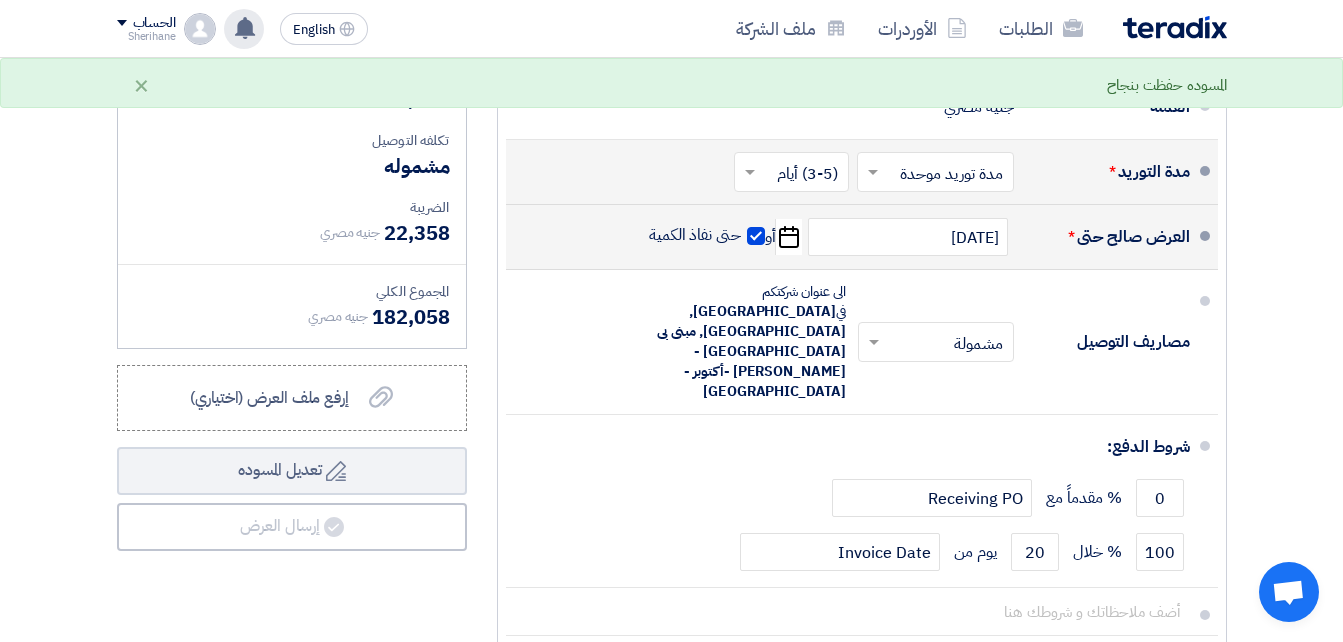 click on "تفاصيل الطلب
#
الكود/الموديل
البيان/الوصف
الكمية/العدد
سعر الوحدة (EGP)
الضرائب
+
'Select taxes...
1 Edit Reject" 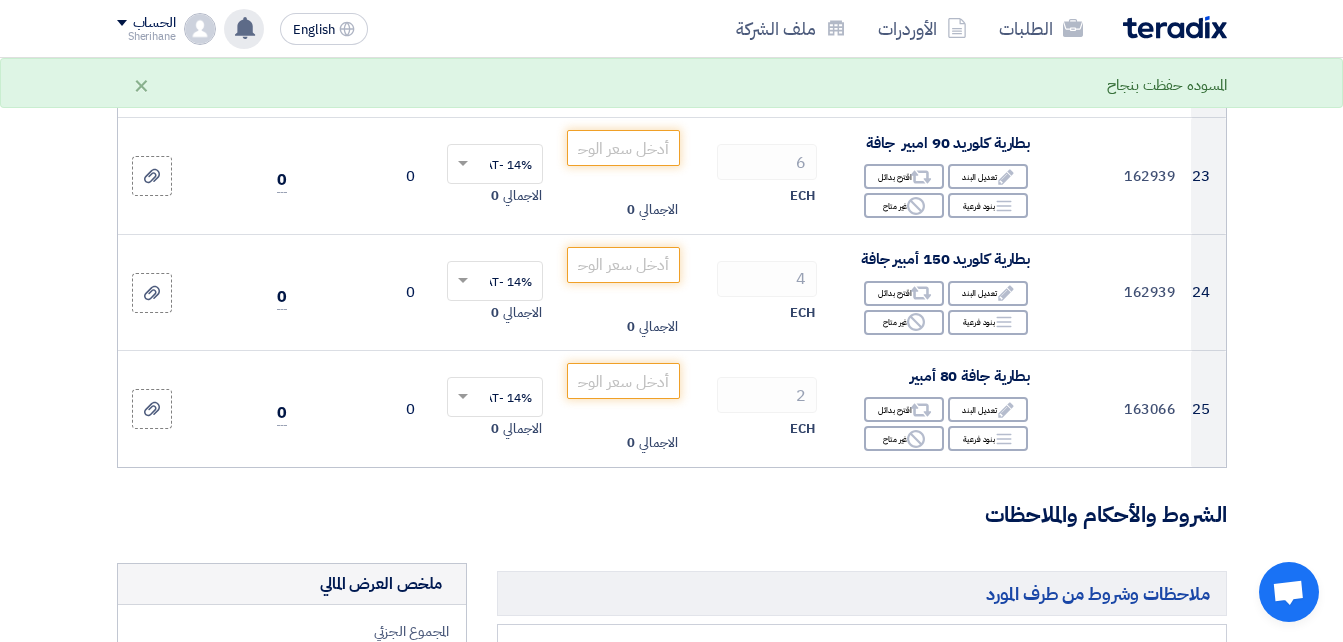 scroll, scrollTop: 3300, scrollLeft: 0, axis: vertical 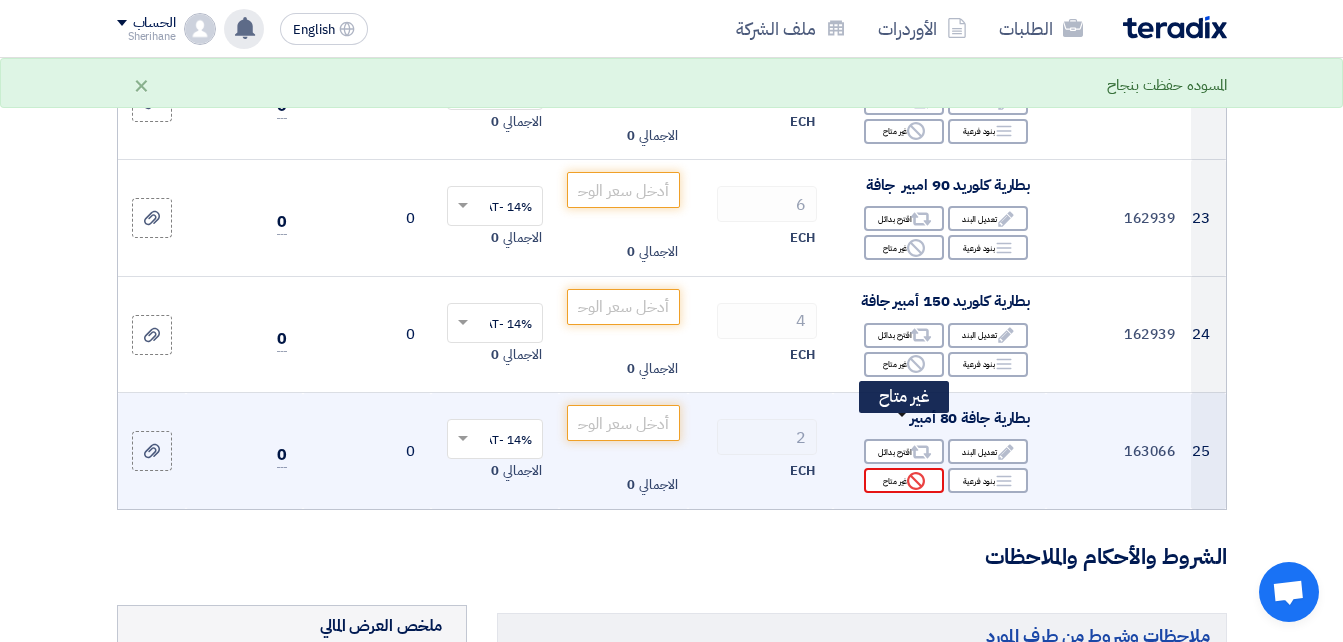 click on "Reject" 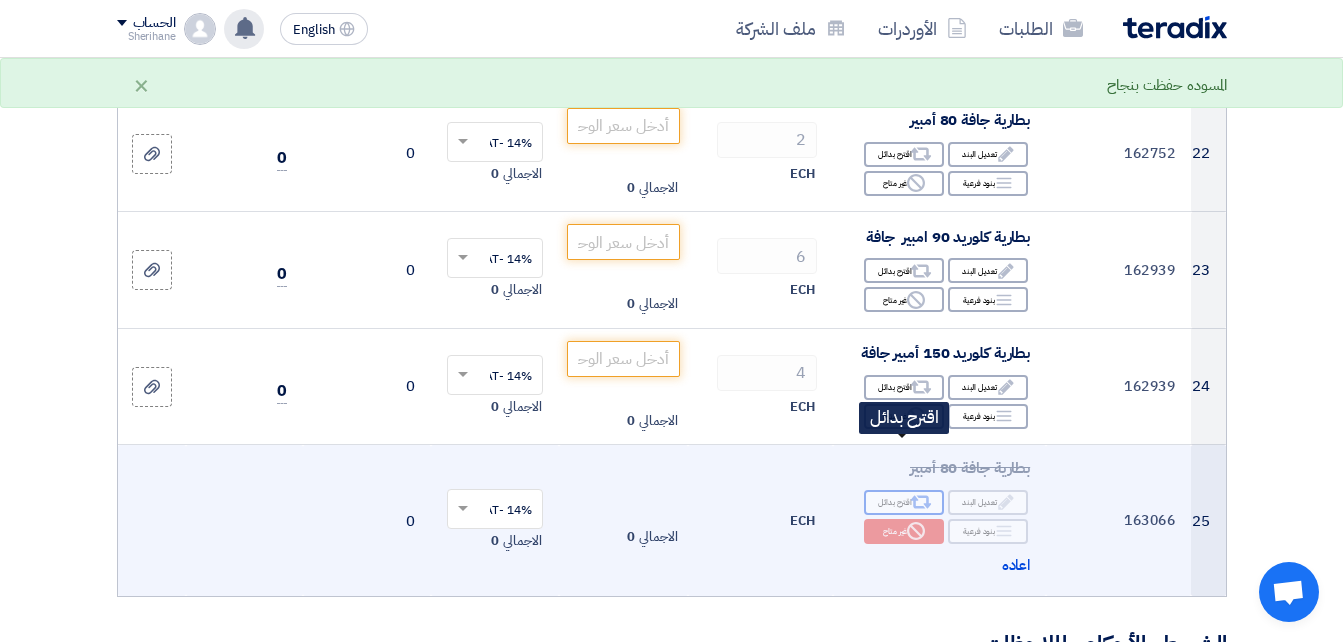 scroll, scrollTop: 3200, scrollLeft: 0, axis: vertical 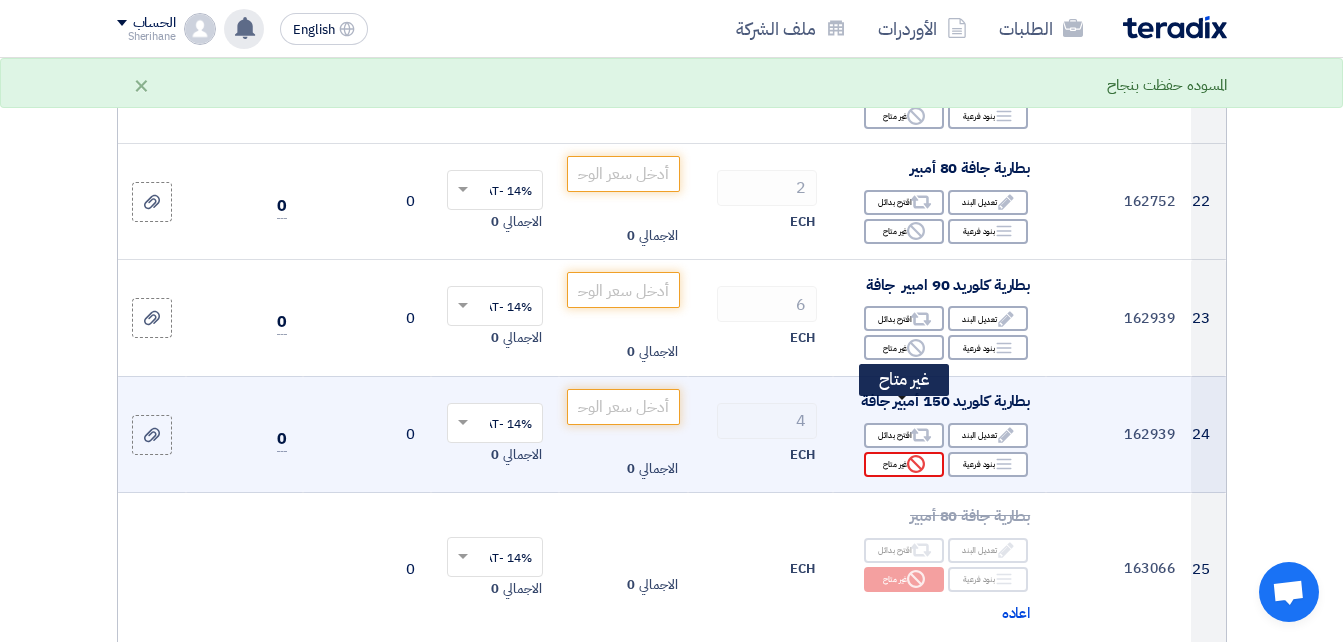 click on "Reject
غير متاح" 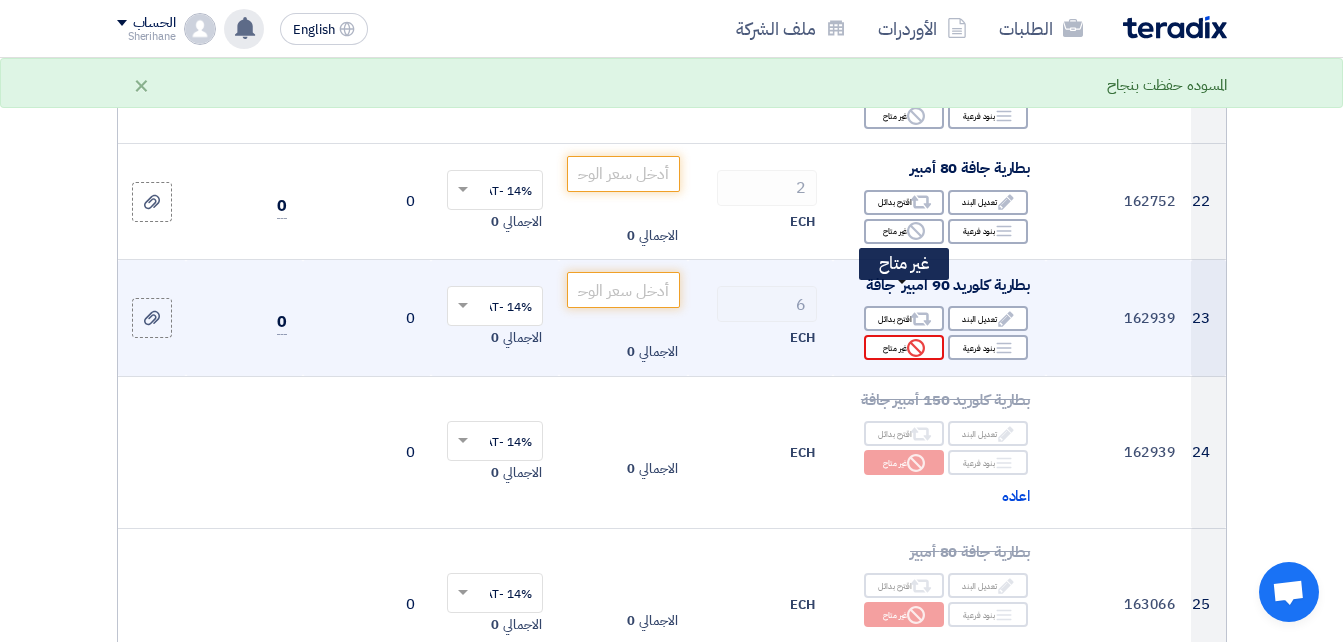 click on "Reject" 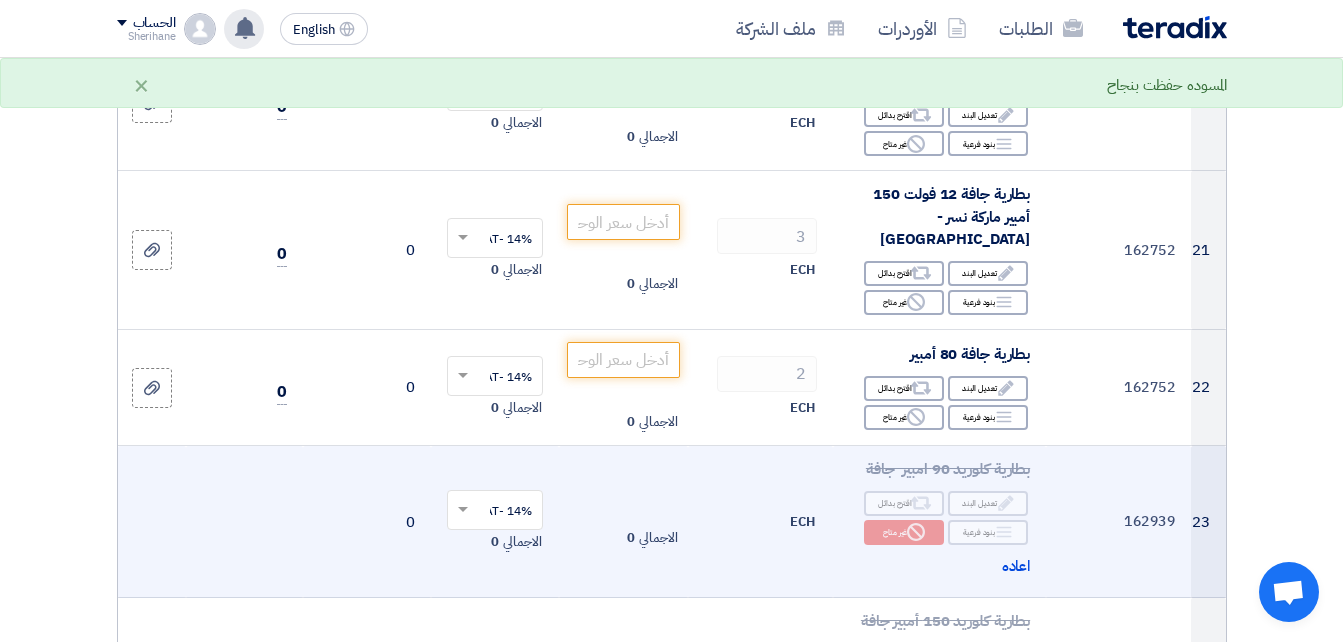 scroll, scrollTop: 3000, scrollLeft: 0, axis: vertical 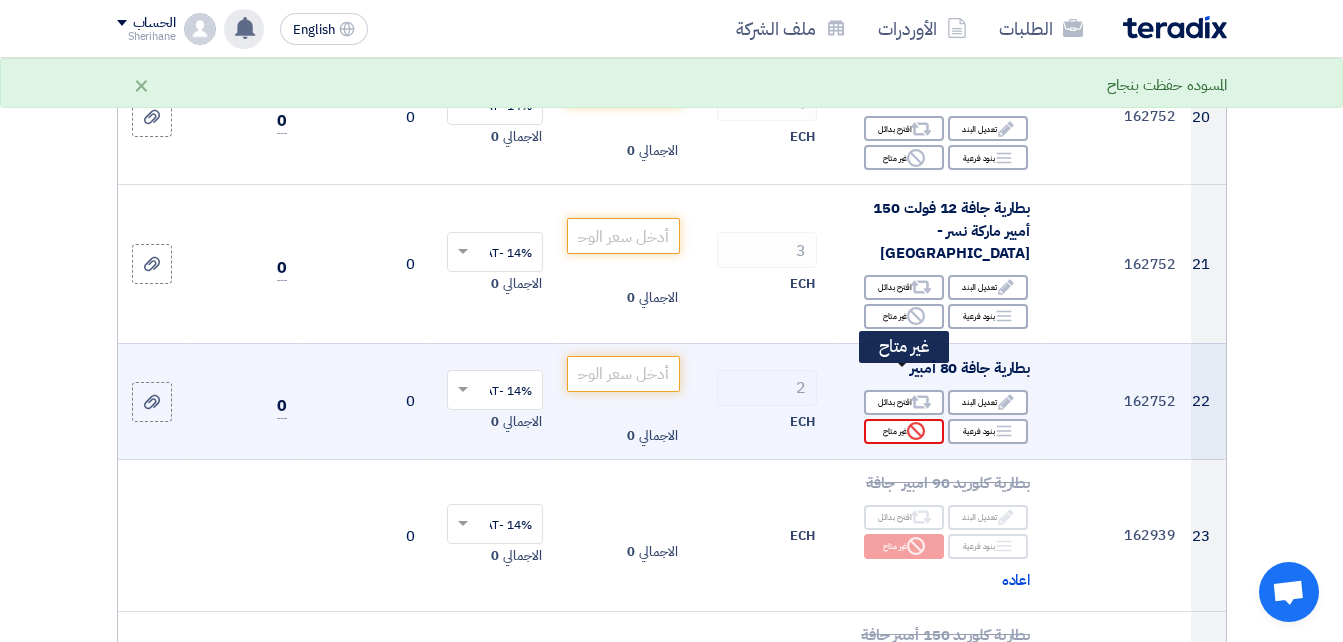 click on "Reject
غير متاح" 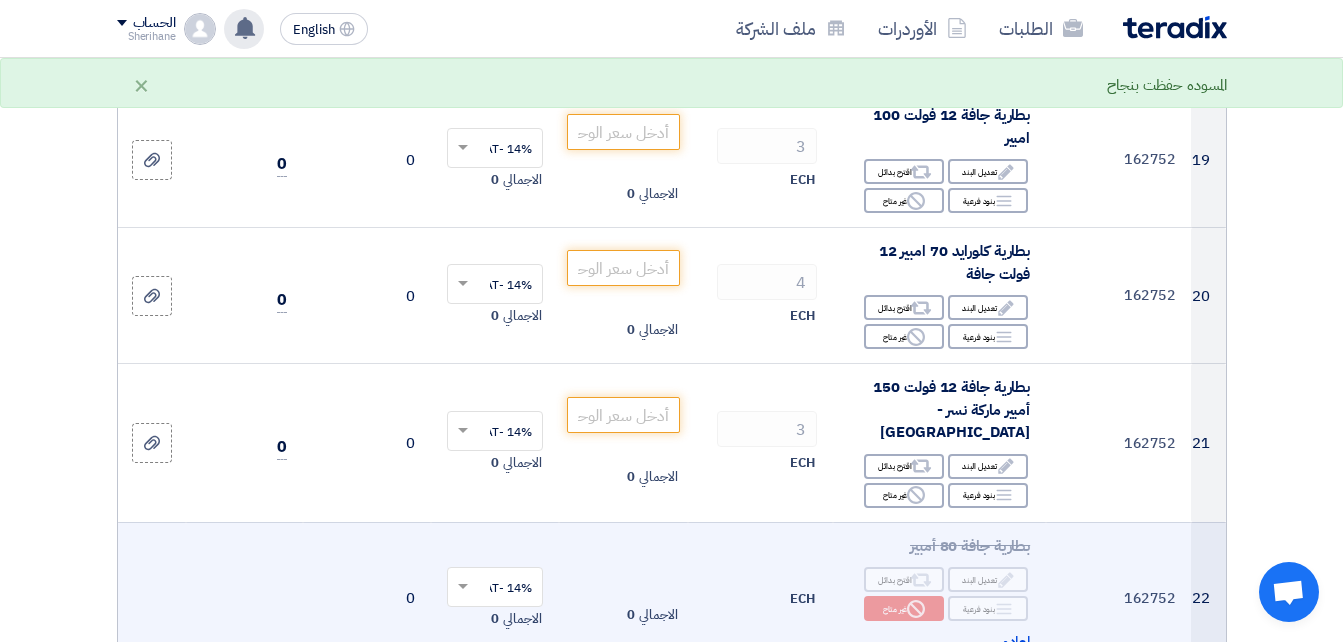 scroll, scrollTop: 2800, scrollLeft: 0, axis: vertical 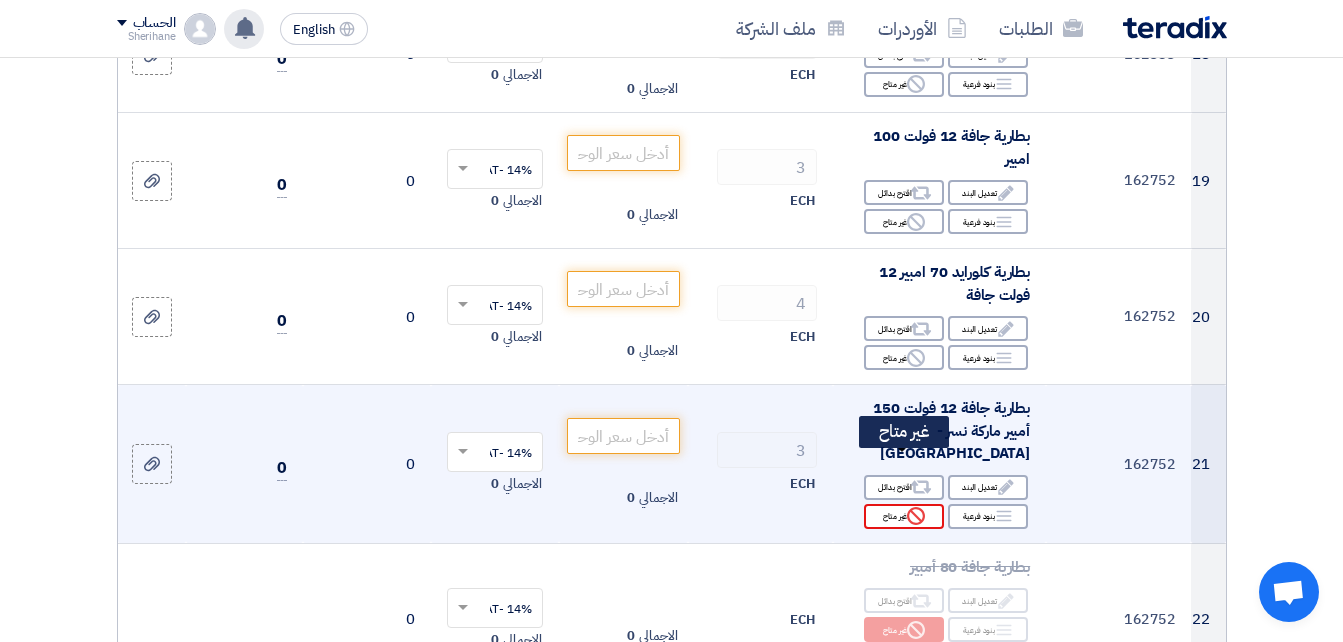 click on "Reject" 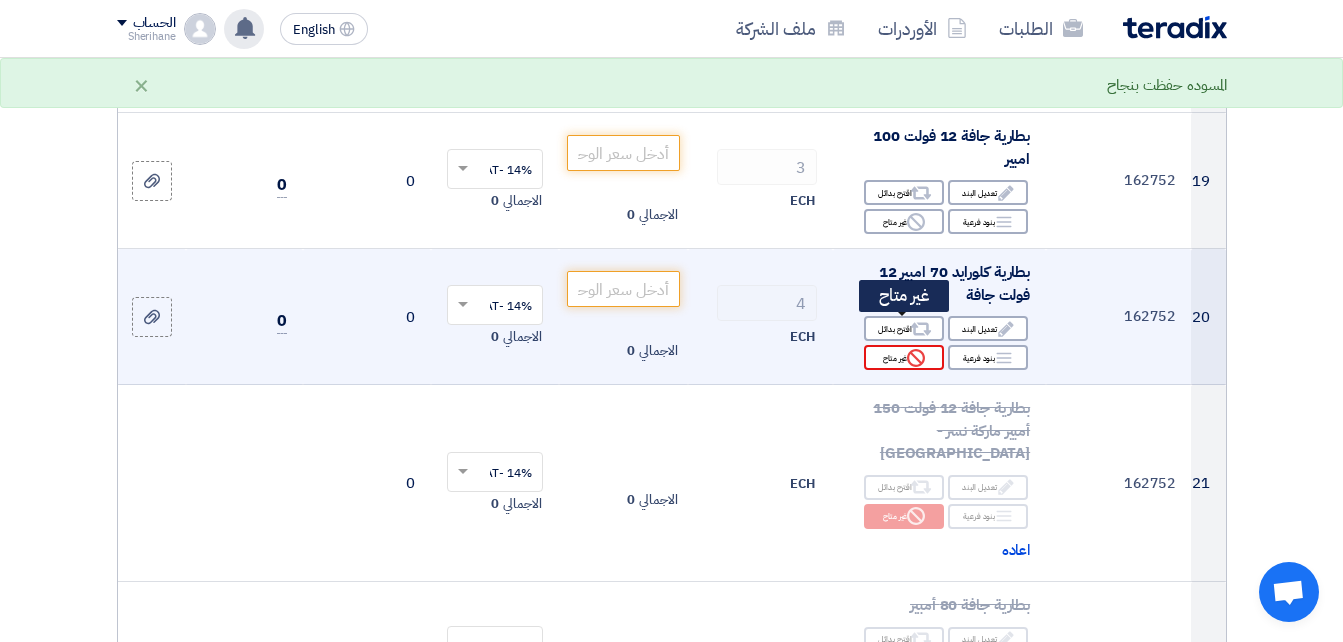 click on "Reject" 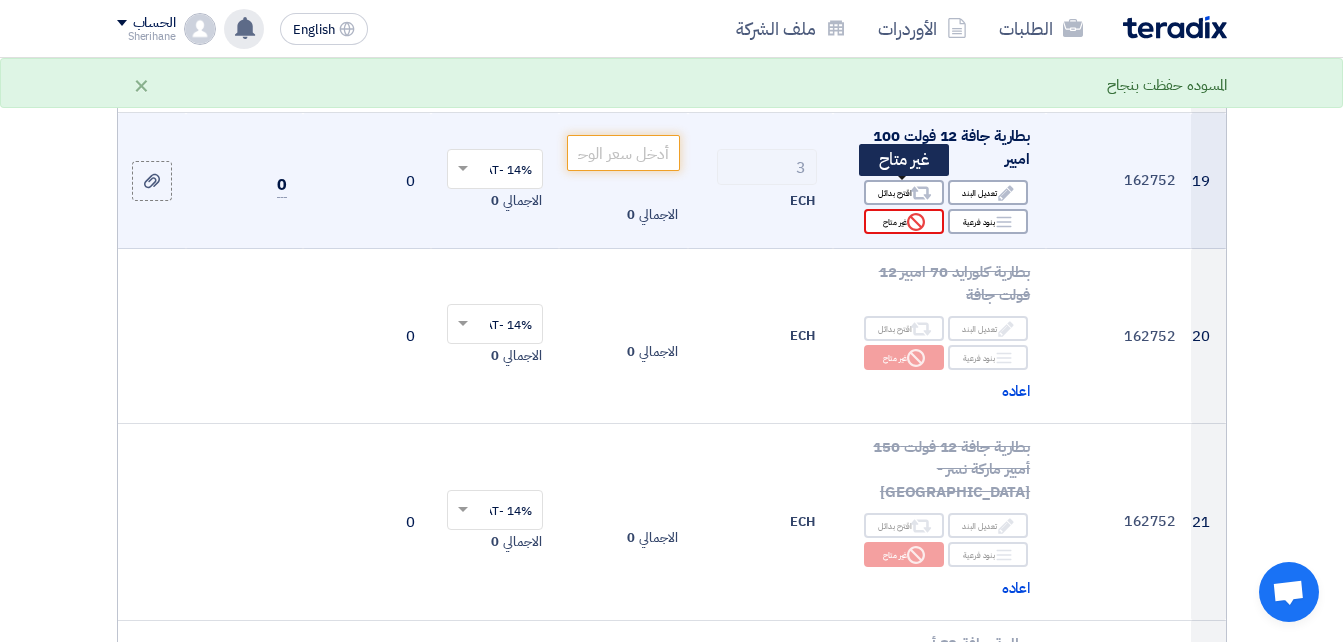 click on "Reject
غير متاح" 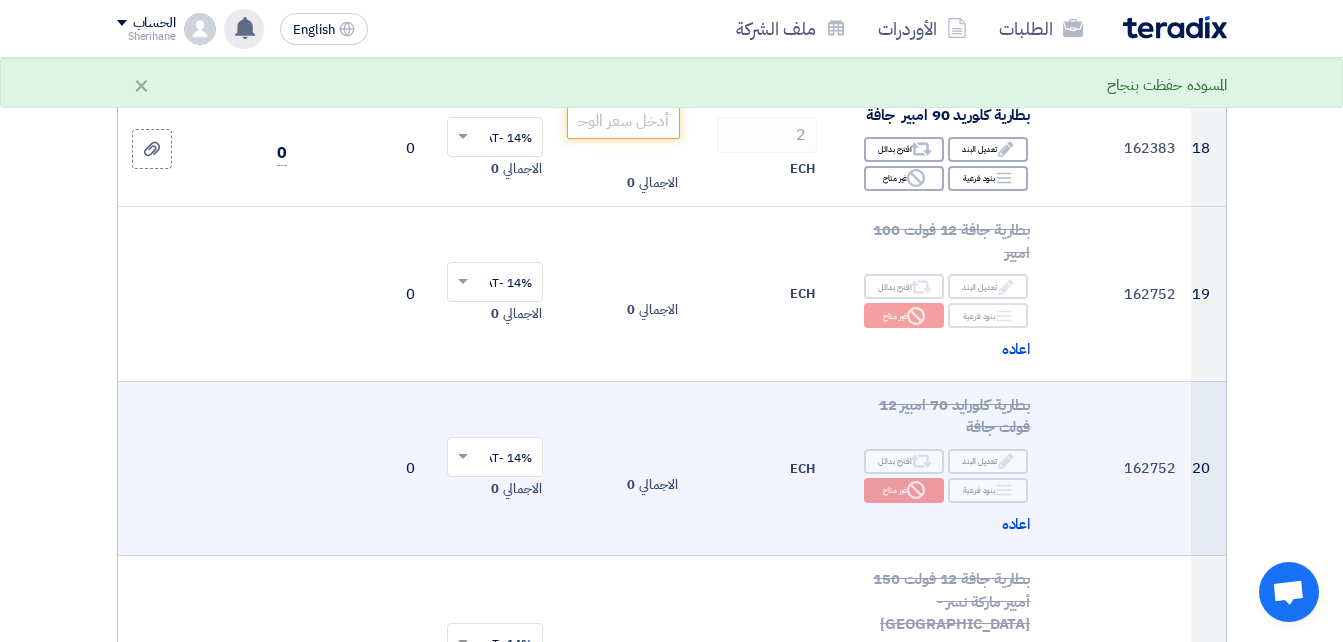 scroll, scrollTop: 2600, scrollLeft: 0, axis: vertical 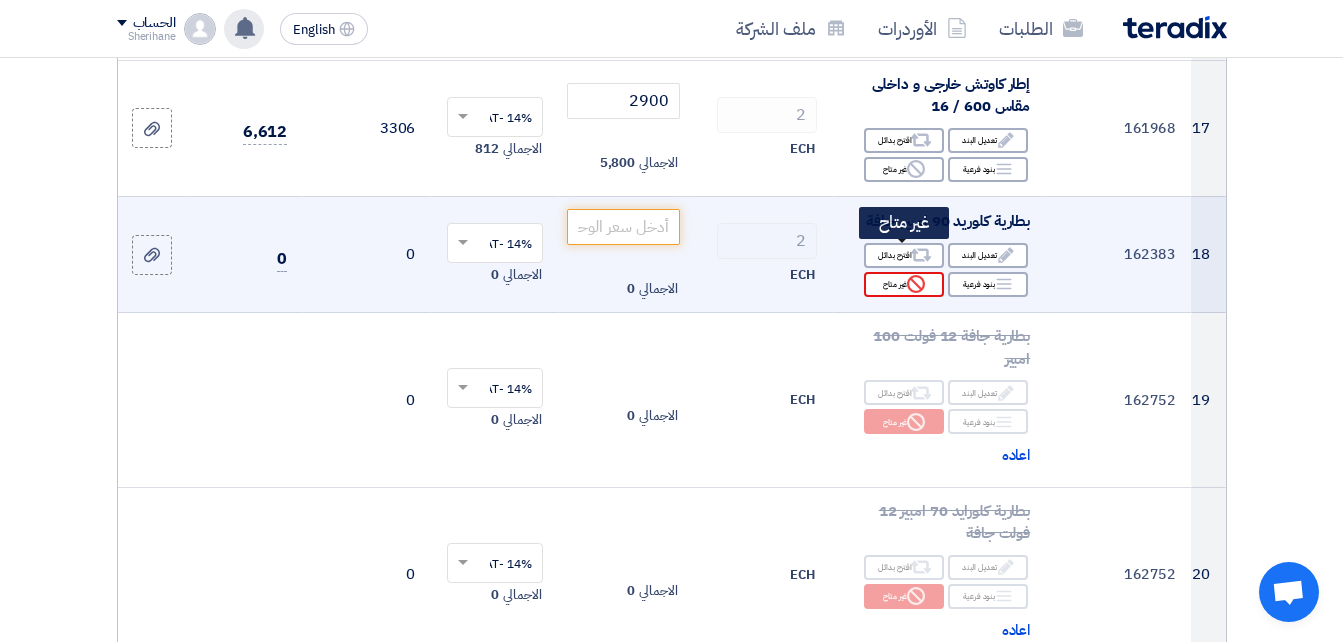 click on "Reject
غير متاح" 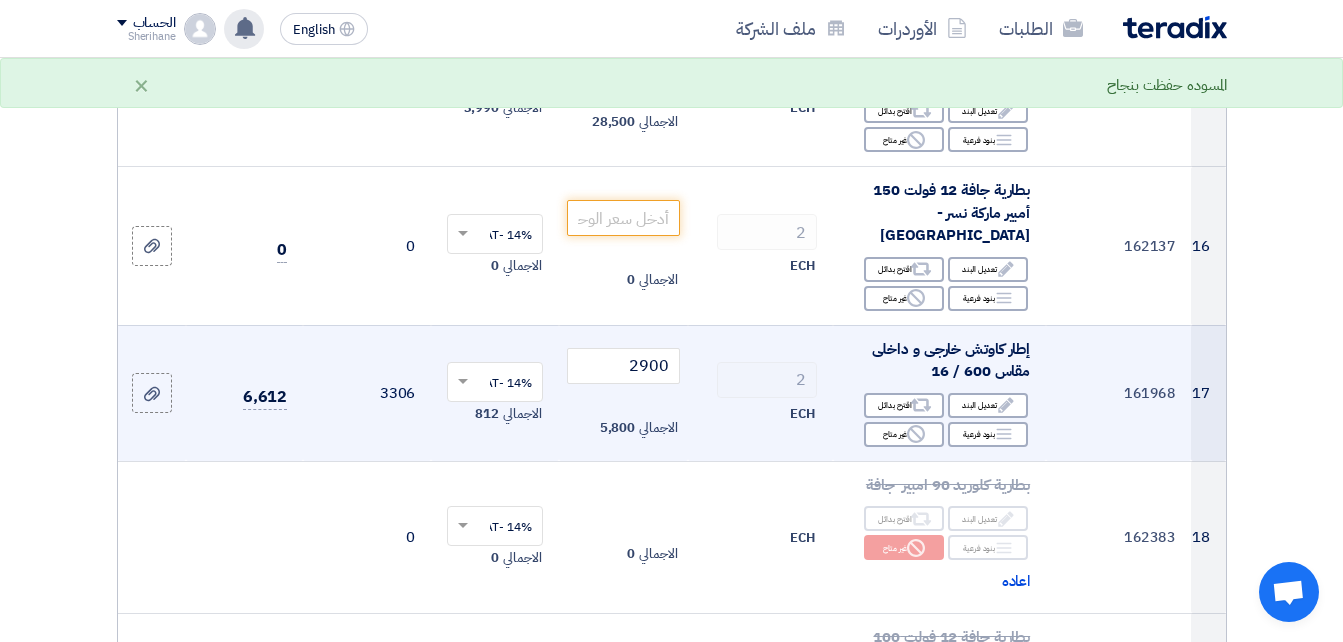 scroll, scrollTop: 2300, scrollLeft: 0, axis: vertical 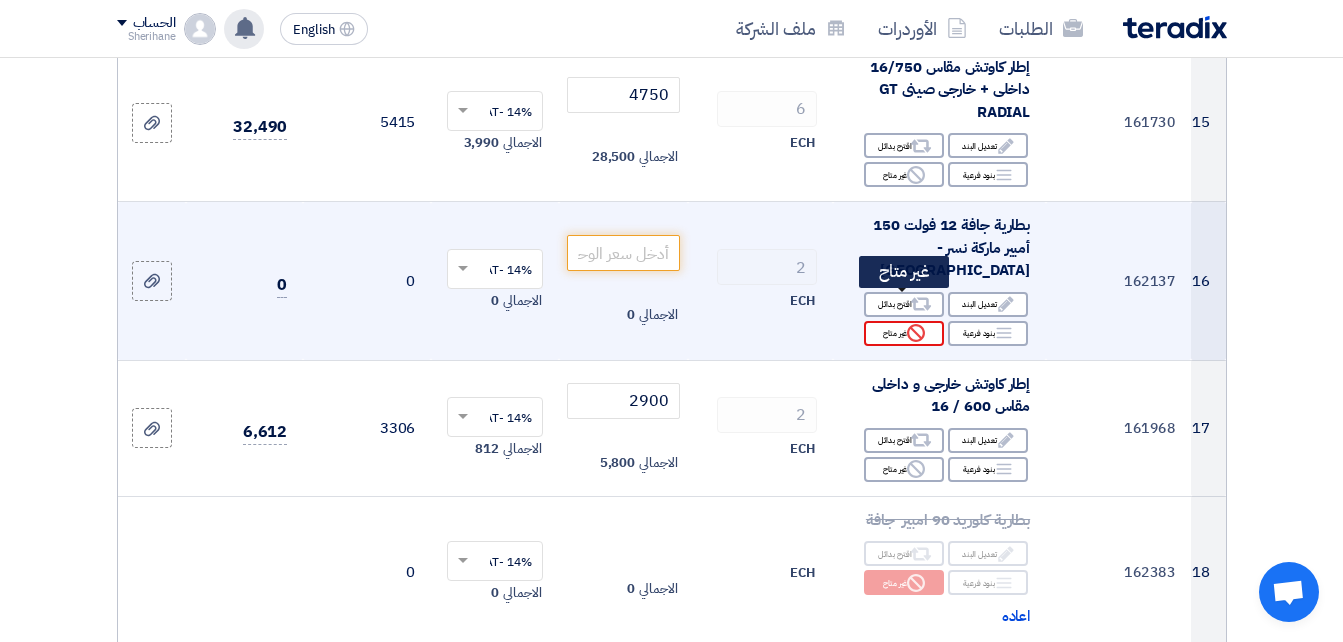 click 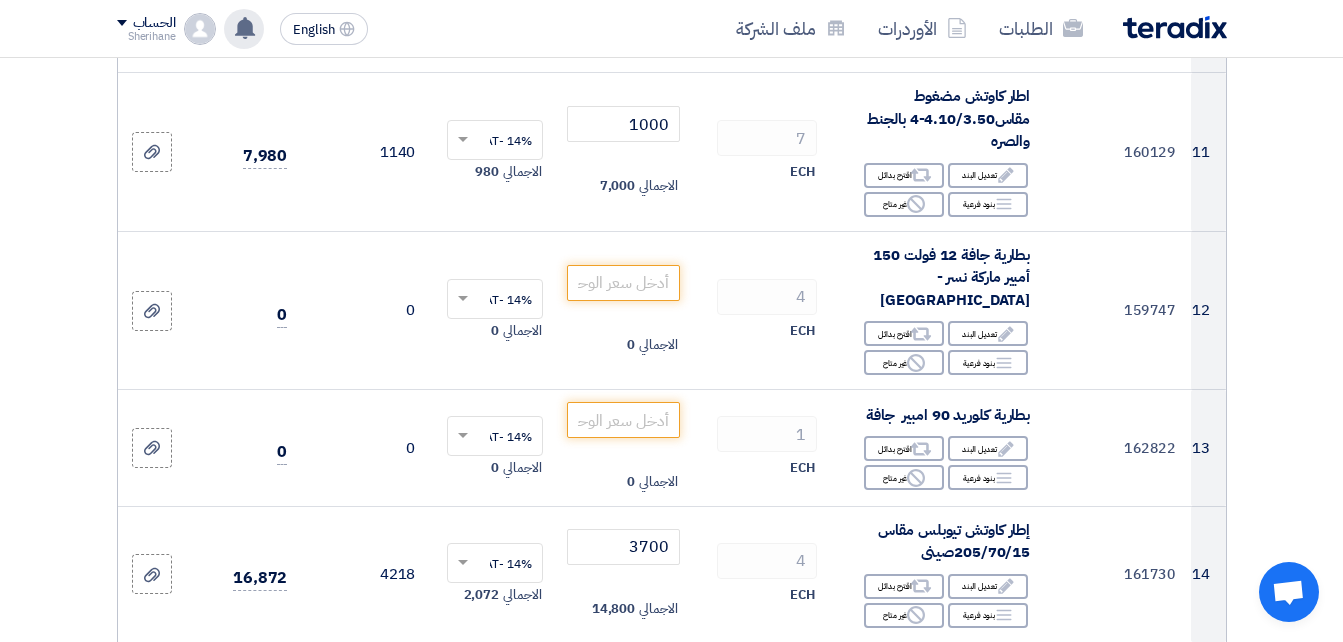 scroll, scrollTop: 1700, scrollLeft: 0, axis: vertical 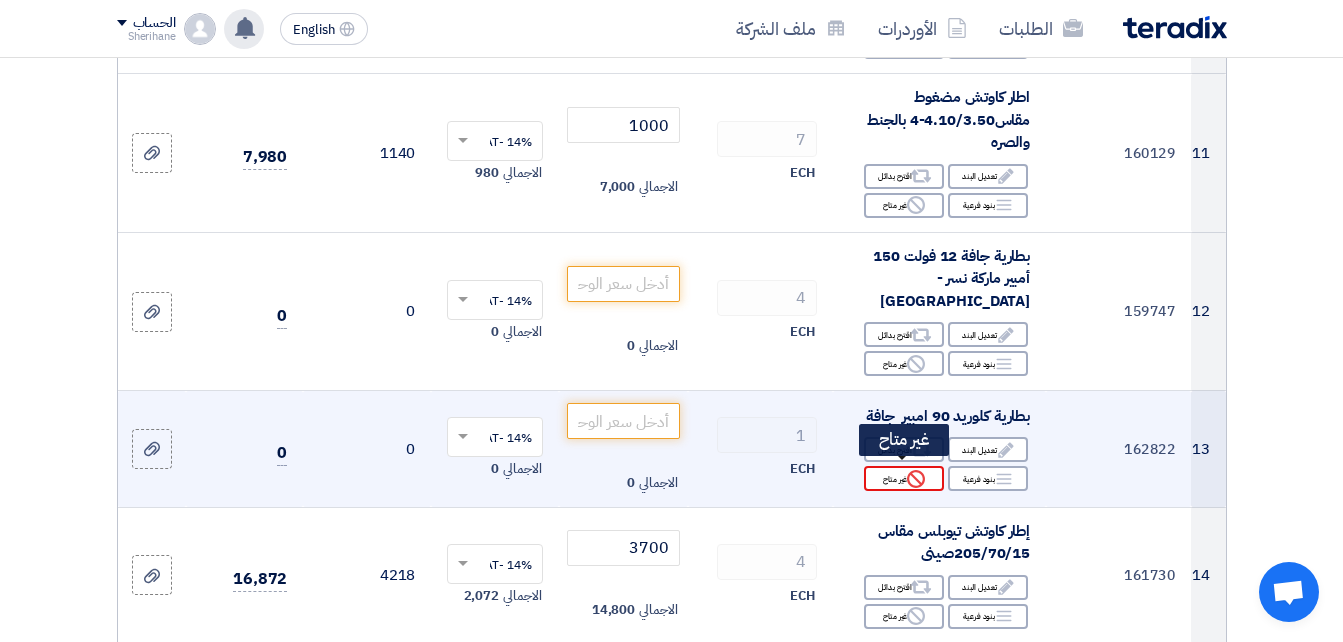 click on "Reject" 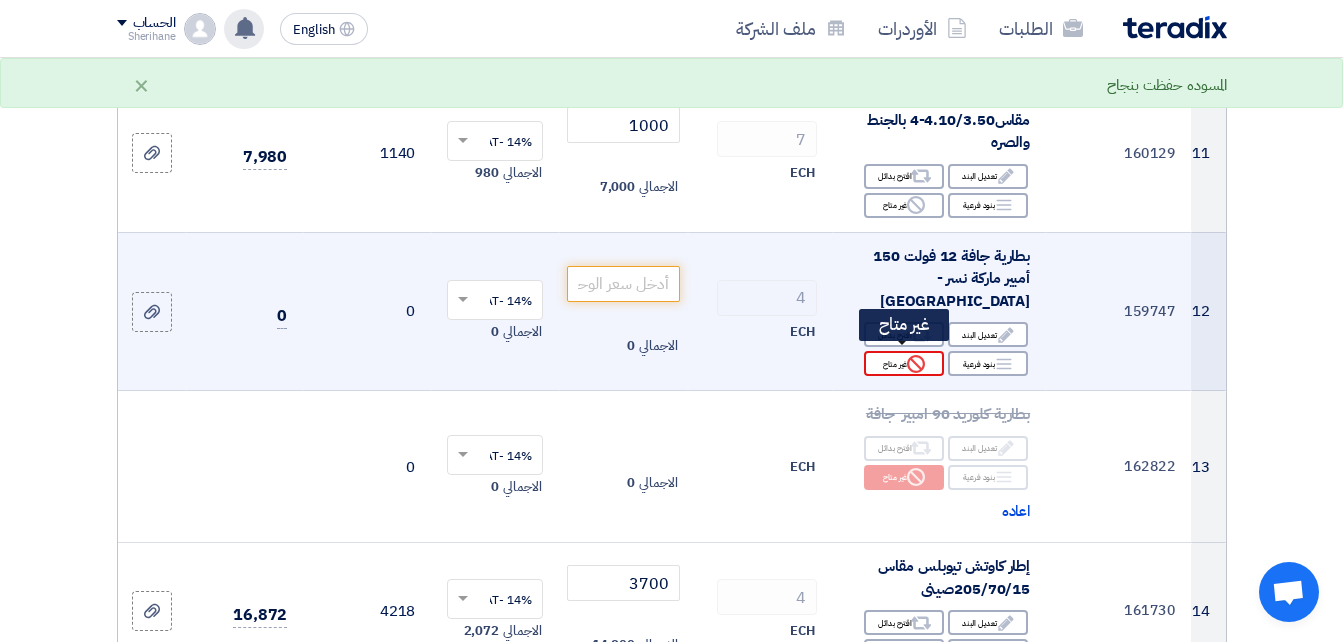 click on "Reject
غير متاح" 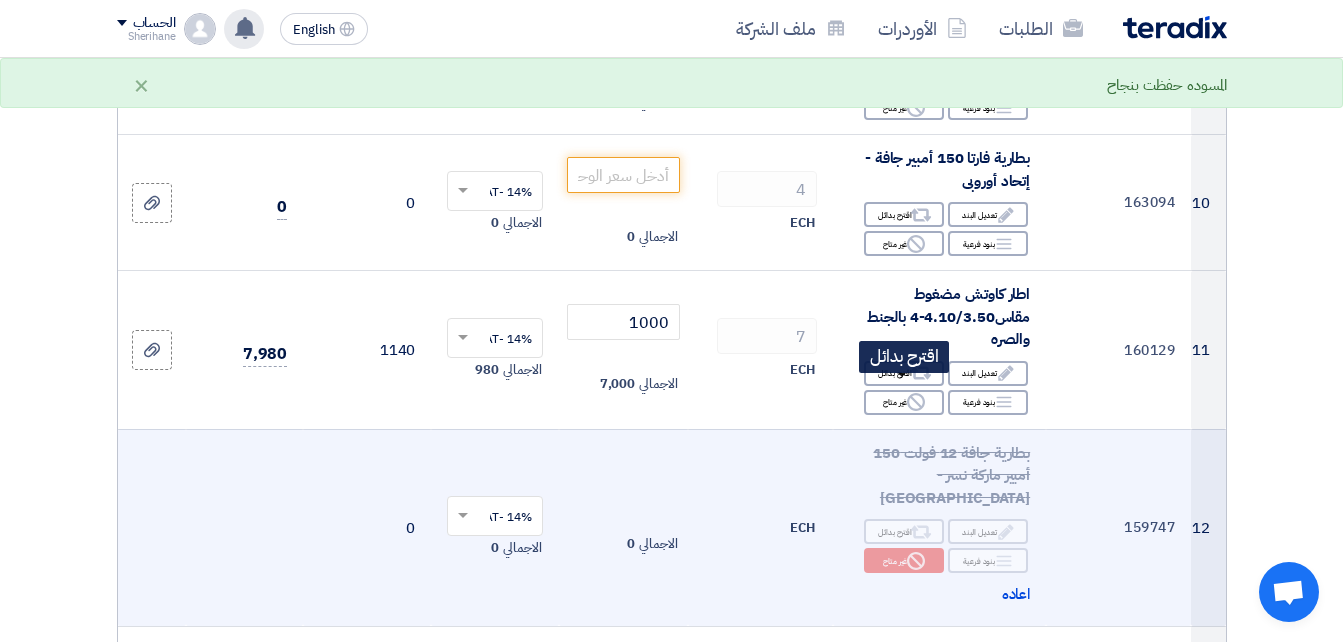 scroll, scrollTop: 1400, scrollLeft: 0, axis: vertical 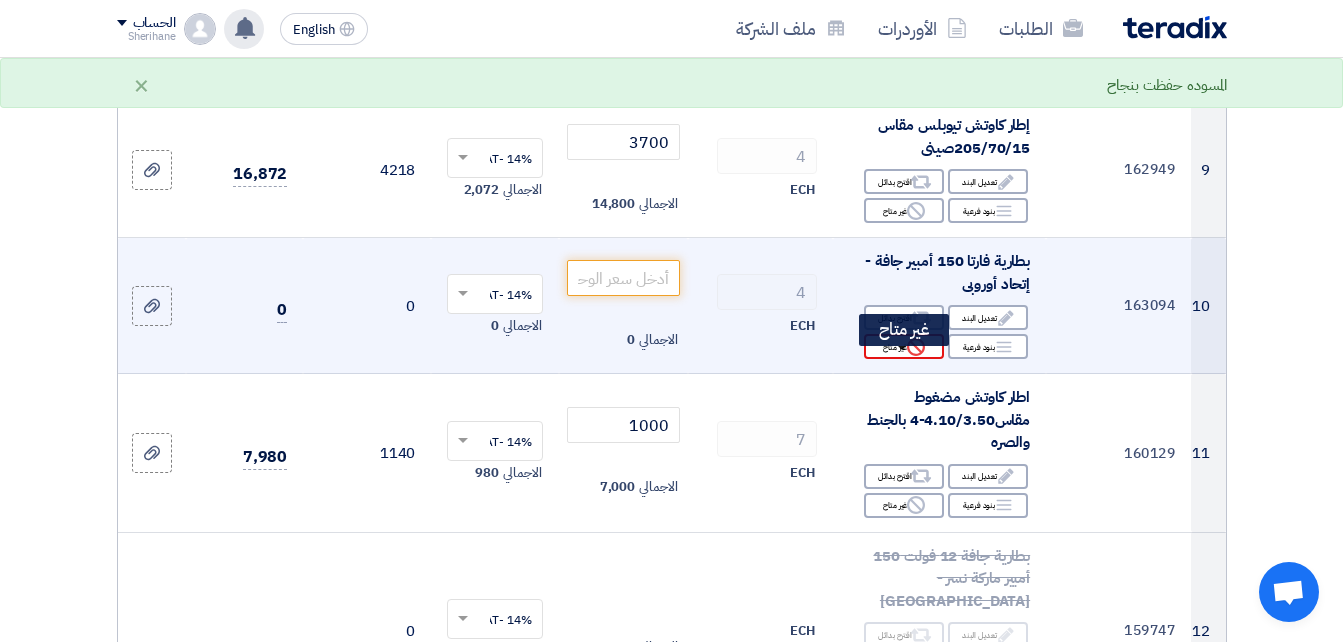 click on "Reject
غير متاح" 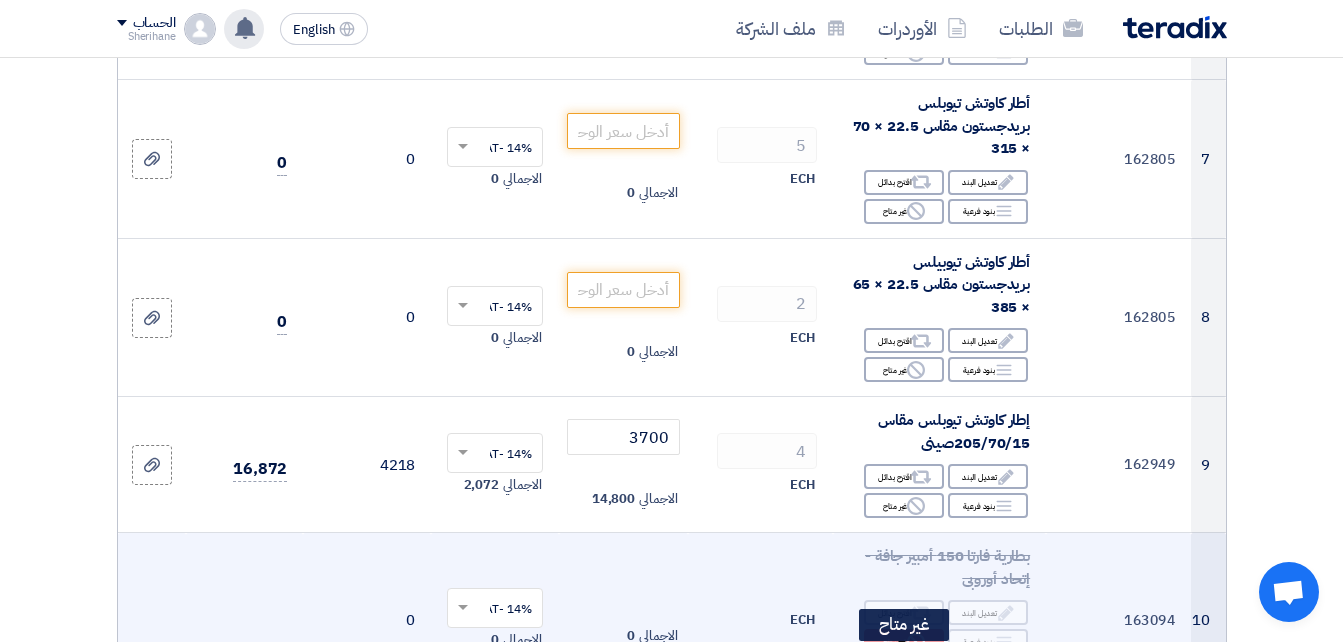 scroll, scrollTop: 1100, scrollLeft: 0, axis: vertical 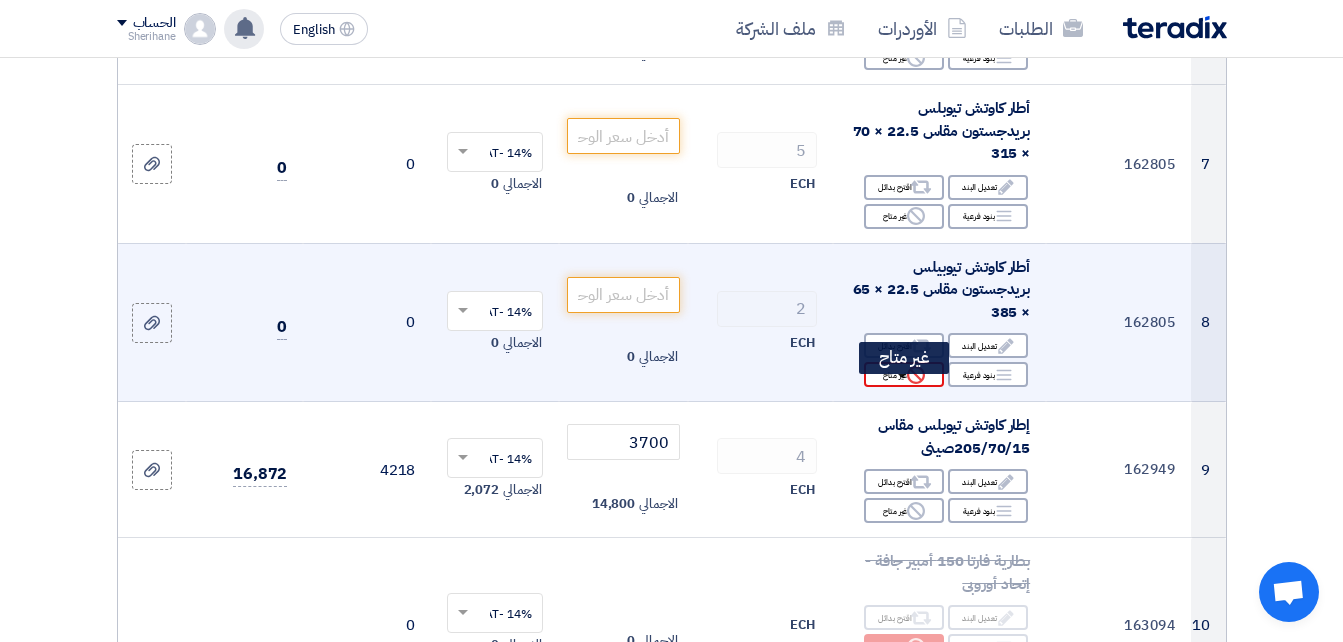 click on "Reject" 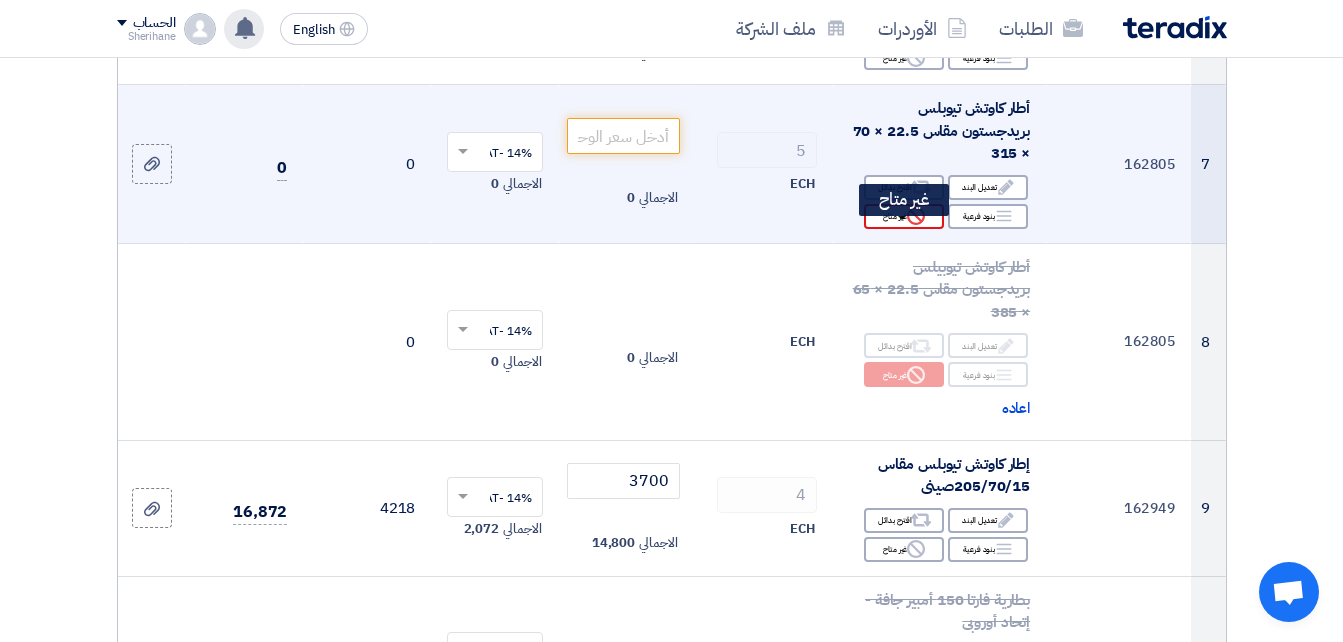 click on "Reject" 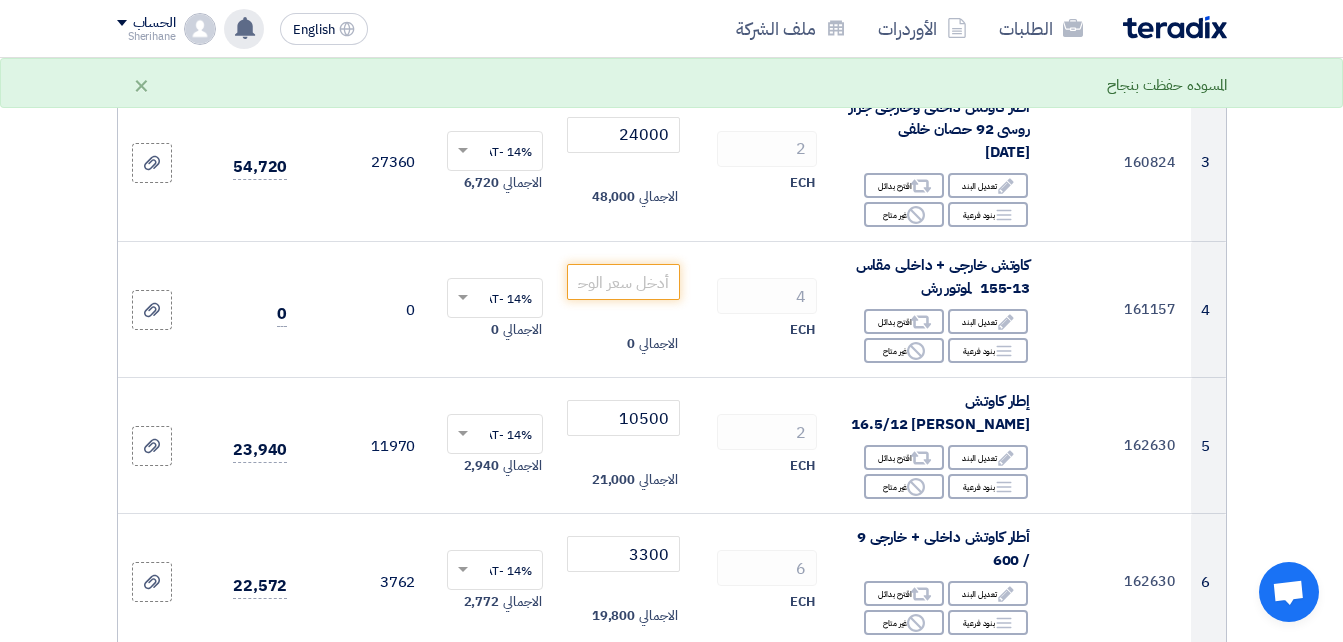 scroll, scrollTop: 500, scrollLeft: 0, axis: vertical 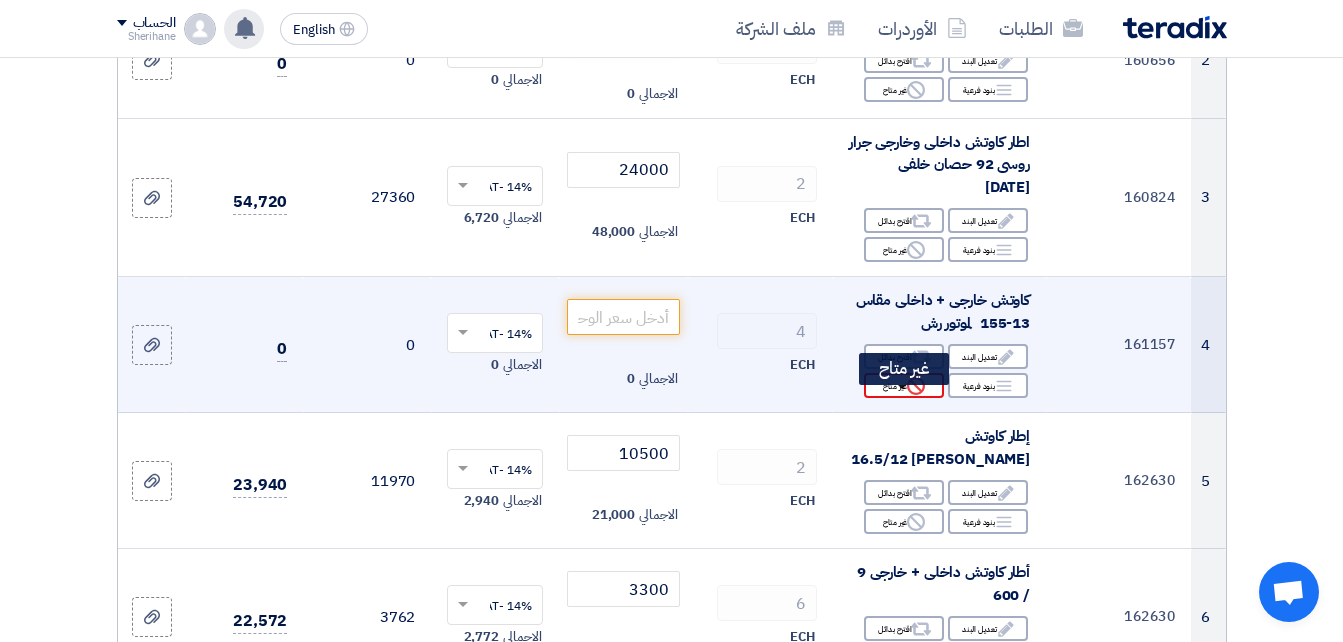 click 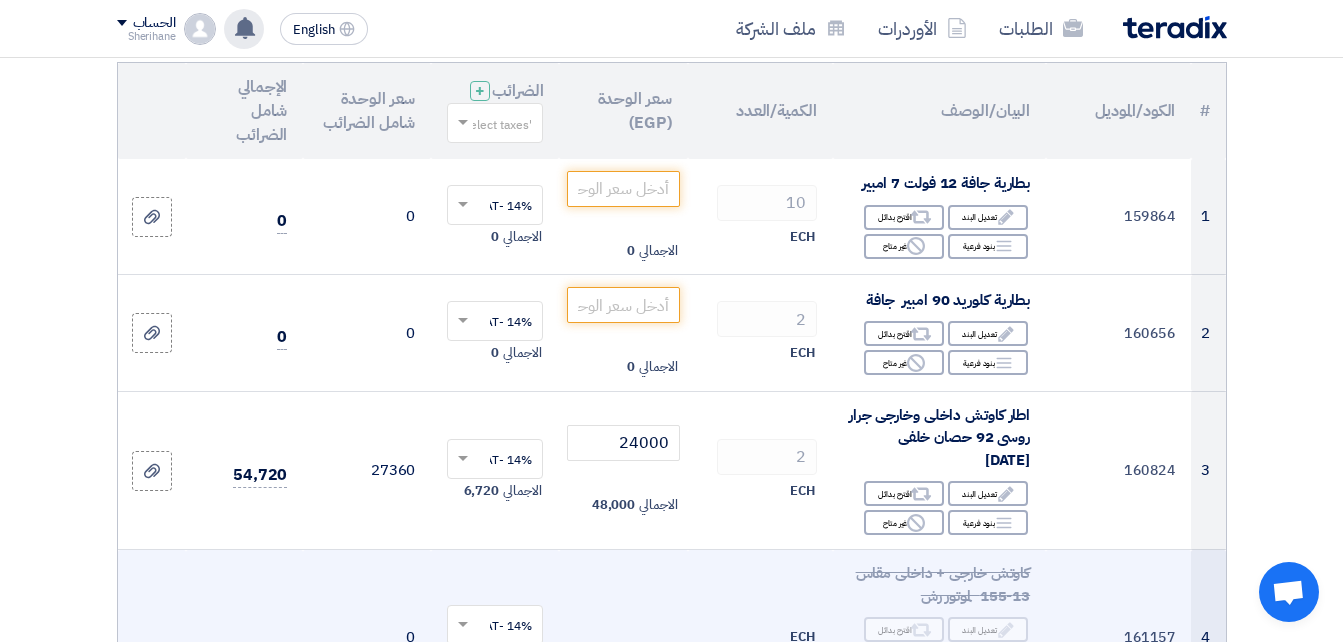 scroll, scrollTop: 200, scrollLeft: 0, axis: vertical 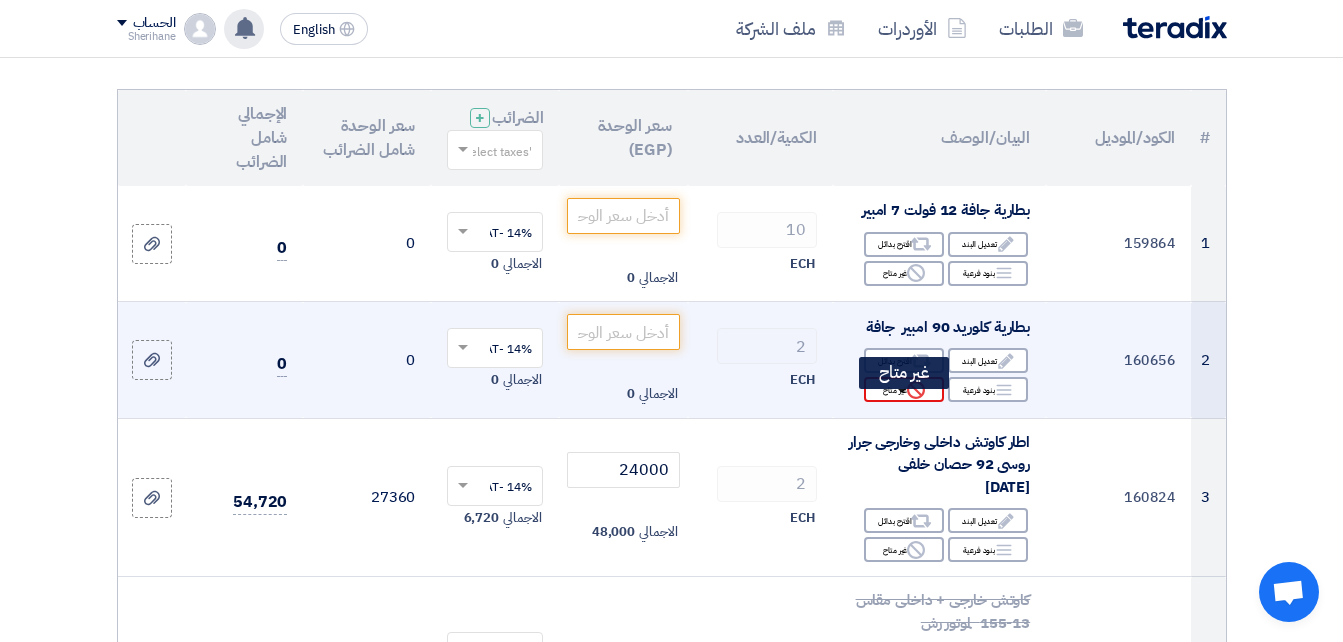 click on "Reject
غير متاح" 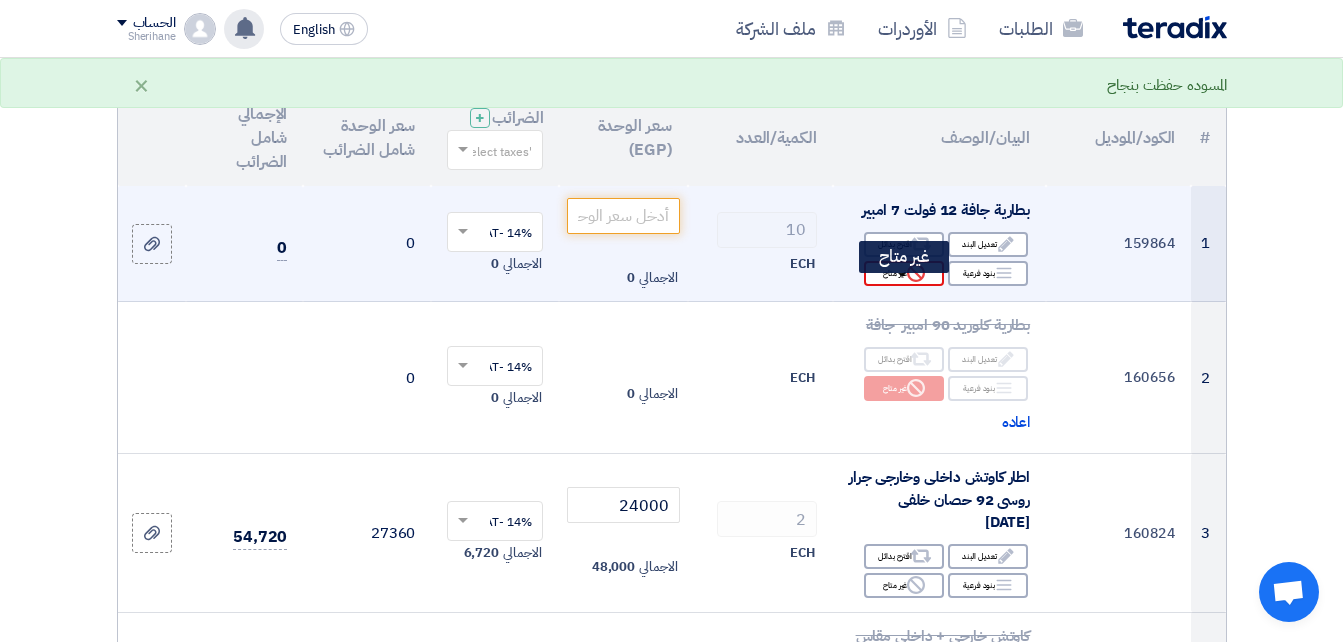 click on "Reject" 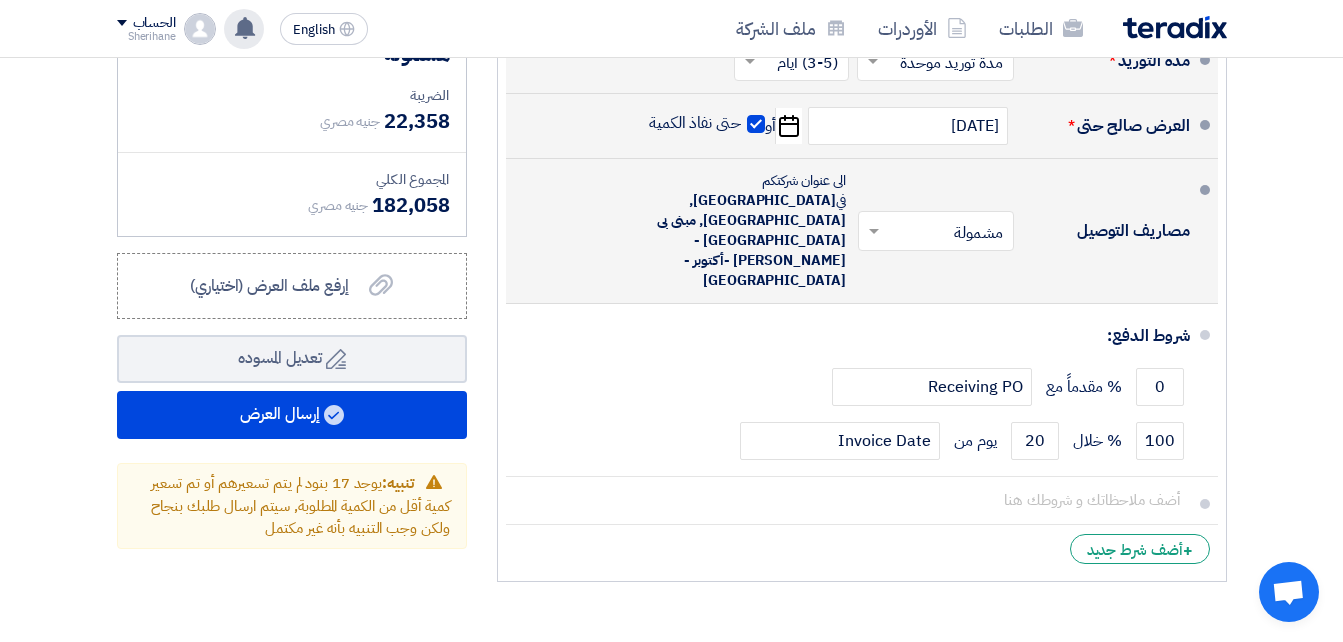 scroll, scrollTop: 4800, scrollLeft: 0, axis: vertical 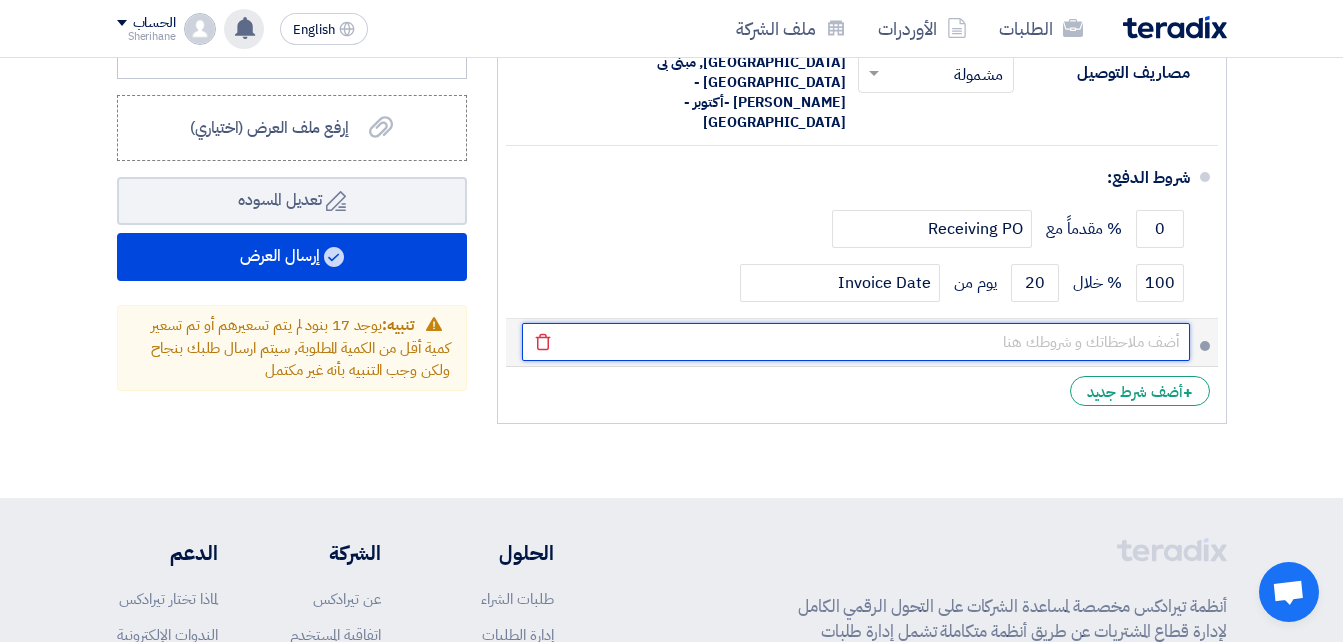 click 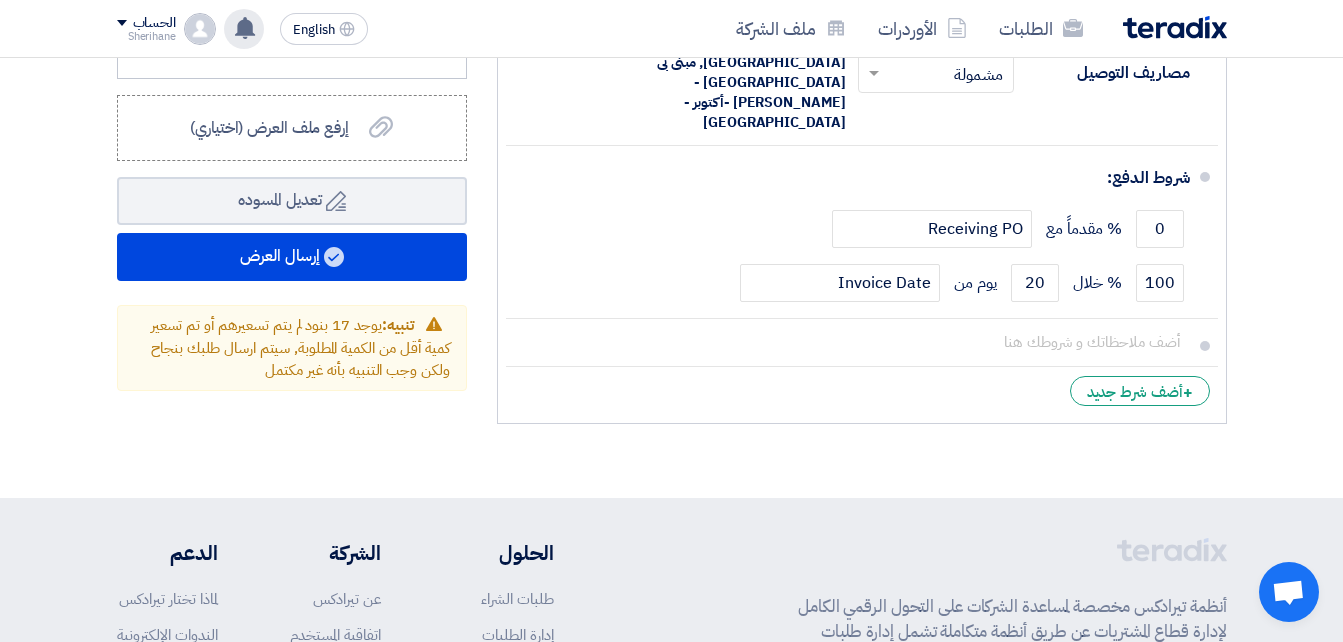 click on "+
أضف شرط جديد" 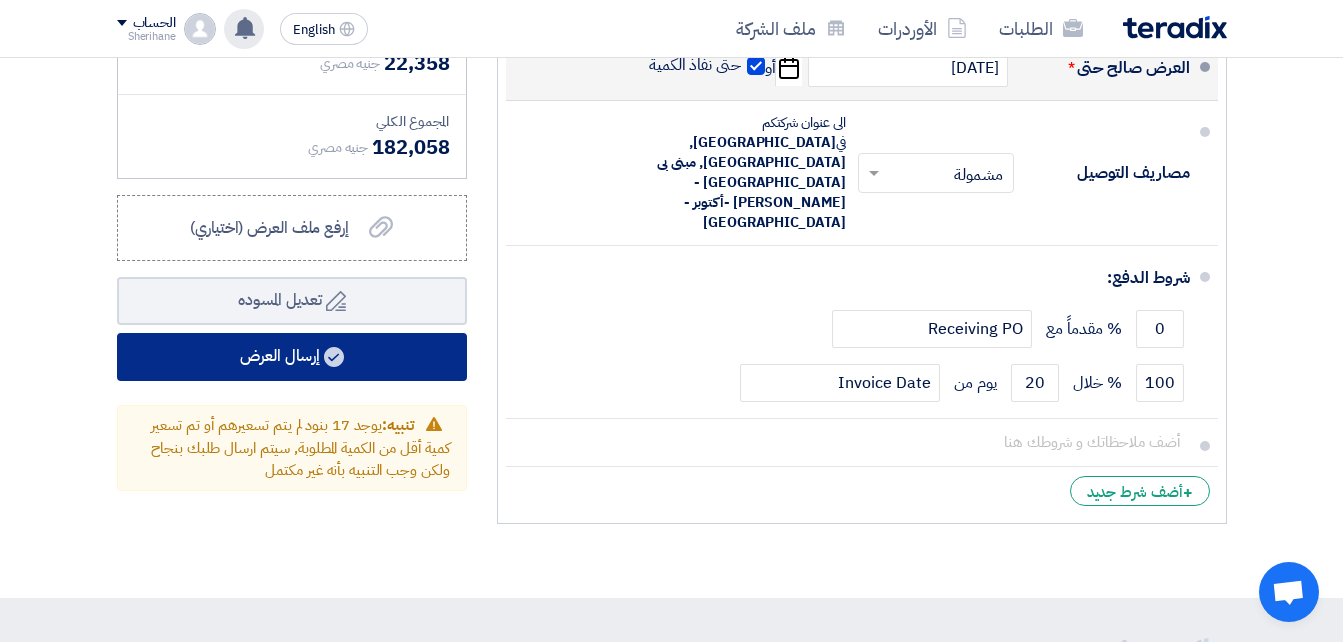 scroll, scrollTop: 4500, scrollLeft: 0, axis: vertical 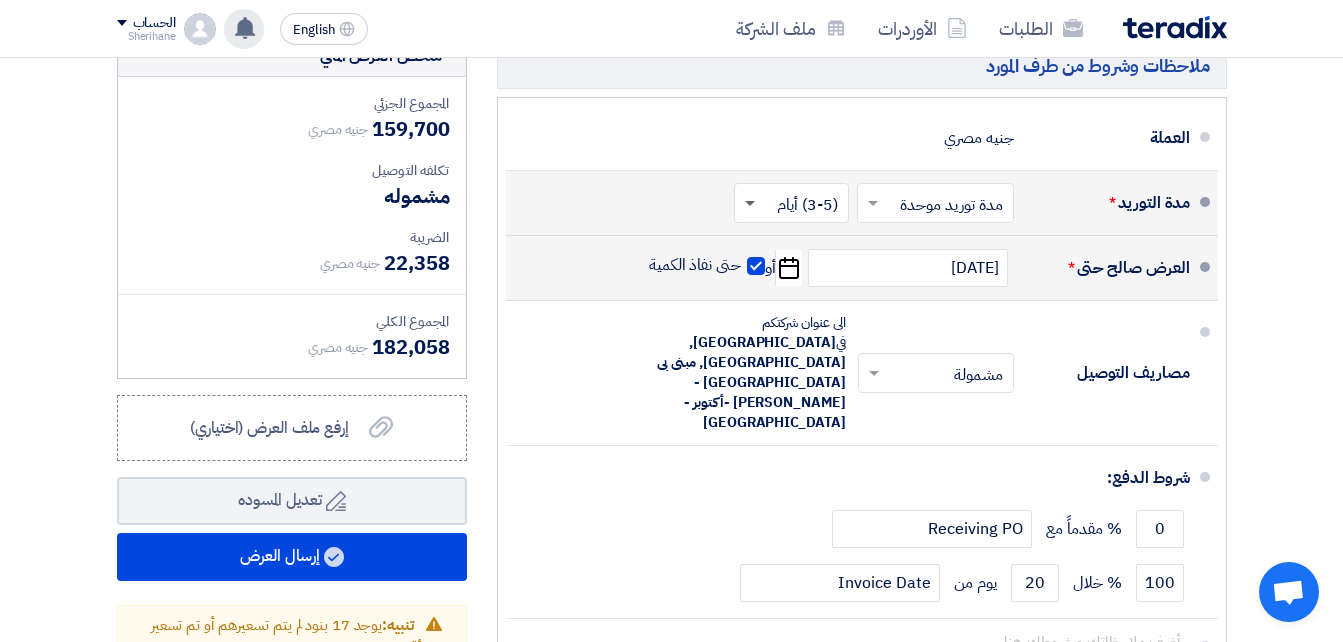 click 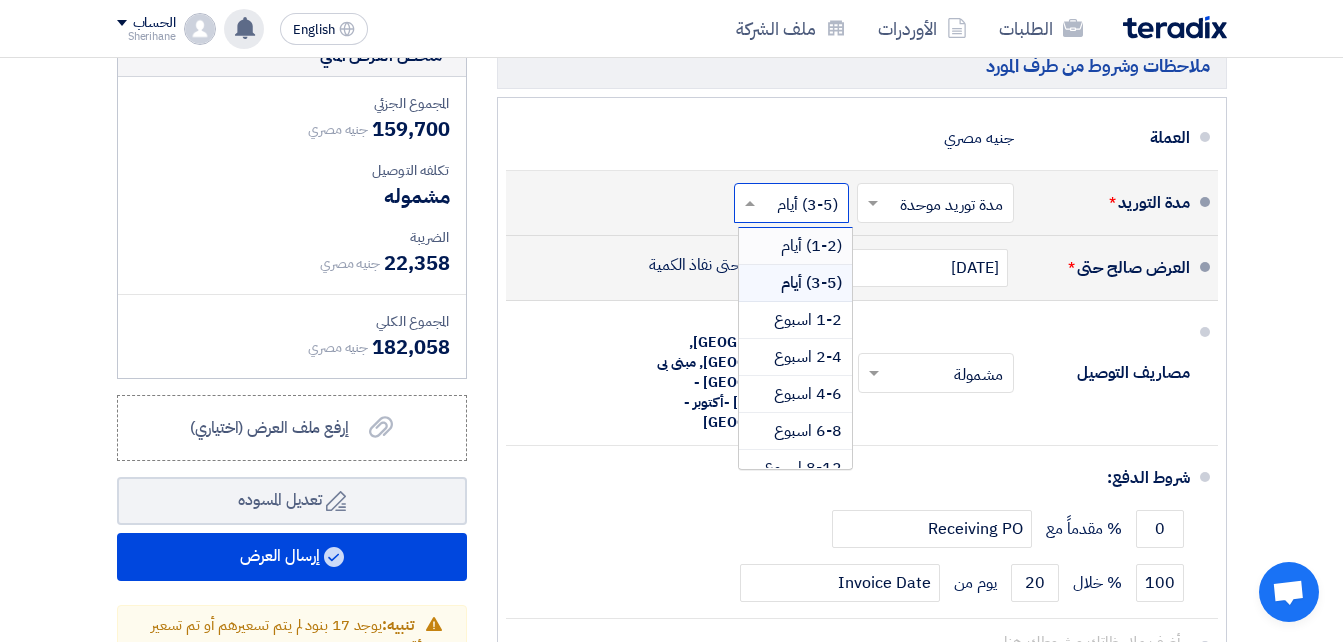 click on "(1-2) أيام" at bounding box center [811, 246] 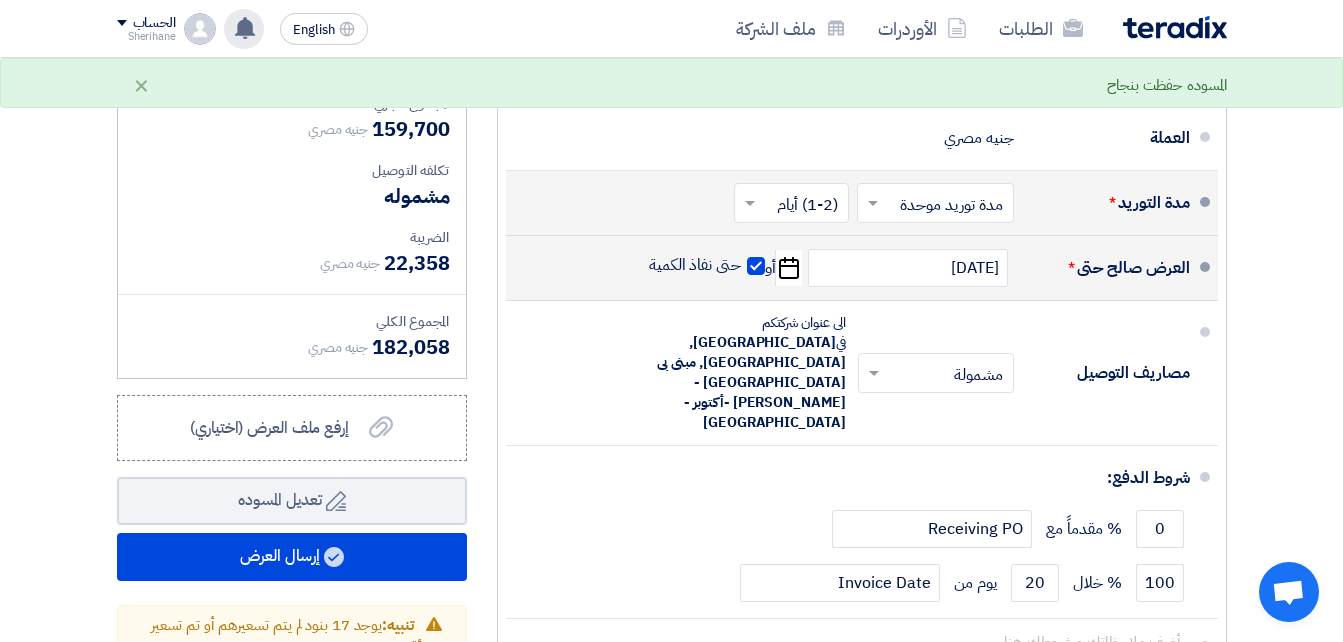 click on "Pick a date" 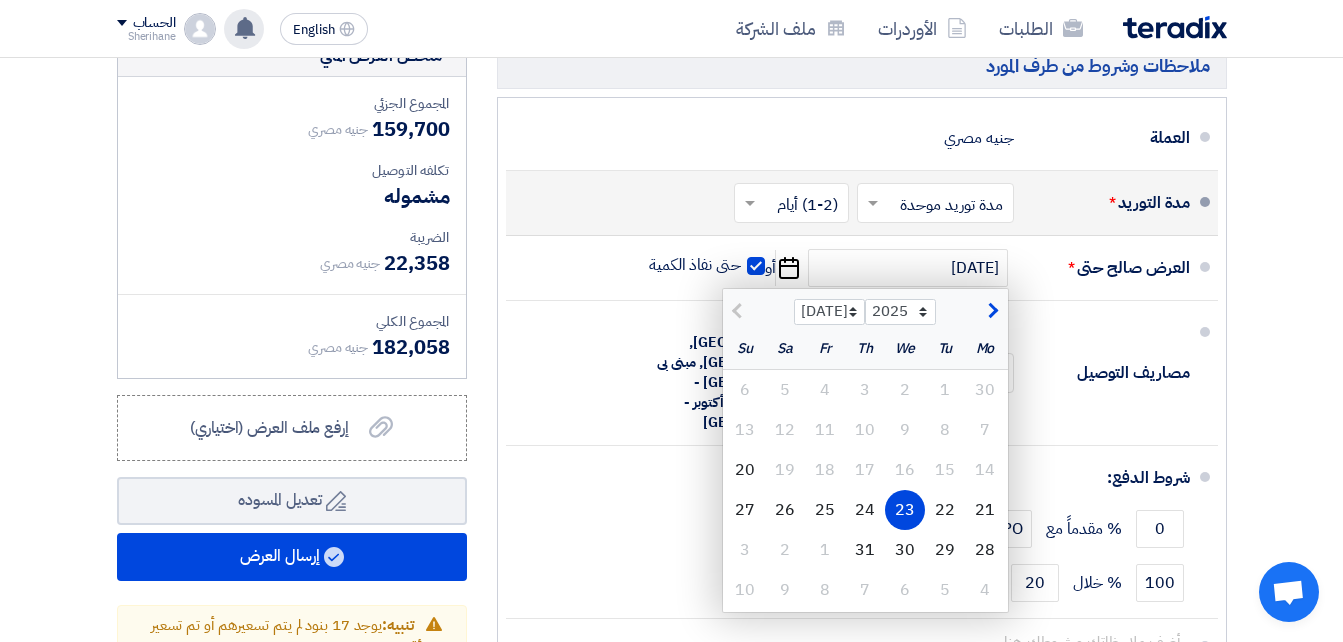 click on "تفاصيل الطلب
#
الكود/الموديل
البيان/الوصف
الكمية/العدد
سعر الوحدة (EGP)
الضرائب
+
'Select taxes...
1 Edit Reject" 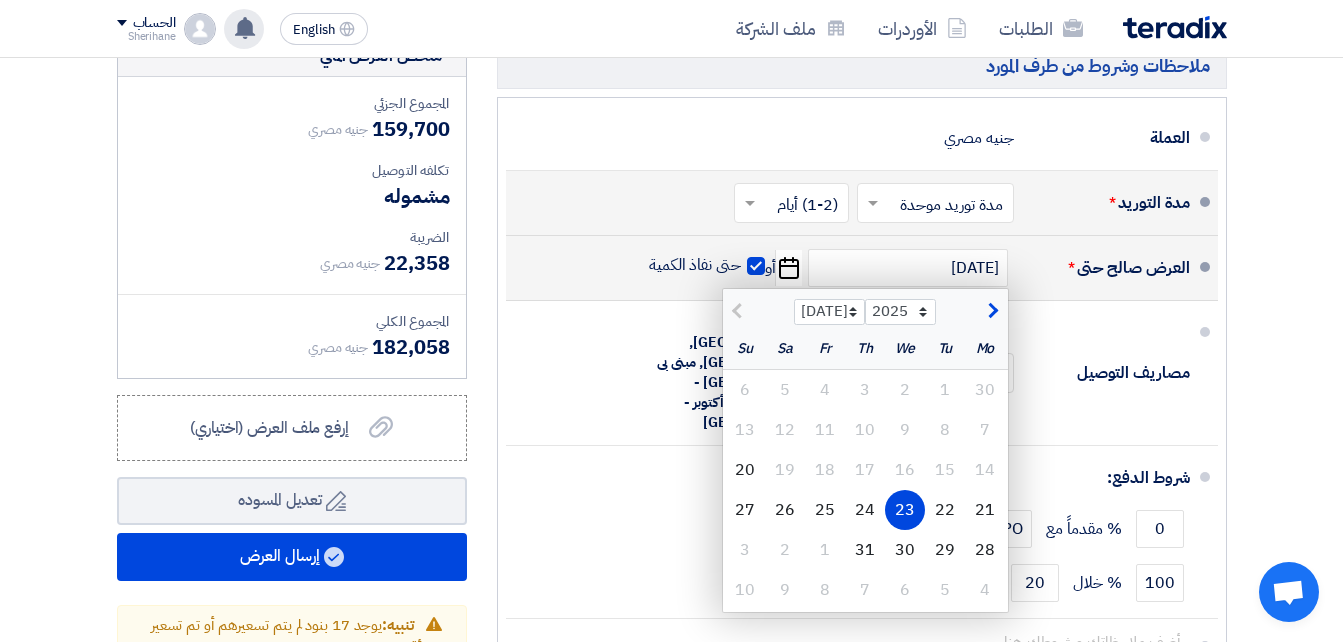 click on "23" 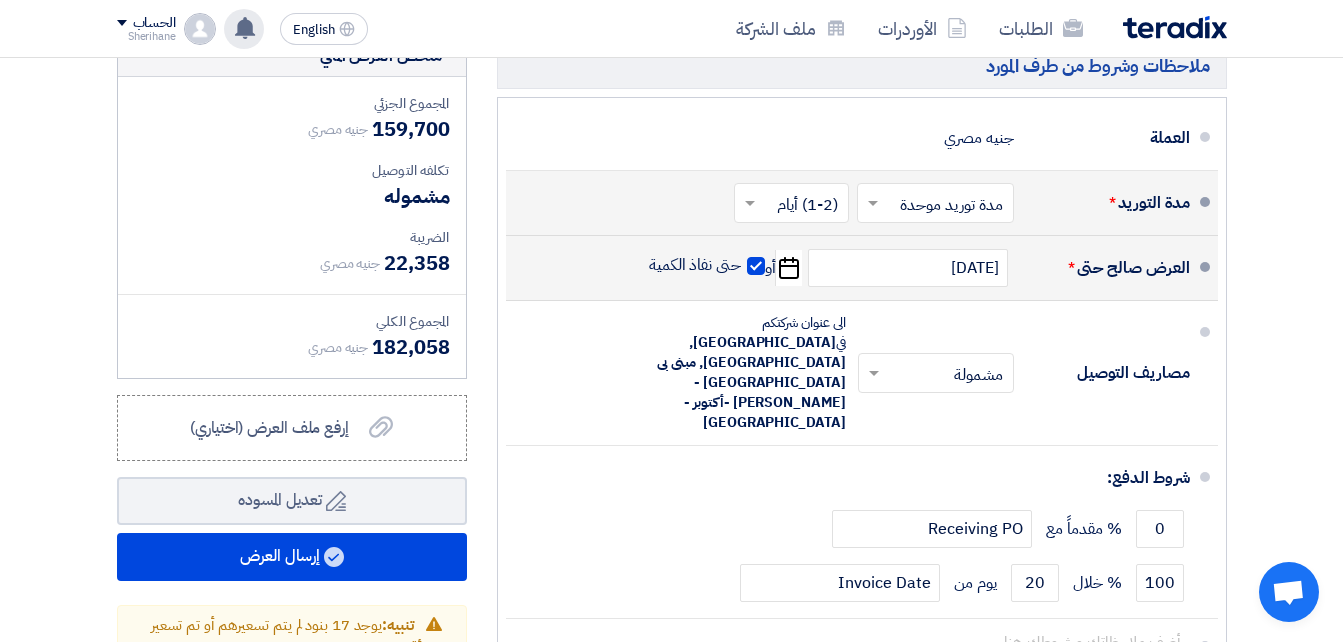 click on "ملاحظات وشروط من طرف المورد
العملة
جنيه مصري
مدة التوريد  *
اختر مدة التوريد
×
×" 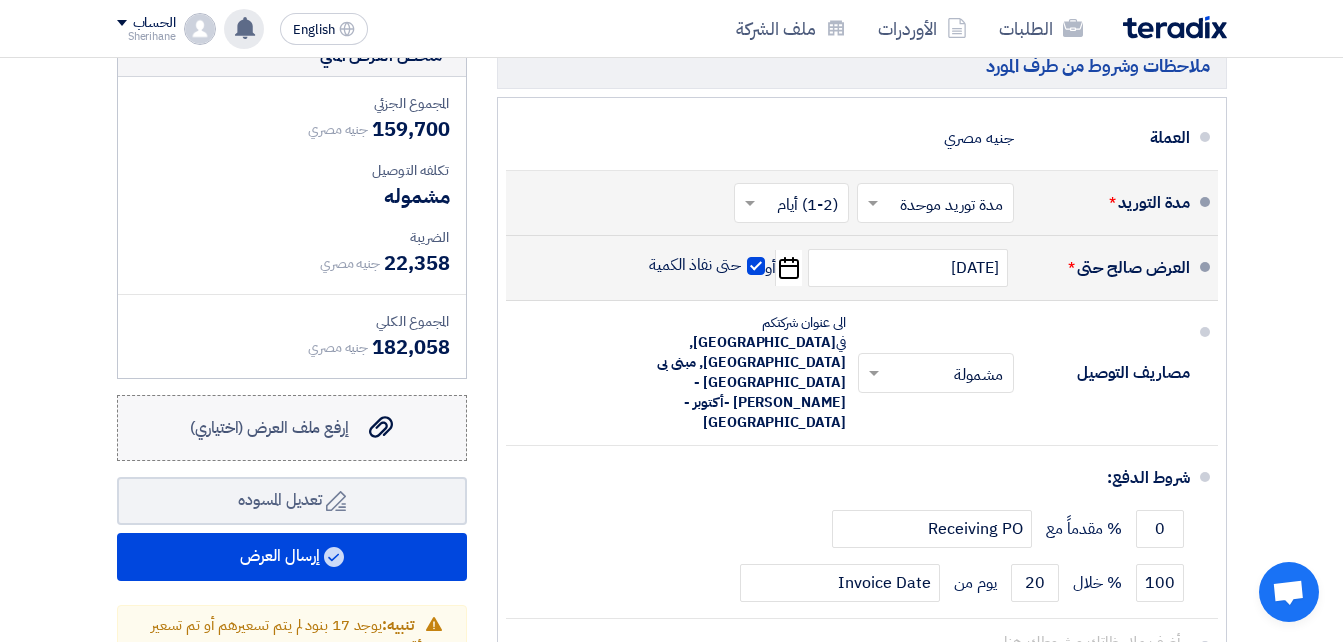 click on "إرفع ملف العرض (اختياري)" 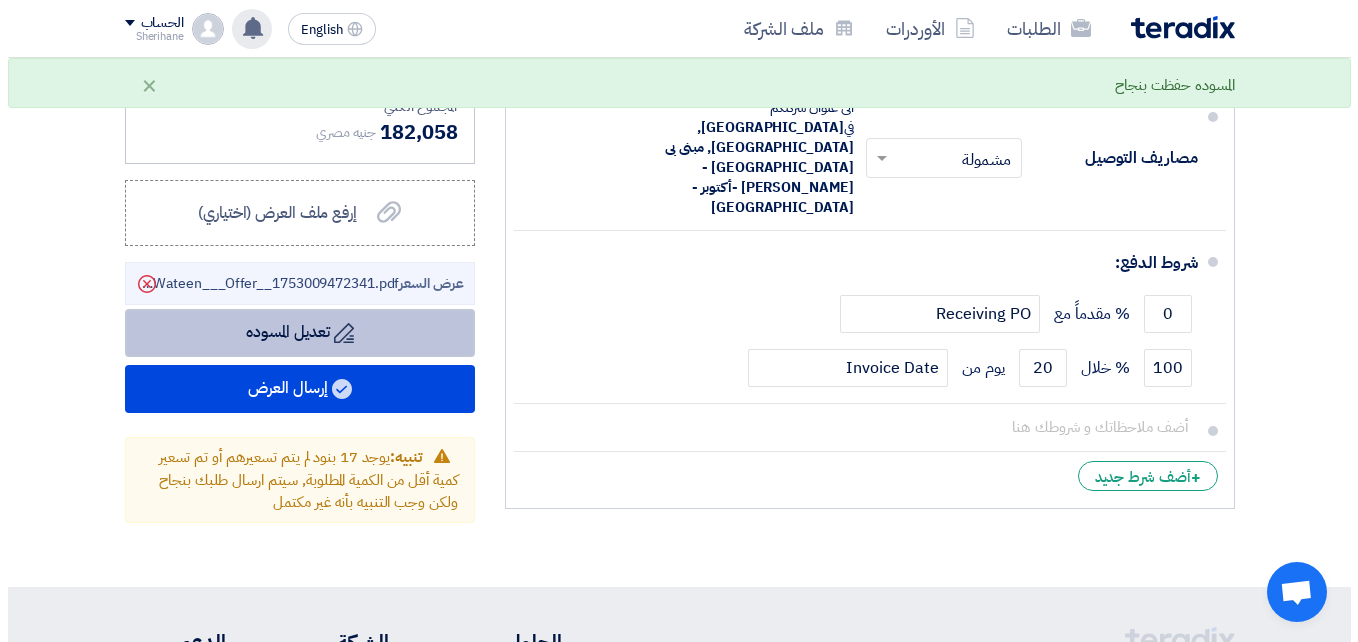 scroll, scrollTop: 4600, scrollLeft: 0, axis: vertical 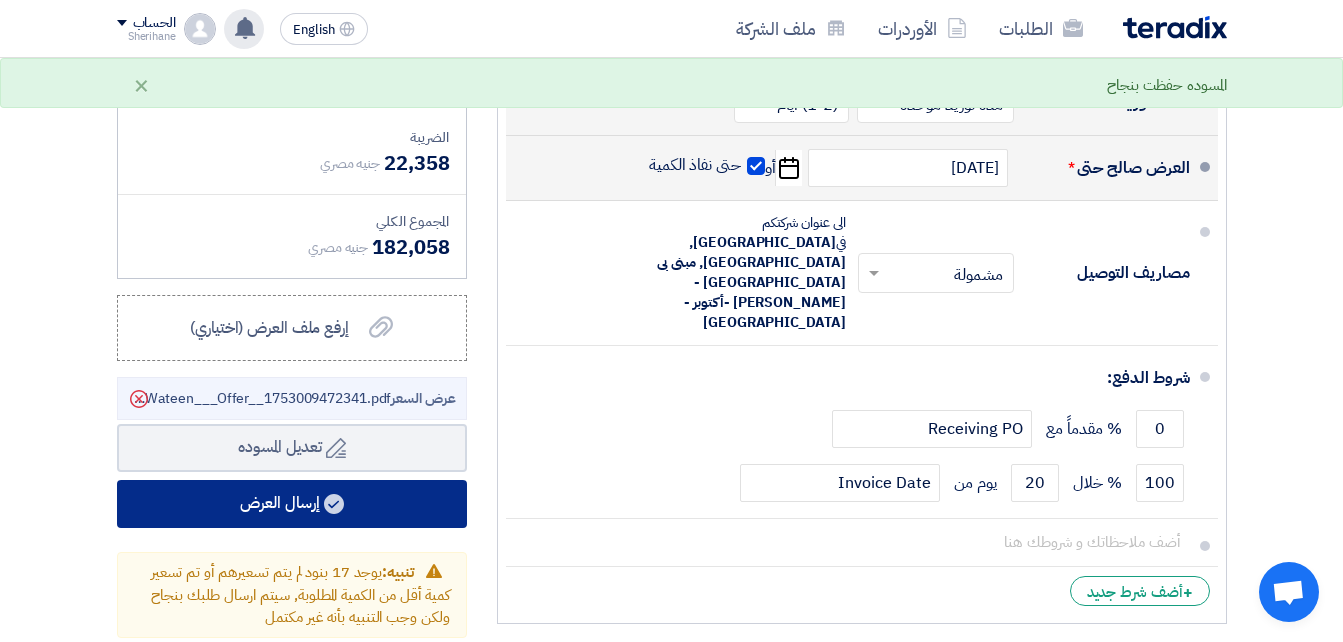 click on "إرسال العرض" 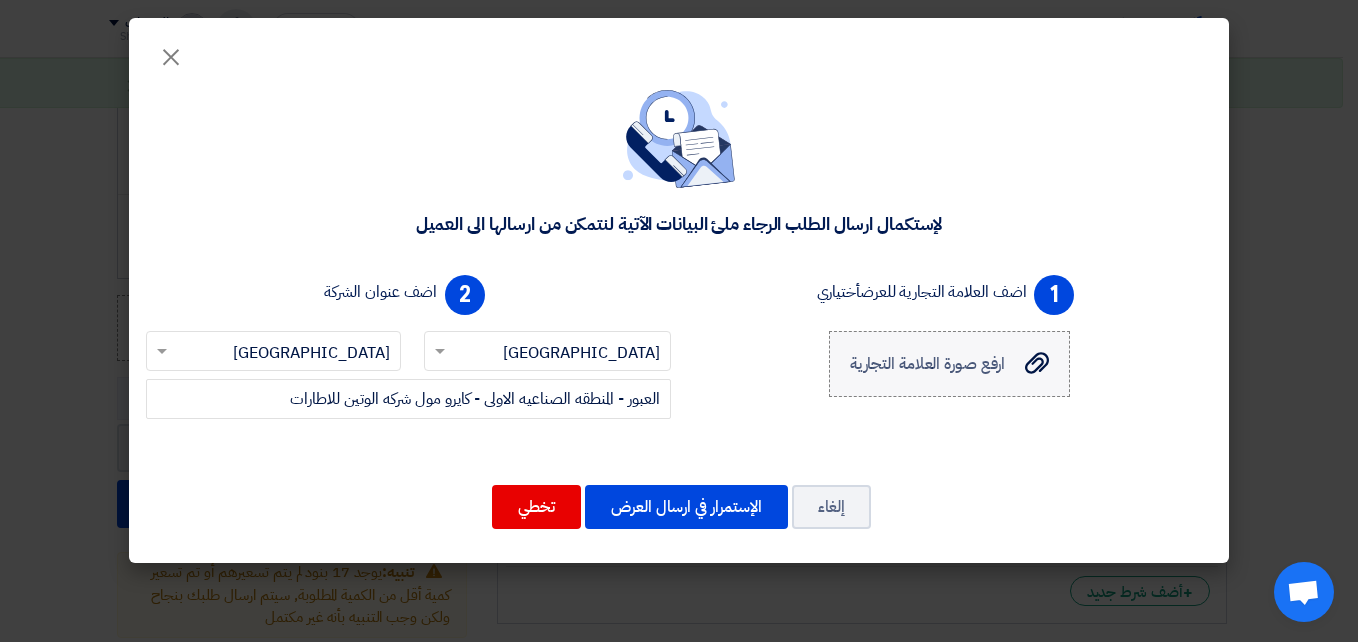 click on "ارفع صورة العلامة التجارية" 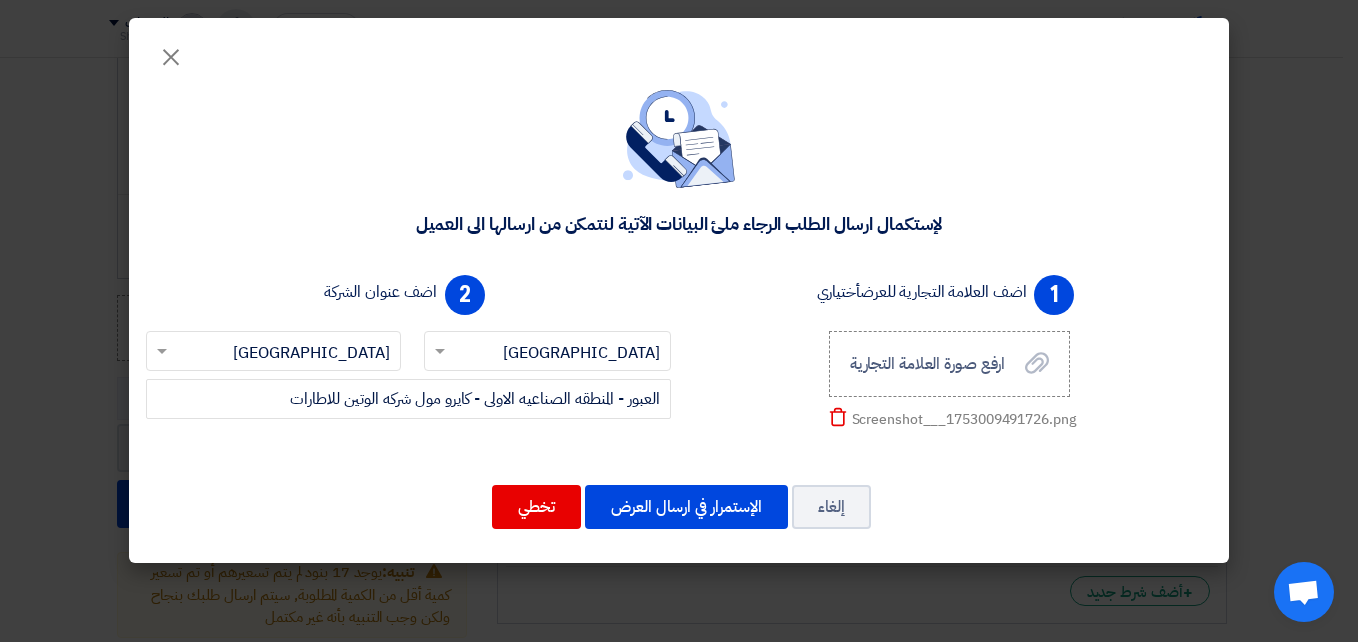 click 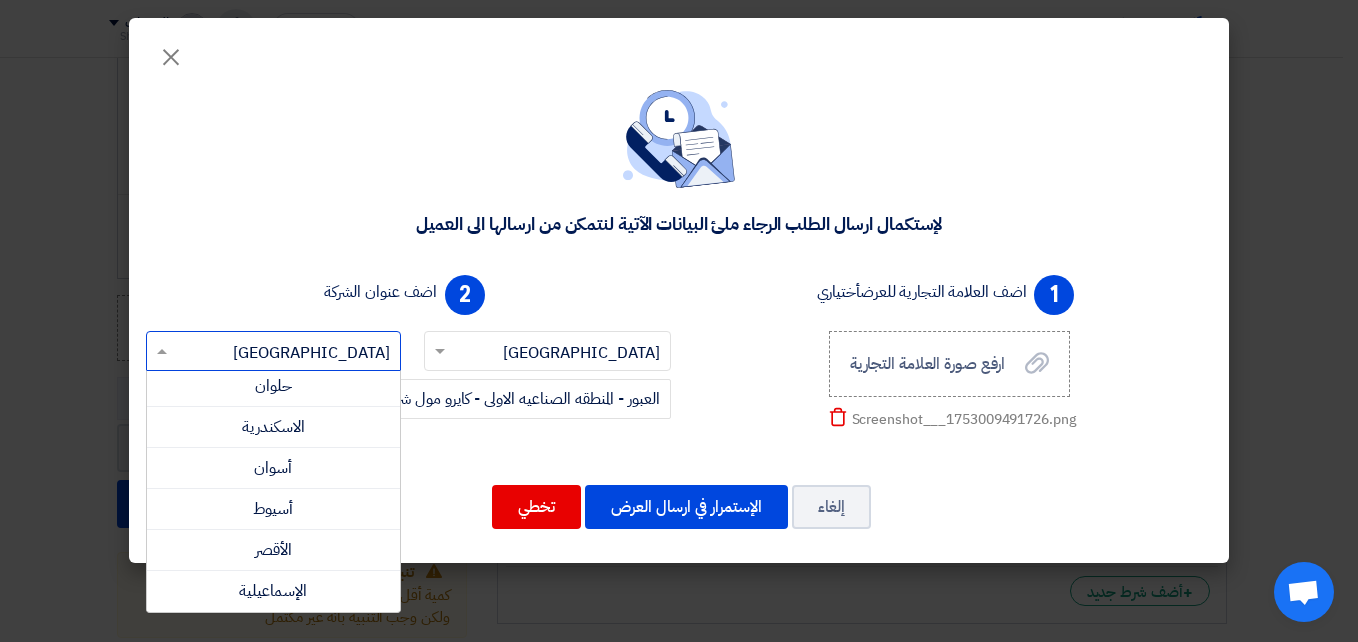 scroll, scrollTop: 0, scrollLeft: 0, axis: both 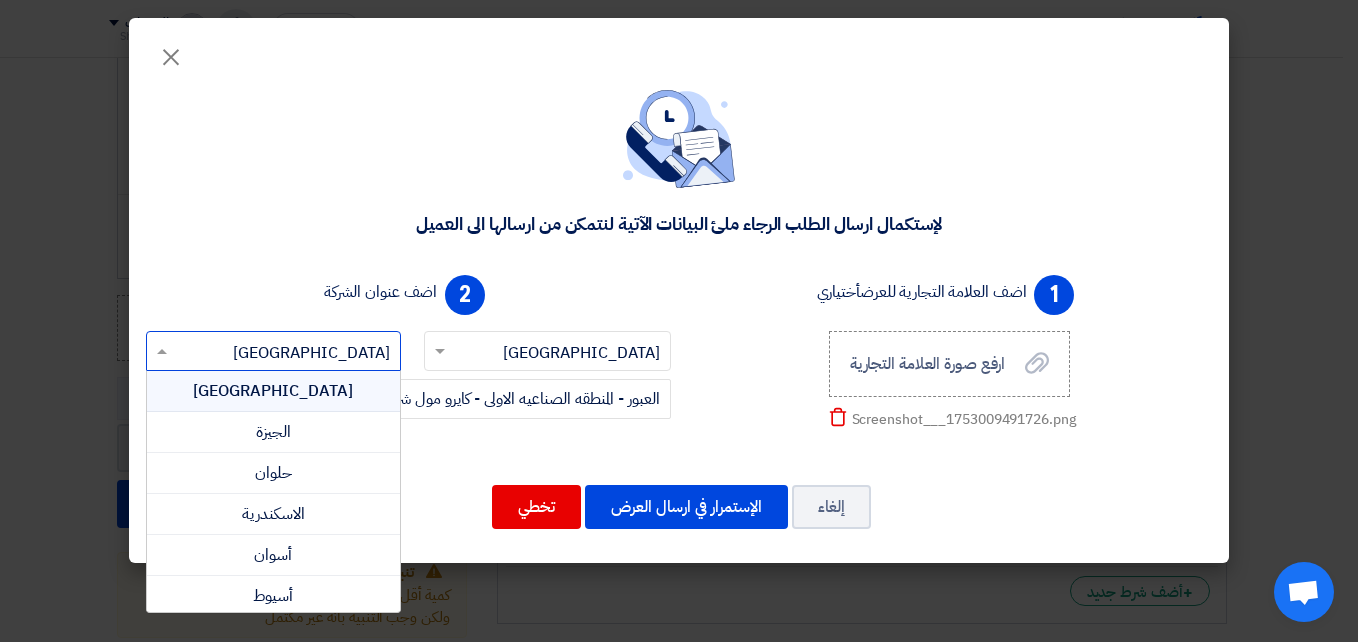 click on "القاهرة" at bounding box center (273, 391) 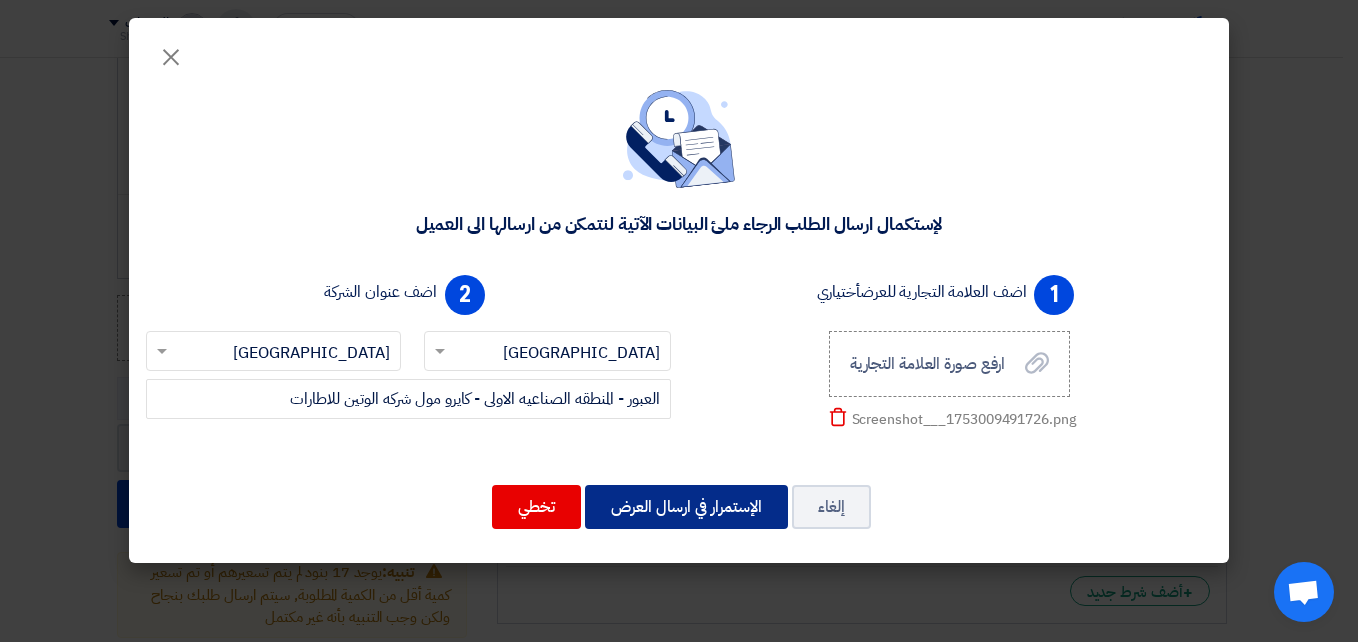 click on "الإستمرار في ارسال العرض" 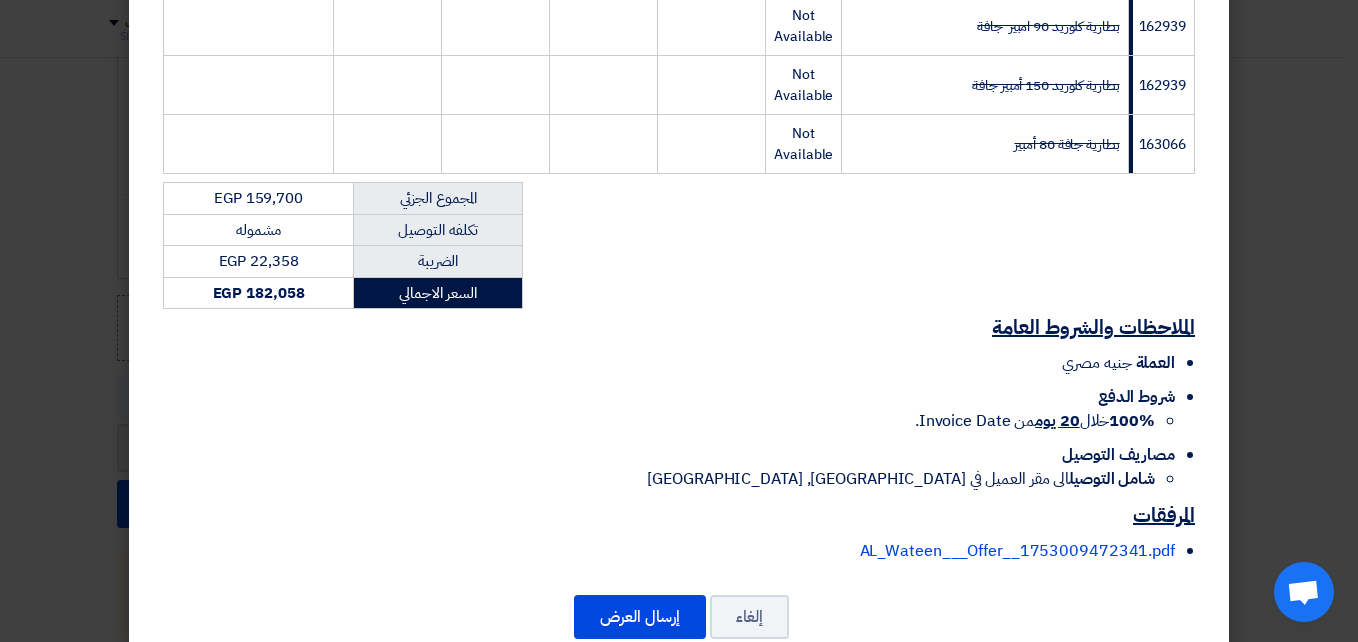 scroll, scrollTop: 1749, scrollLeft: 0, axis: vertical 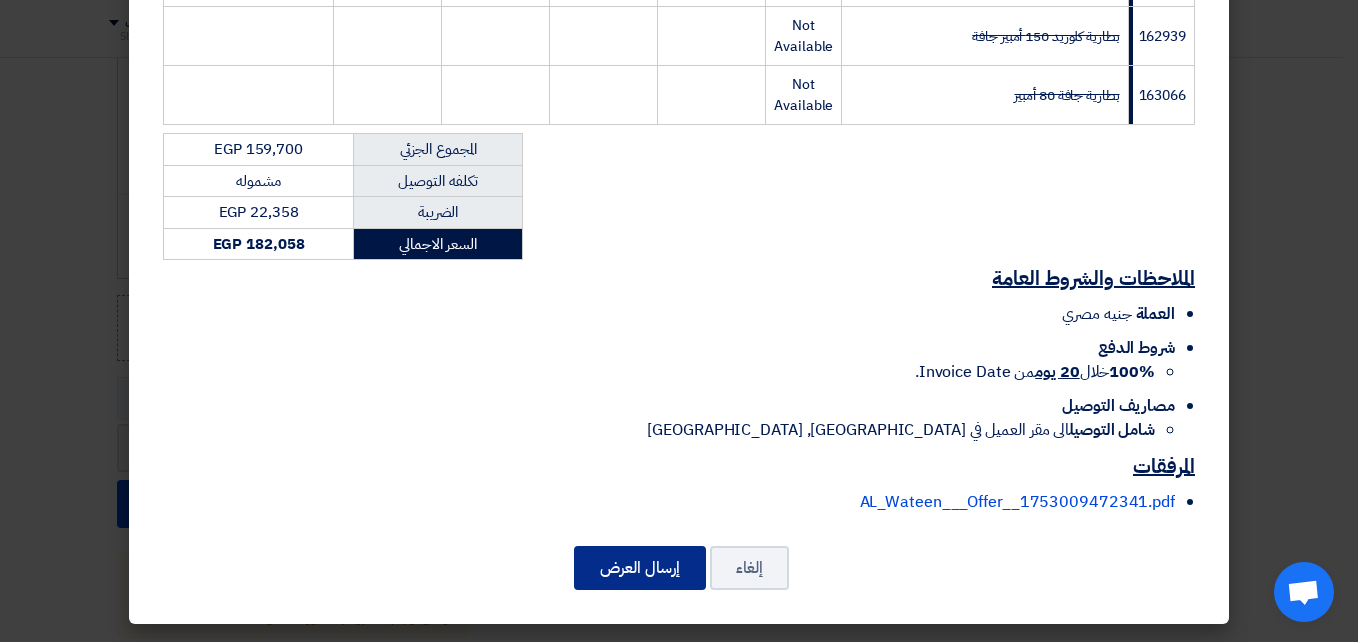 click on "إرسال العرض" 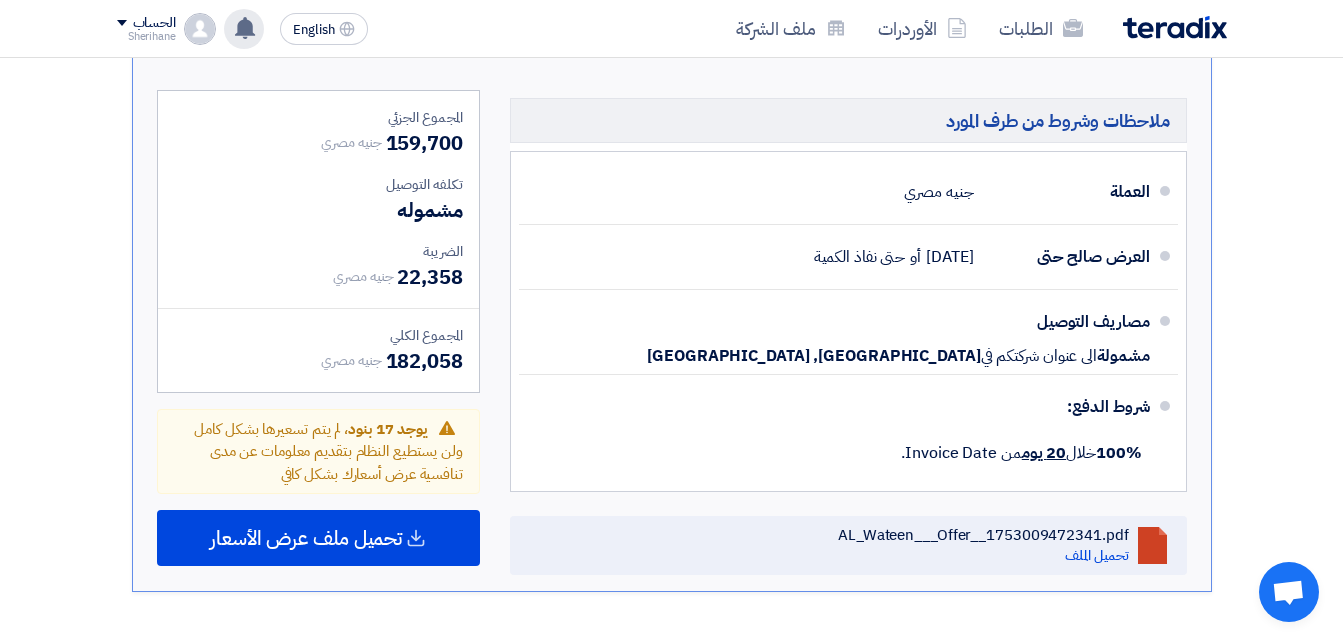 scroll, scrollTop: 3151, scrollLeft: 0, axis: vertical 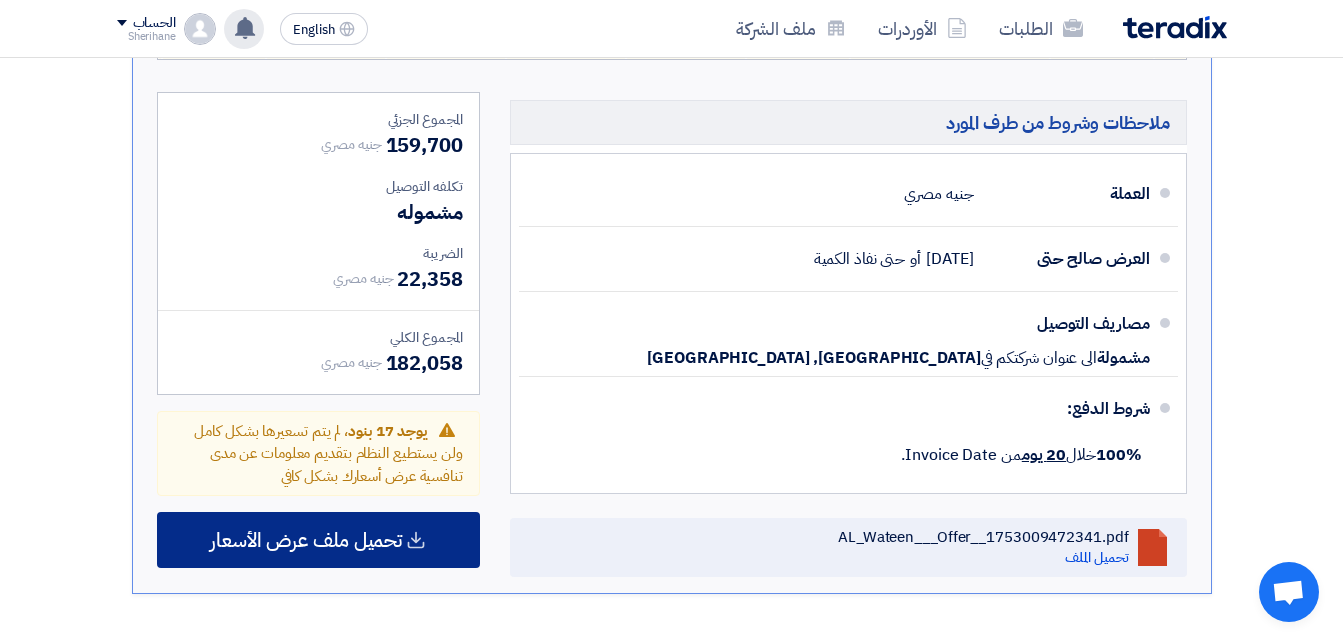 click on "تحميل ملف عرض الأسعار" at bounding box center (306, 540) 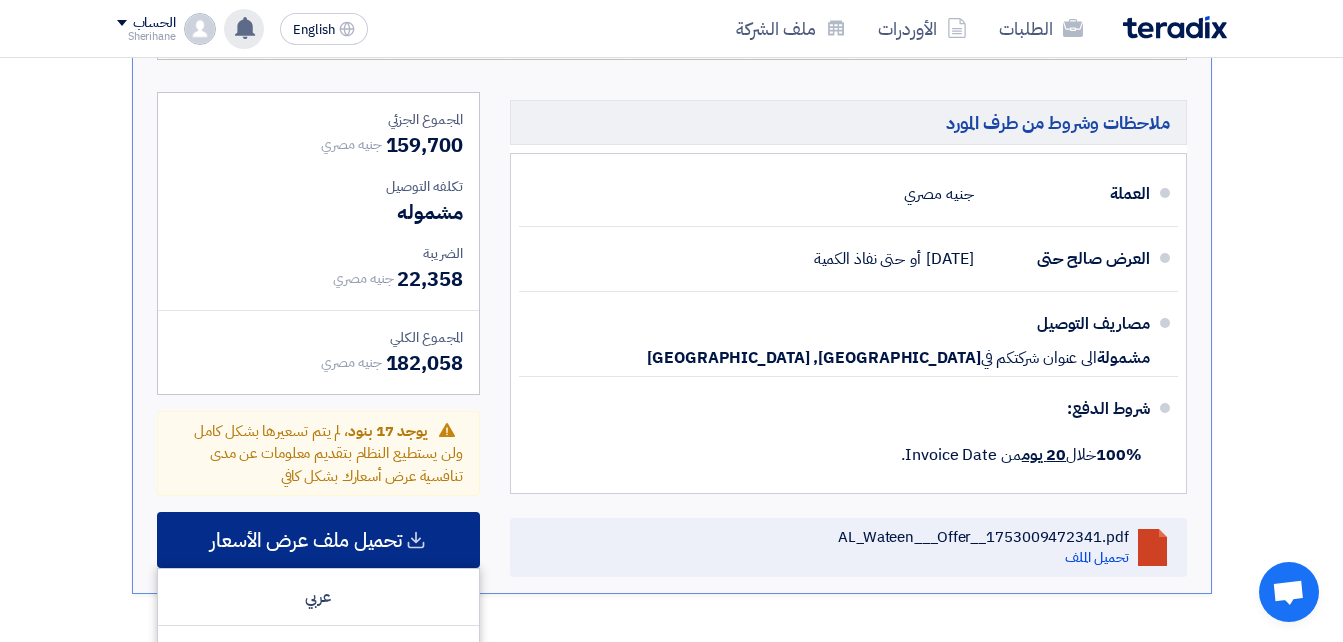 click on "تحميل ملف عرض الأسعار" at bounding box center [306, 540] 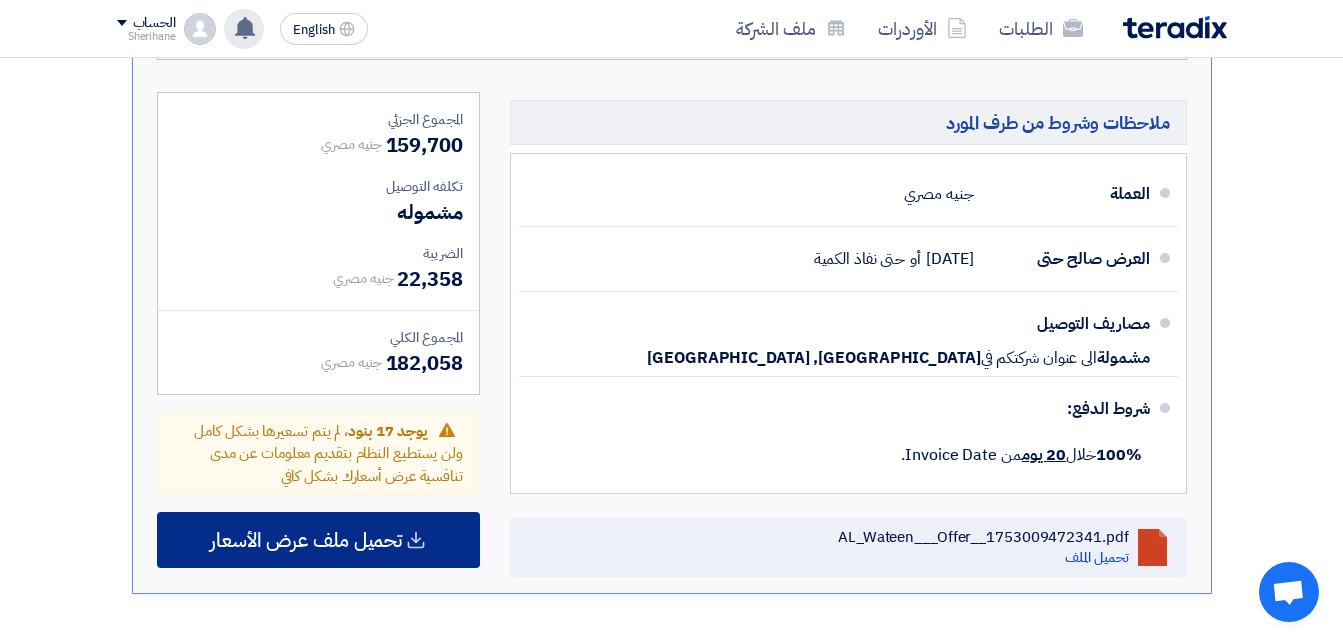 click on "تحميل ملف عرض الأسعار" at bounding box center (306, 540) 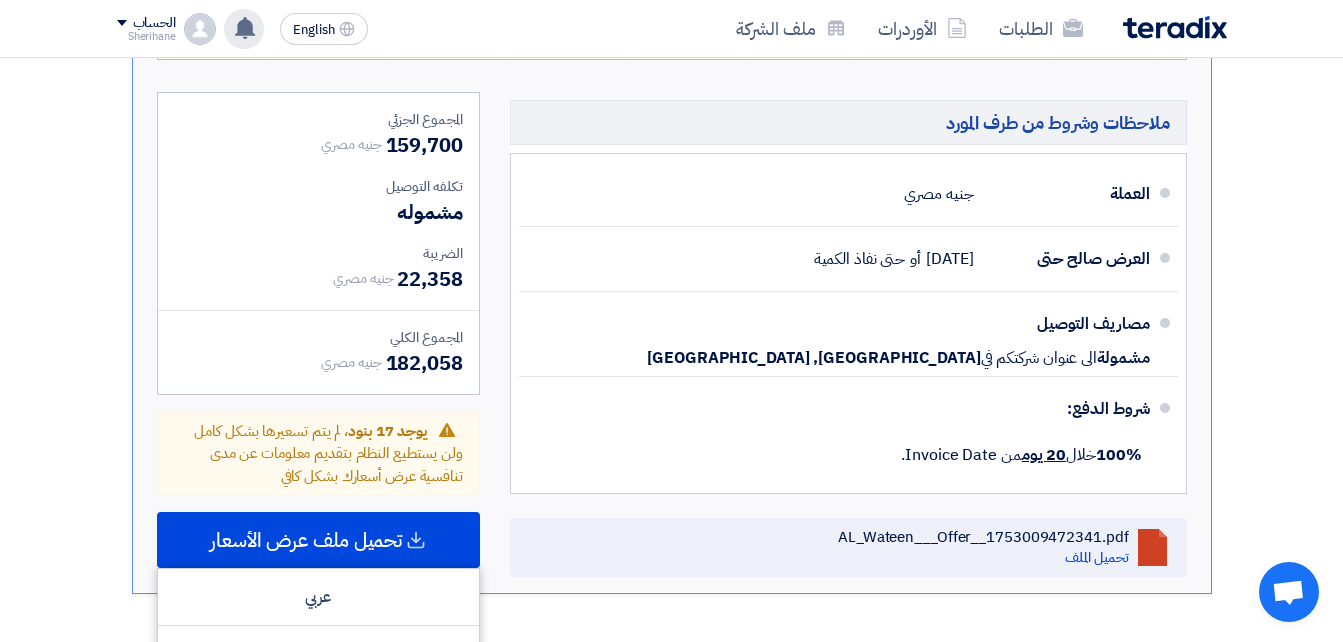 click on "تقديم عرض سعر
نسخة 1
أخر تحديث
20 Jul 2025, 2:05 PM
Offer is Seen
لم يتم مشاهدة العرض حتى الآن
Warn
182,058" 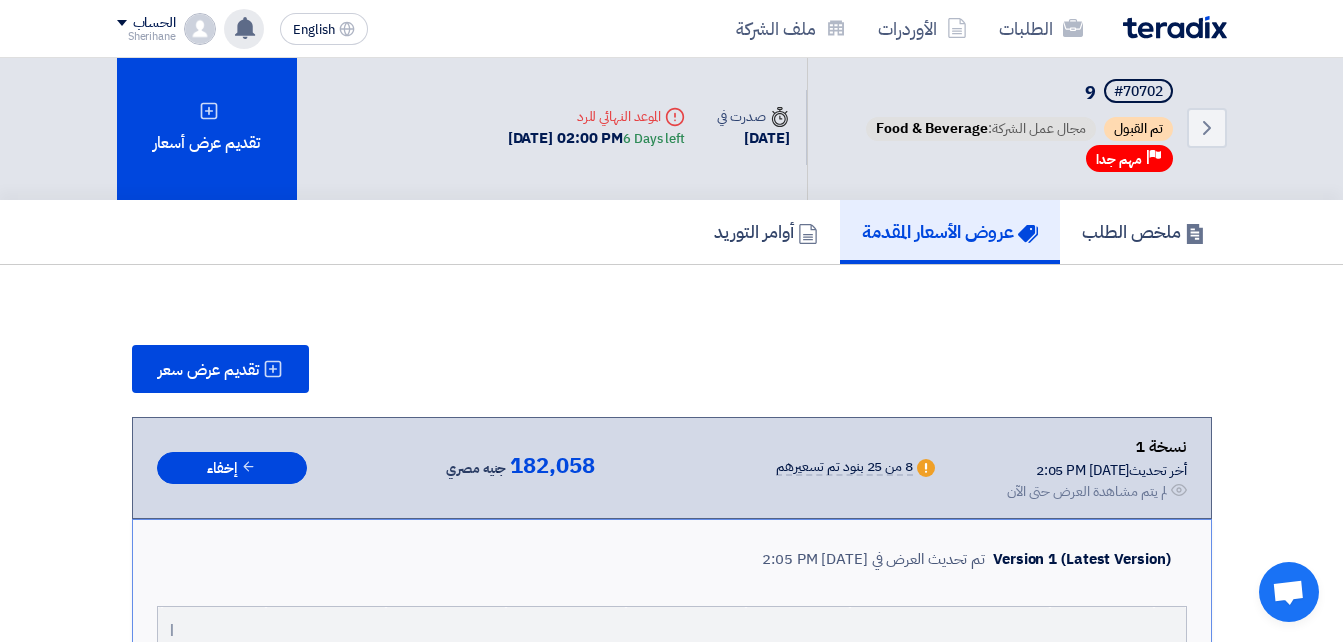 scroll, scrollTop: 0, scrollLeft: 0, axis: both 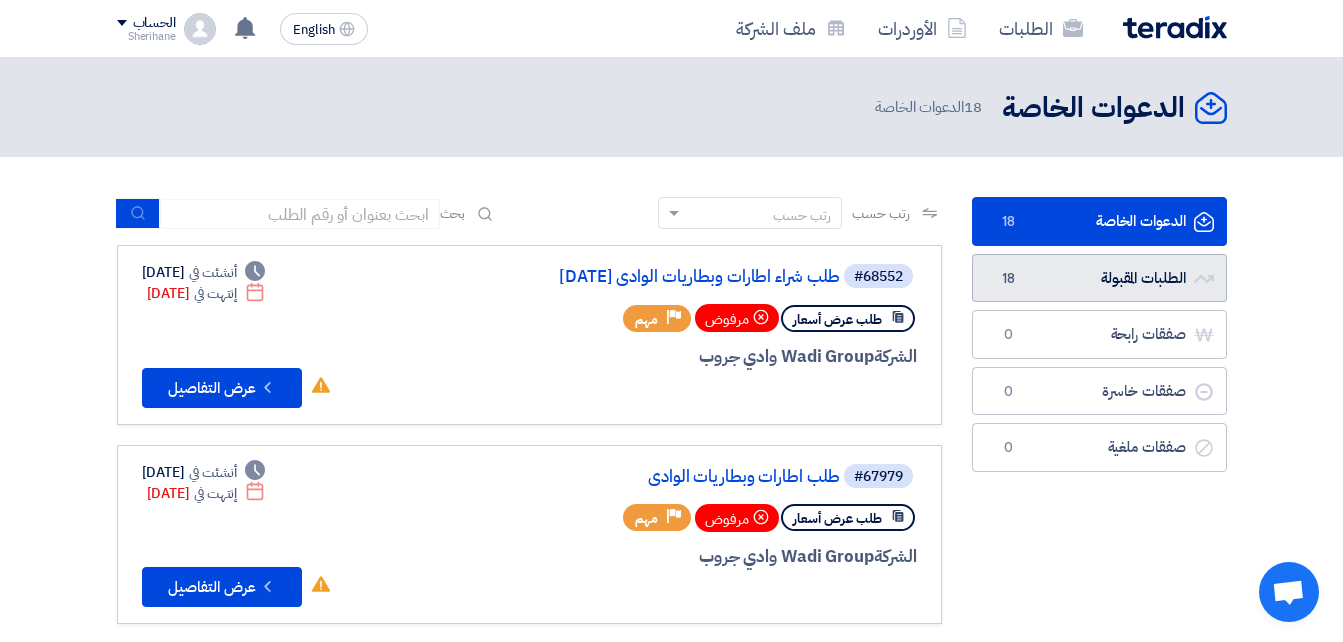click 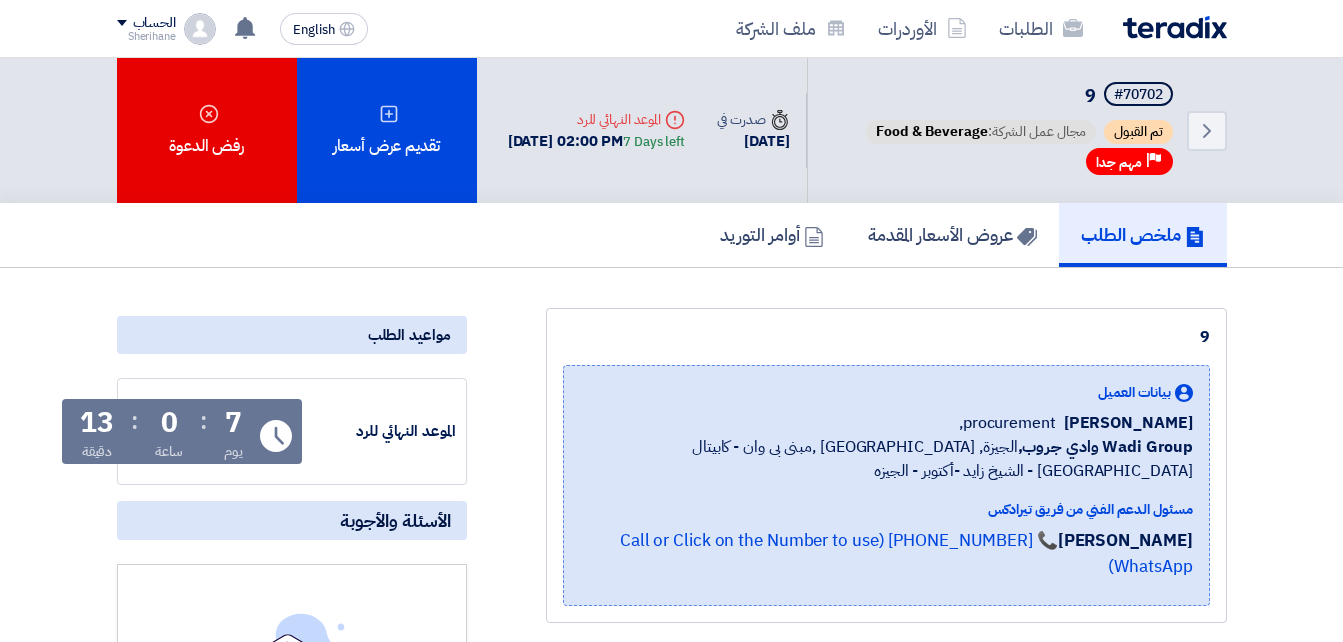 scroll, scrollTop: 0, scrollLeft: 0, axis: both 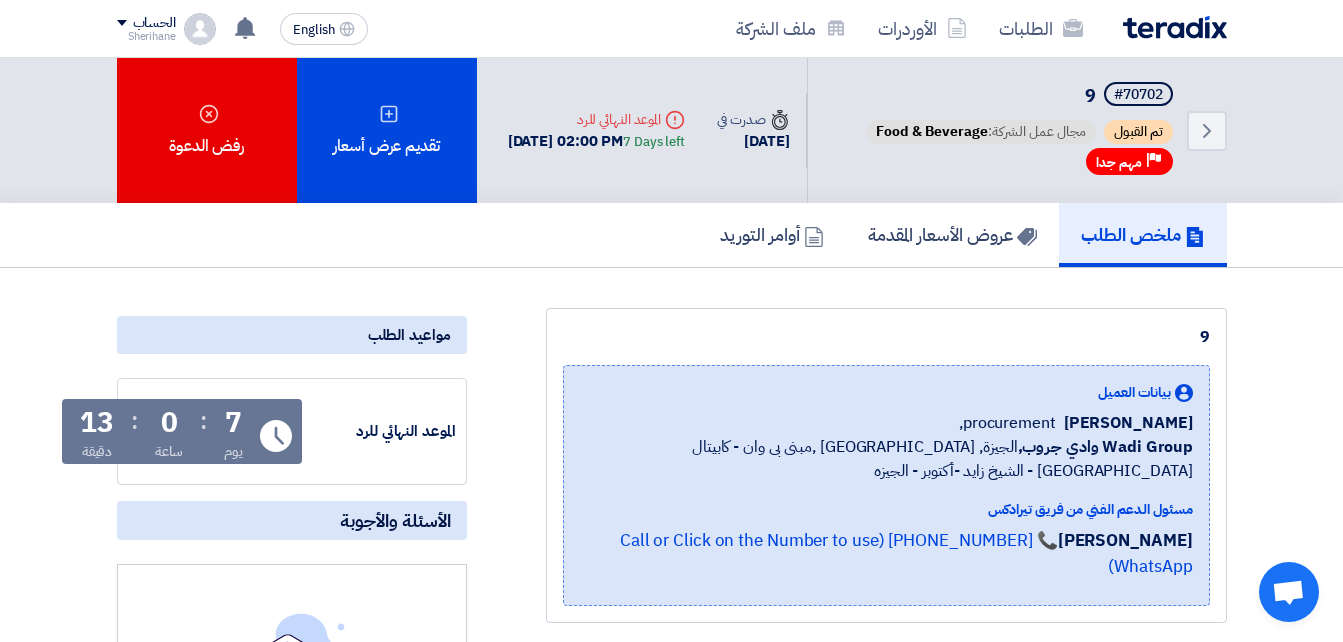 click on "الموعد النهائي للرد" 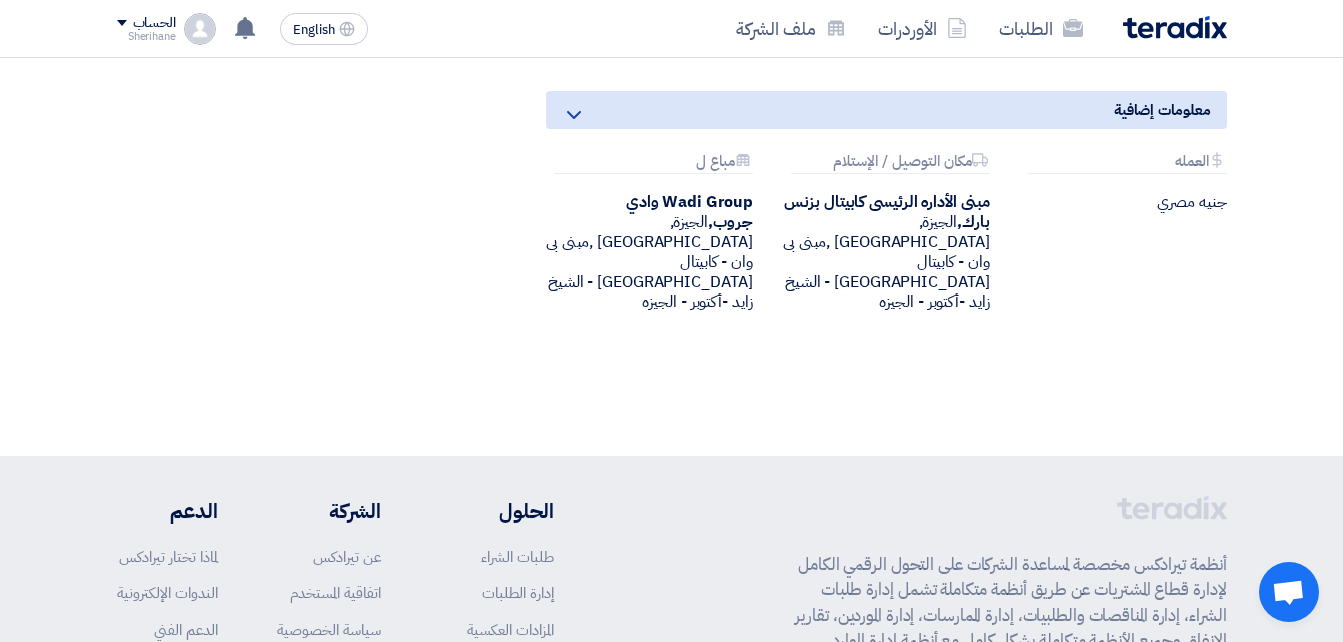 scroll, scrollTop: 1900, scrollLeft: 0, axis: vertical 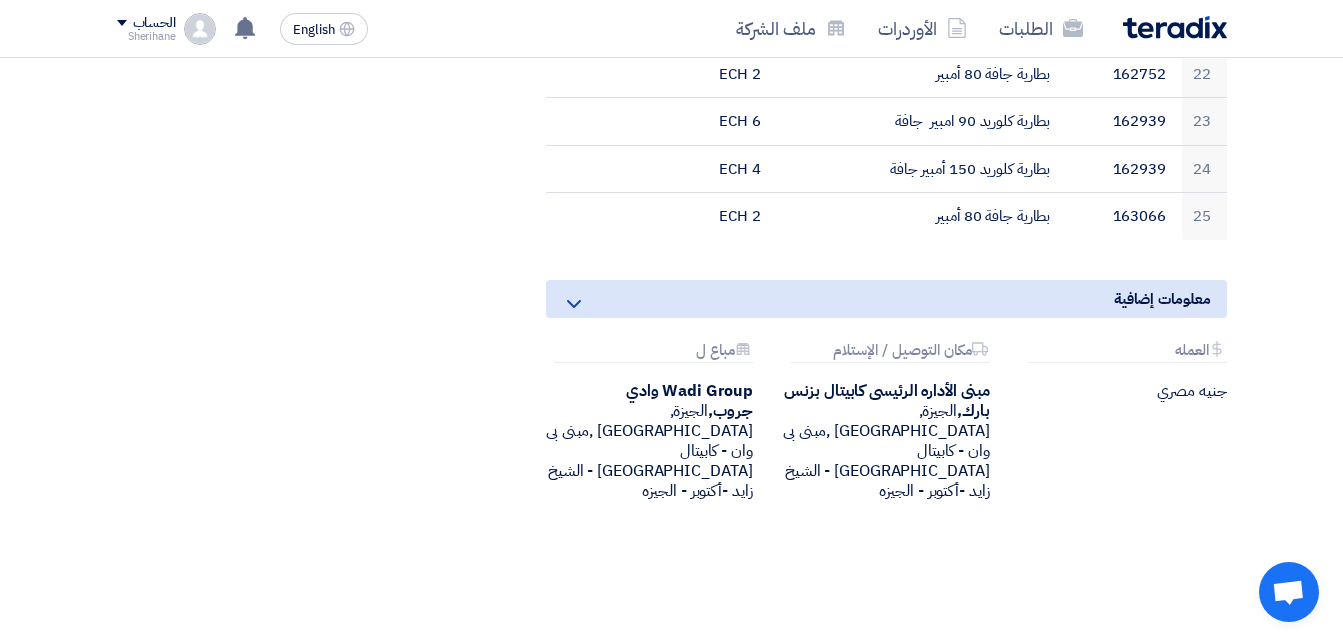 click on "Attachments
العمله" at bounding box center (1127, 352) 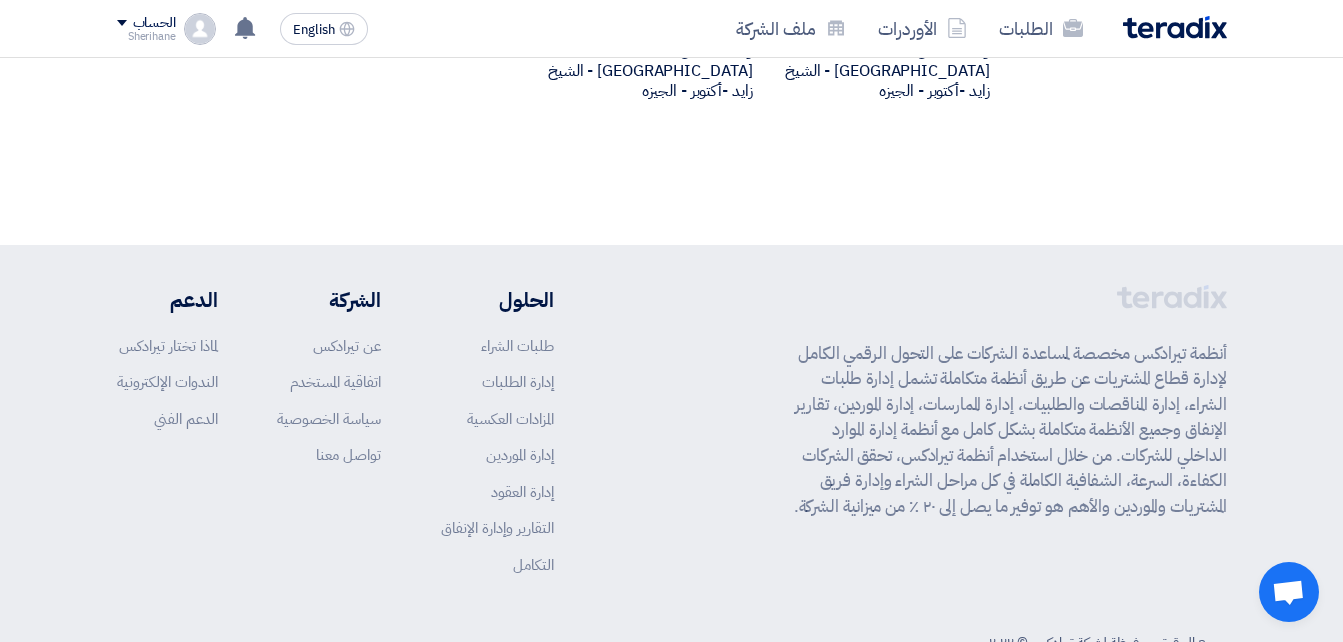 scroll, scrollTop: 2341, scrollLeft: 0, axis: vertical 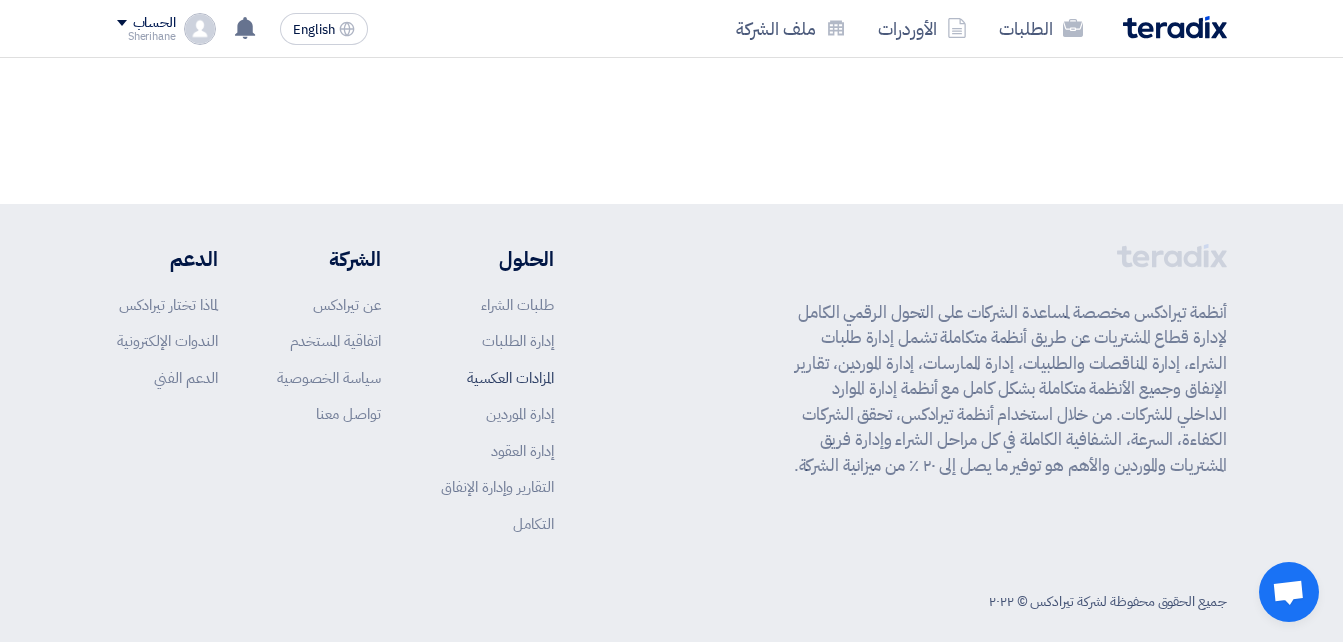 click on "المزادات العكسية" 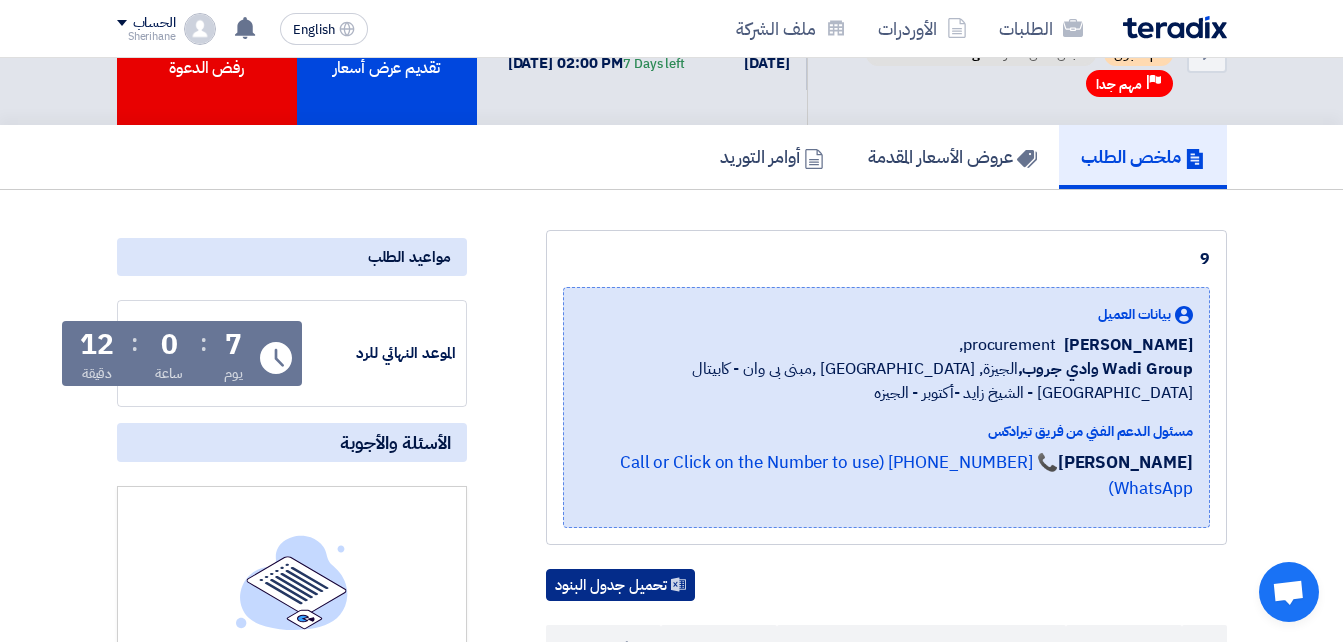 scroll, scrollTop: 0, scrollLeft: 0, axis: both 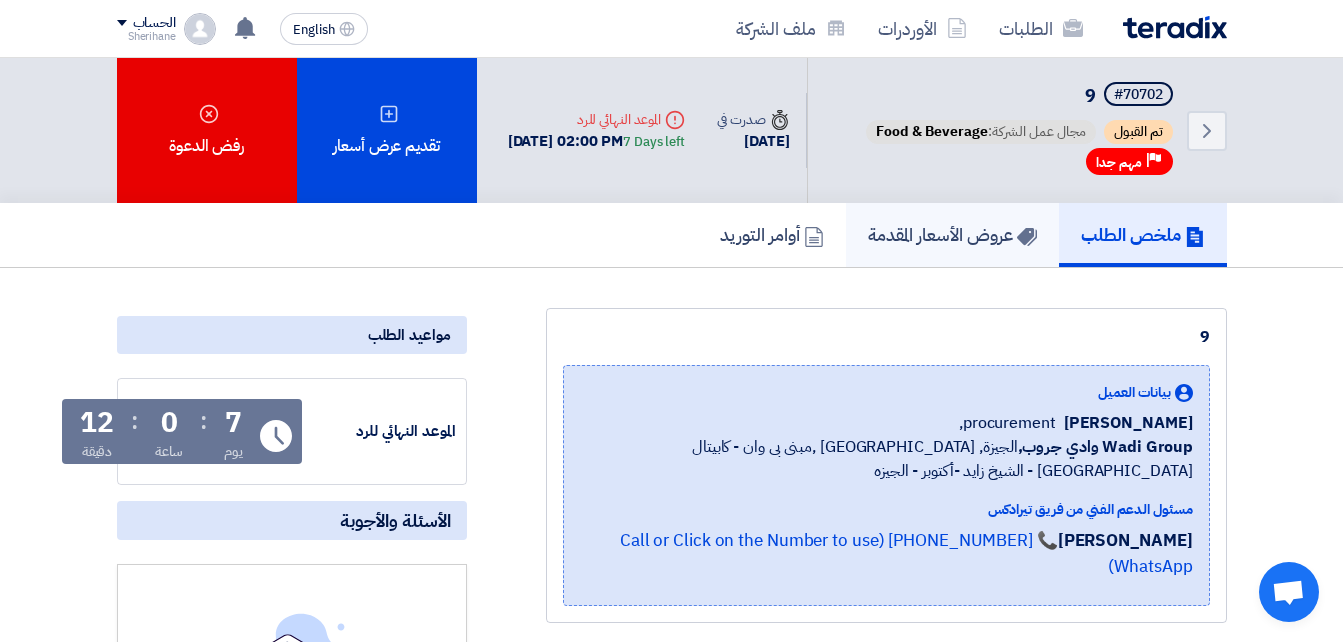 click on "عروض الأسعار المقدمة" 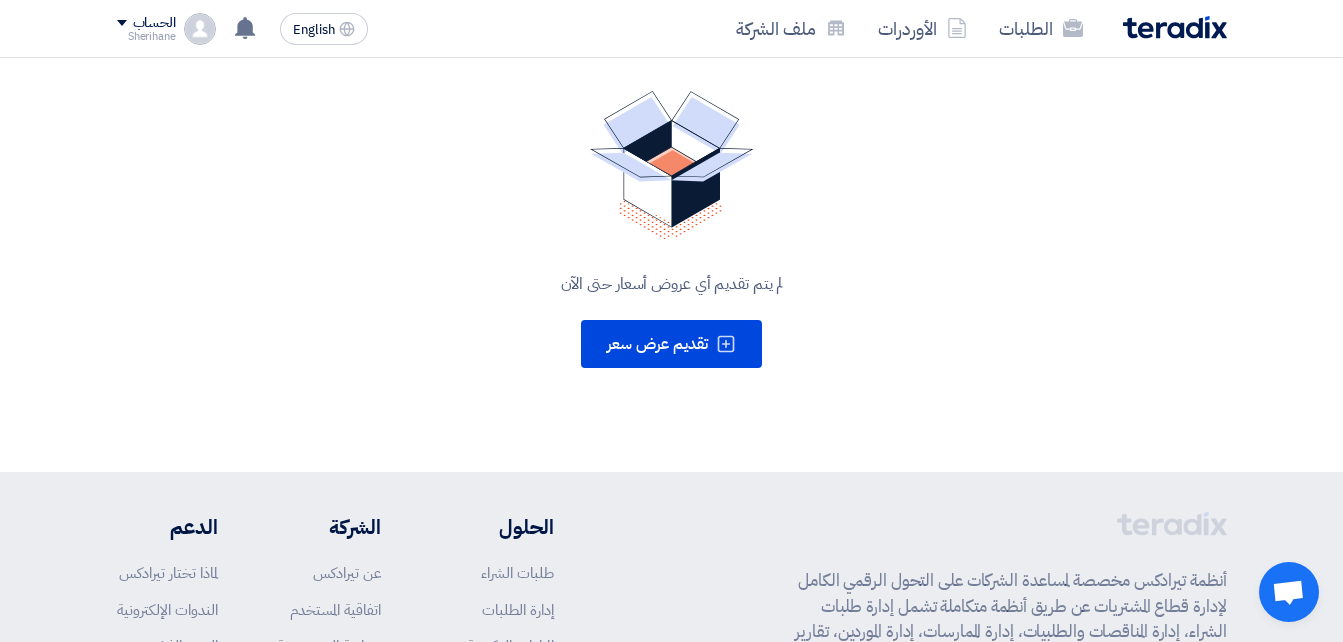 scroll, scrollTop: 300, scrollLeft: 0, axis: vertical 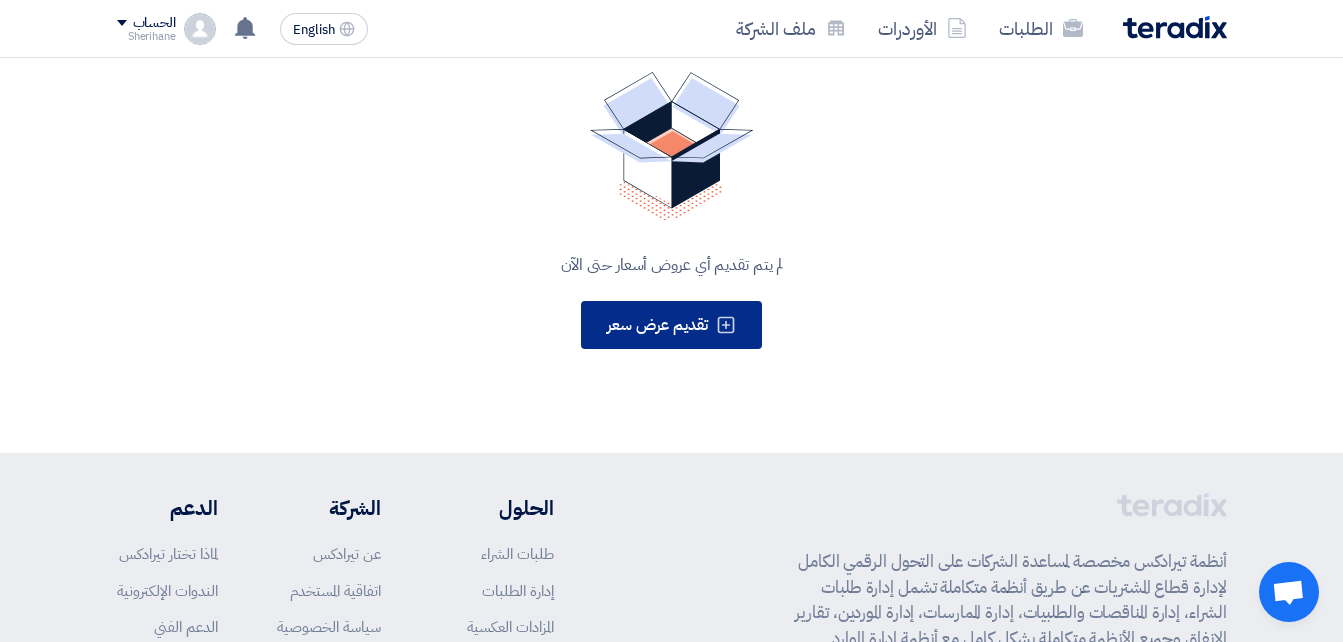 click 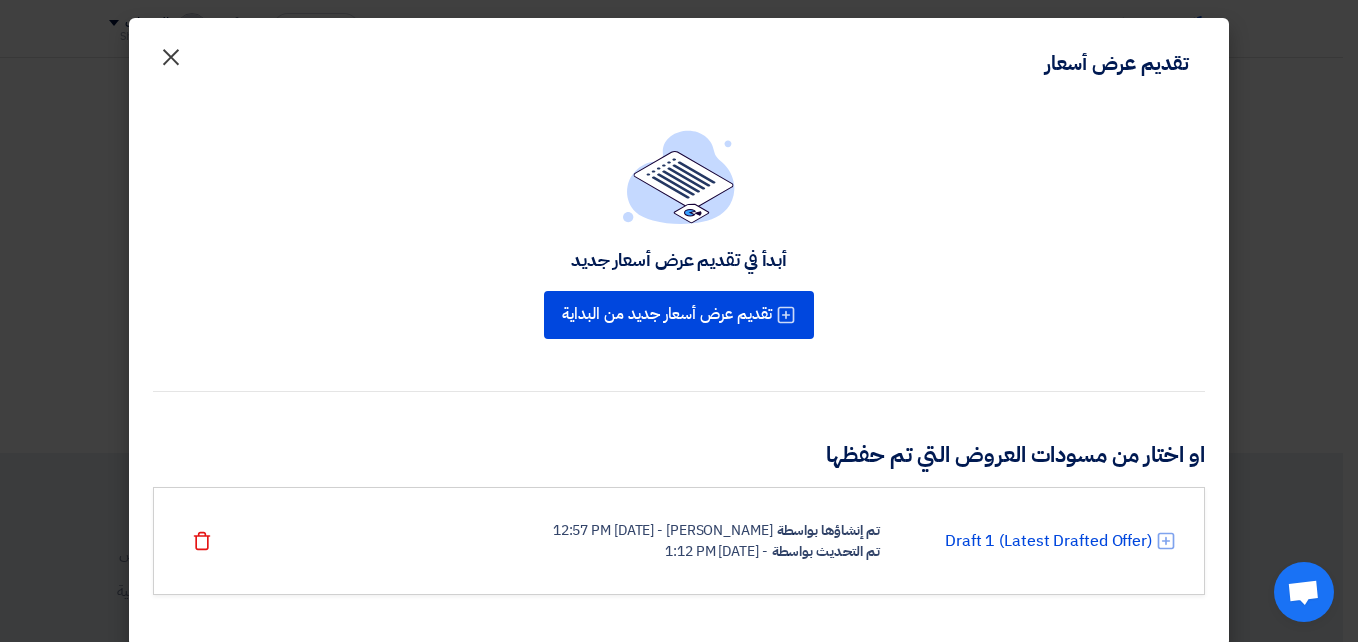 click on "×" 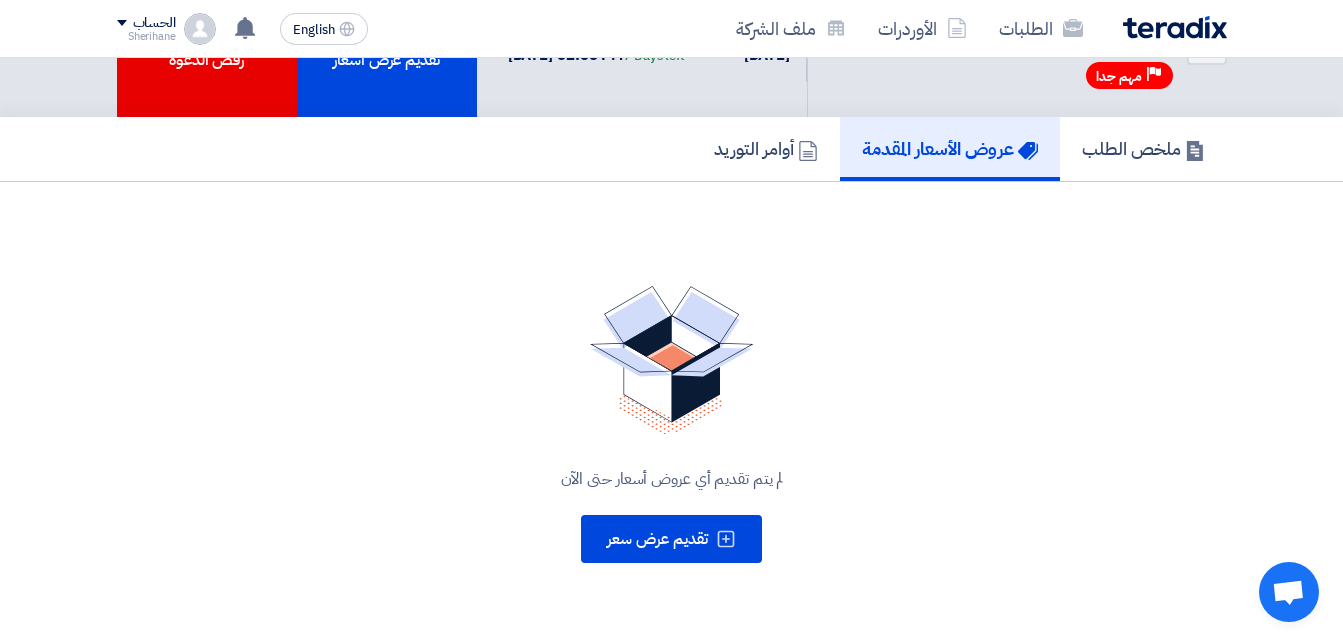 scroll, scrollTop: 0, scrollLeft: 0, axis: both 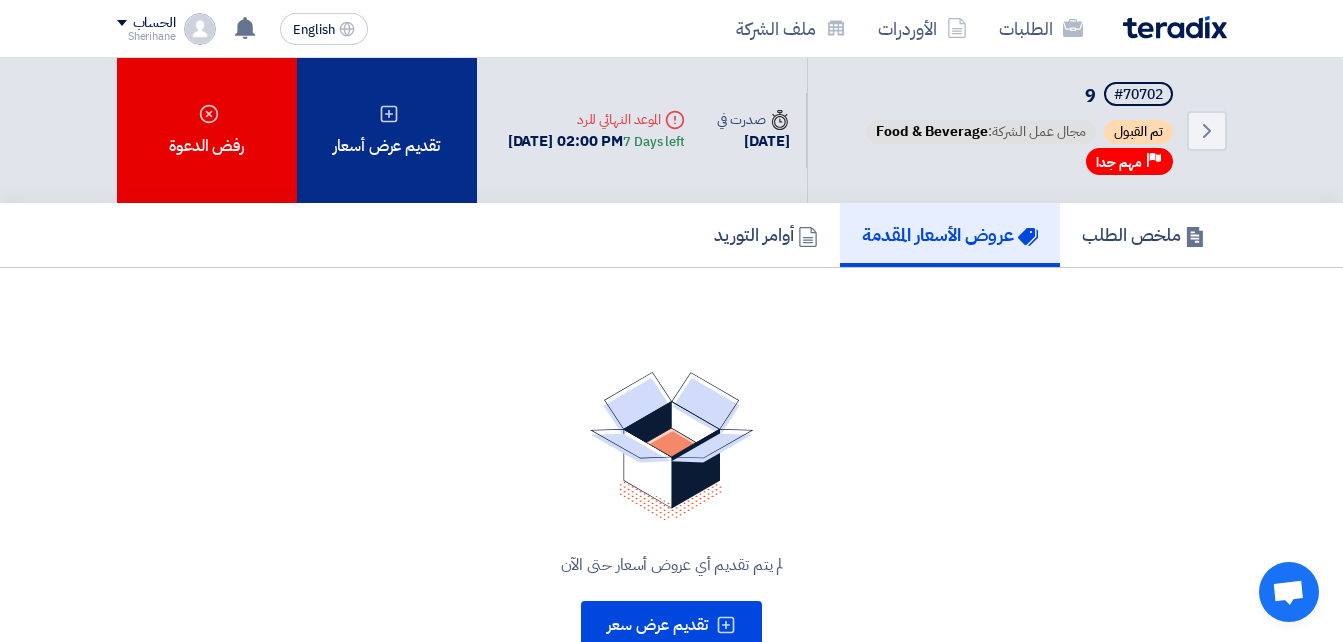 click 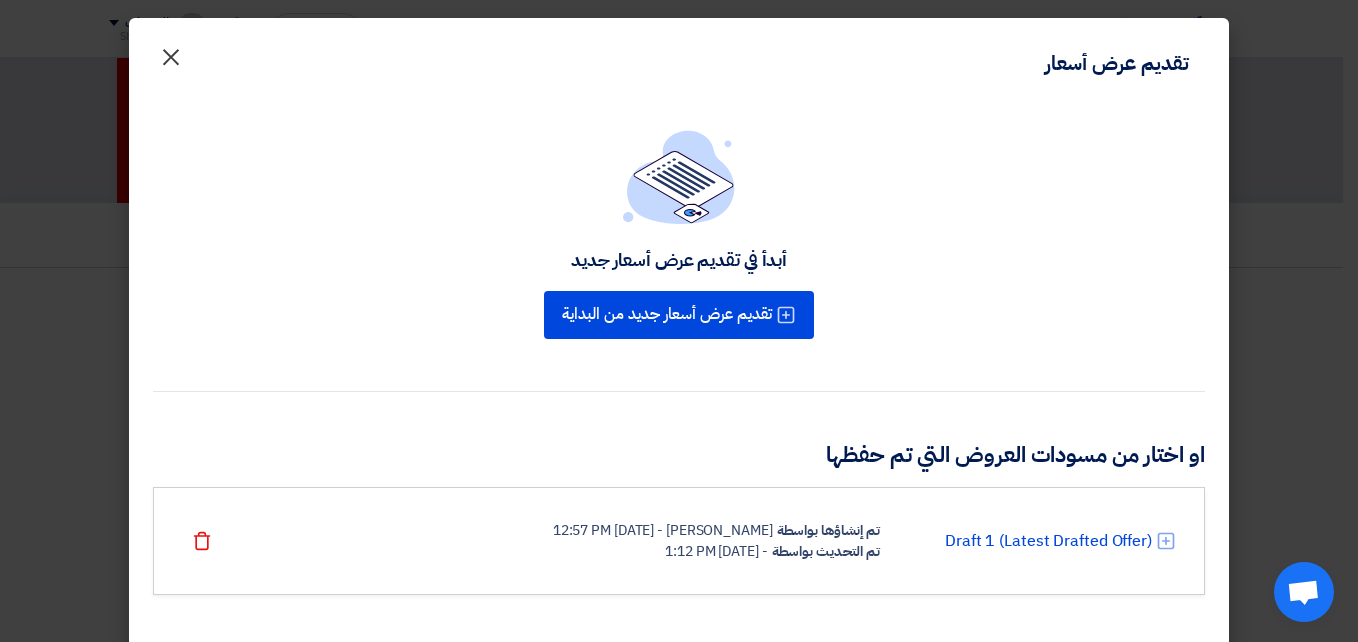 click on "×" 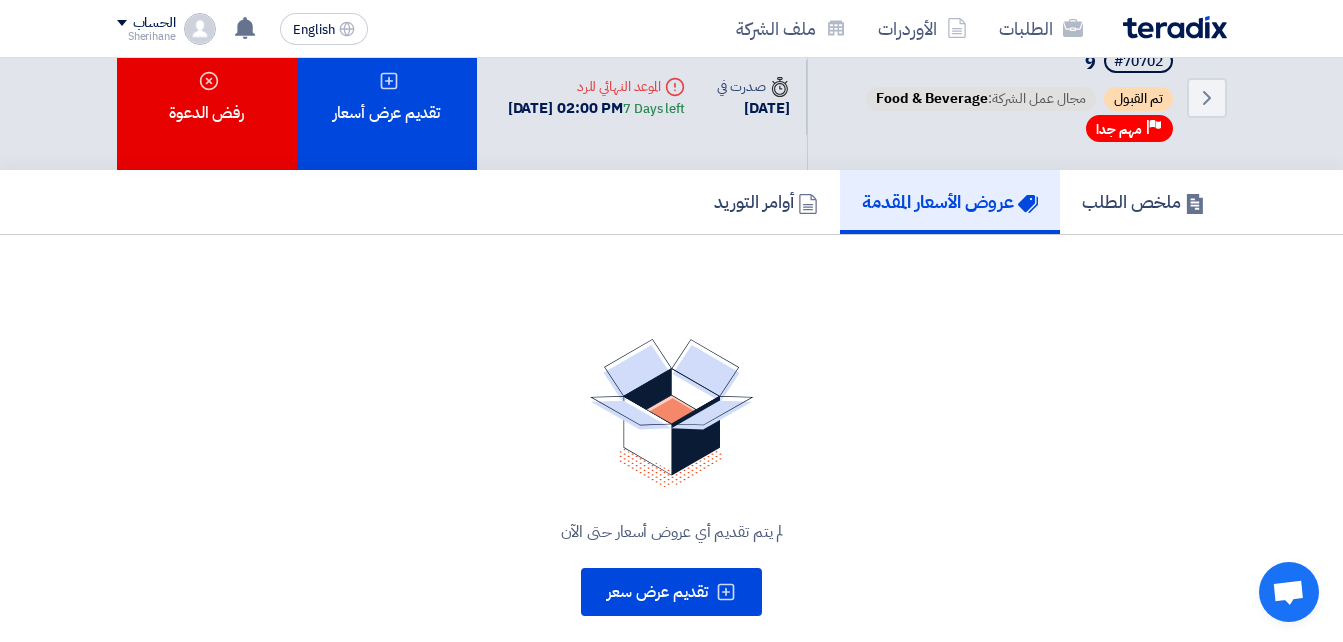 scroll, scrollTop: 0, scrollLeft: 0, axis: both 